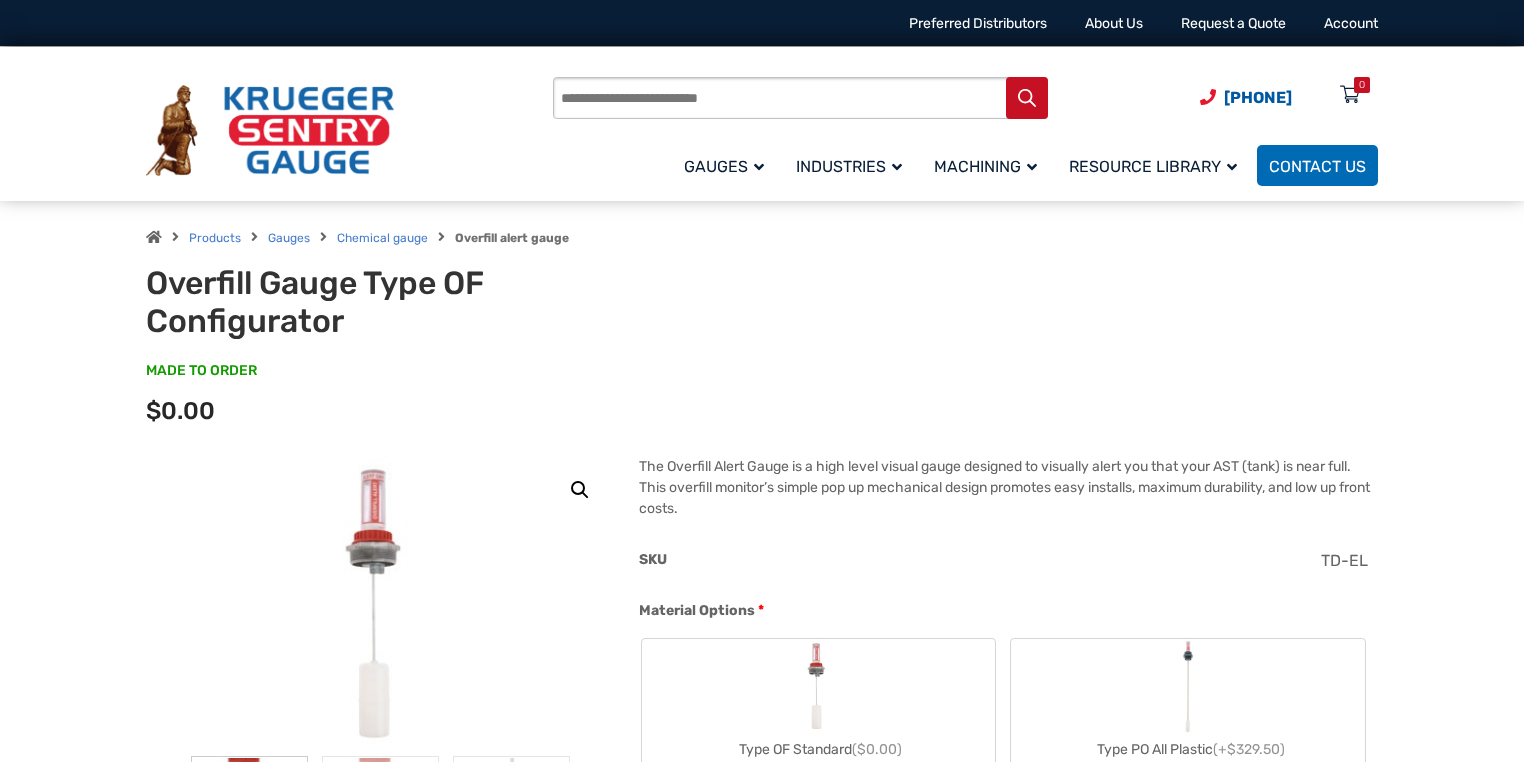 scroll, scrollTop: 0, scrollLeft: 0, axis: both 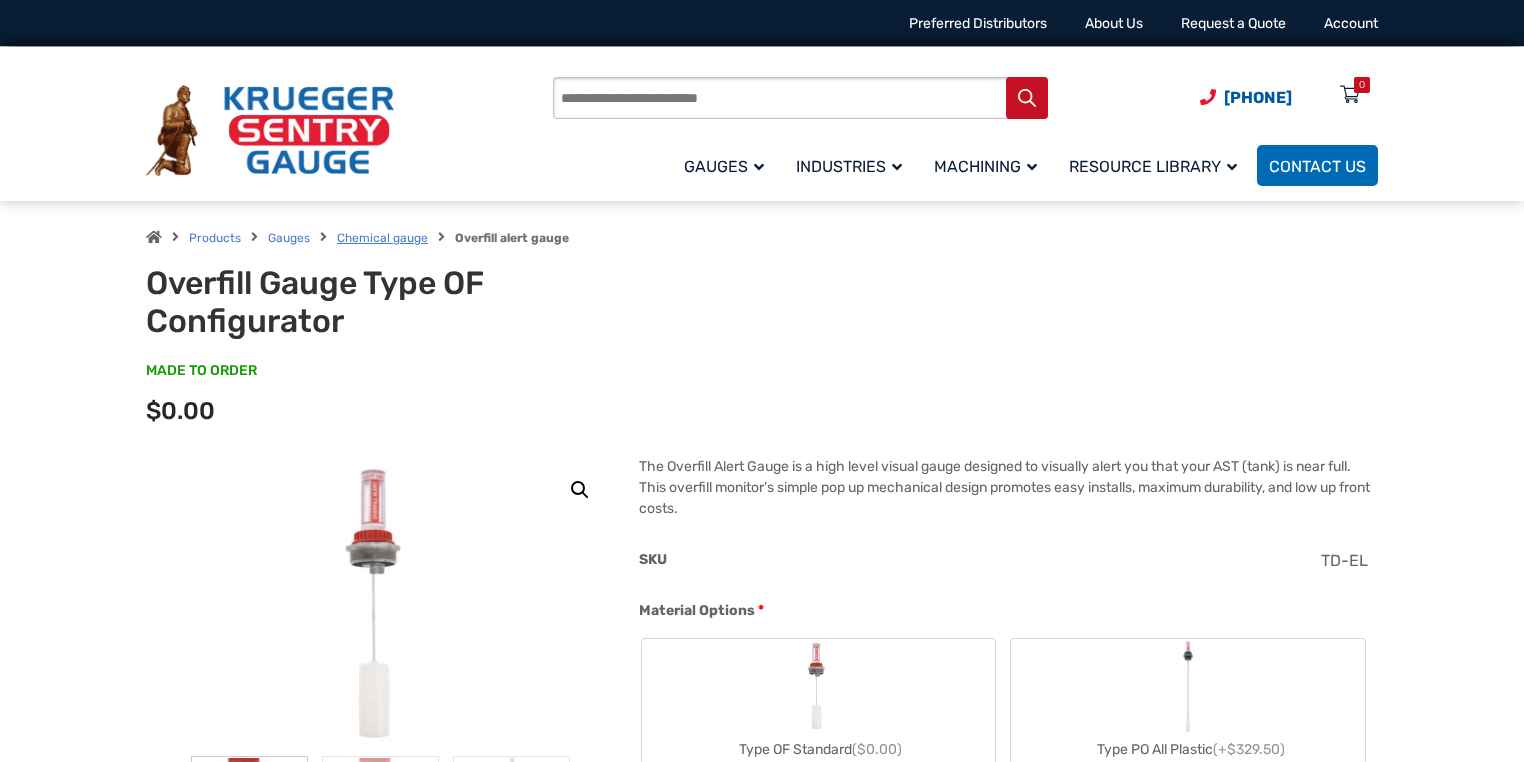 click on "Chemical gauge" at bounding box center [382, 238] 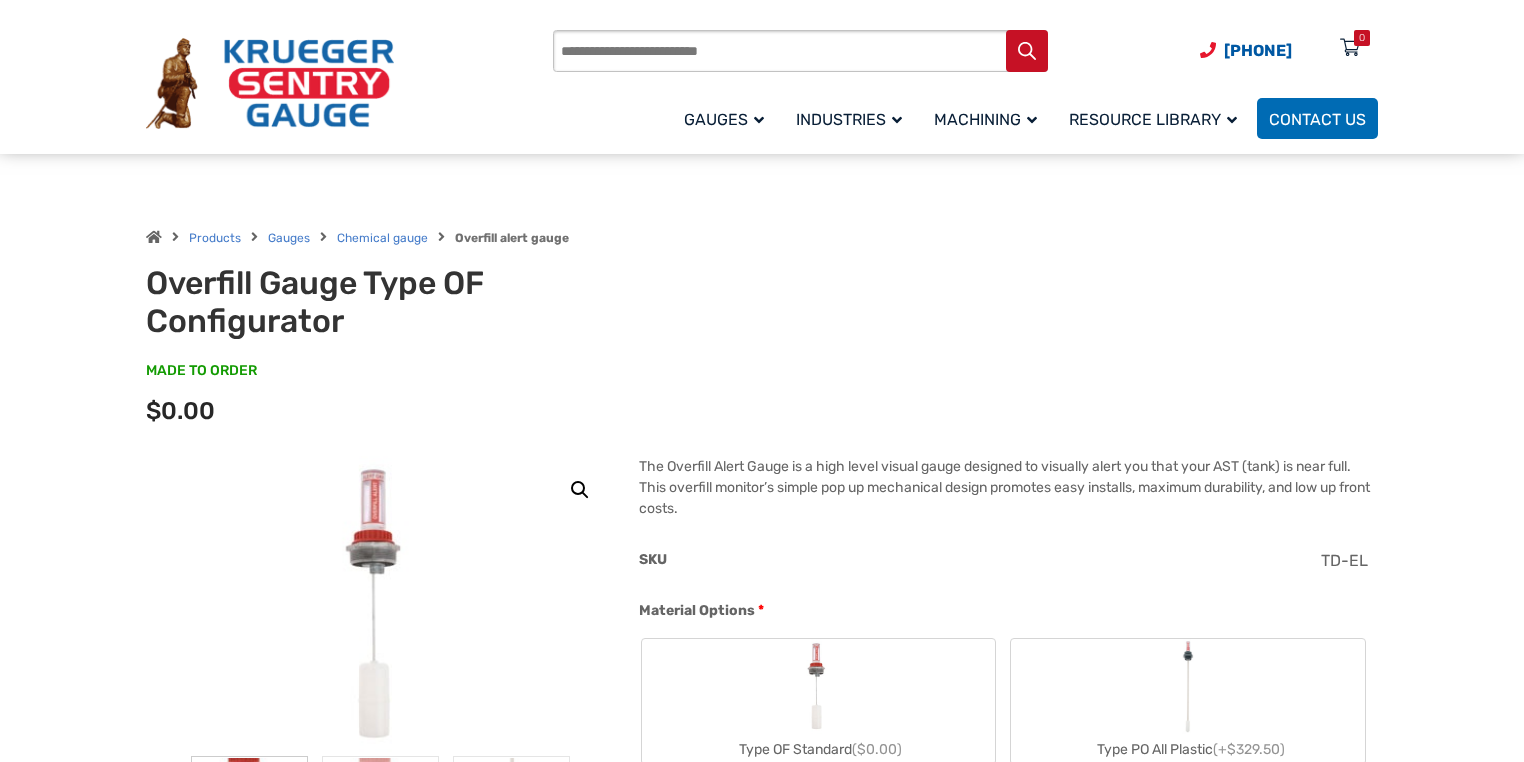 scroll, scrollTop: 400, scrollLeft: 0, axis: vertical 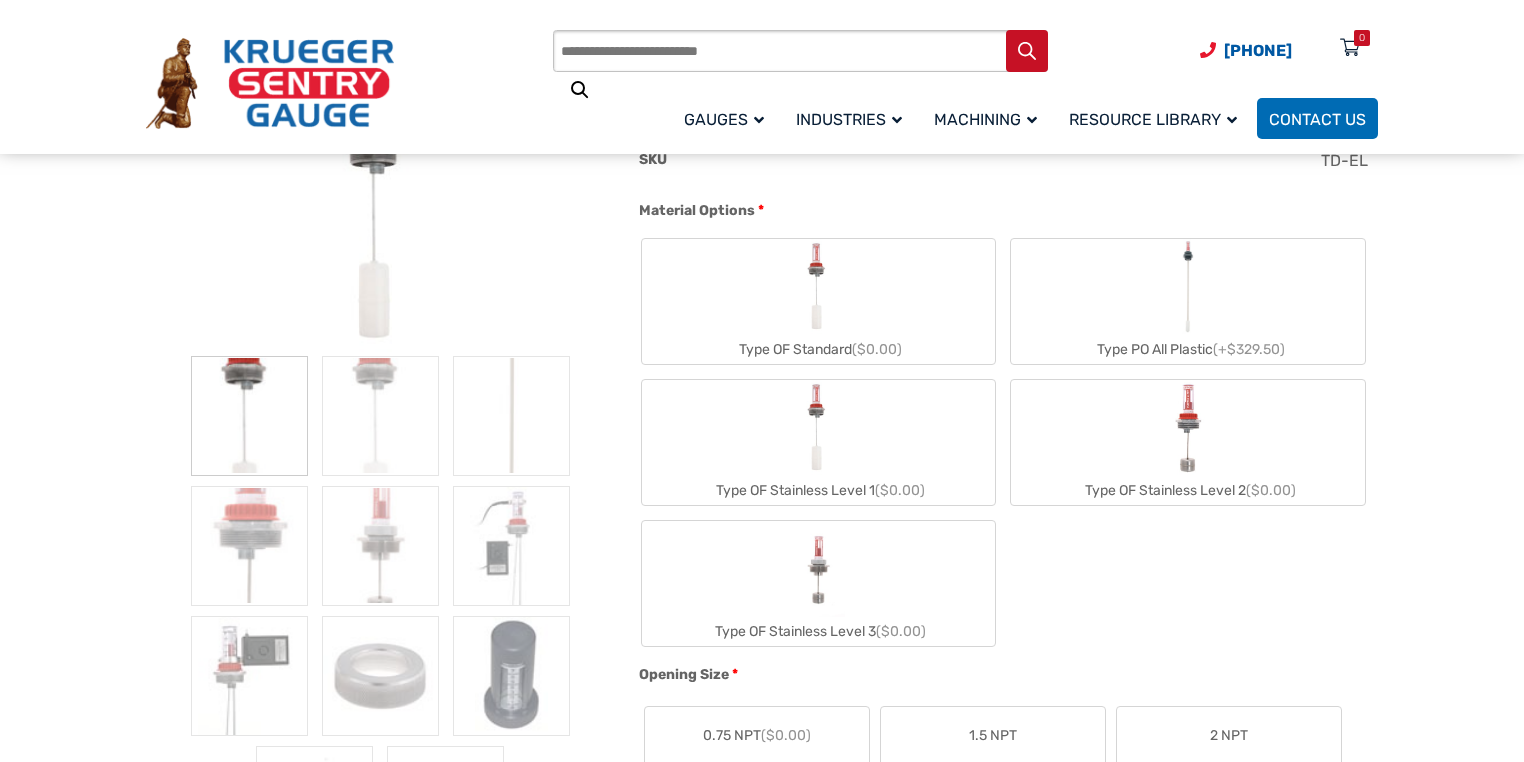 click at bounding box center [1188, 428] 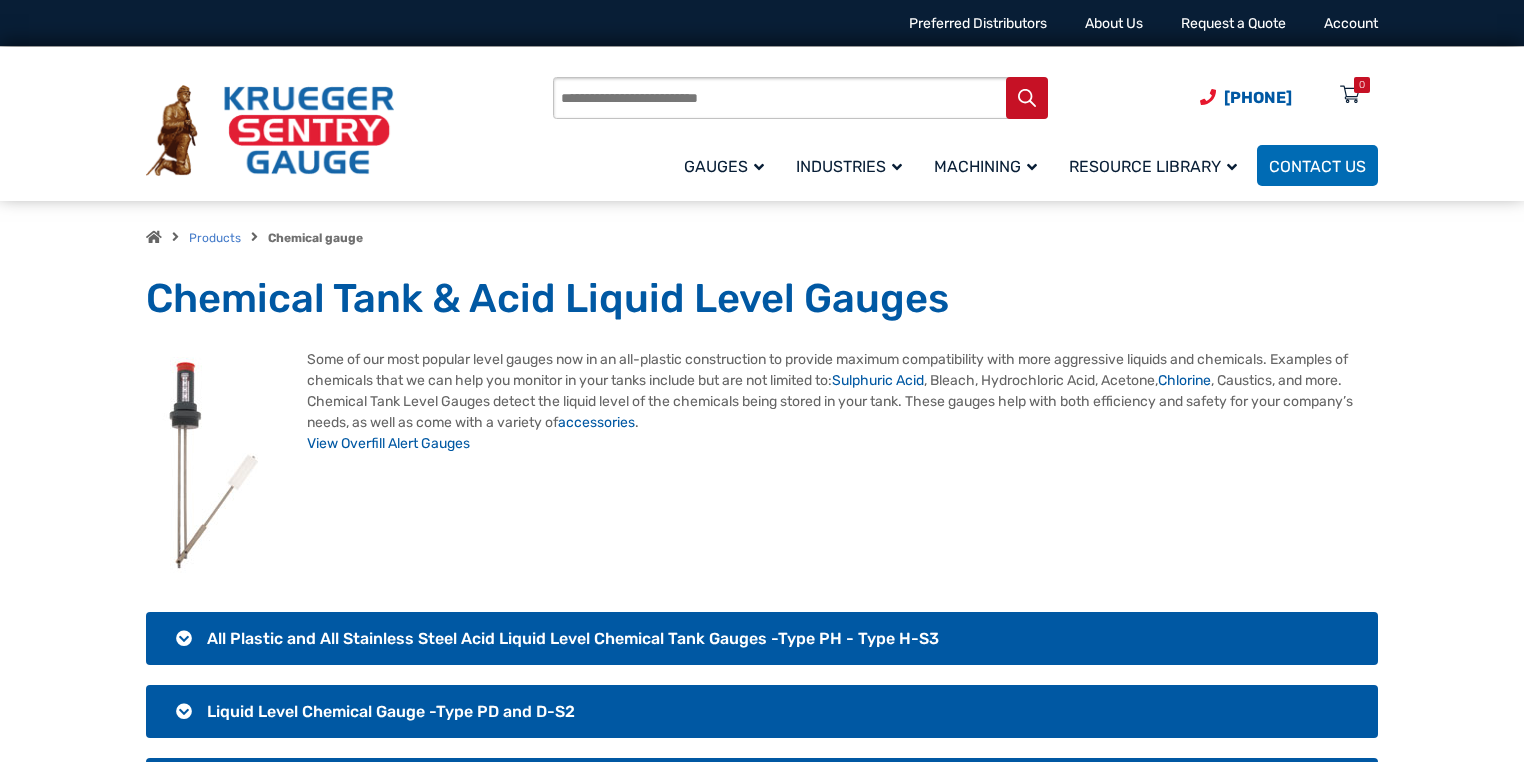 scroll, scrollTop: 0, scrollLeft: 0, axis: both 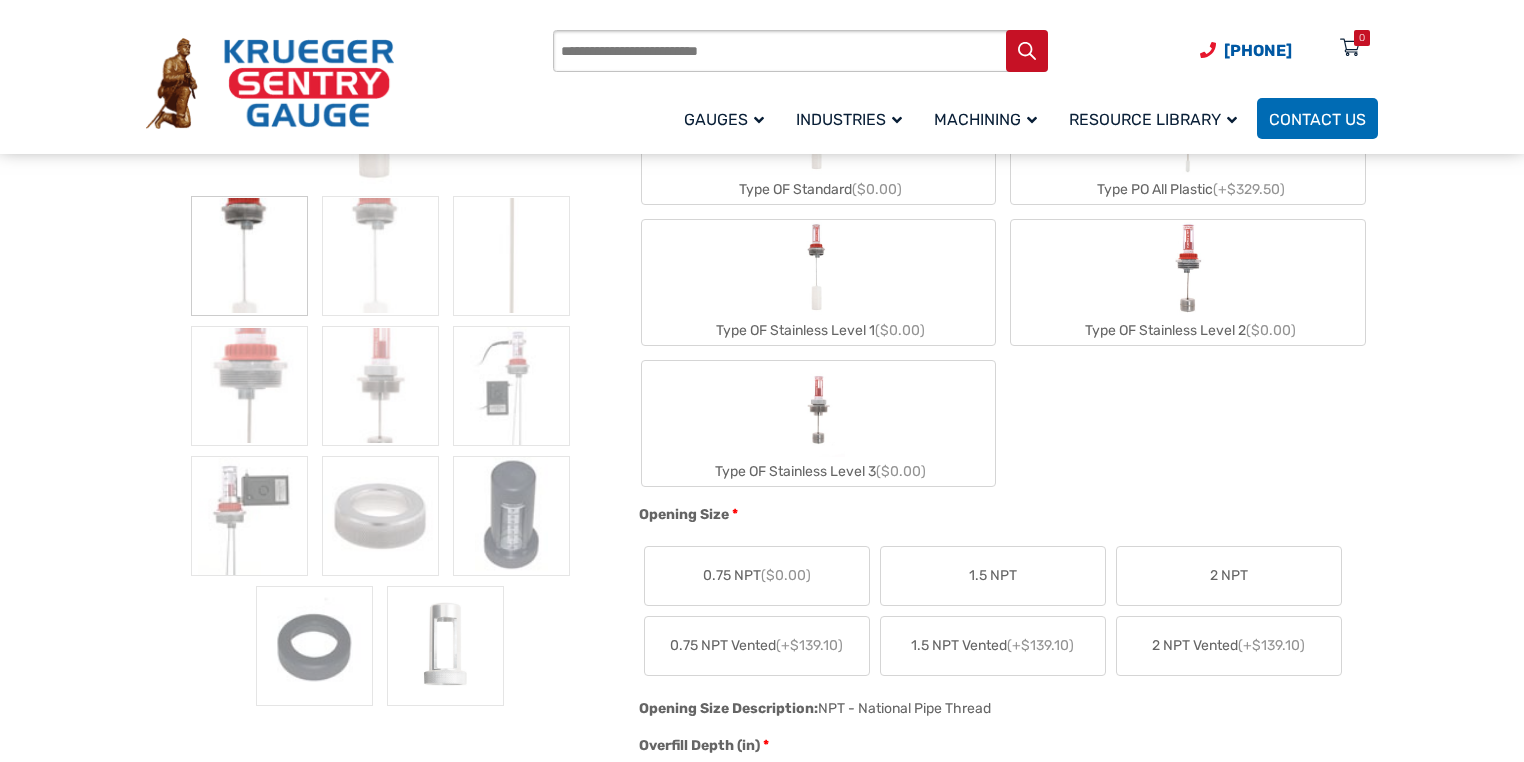 click on "Type OF Stainless Level 3  ($0.00)" at bounding box center [819, 423] 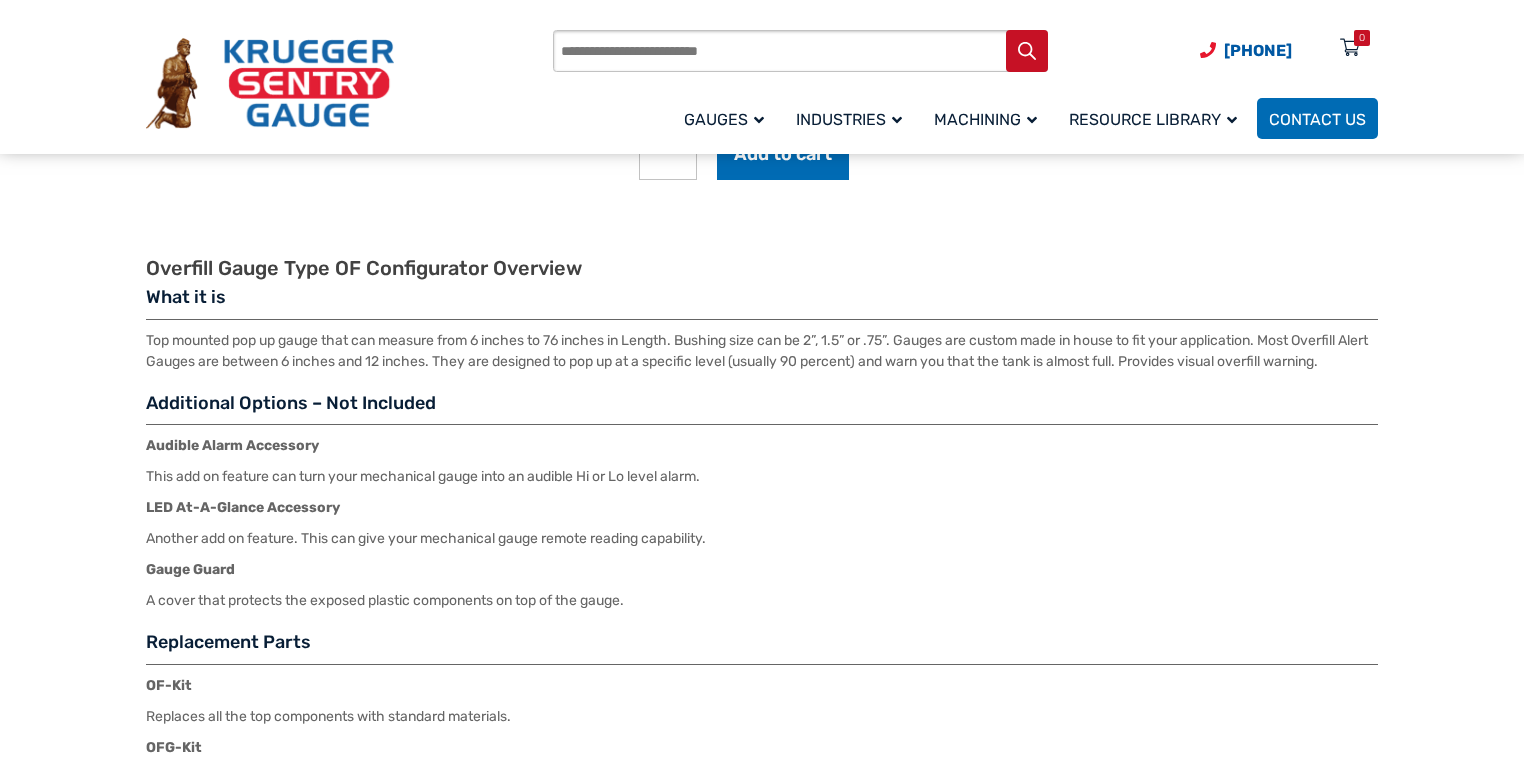 scroll, scrollTop: 2000, scrollLeft: 0, axis: vertical 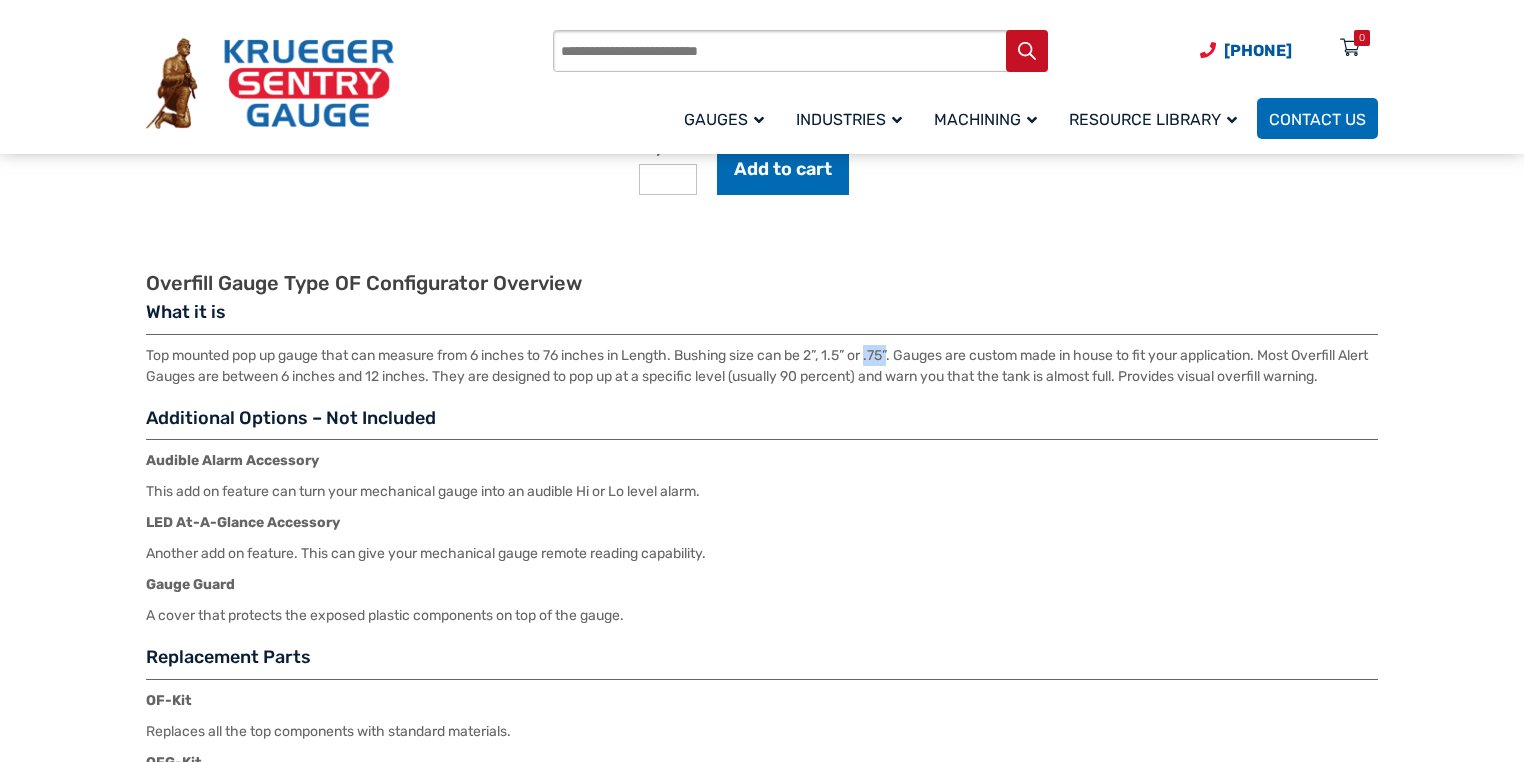 drag, startPoint x: 906, startPoint y: 351, endPoint x: 883, endPoint y: 351, distance: 23 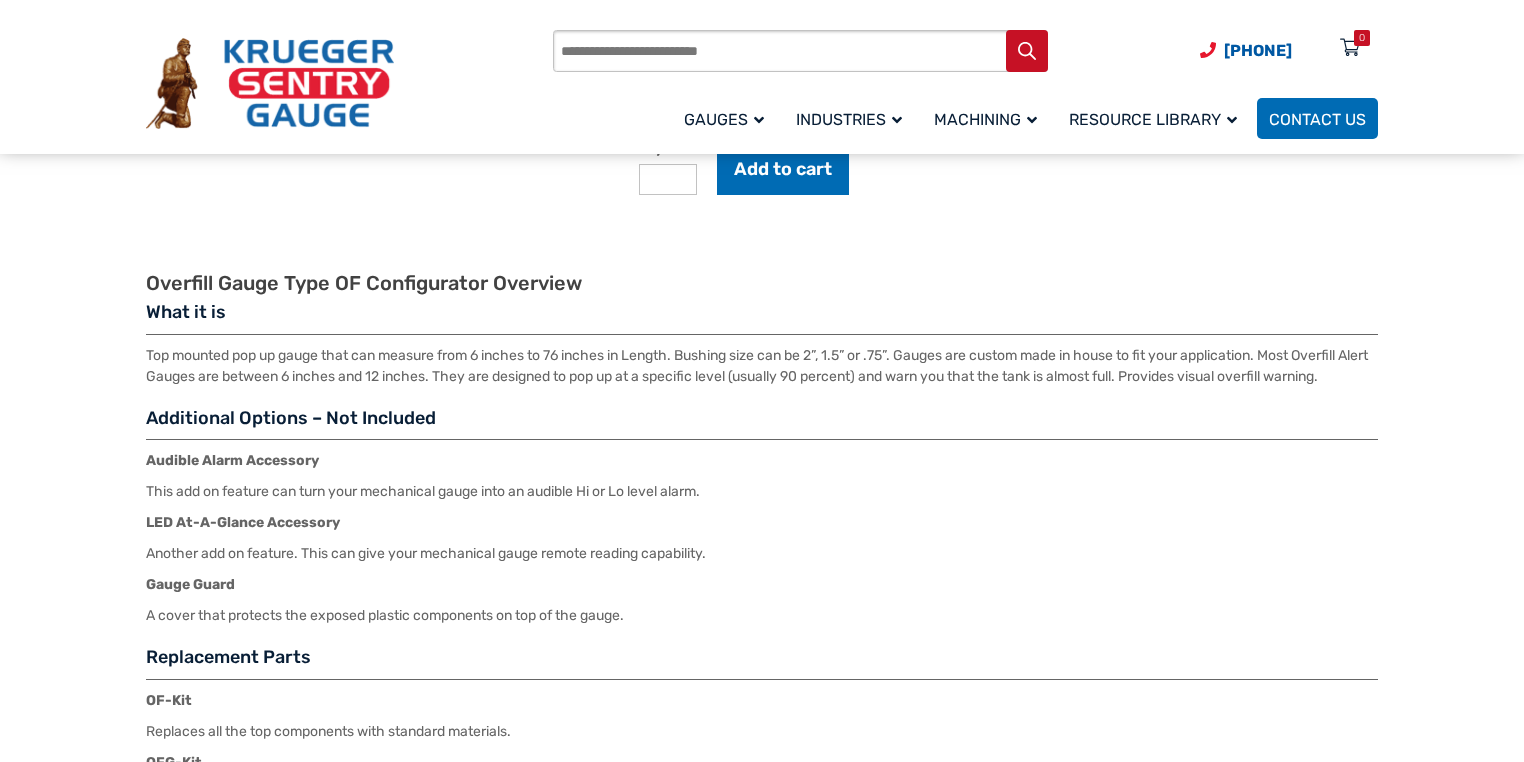 click on "Additional Options – Not Included" at bounding box center [762, 424] 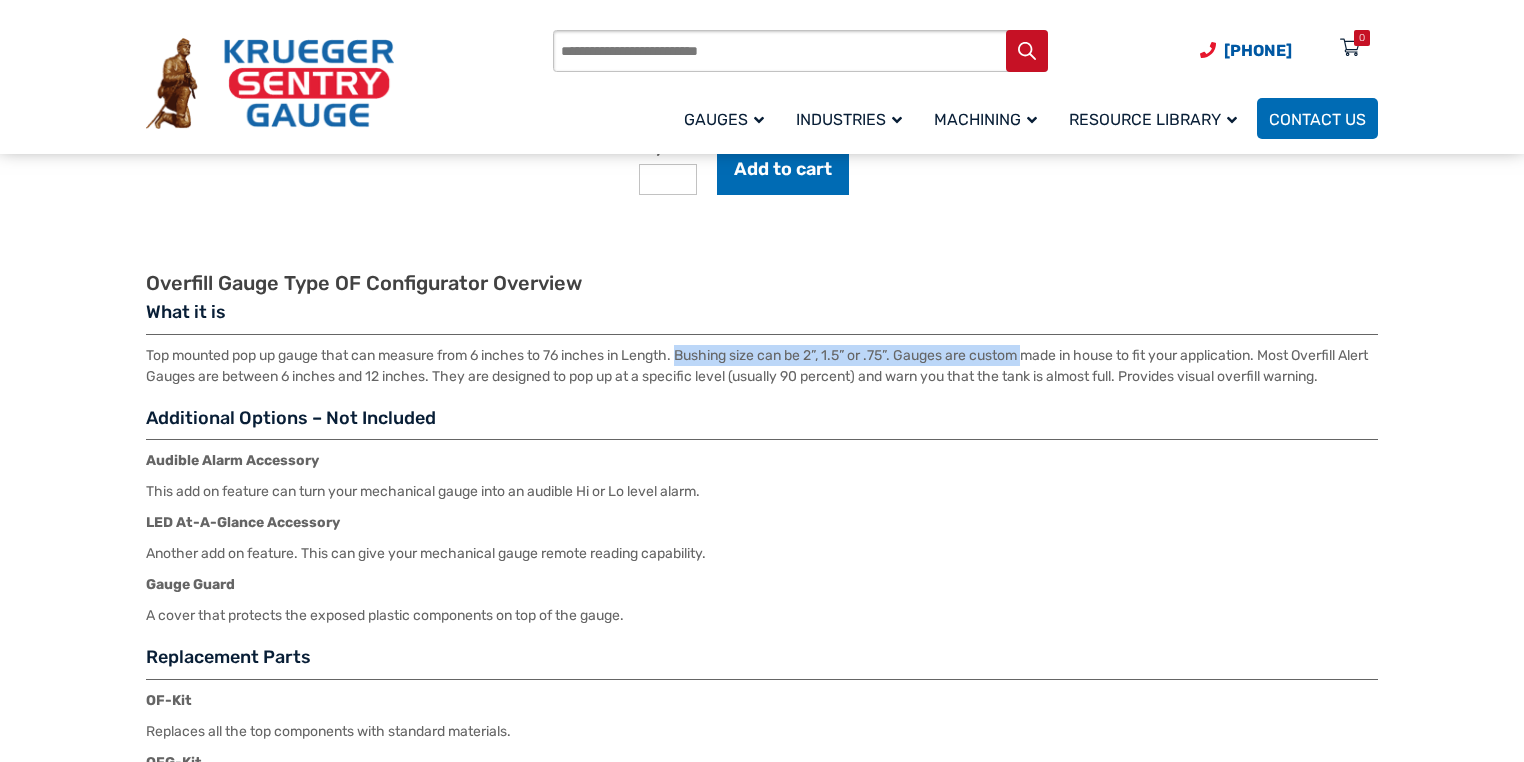 drag, startPoint x: 687, startPoint y: 352, endPoint x: 1045, endPoint y: 350, distance: 358.00558 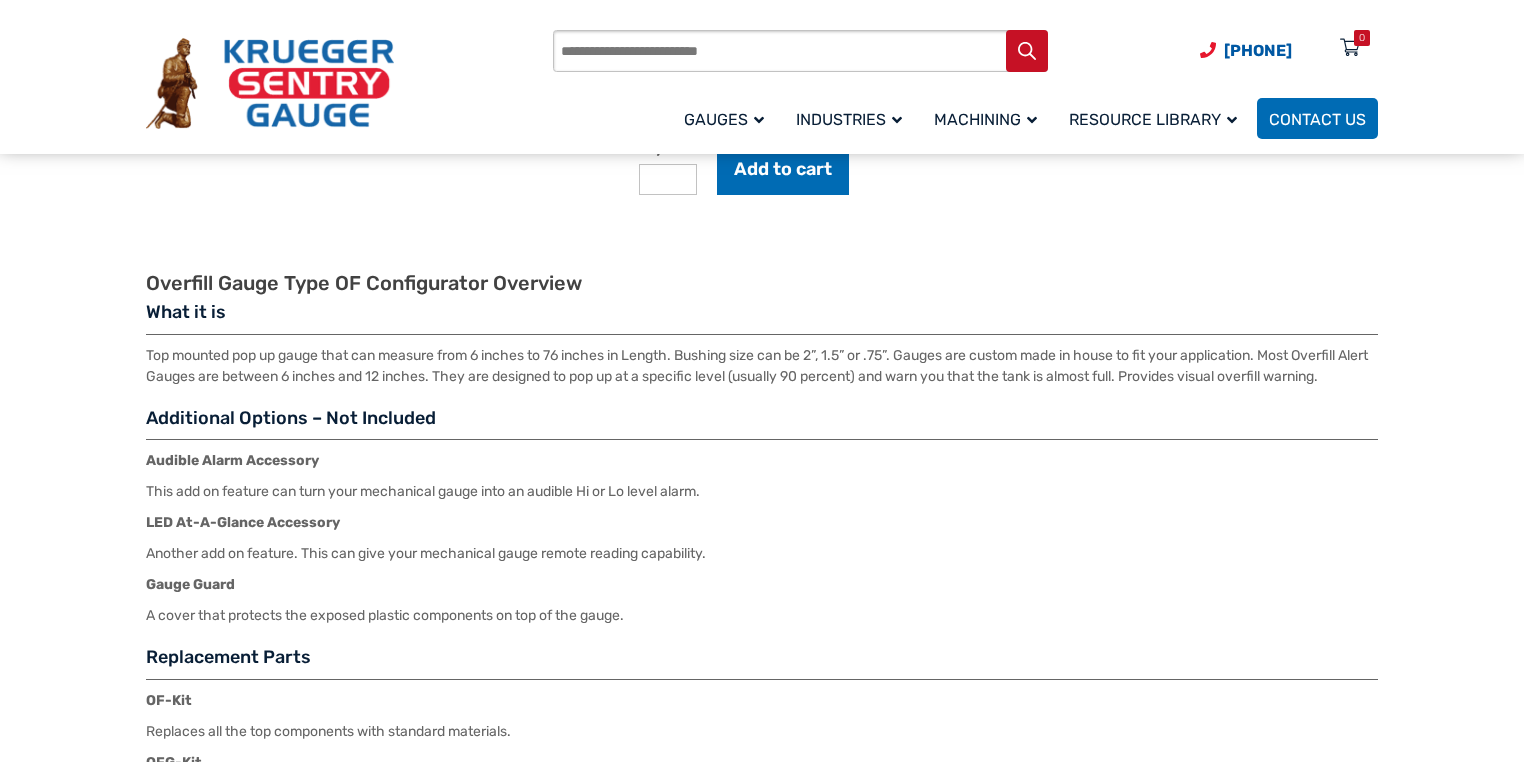 click on "Additional Options – Not Included" at bounding box center (762, 424) 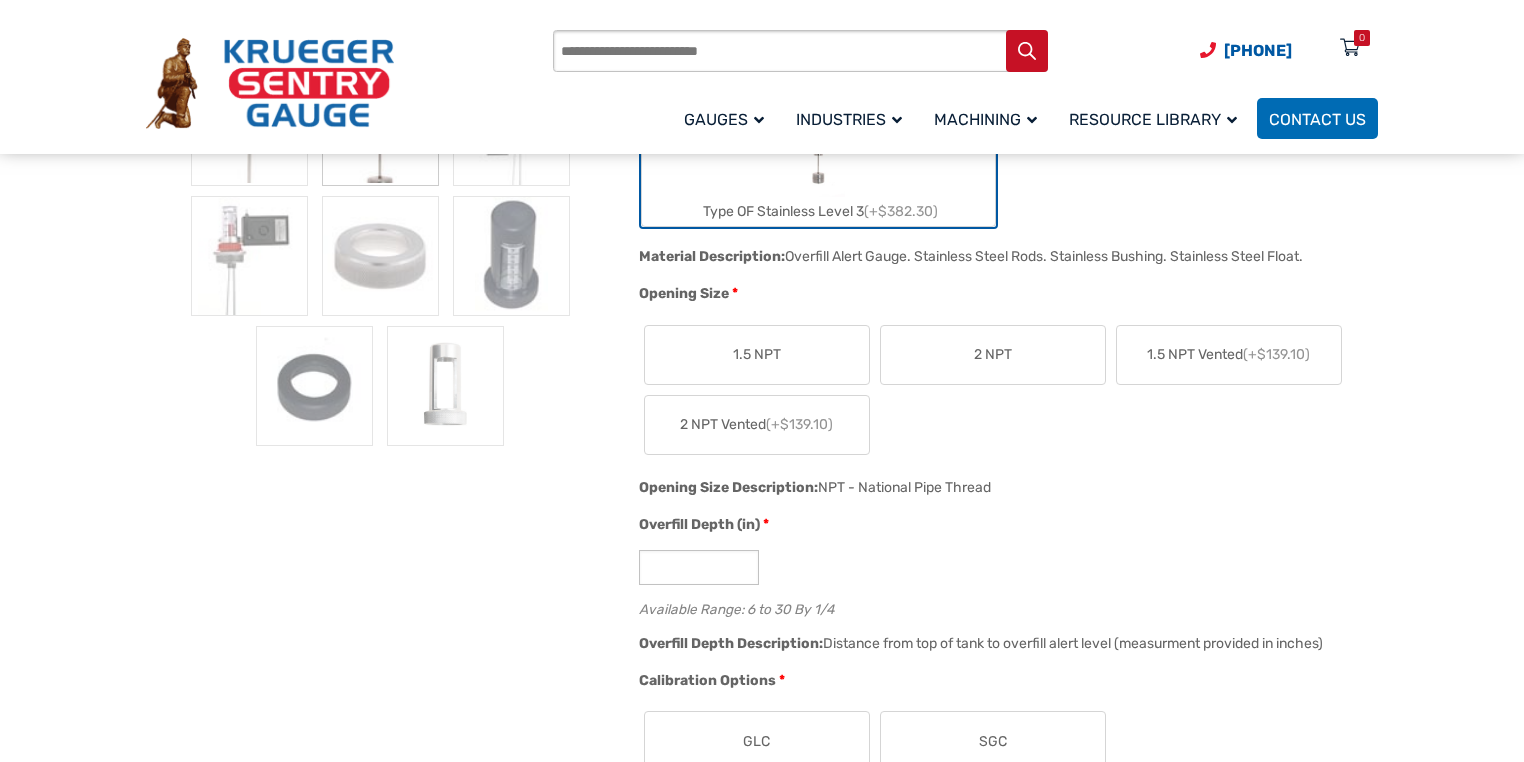 scroll, scrollTop: 880, scrollLeft: 0, axis: vertical 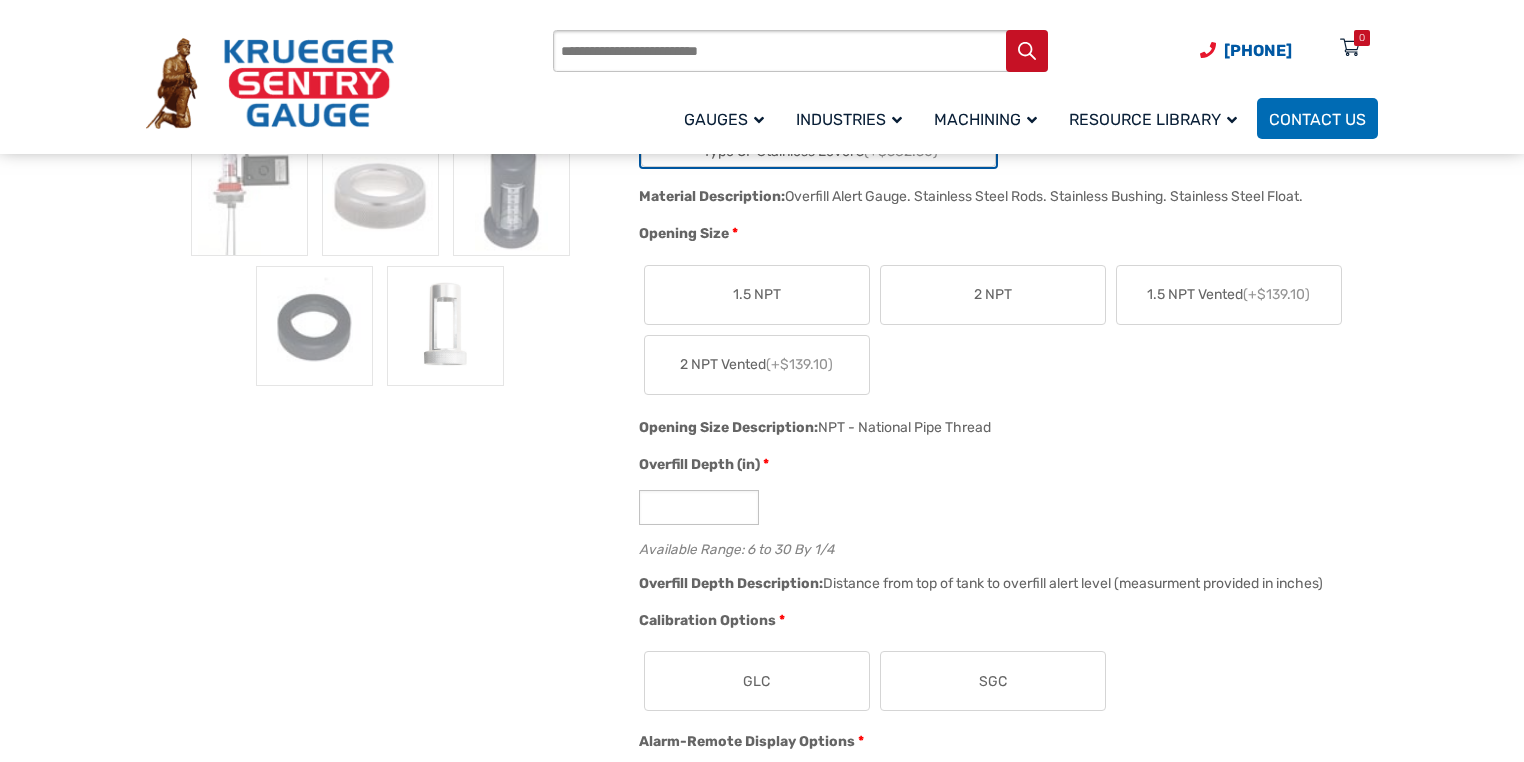 drag, startPoint x: 1004, startPoint y: 420, endPoint x: 856, endPoint y: 420, distance: 148 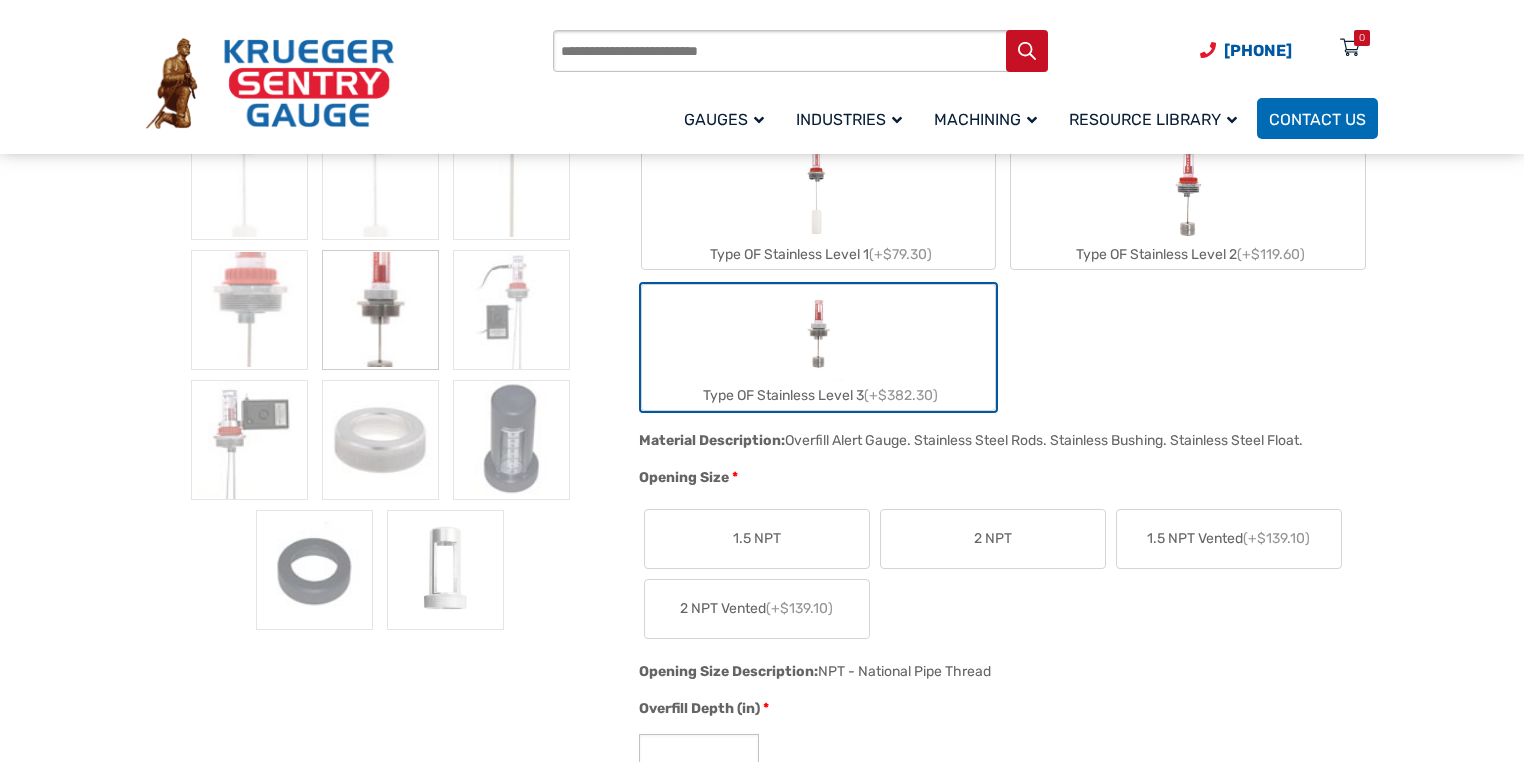 scroll, scrollTop: 560, scrollLeft: 0, axis: vertical 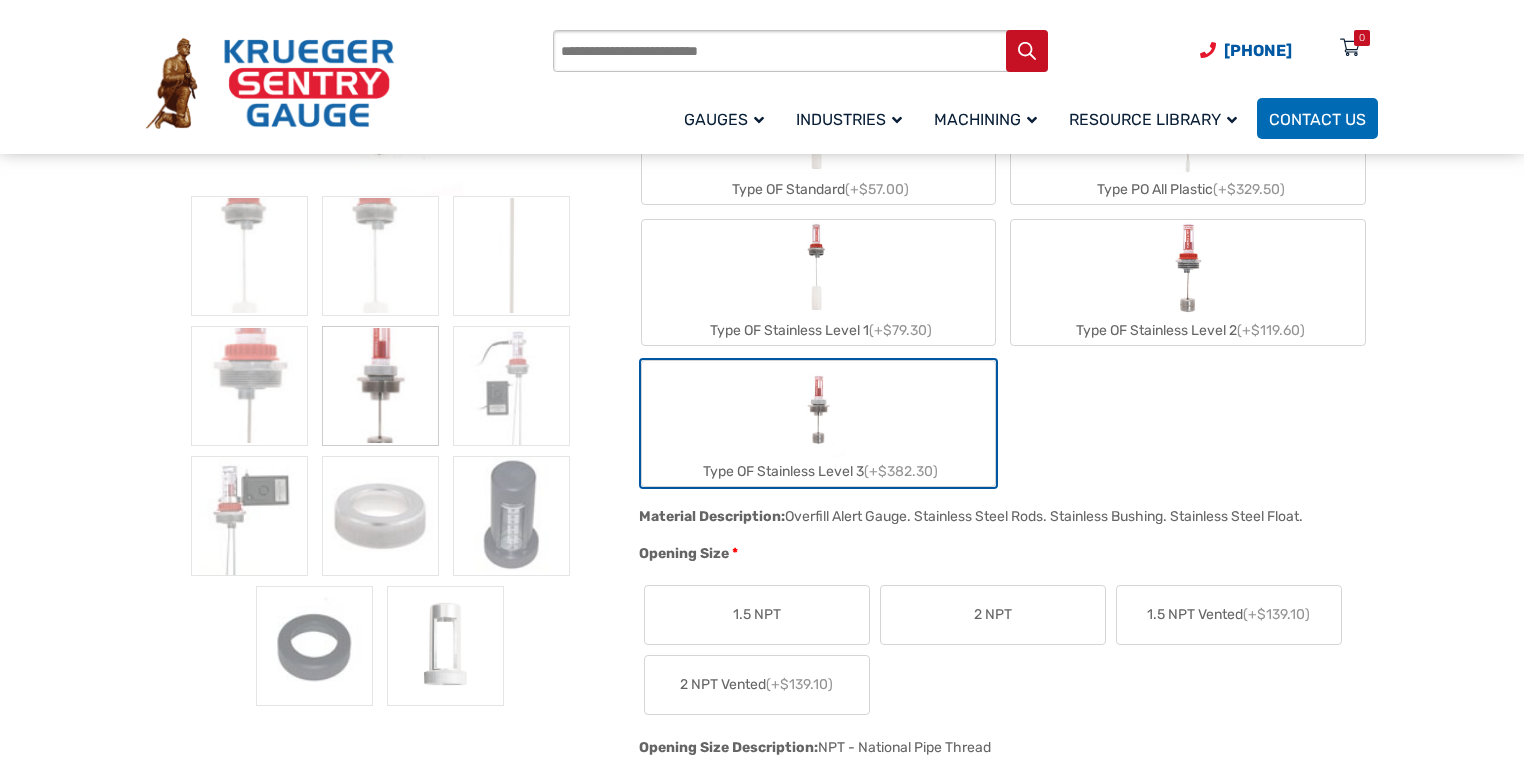 click at bounding box center [1188, 268] 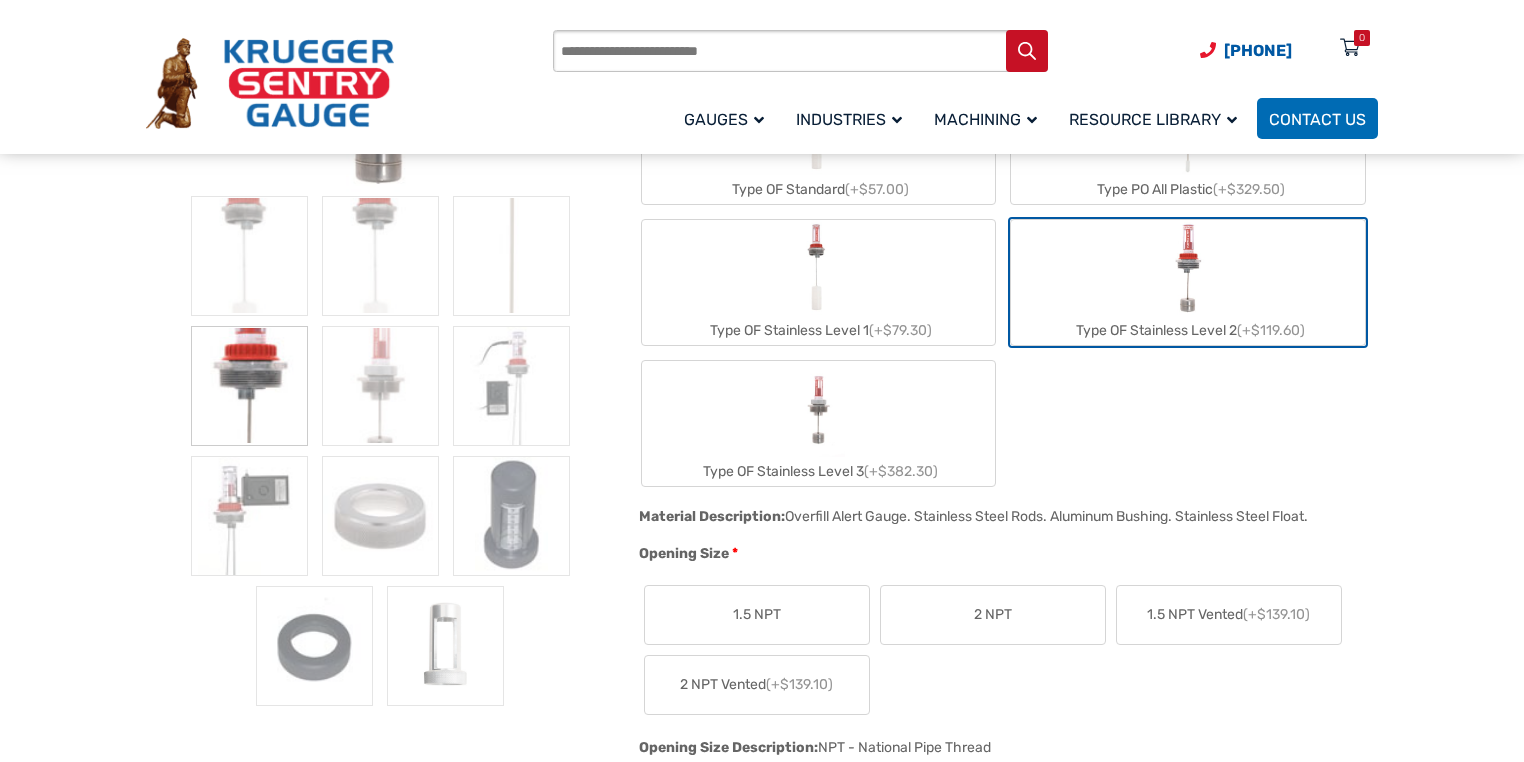 click on "Type OF Stainless Level 3  (+$382.30)" at bounding box center [819, 423] 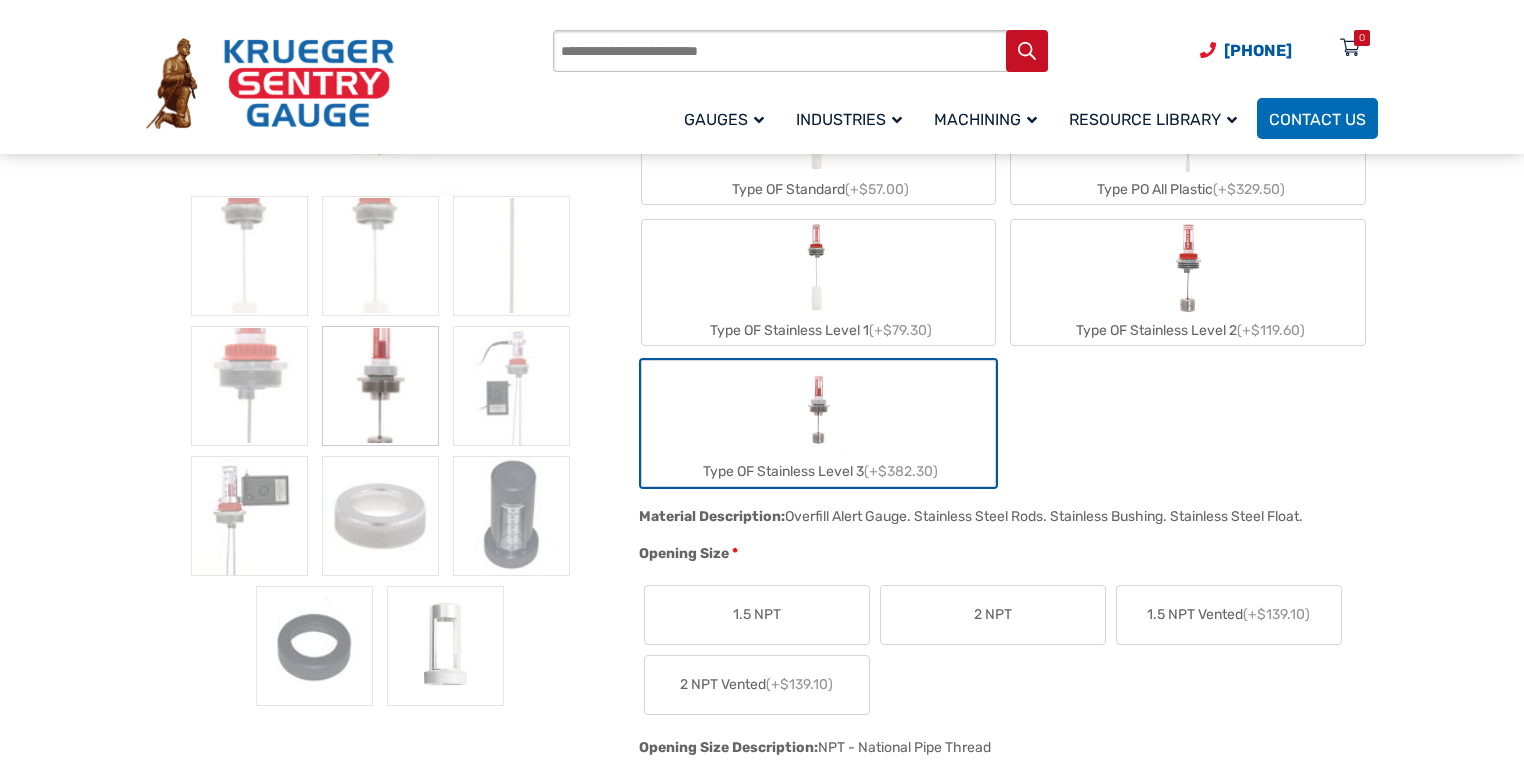 click on "Type OF Stainless Level 2  (+$119.60)" at bounding box center (1188, 282) 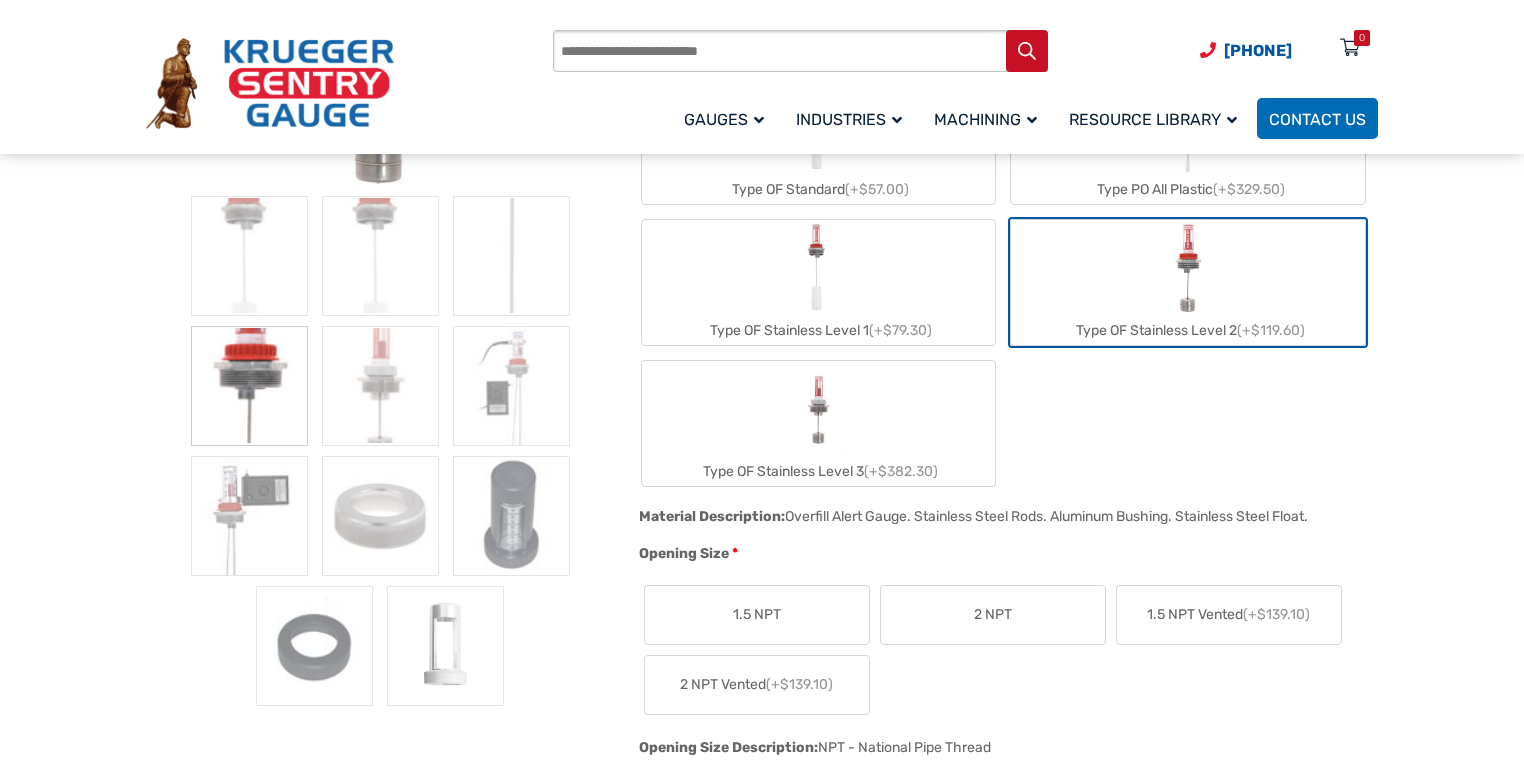 click on "Type OF Stainless Level 3  (+$382.30)" at bounding box center [819, 423] 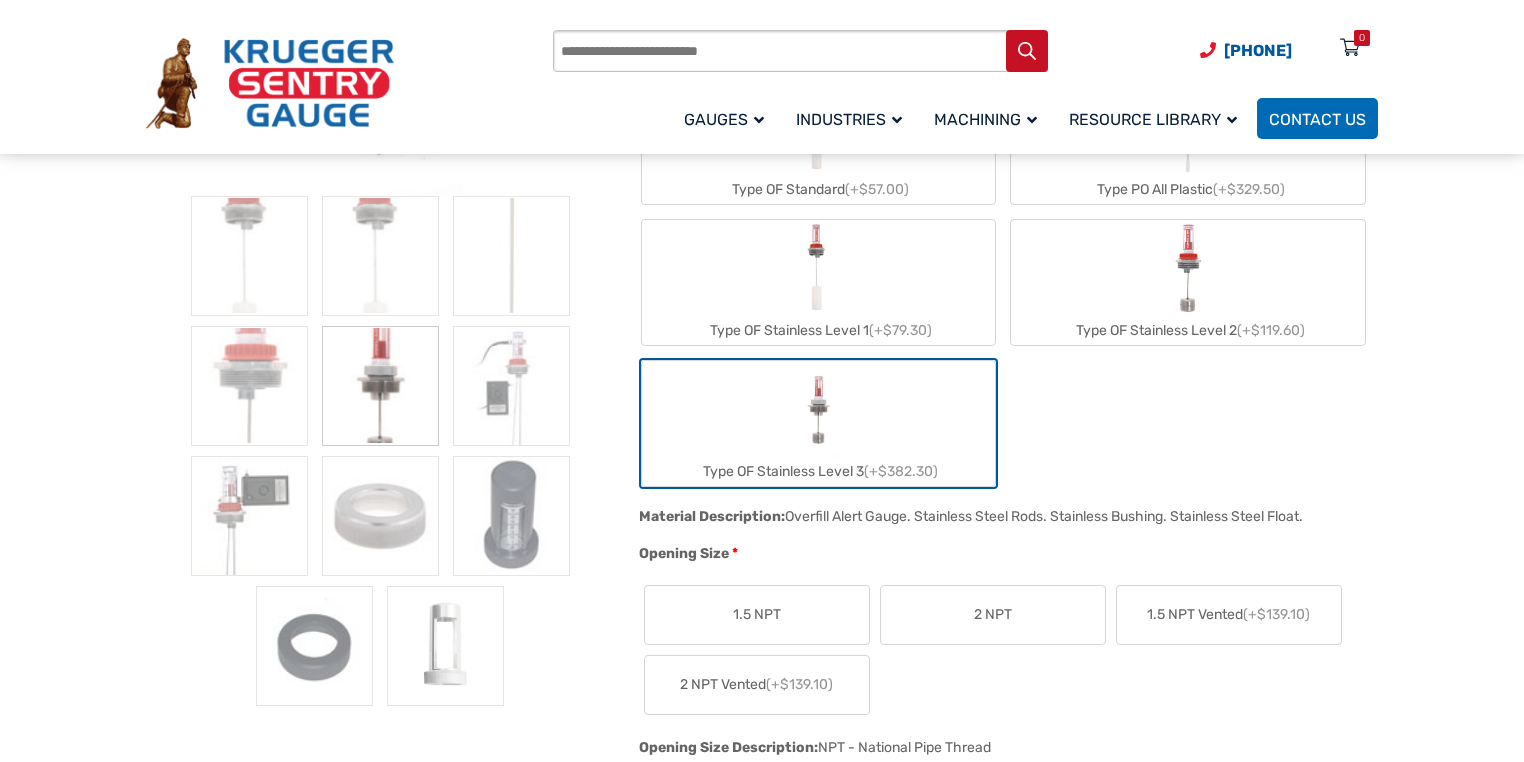click on "Type OF Standard  (+$57.00) Type PO All Plastic  (+$329.50) Type OF Stainless Level 1  (+$79.30) Type OF Stainless Level 2  (+$119.60) Type OF Stainless Level 3  (+$382.30)" at bounding box center [1003, 282] 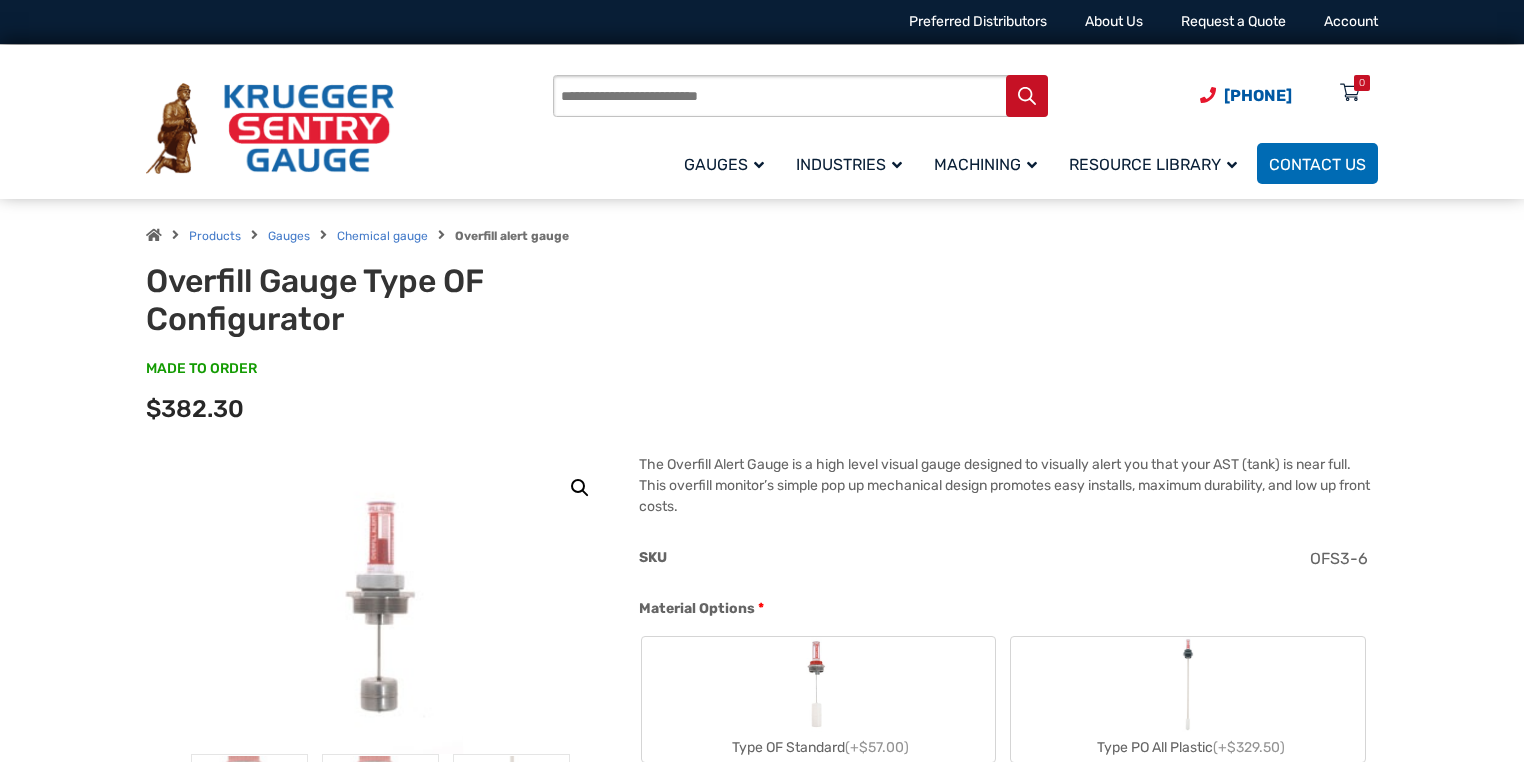 scroll, scrollTop: 0, scrollLeft: 0, axis: both 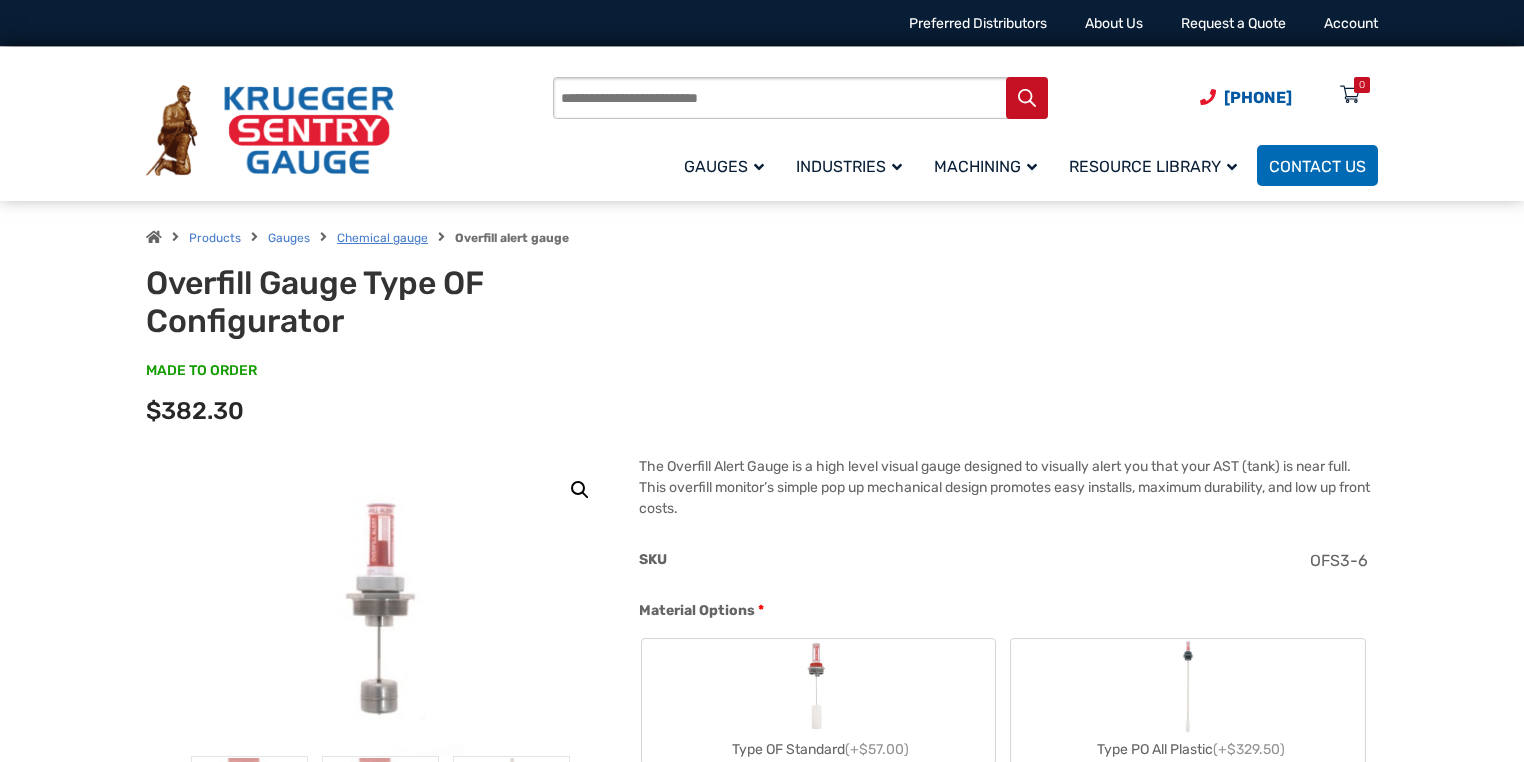 click on "Chemical gauge" at bounding box center [382, 238] 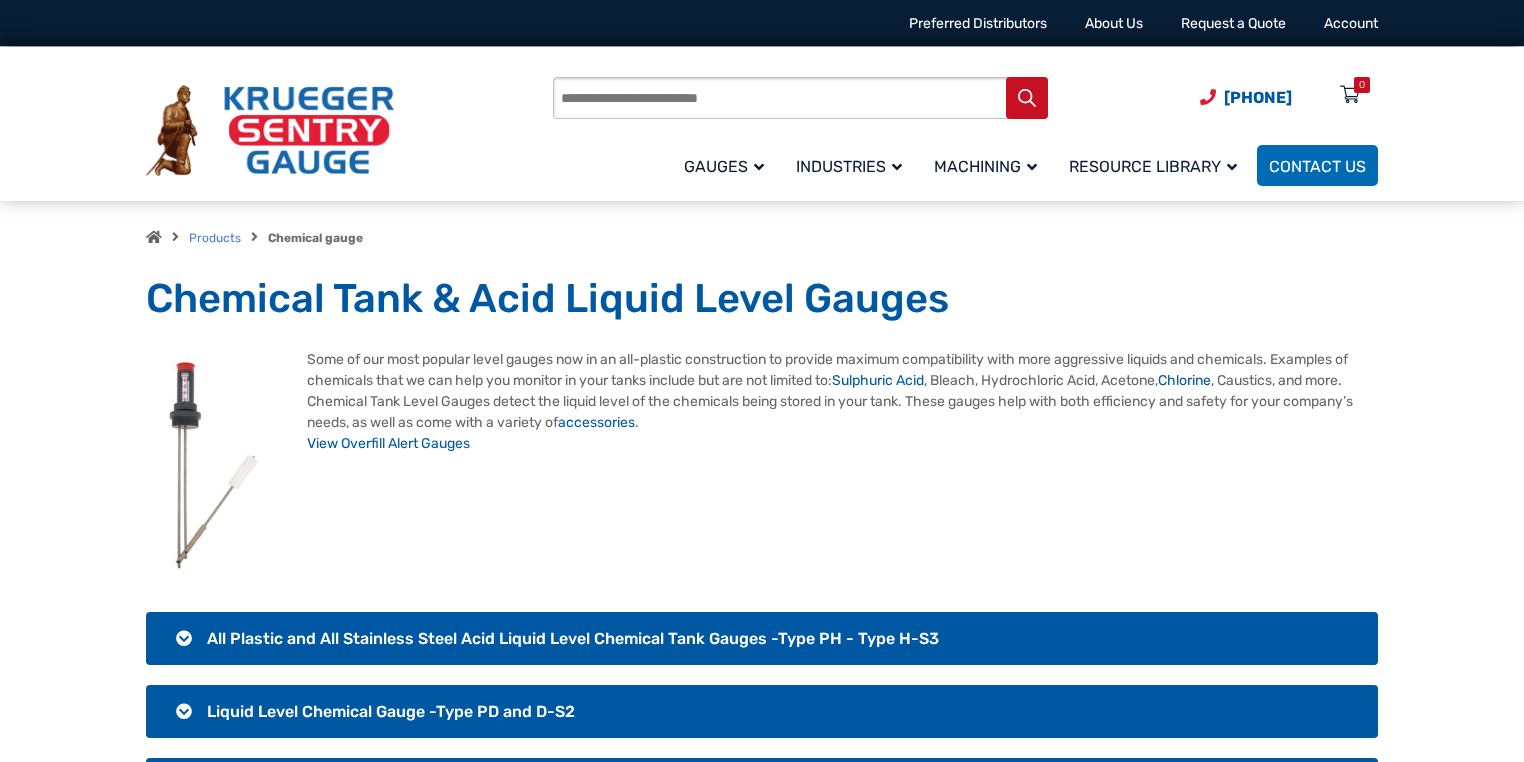 scroll, scrollTop: 0, scrollLeft: 0, axis: both 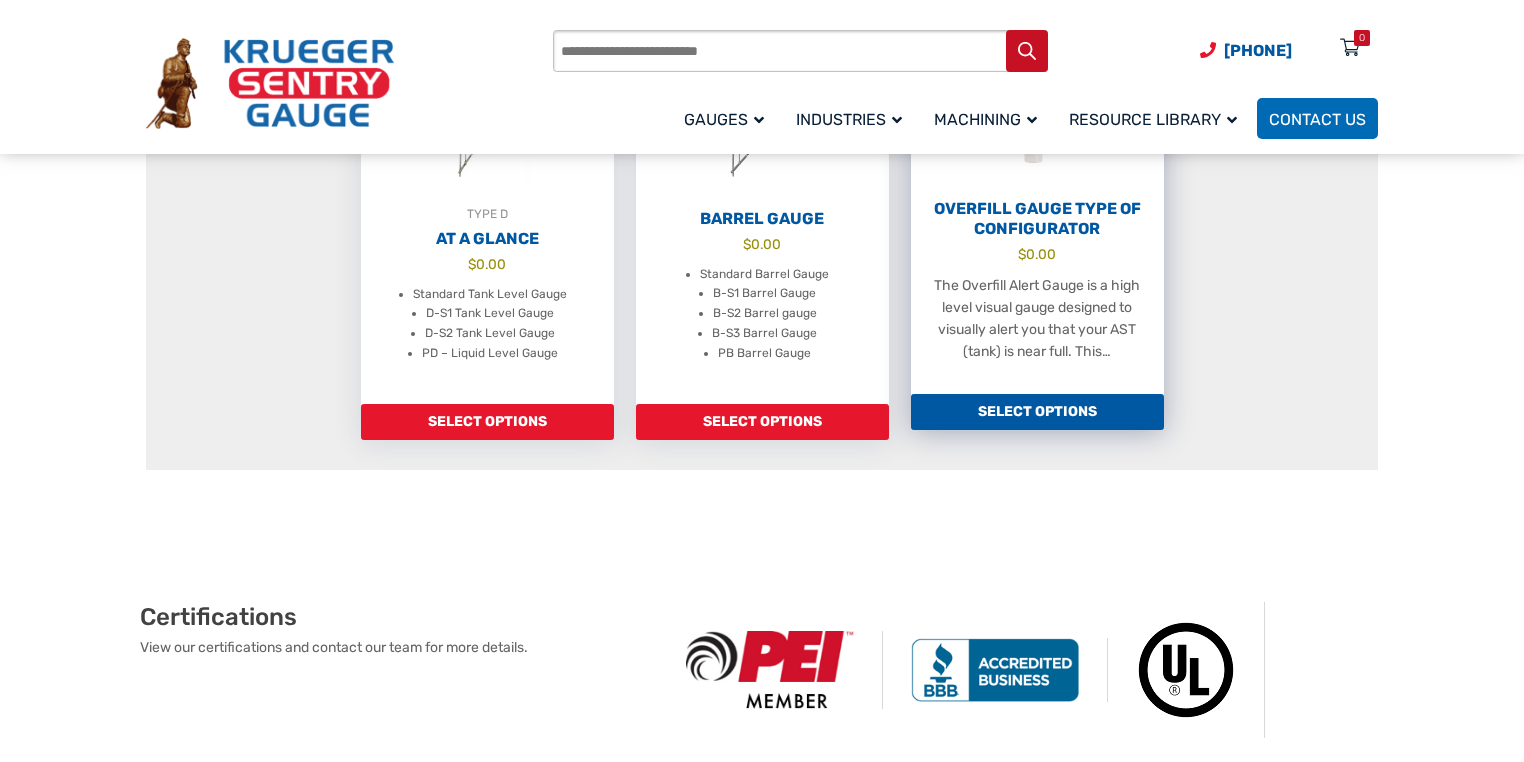 click on "Select options" at bounding box center [1037, 412] 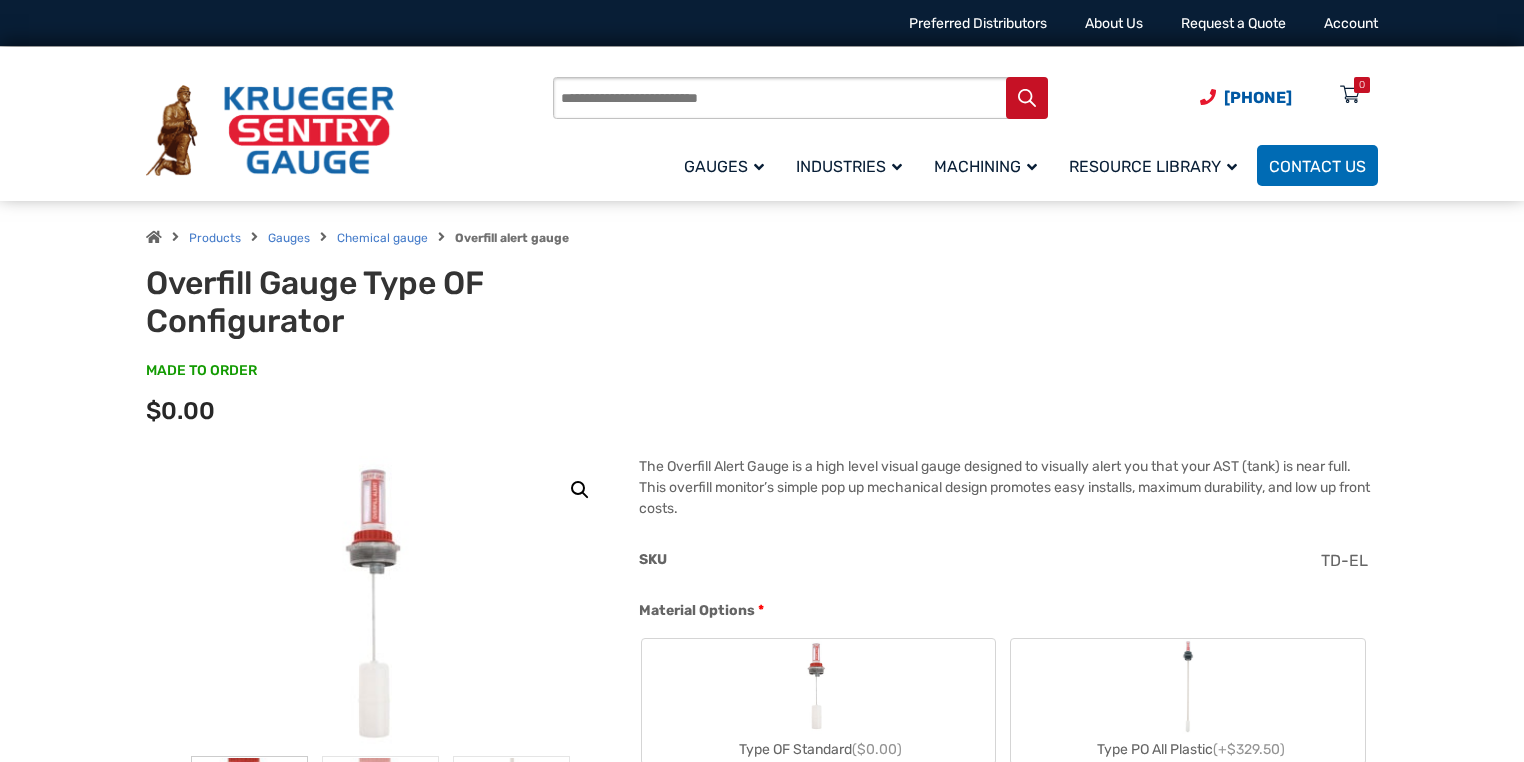 scroll, scrollTop: 0, scrollLeft: 0, axis: both 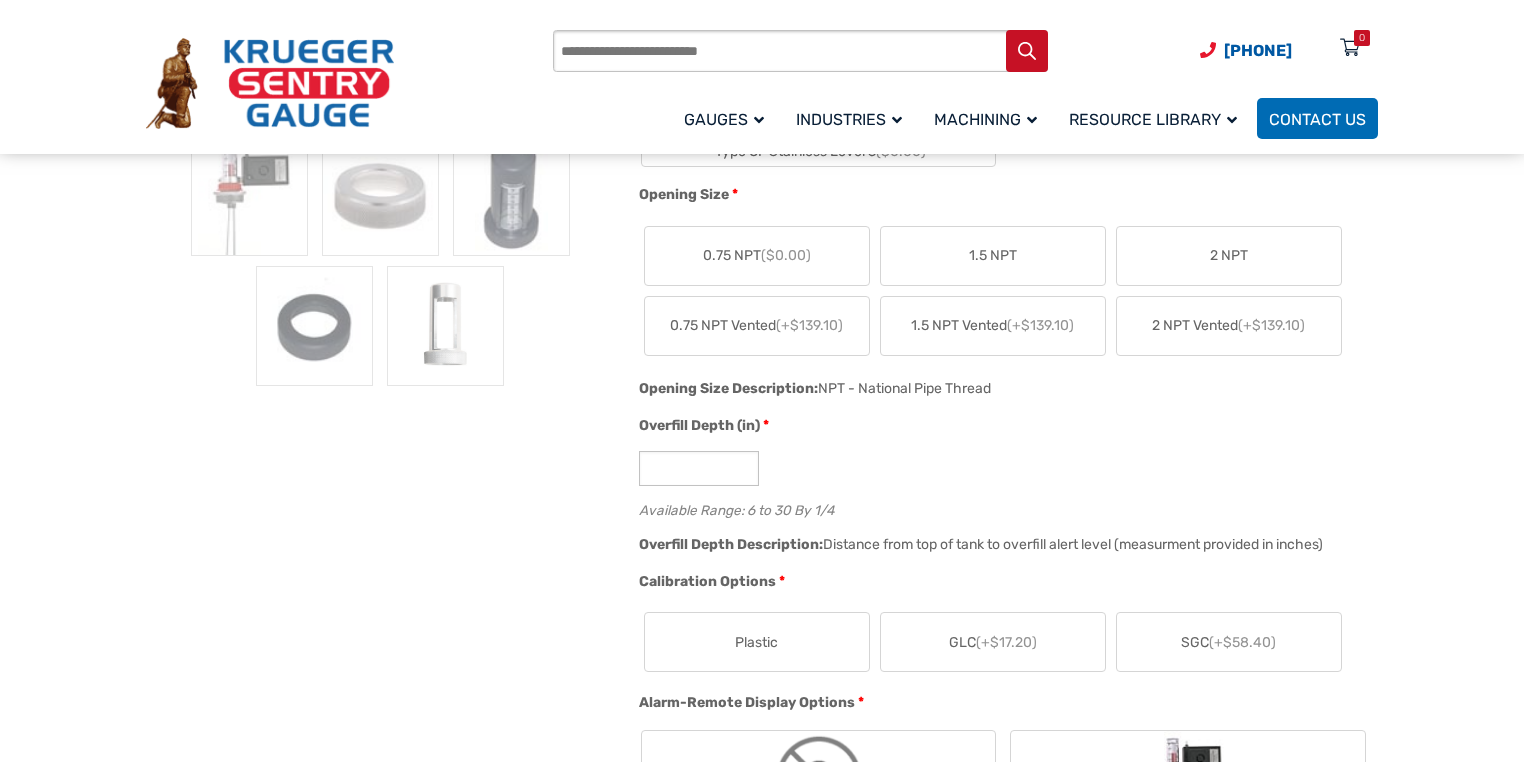 click on "0.75 NPT Vented  (+$139.10)" at bounding box center (756, 325) 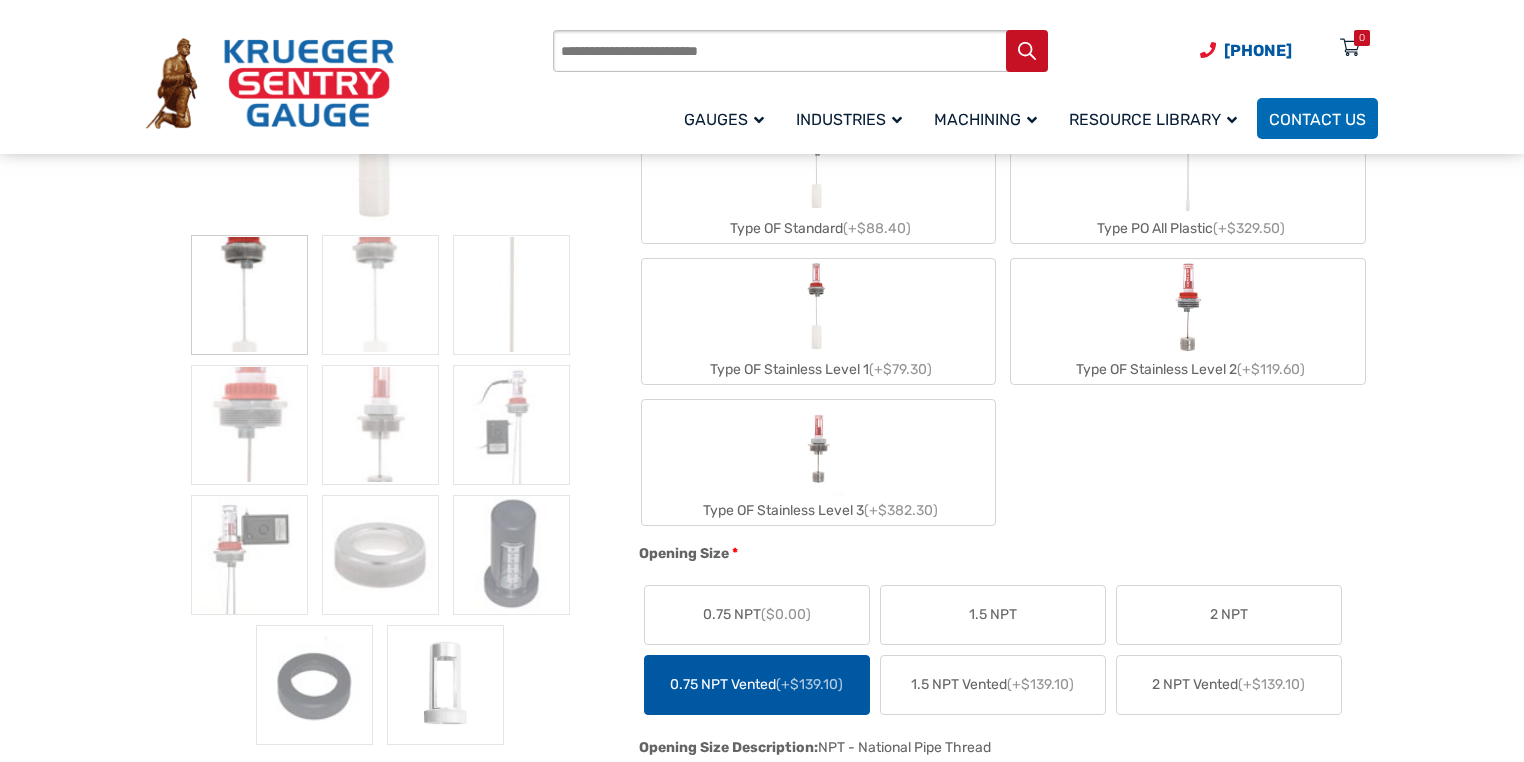scroll, scrollTop: 560, scrollLeft: 0, axis: vertical 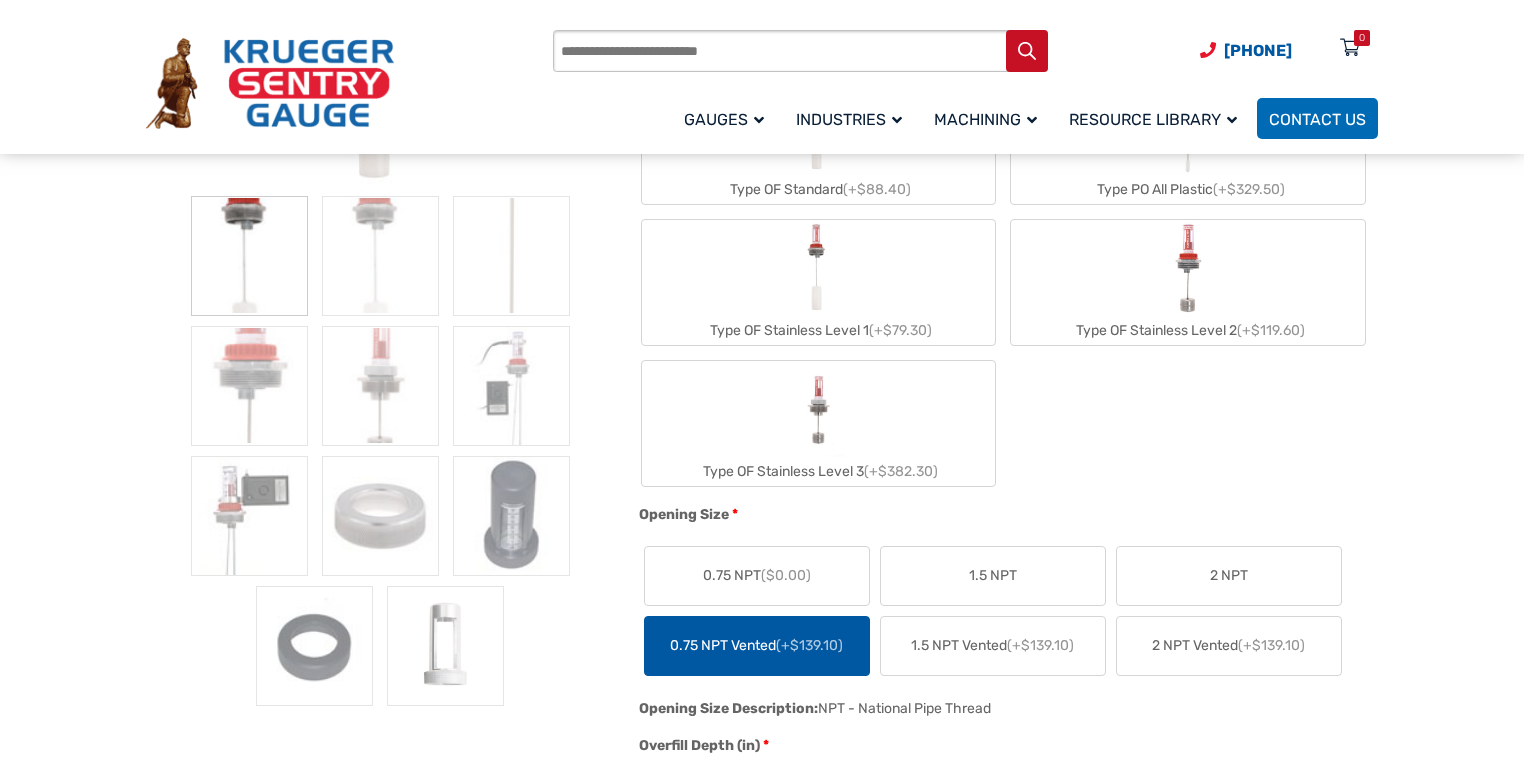 click on "0.75 NPT  ($0.00)" at bounding box center (757, 575) 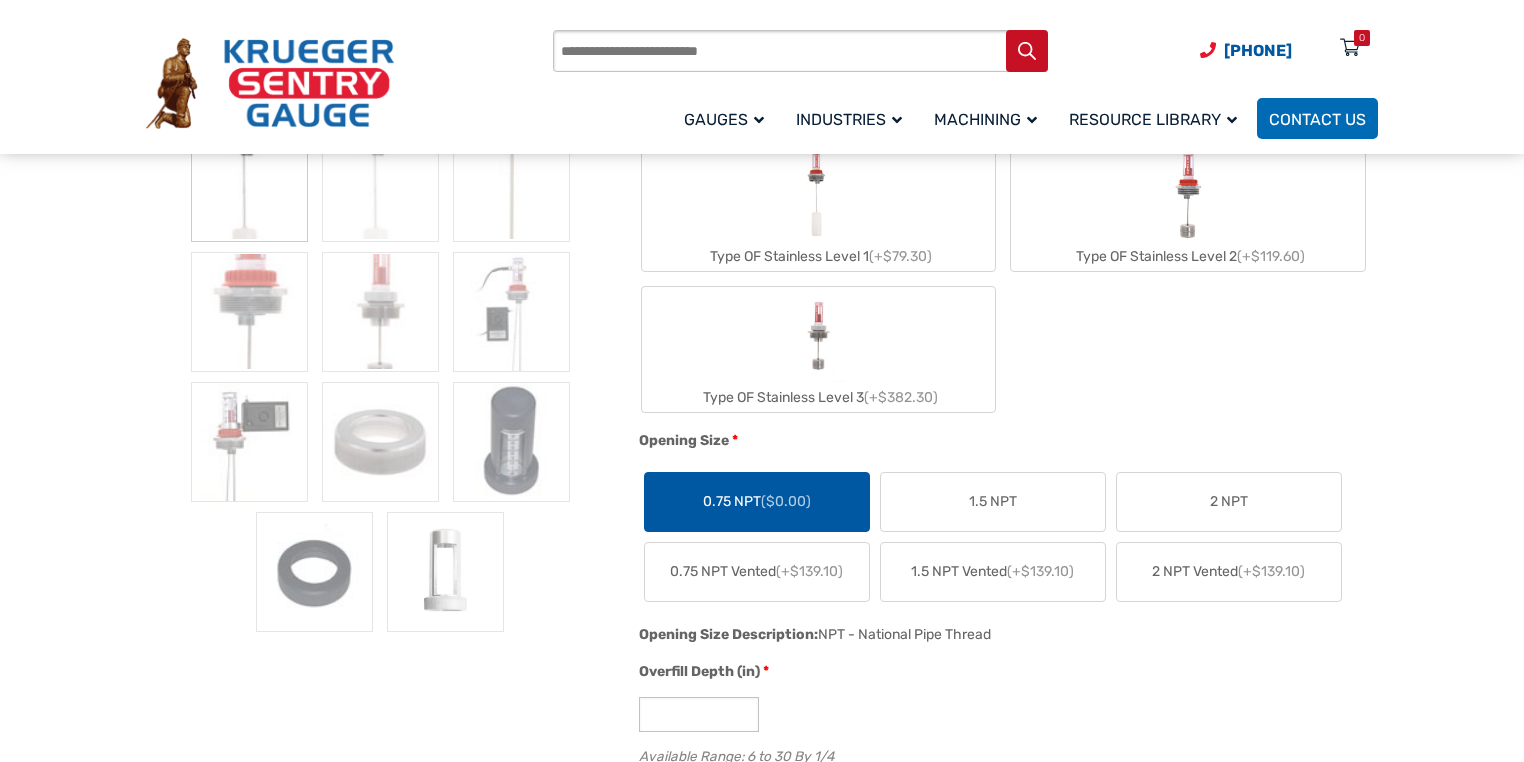 scroll, scrollTop: 720, scrollLeft: 0, axis: vertical 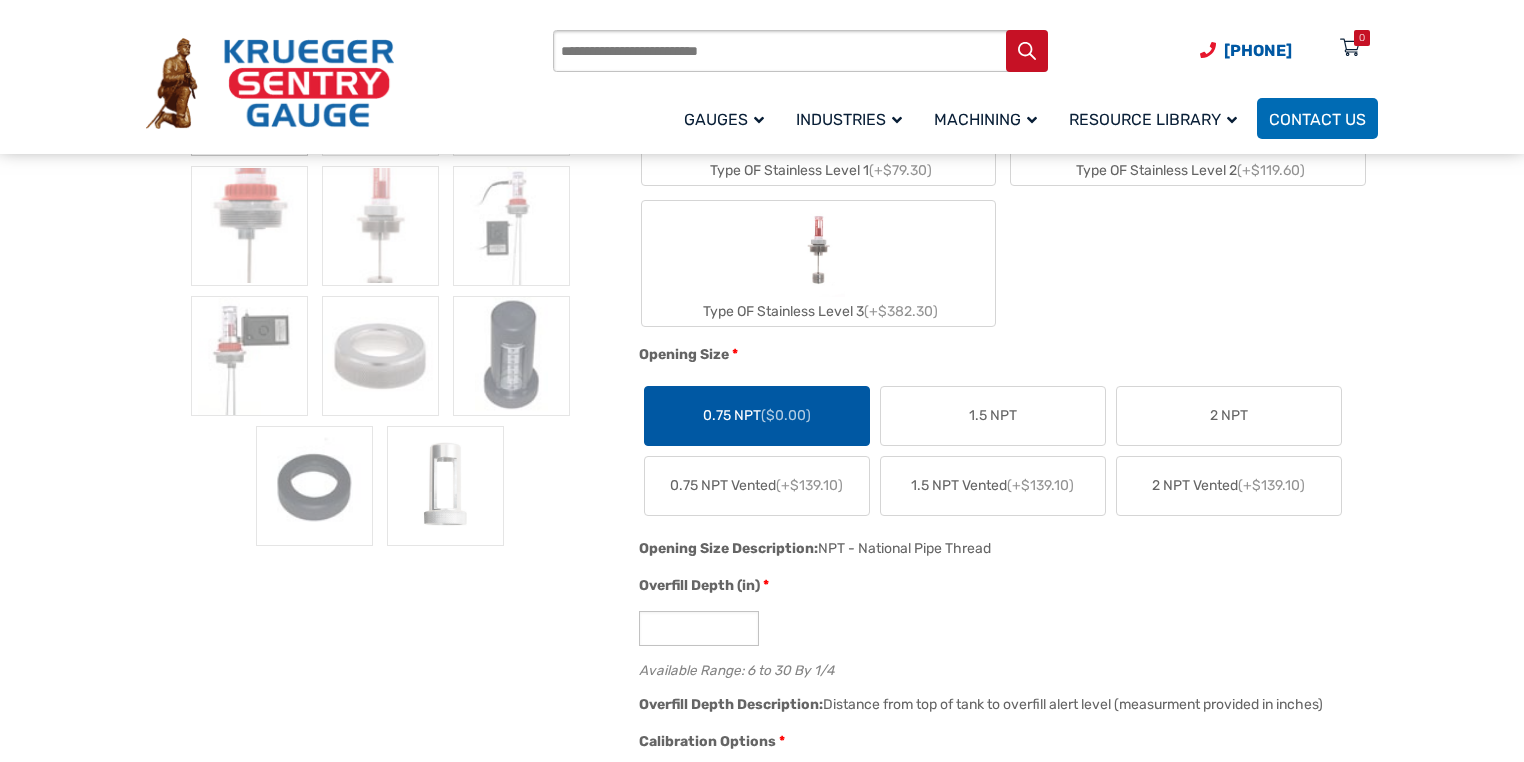 click on "Type OF Stainless Level 3  (+$382.30)" at bounding box center (819, 263) 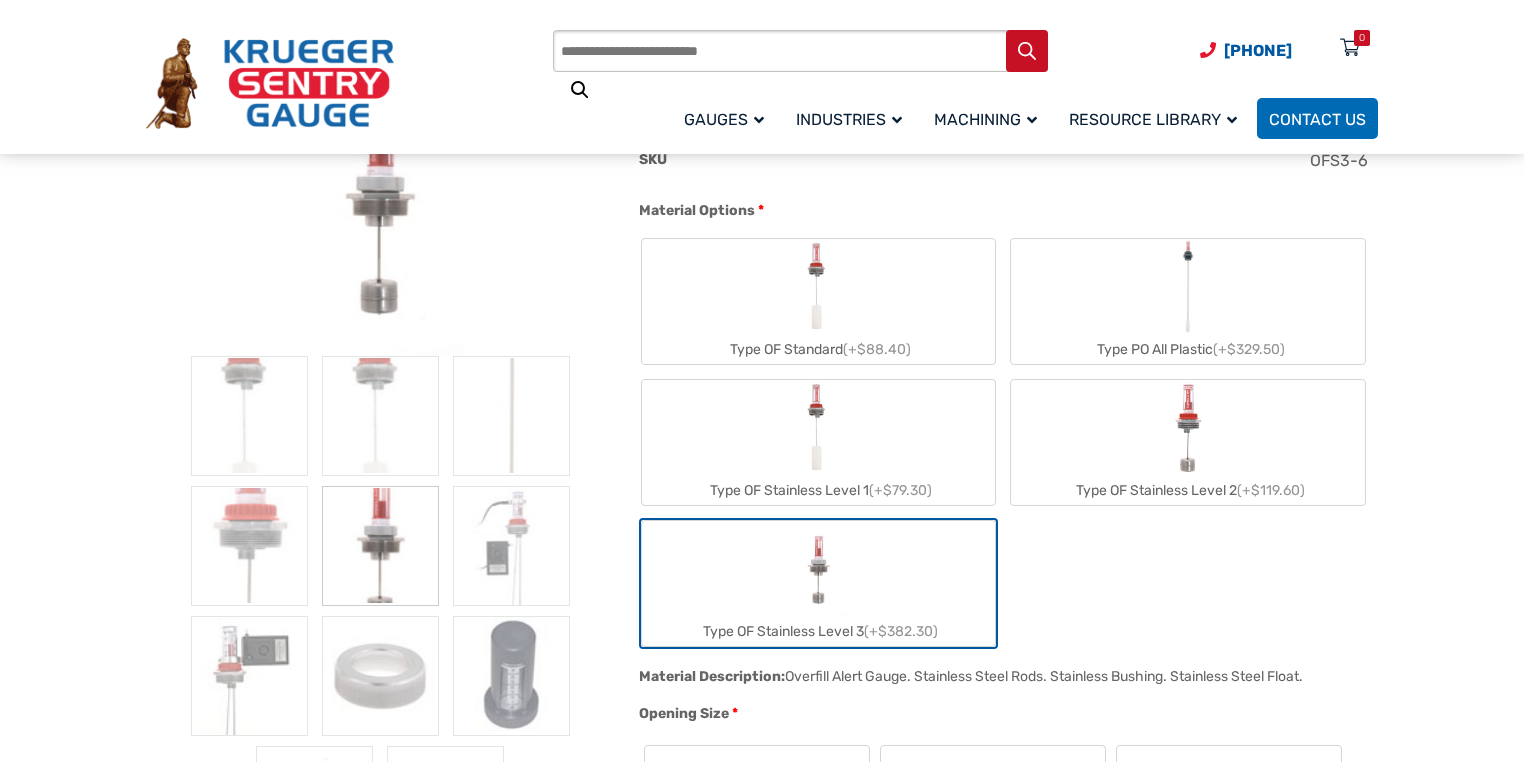 click at bounding box center [1188, 428] 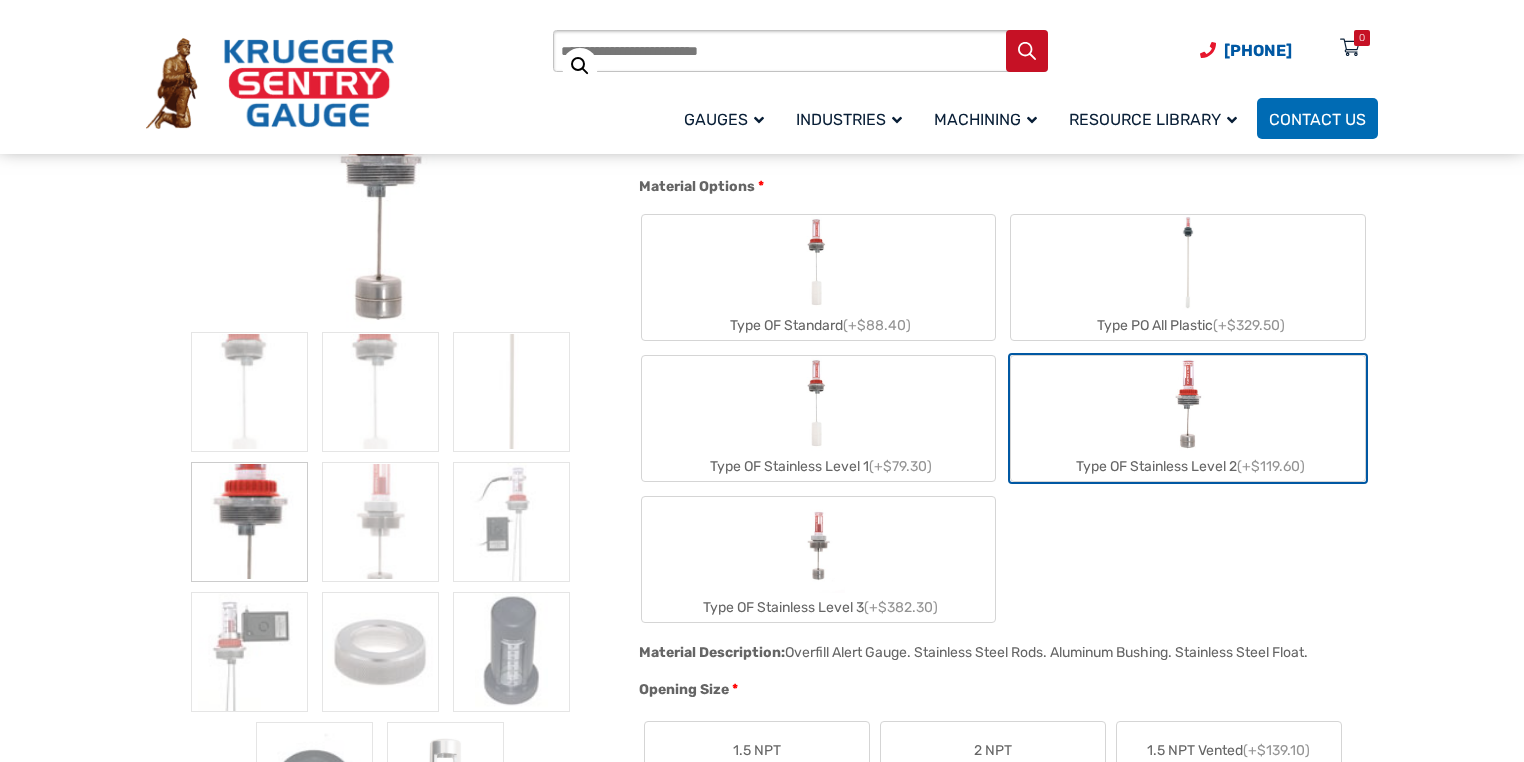scroll, scrollTop: 400, scrollLeft: 0, axis: vertical 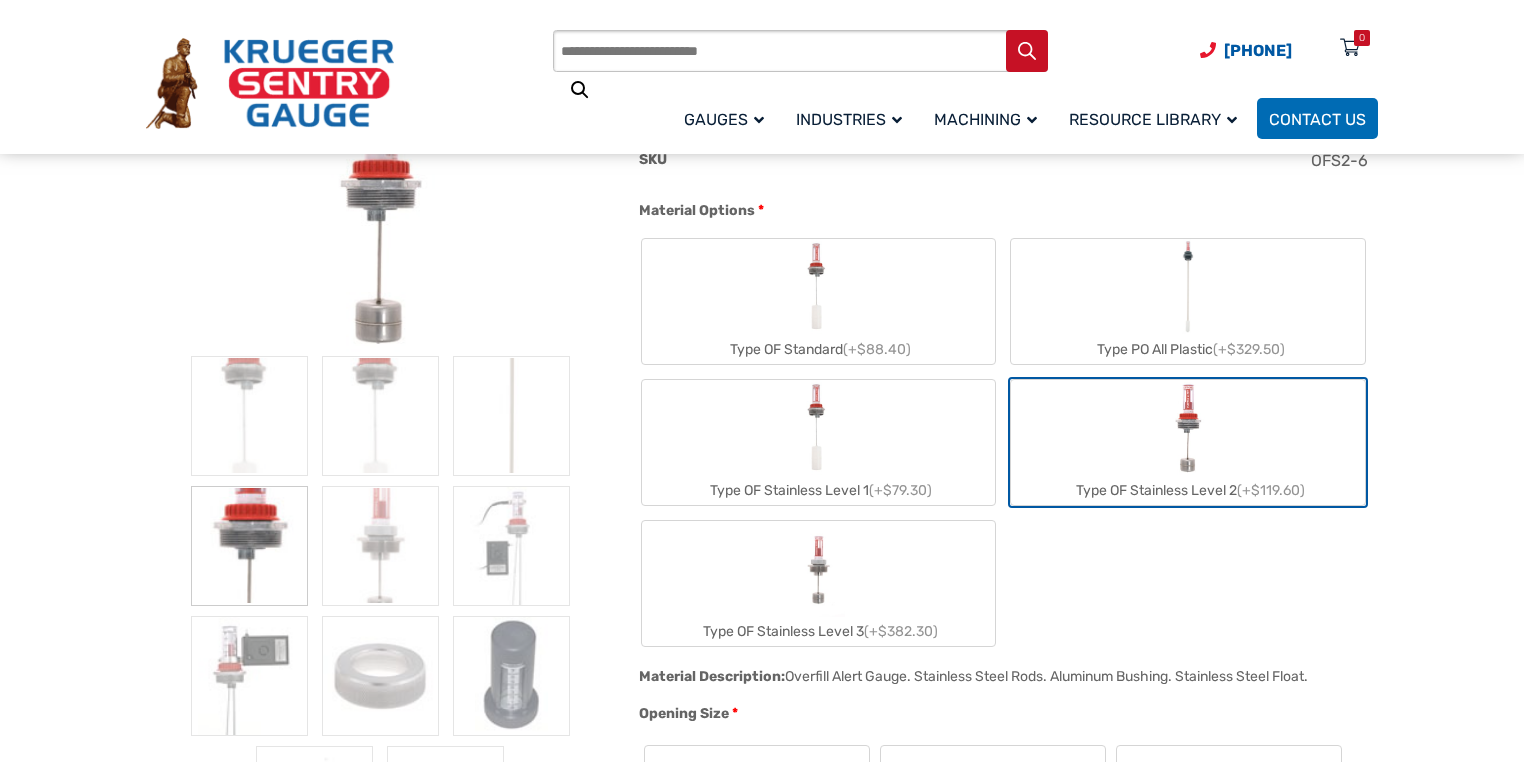 click at bounding box center (1188, 287) 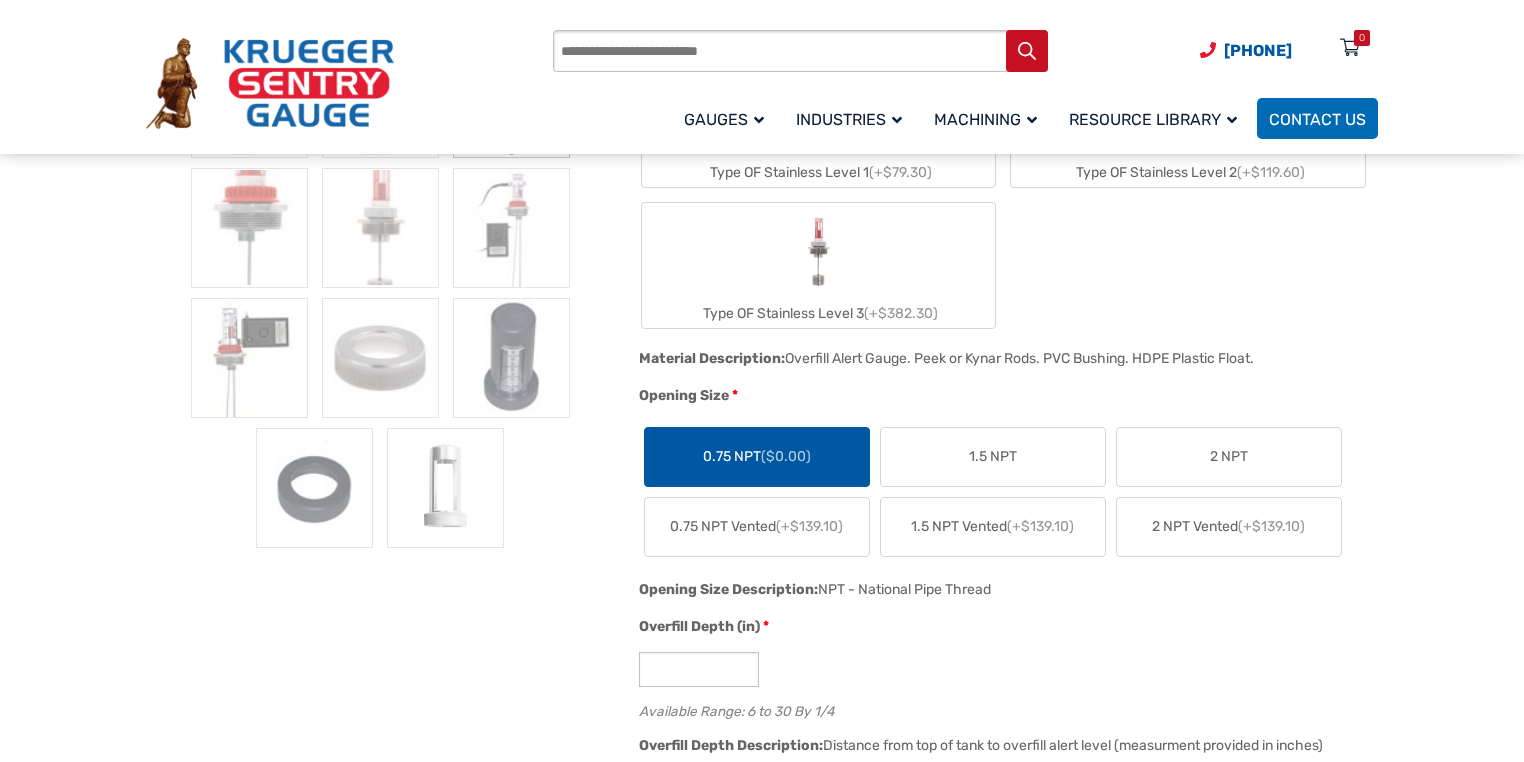 scroll, scrollTop: 720, scrollLeft: 0, axis: vertical 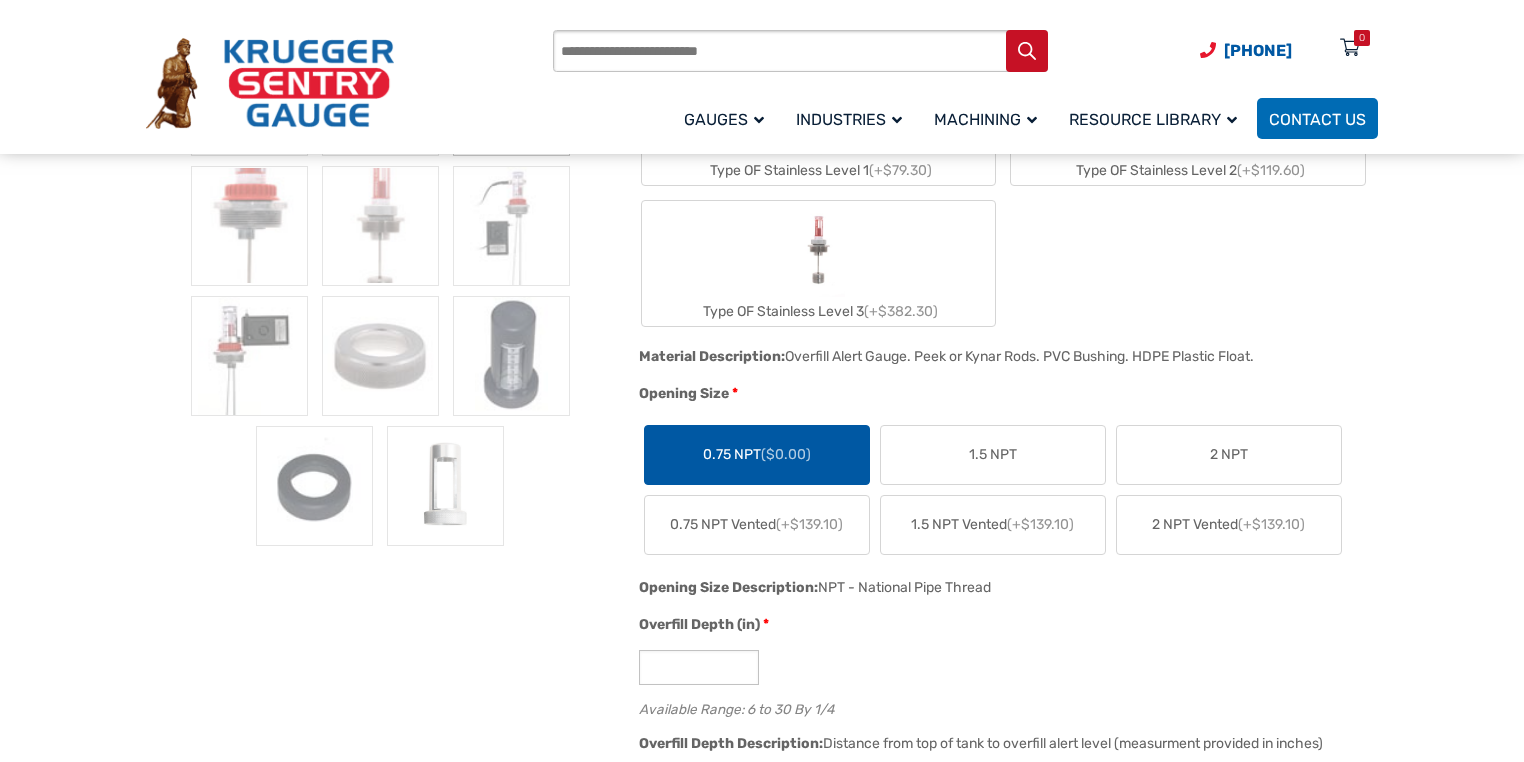 click on "0.75 NPT  ($0.00)" at bounding box center [757, 454] 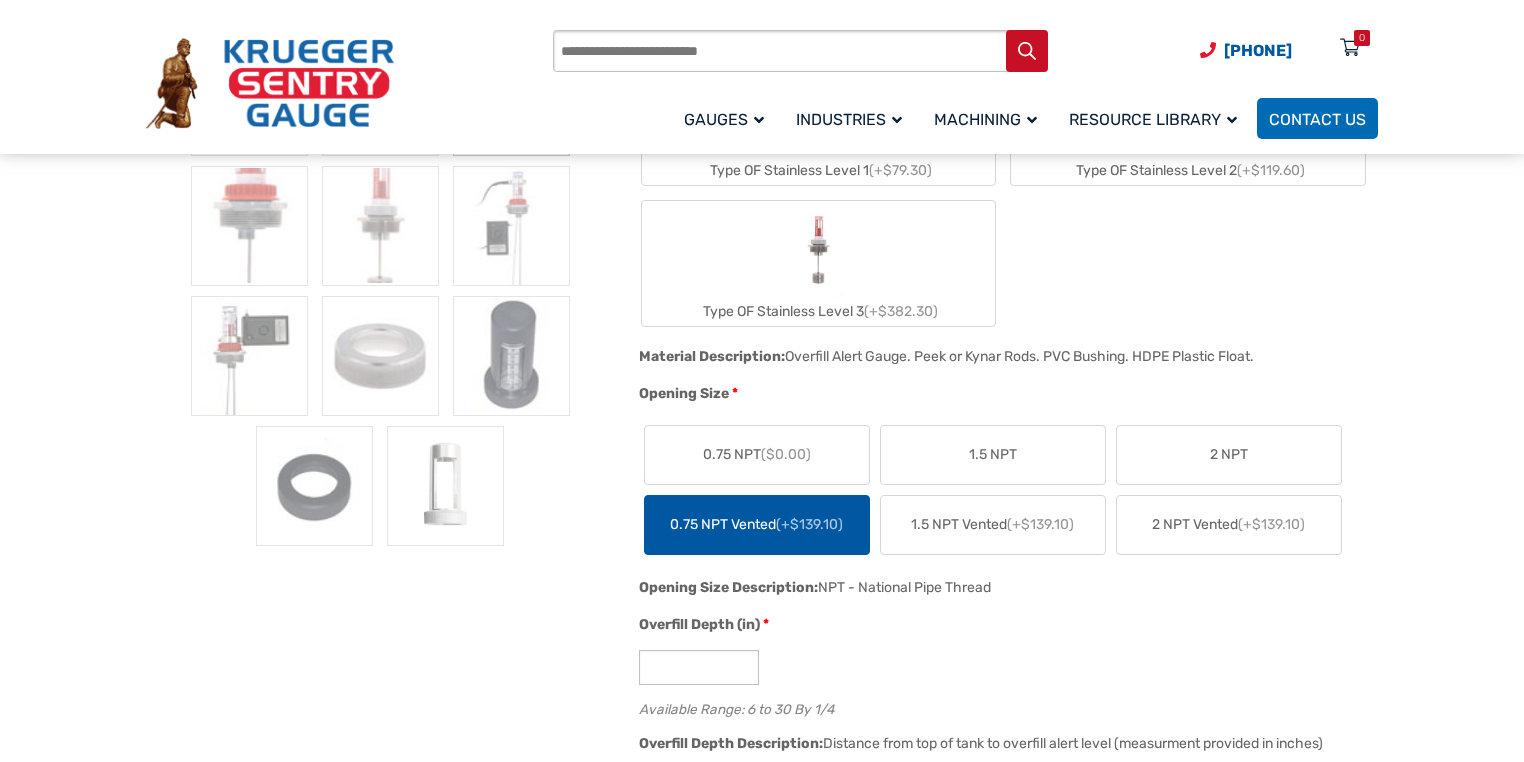click on "0.75 NPT  ($0.00)" at bounding box center (757, 454) 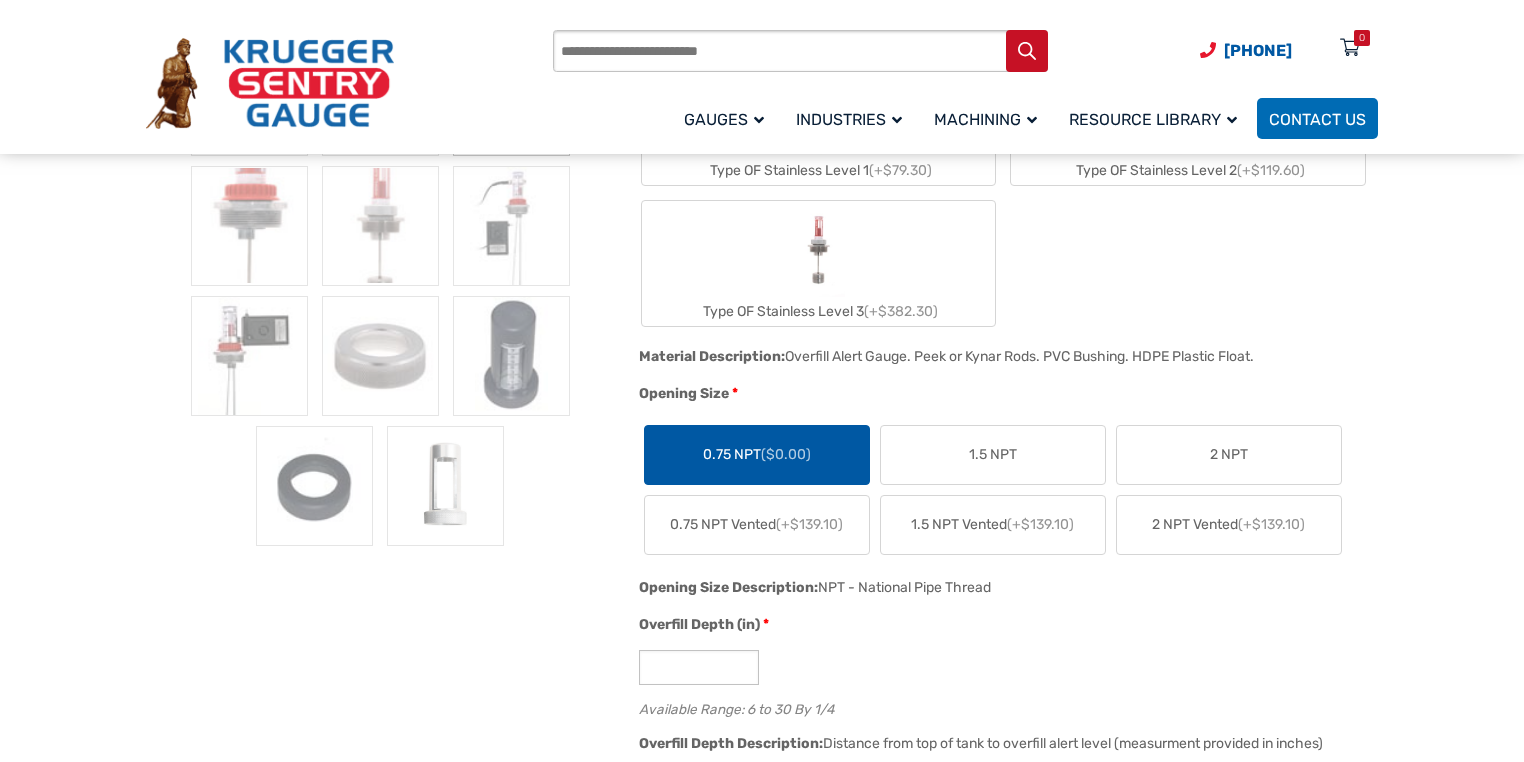 click on "($0.00)" at bounding box center [786, 454] 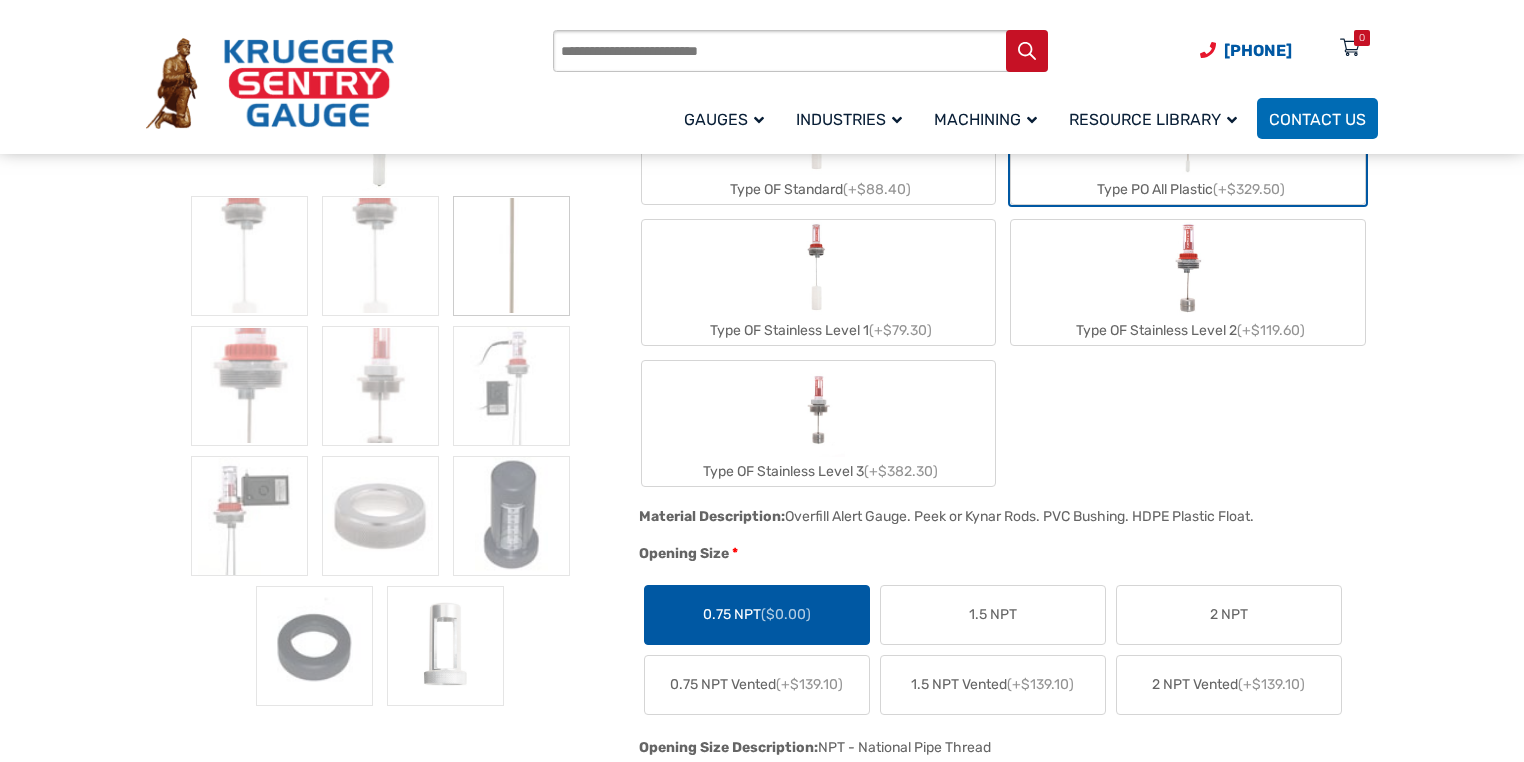 scroll, scrollTop: 560, scrollLeft: 0, axis: vertical 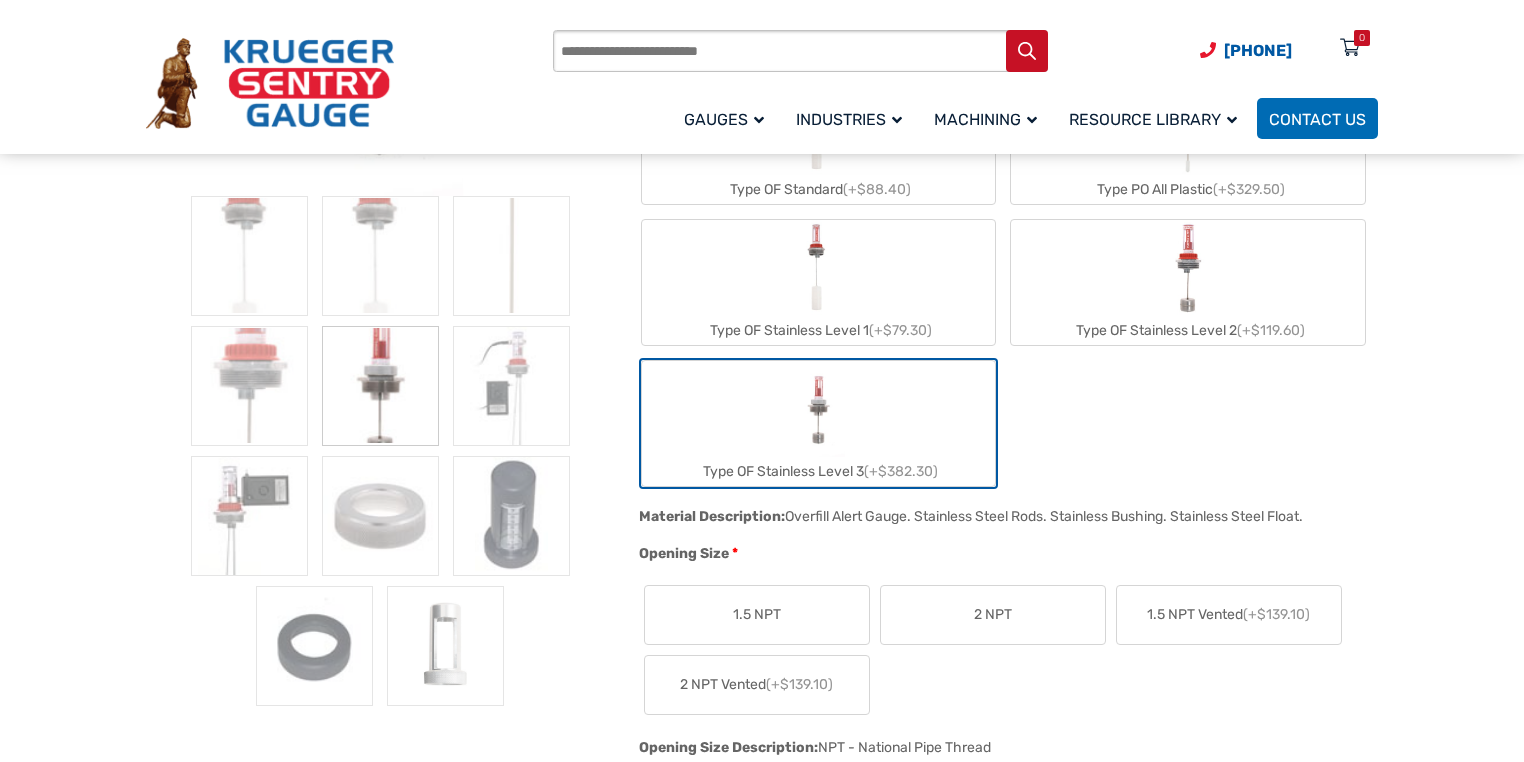 click on "1.5 NPT  2 NPT  1.5 NPT Vented  (+$139.10) 2 NPT Vented  (+$139.10)" at bounding box center (1003, 650) 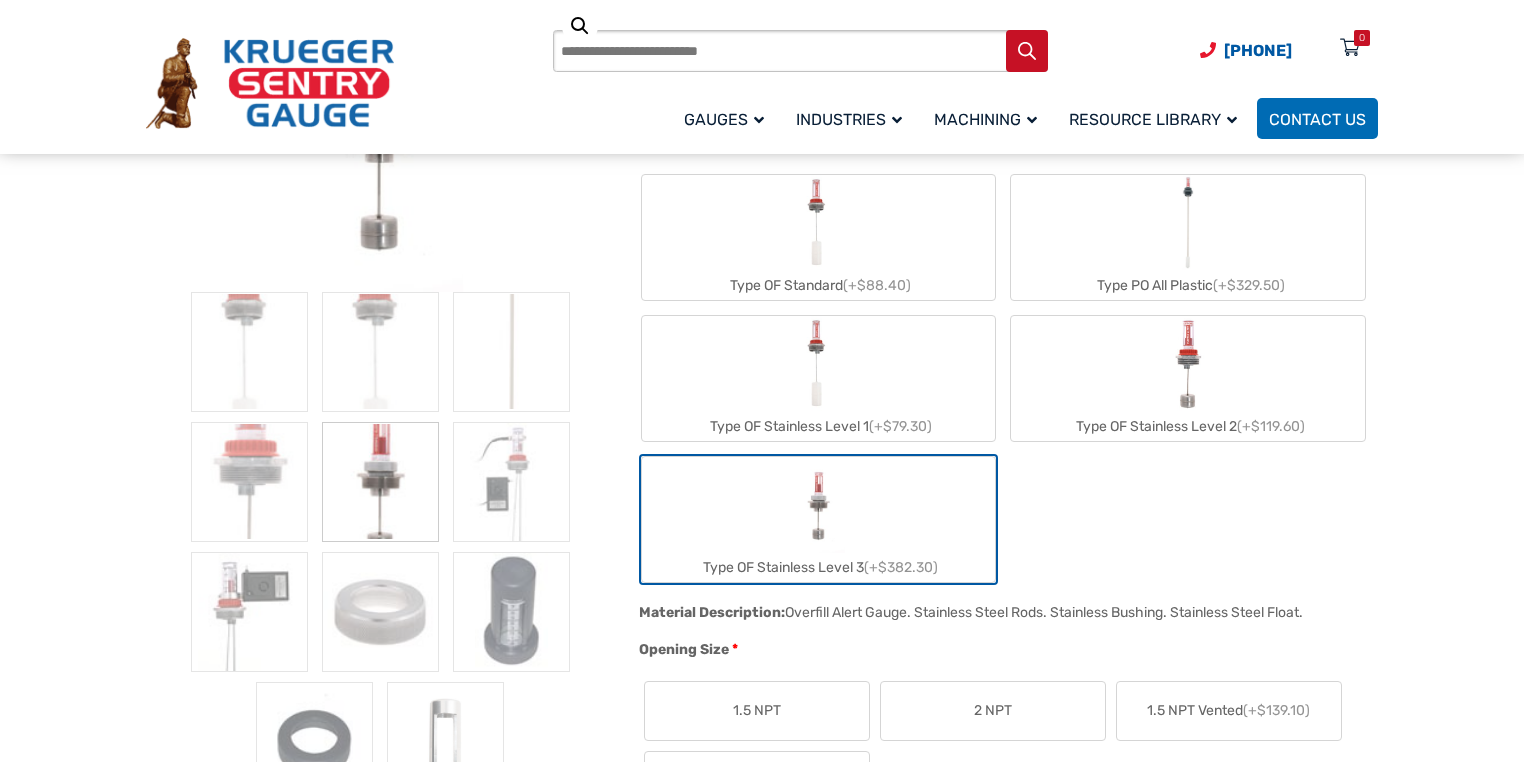 scroll, scrollTop: 320, scrollLeft: 0, axis: vertical 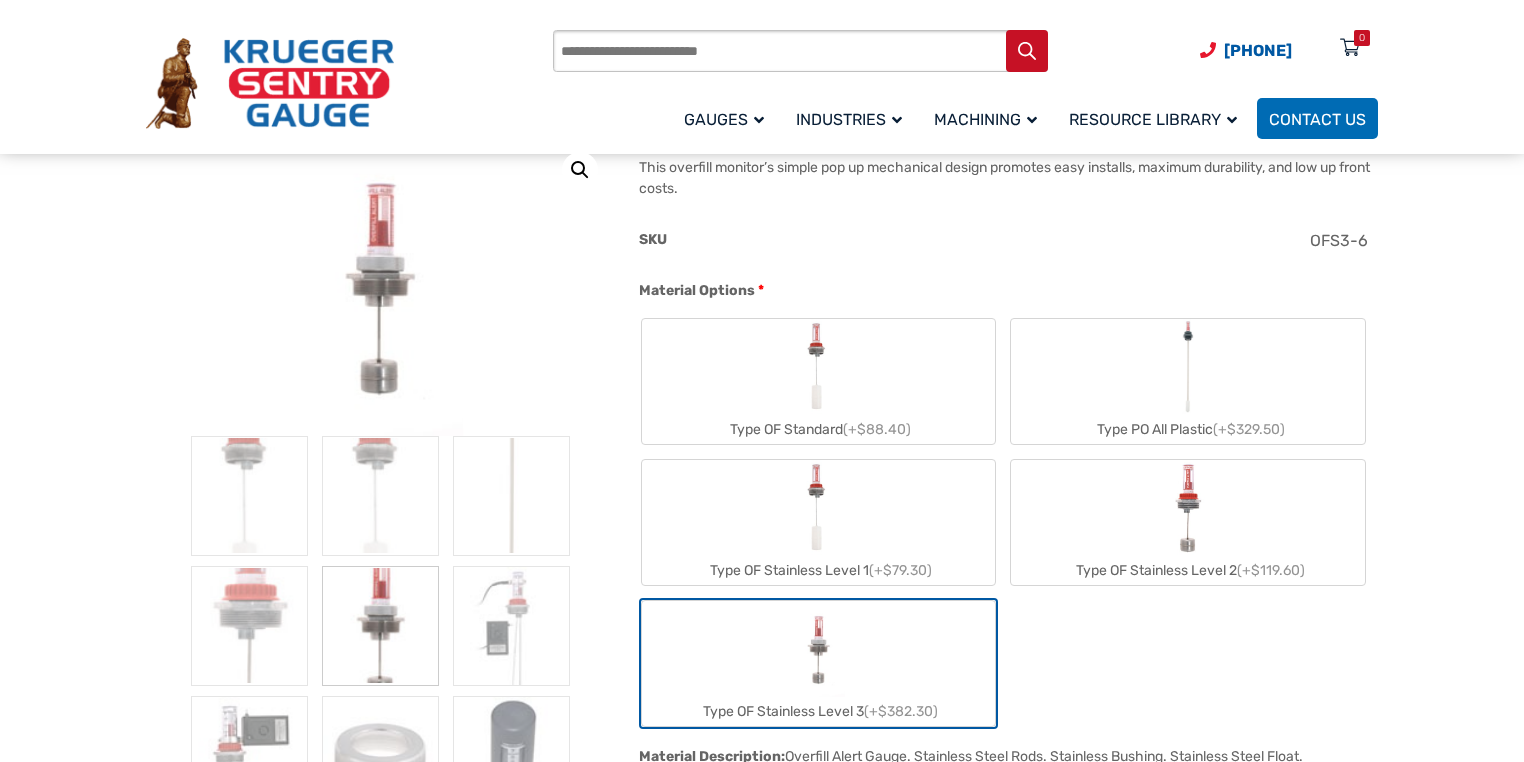 click on "Type PO All Plastic  (+$329.50)" at bounding box center (1188, 381) 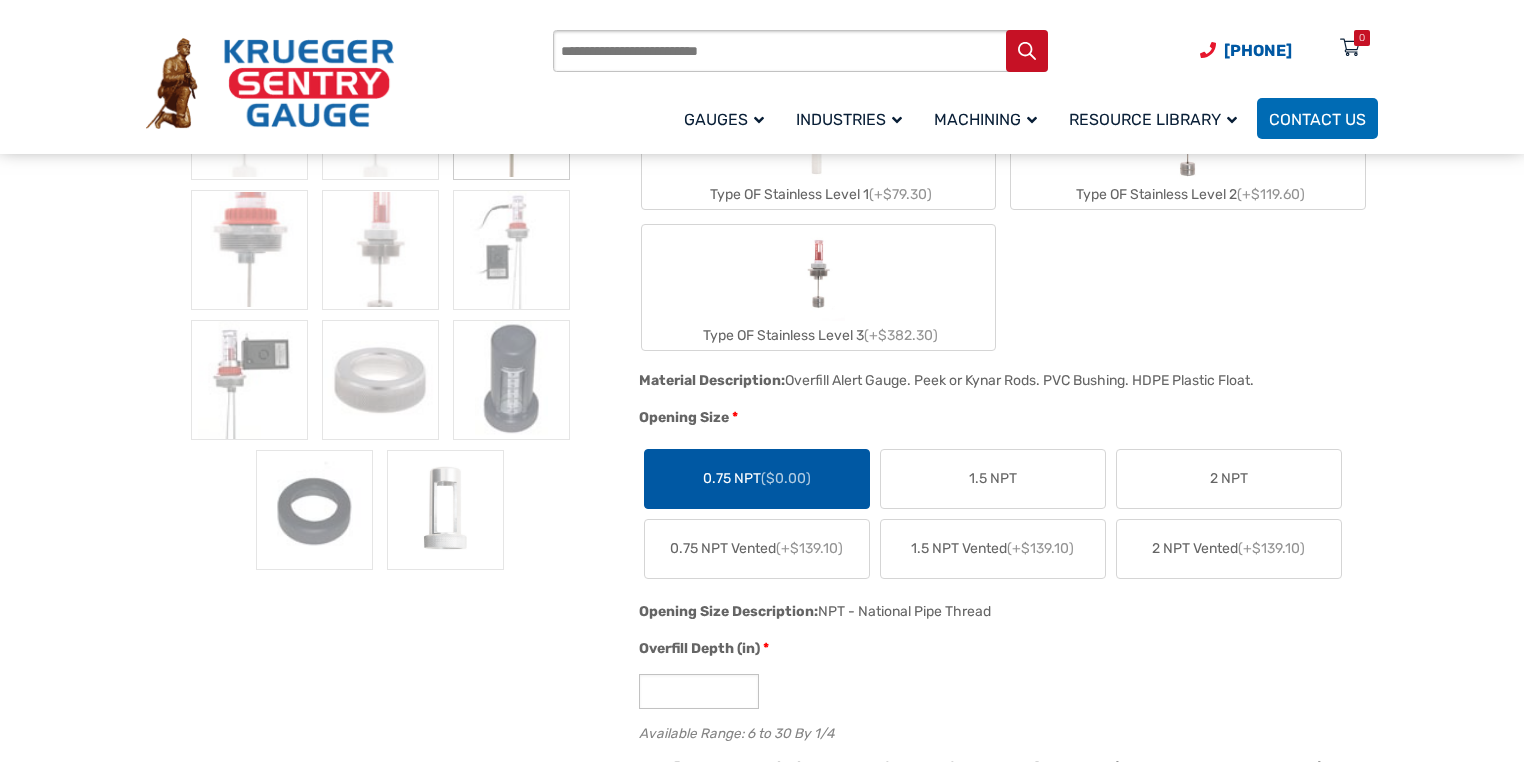 scroll, scrollTop: 720, scrollLeft: 0, axis: vertical 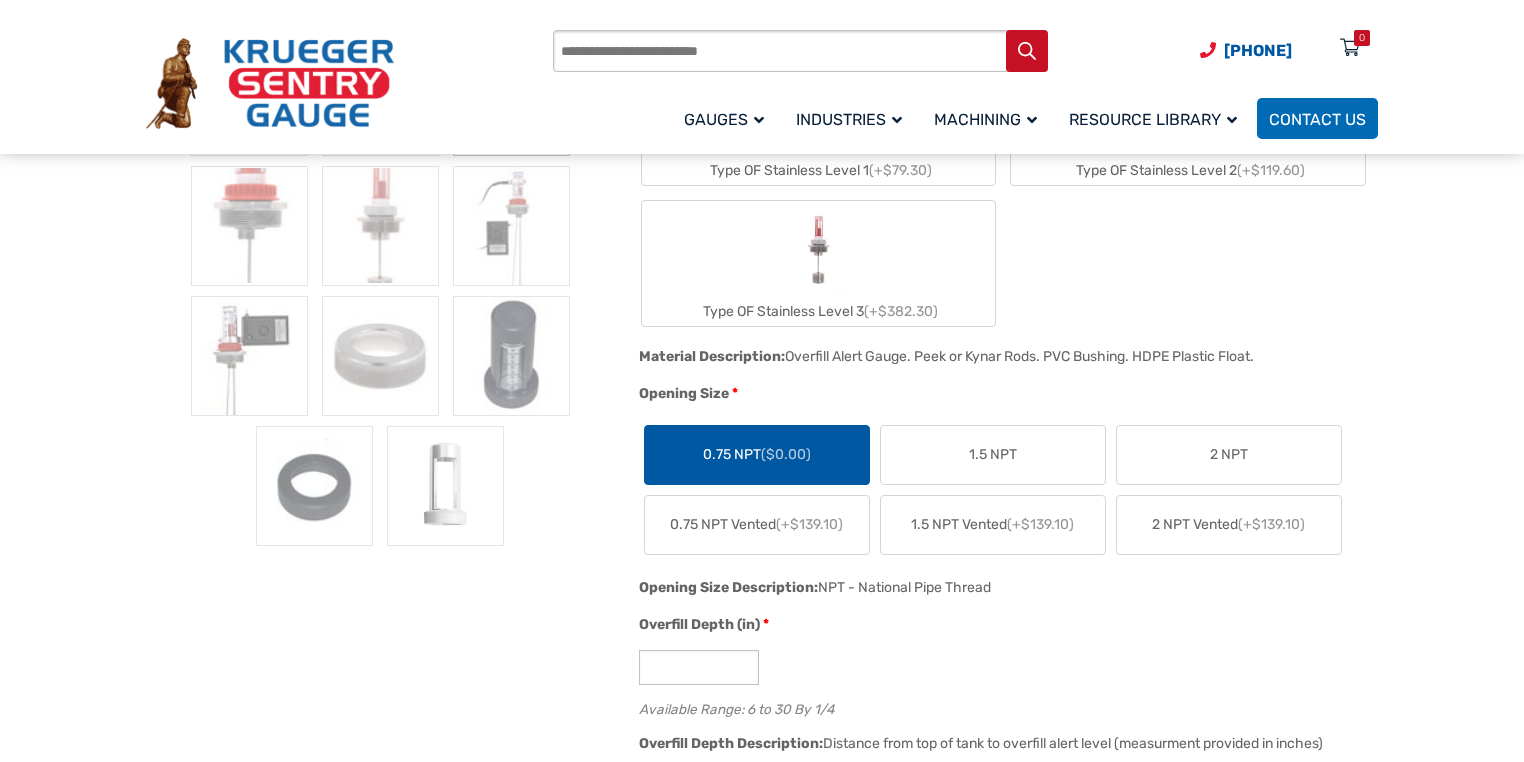 click on "0.75 NPT  ($0.00)" at bounding box center (757, 454) 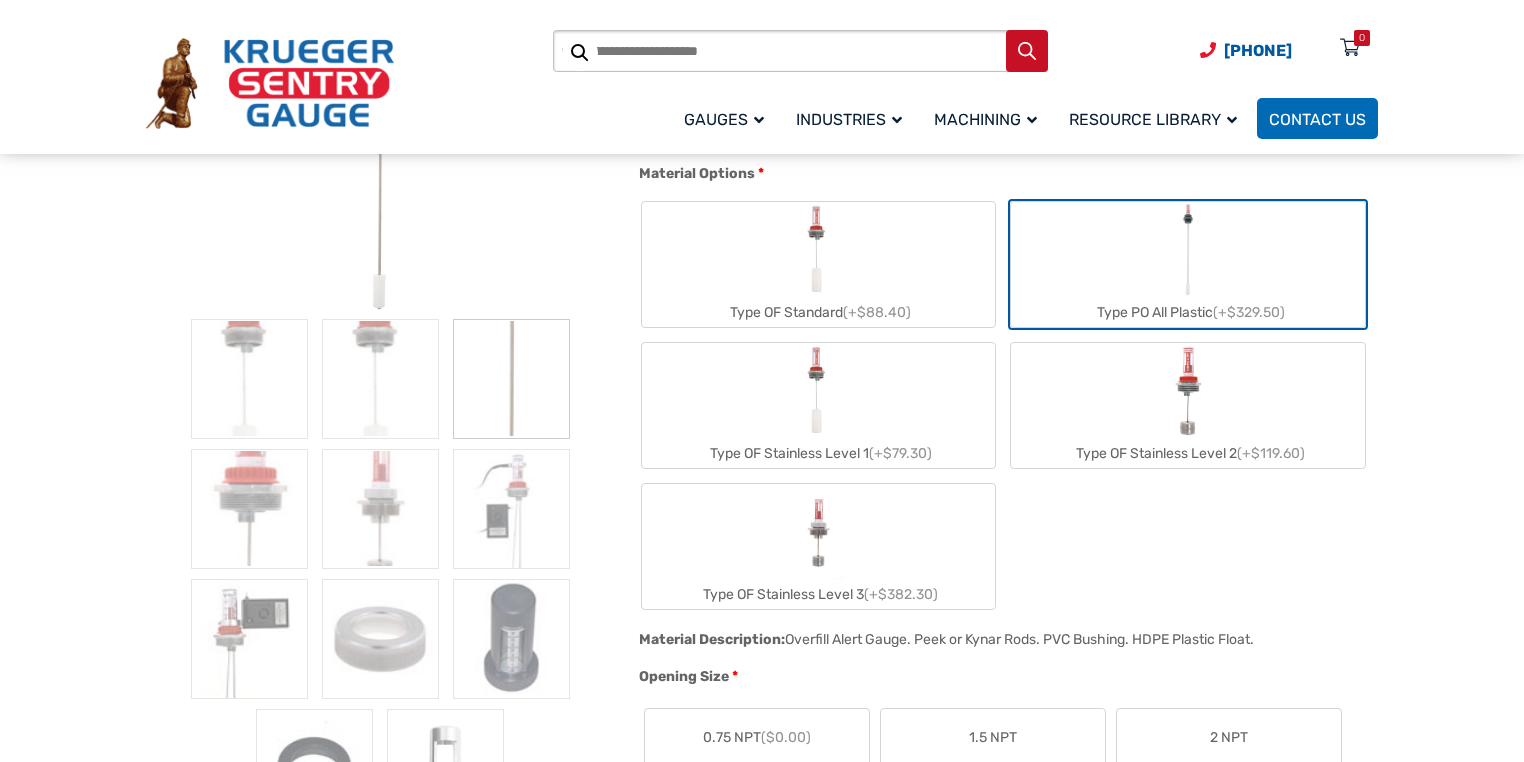 scroll, scrollTop: 640, scrollLeft: 0, axis: vertical 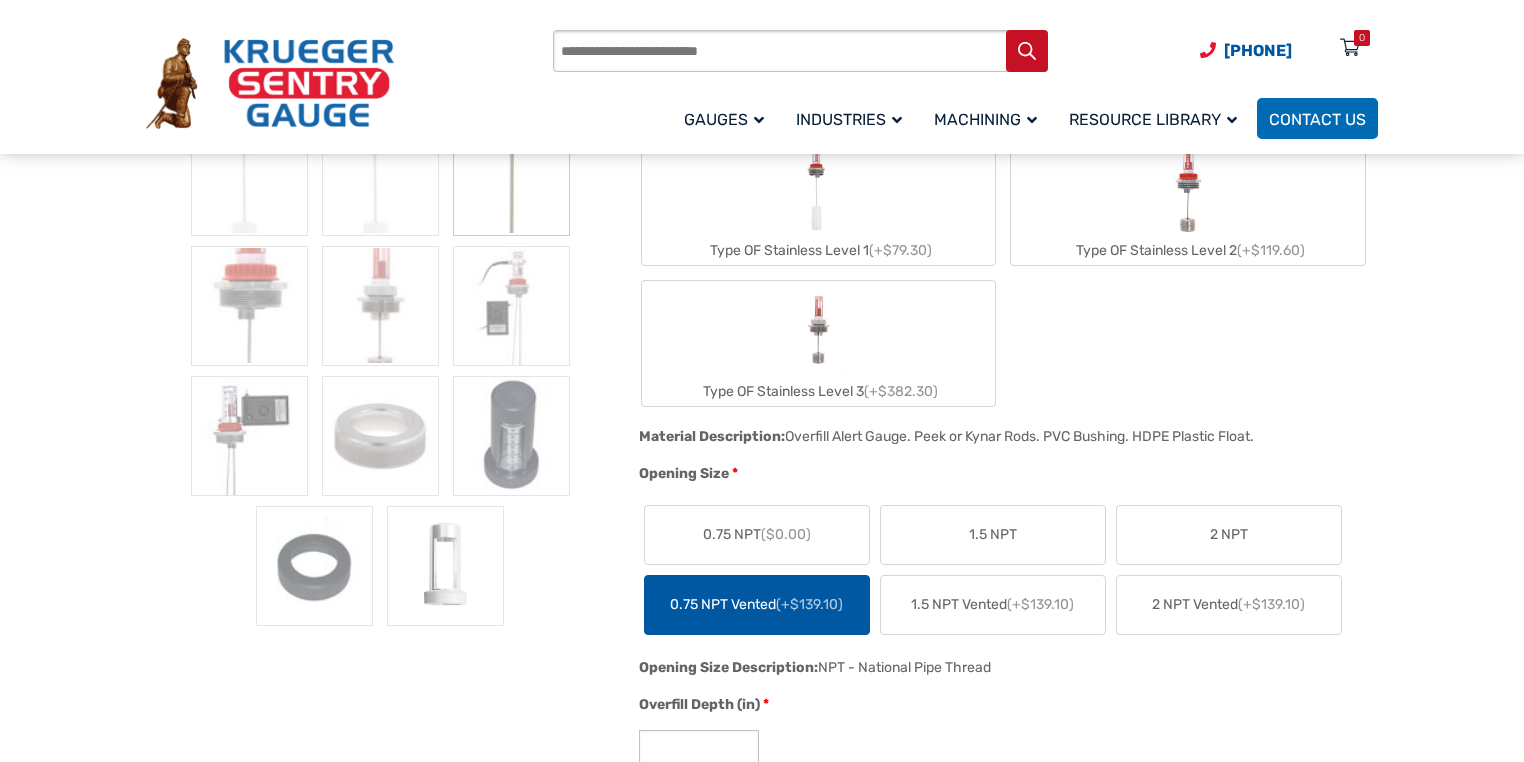 click on "(+$139.10)" at bounding box center (809, 604) 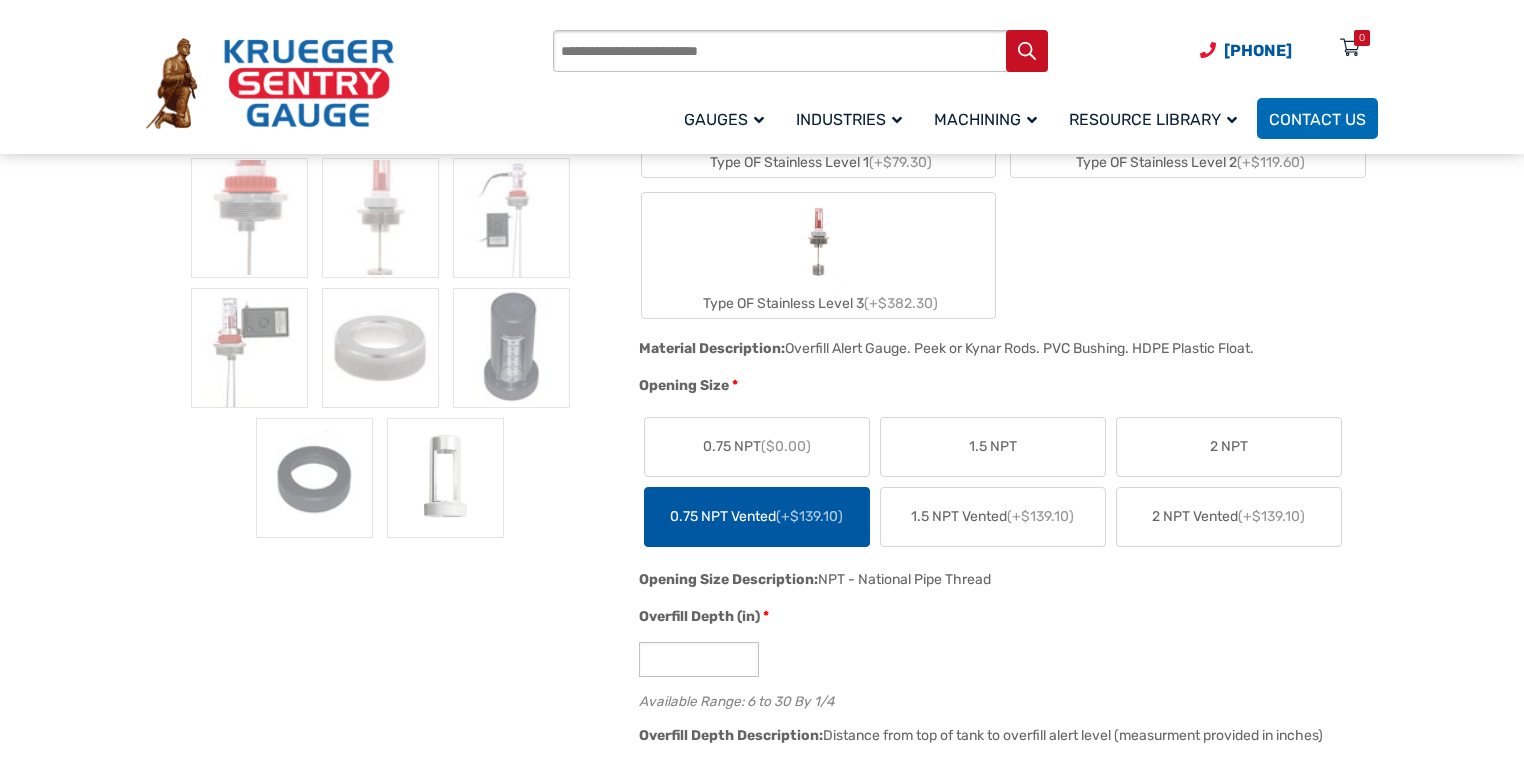scroll, scrollTop: 560, scrollLeft: 0, axis: vertical 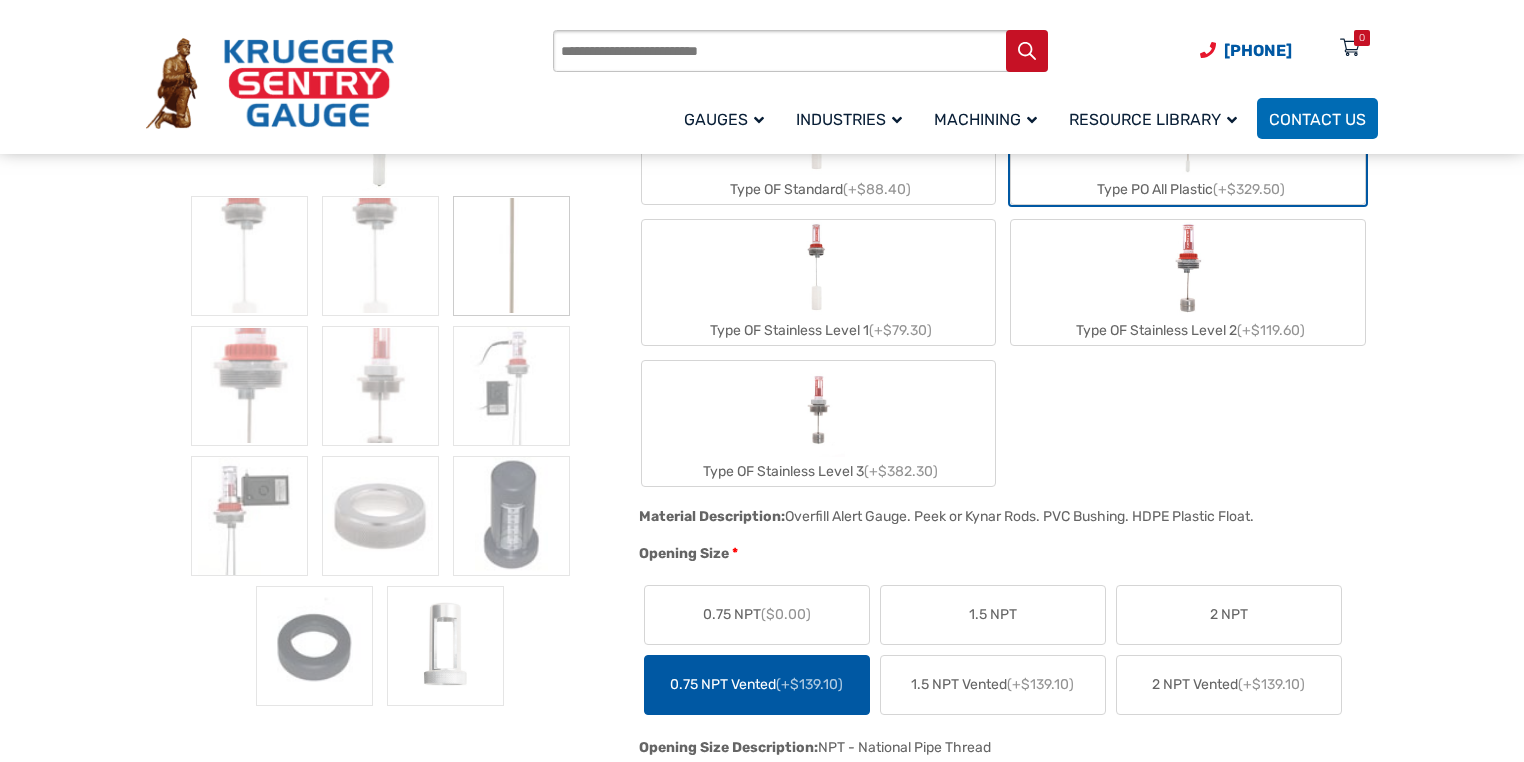 click on "Type OF Stainless Level 1  (+$79.30)" at bounding box center (819, 282) 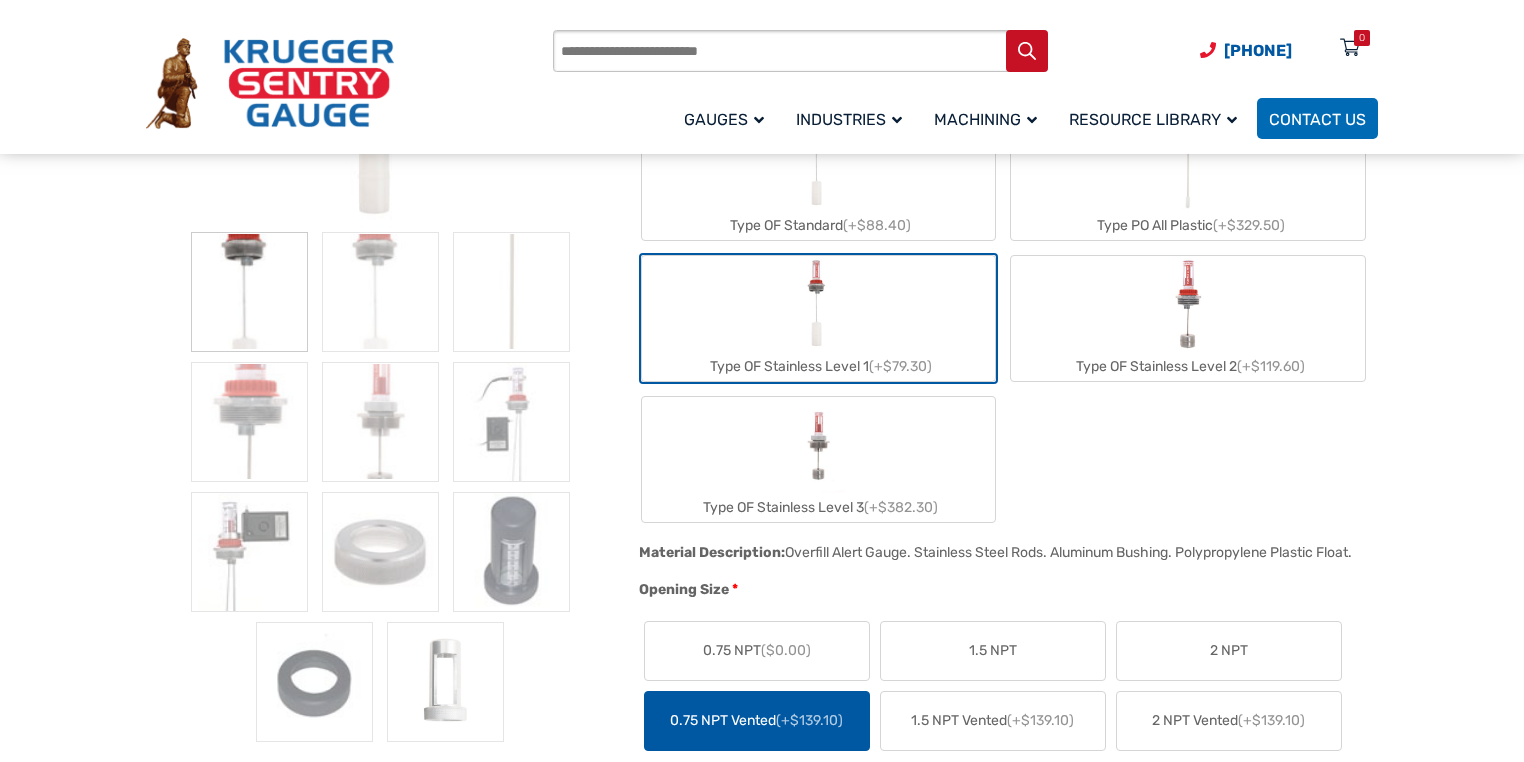 scroll, scrollTop: 560, scrollLeft: 0, axis: vertical 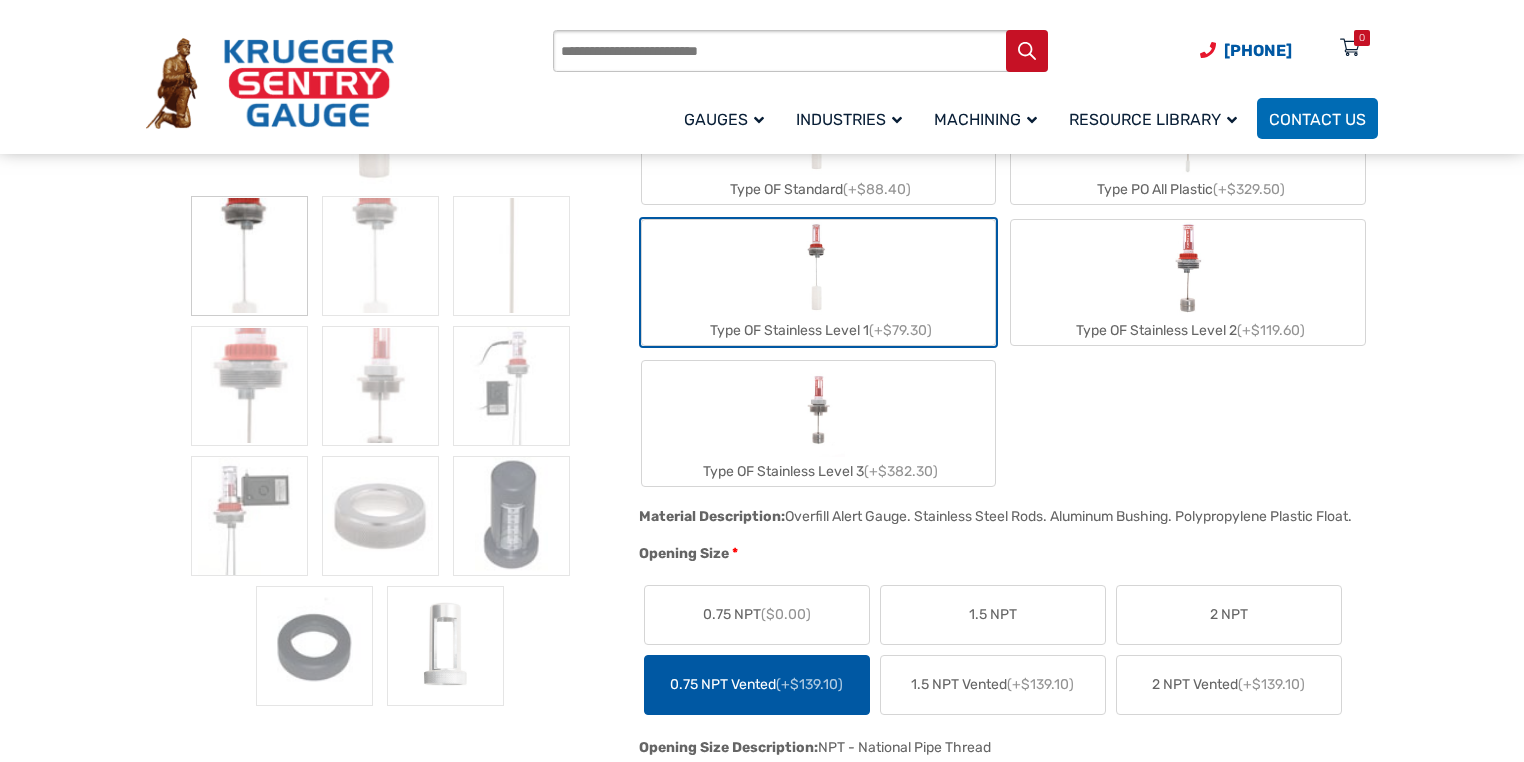click at bounding box center [1188, 268] 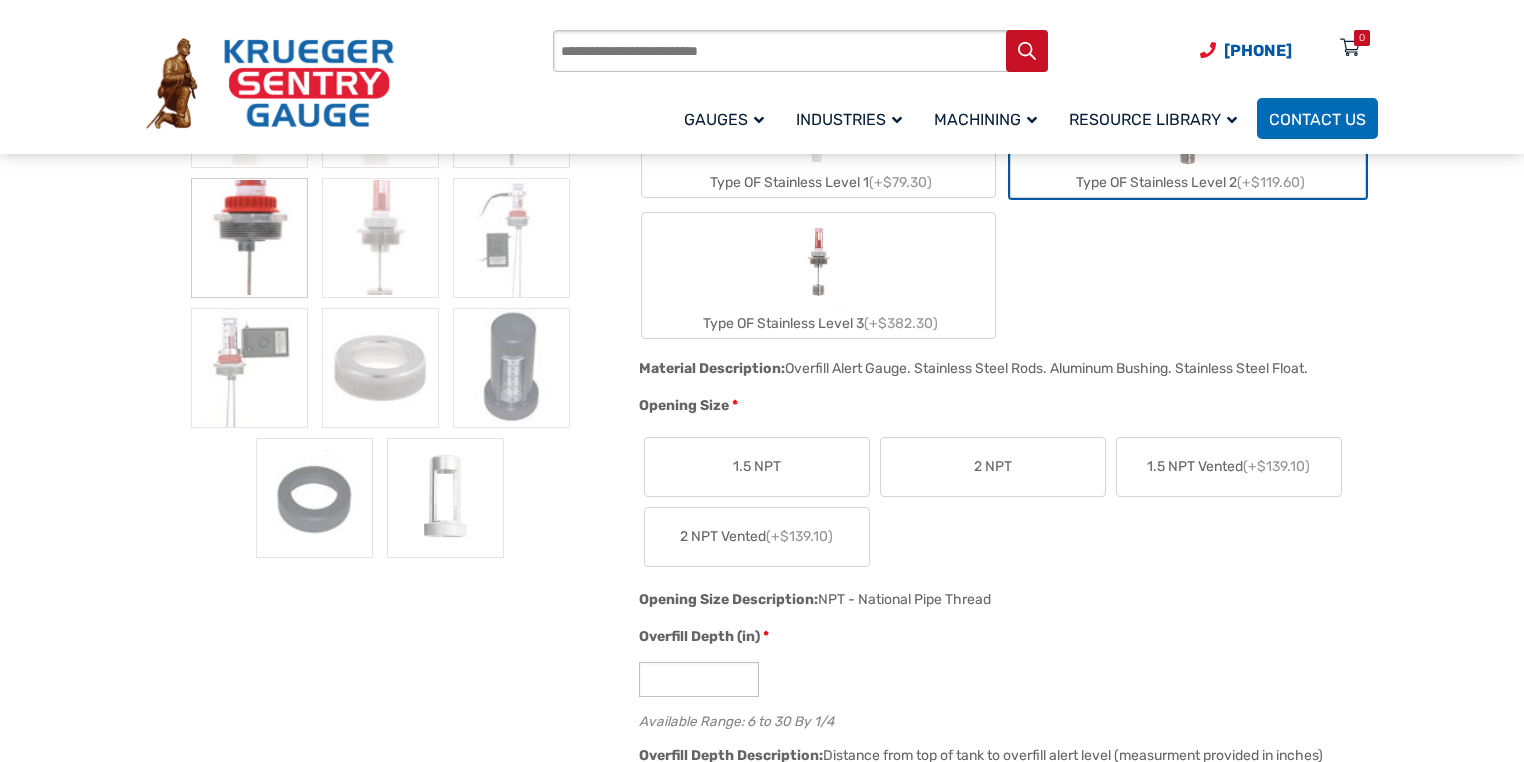 scroll, scrollTop: 720, scrollLeft: 0, axis: vertical 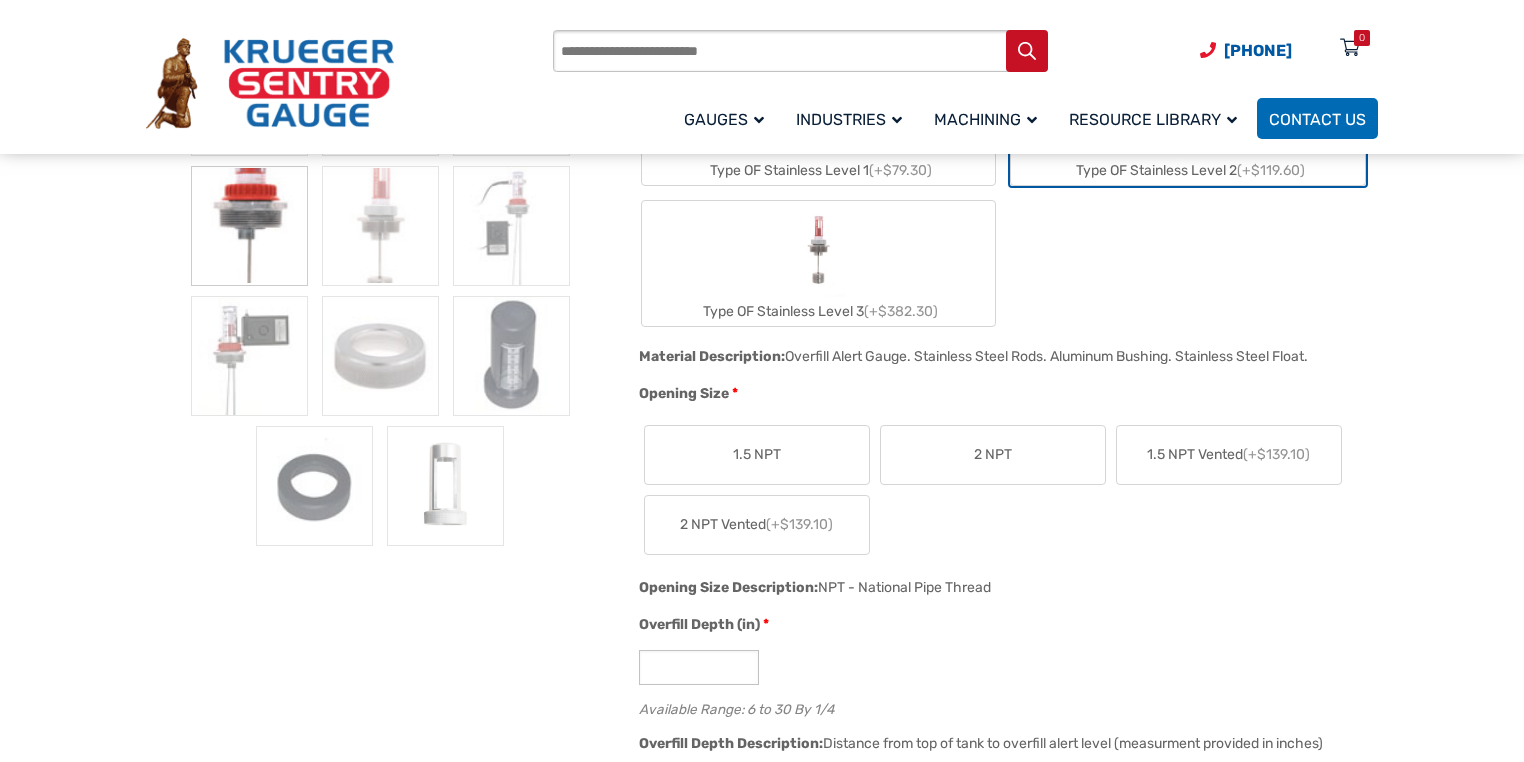 click on "Type OF Stainless Level 3  (+$382.30)" at bounding box center [819, 263] 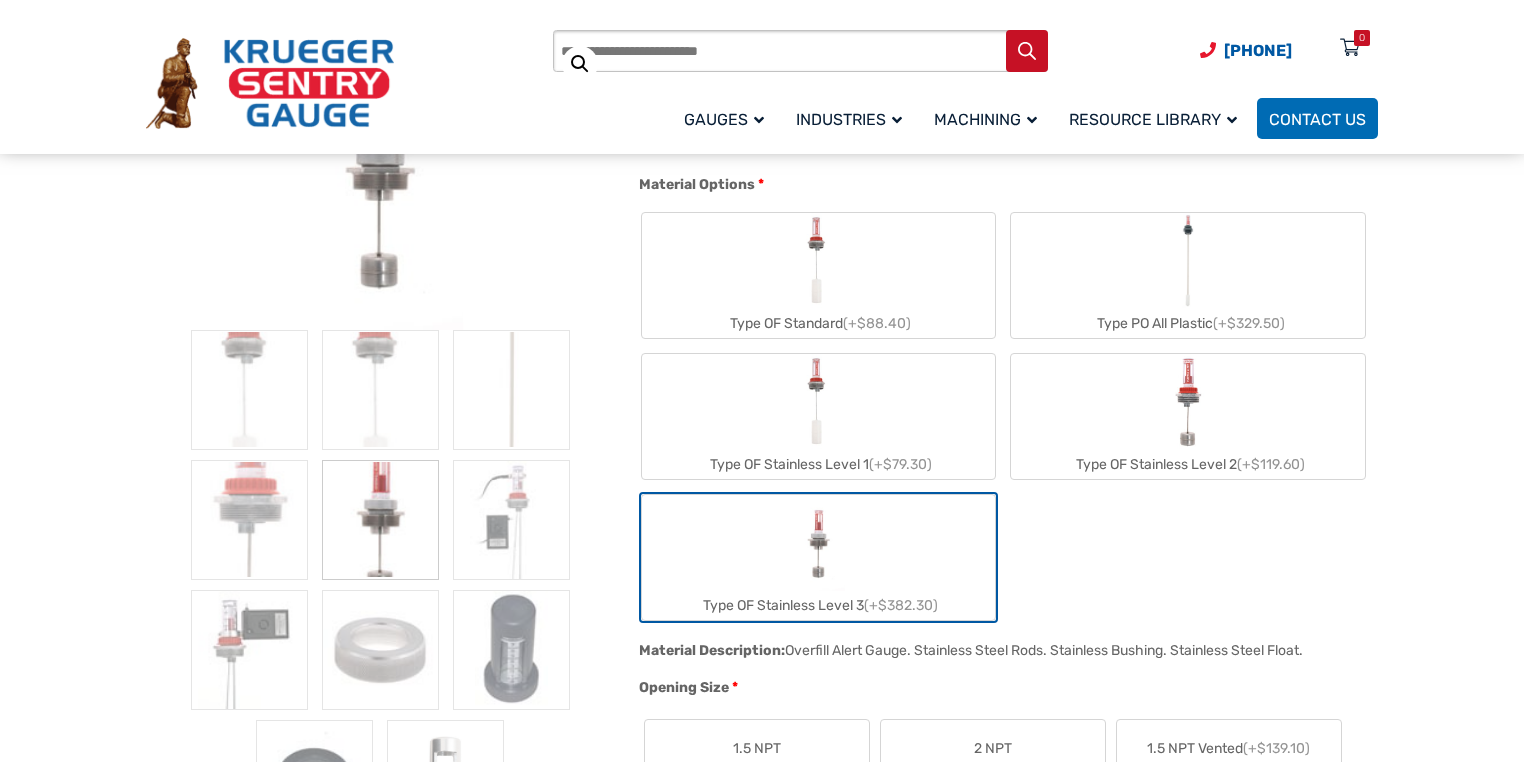 scroll, scrollTop: 400, scrollLeft: 0, axis: vertical 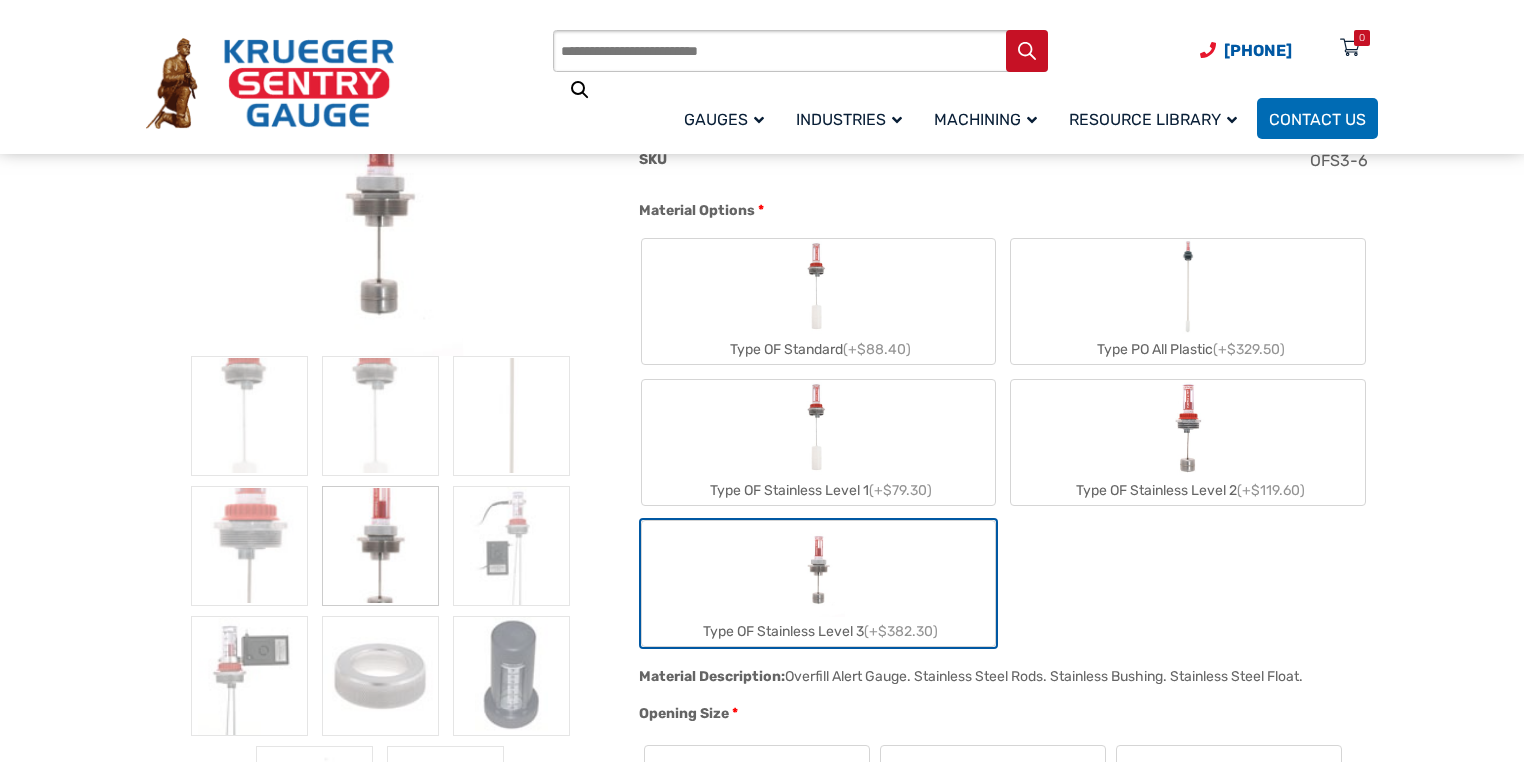 click on "Type OF Stainless Level 1  (+$79.30)" at bounding box center (819, 442) 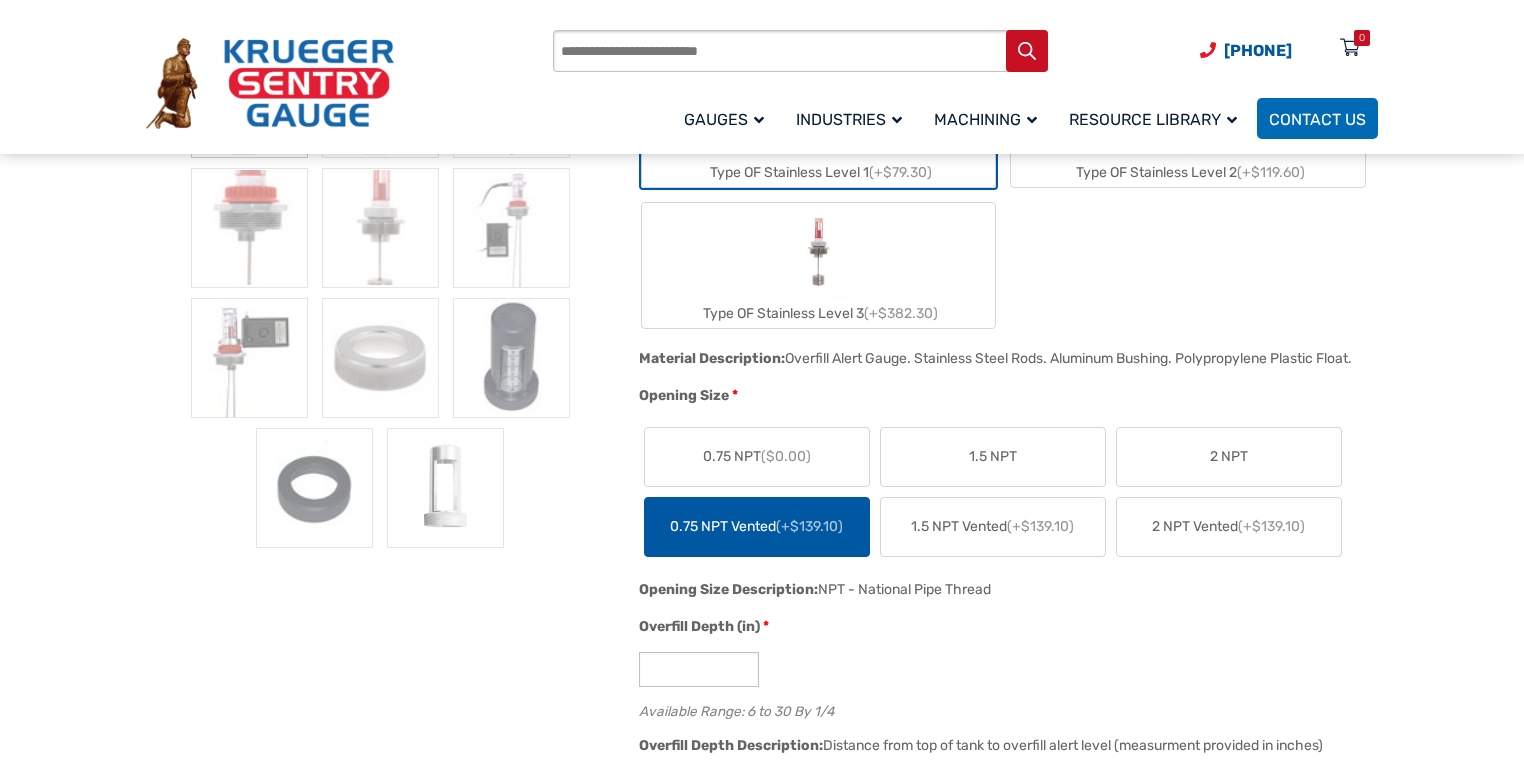 scroll, scrollTop: 720, scrollLeft: 0, axis: vertical 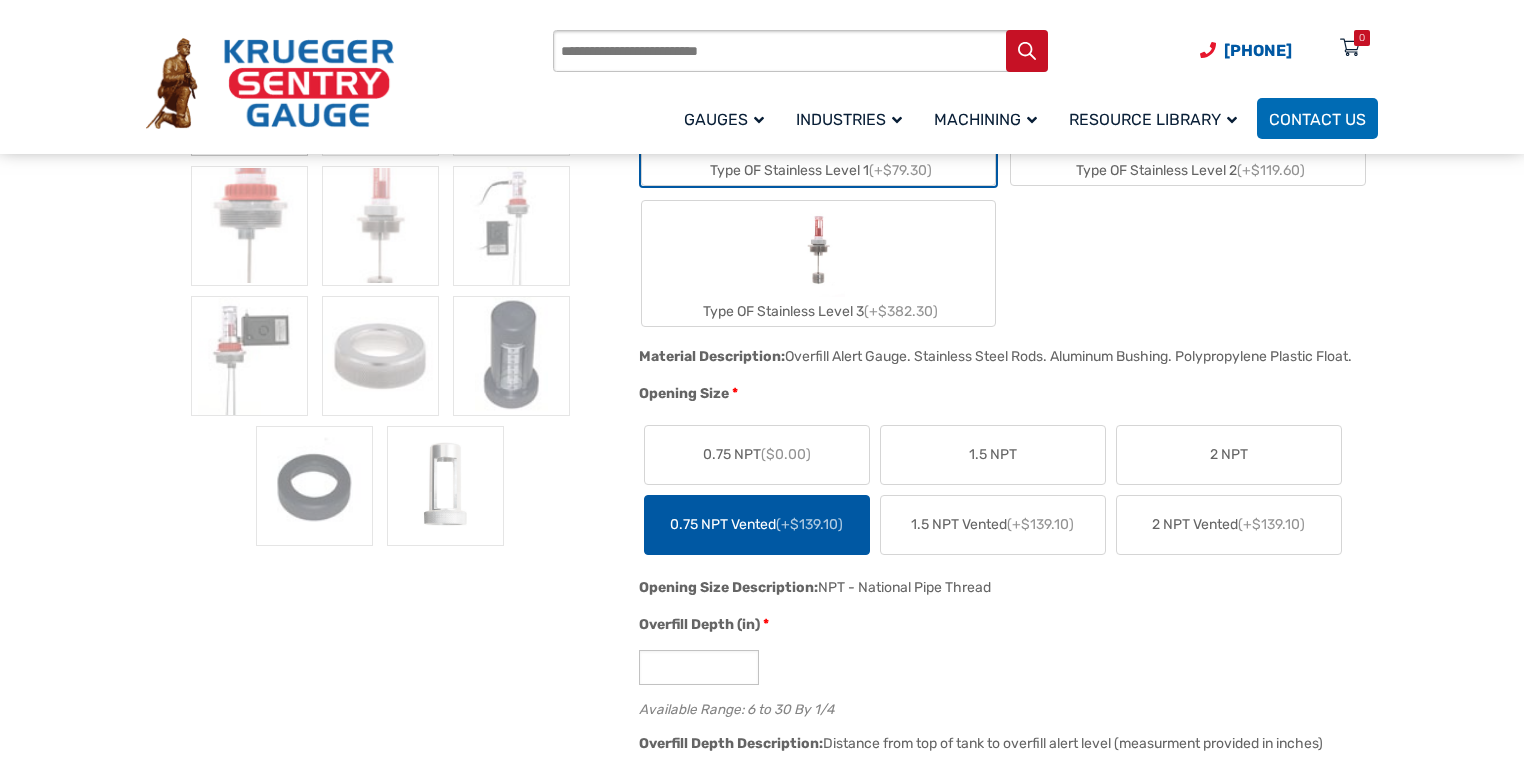 click on "0.75 NPT Vented  (+$139.10)" at bounding box center (756, 524) 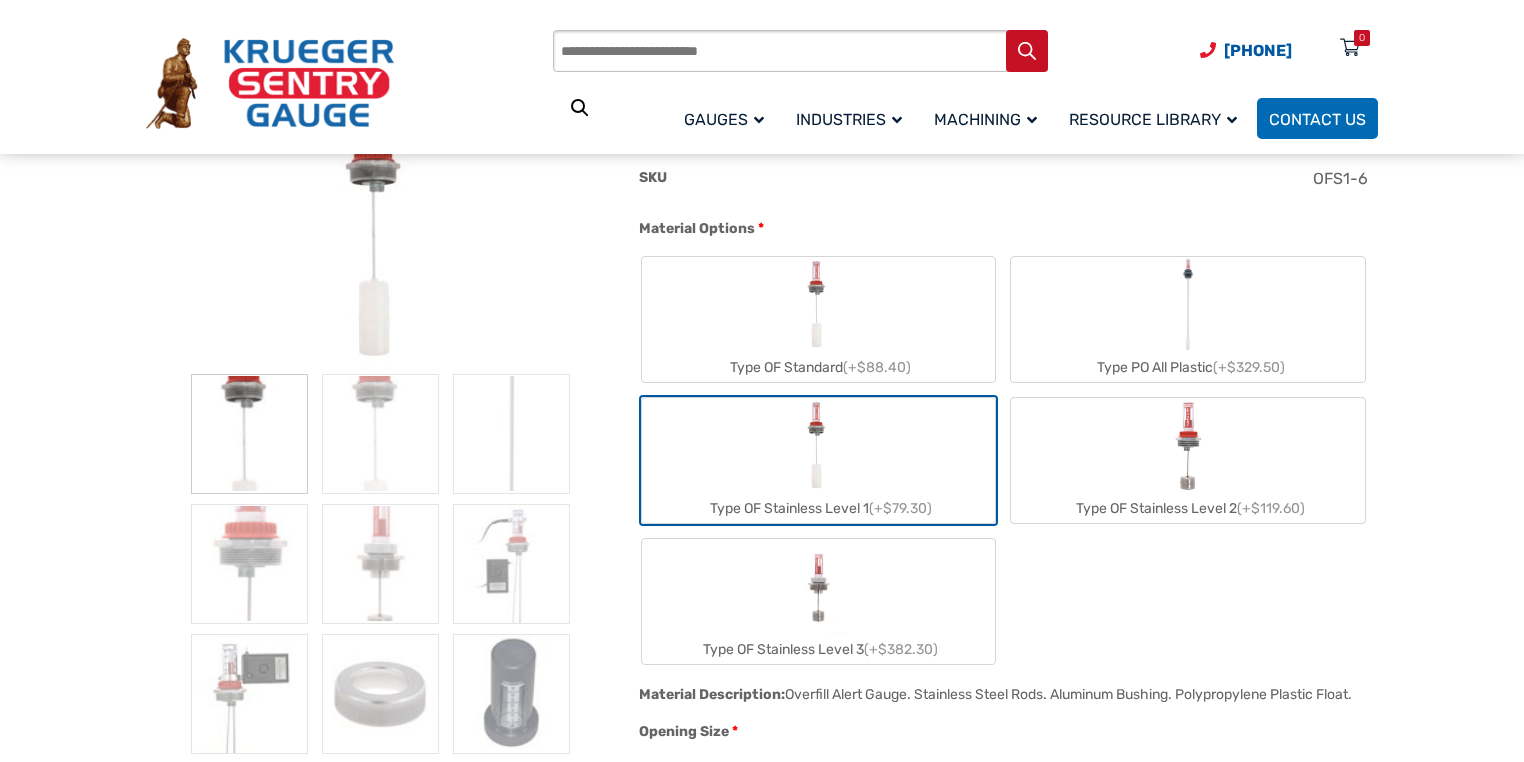 scroll, scrollTop: 400, scrollLeft: 0, axis: vertical 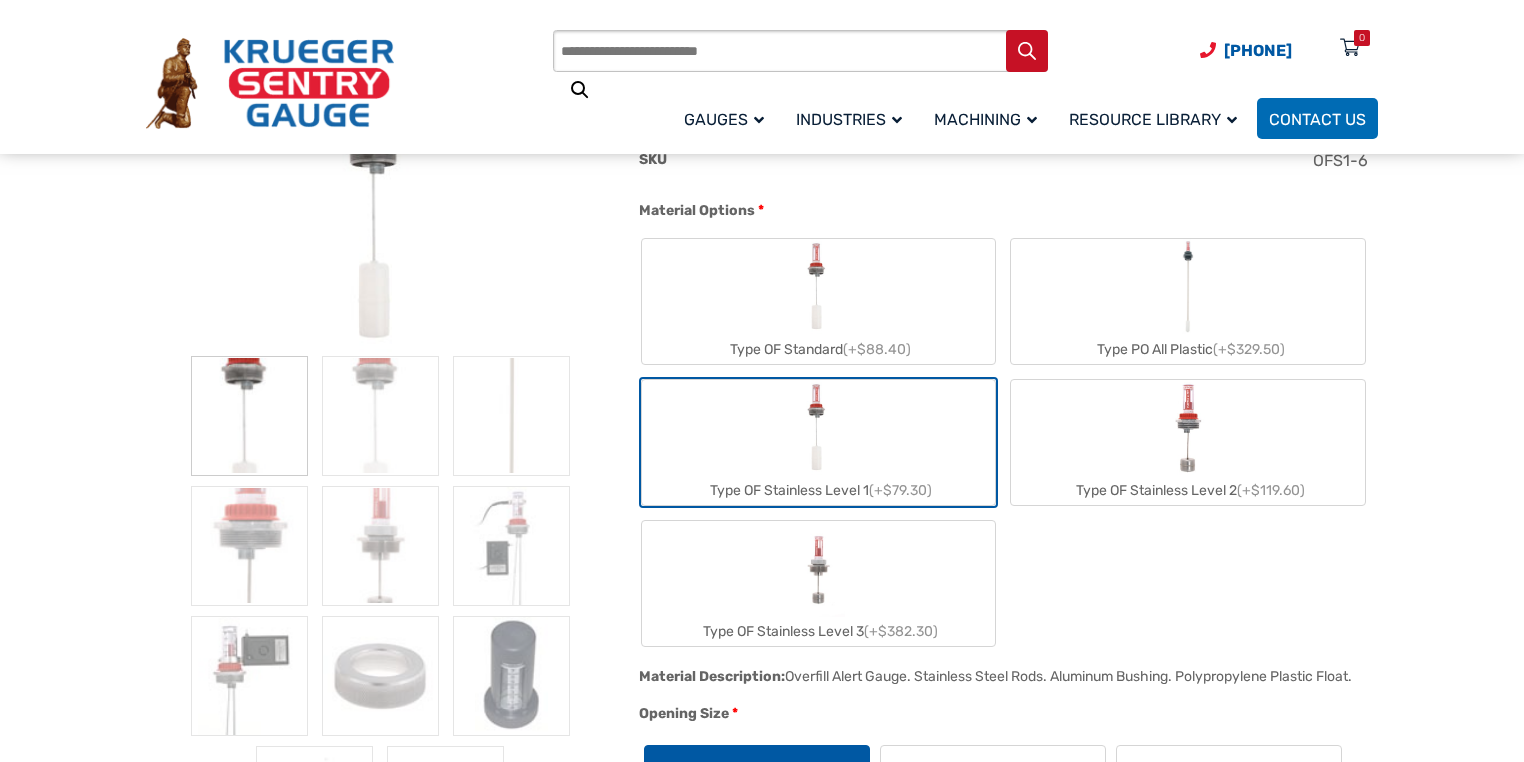 click on "Type OF Stainless Level 1  (+$79.30)" at bounding box center (819, 442) 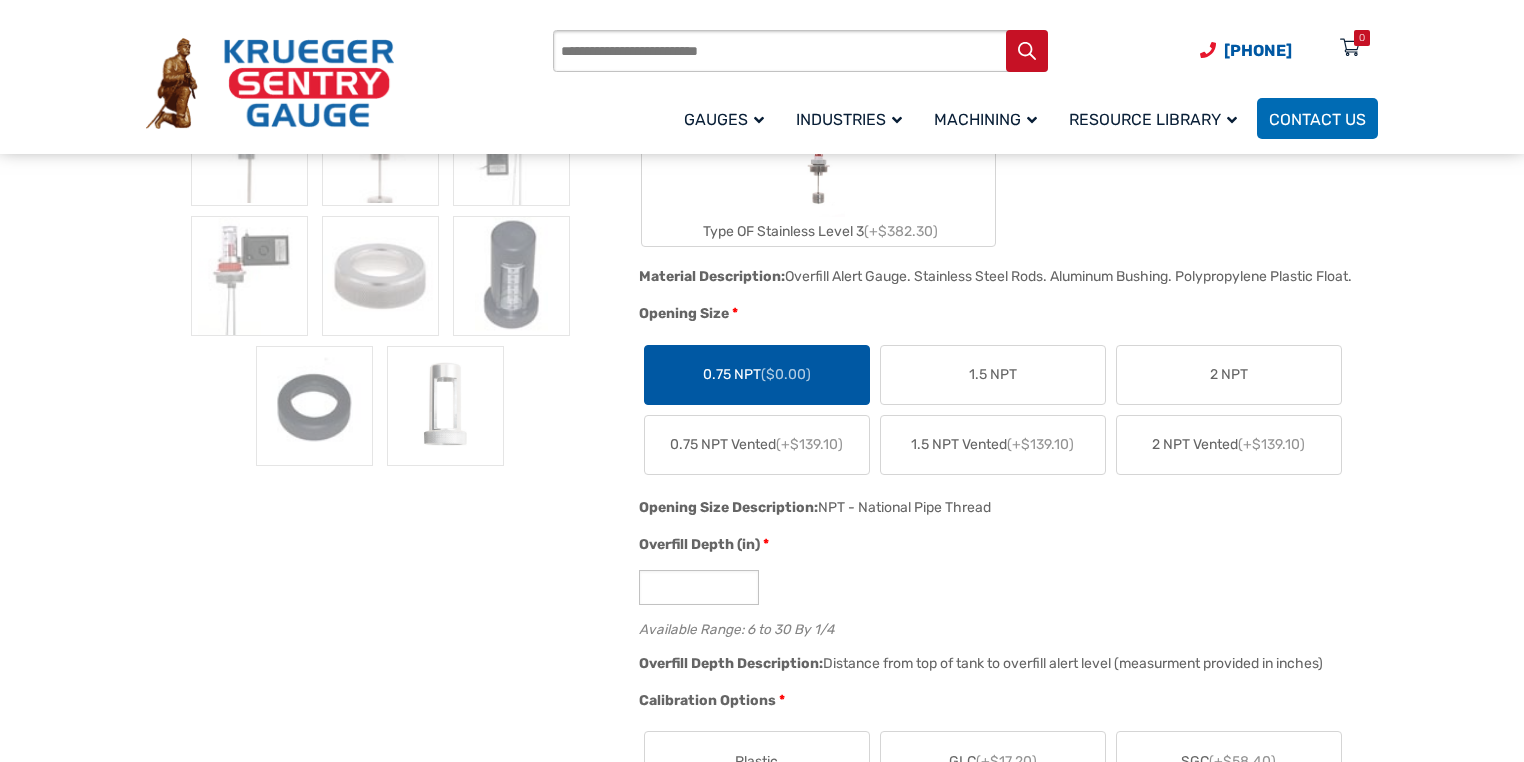 click on "0.75 NPT  ($0.00)" at bounding box center [757, 374] 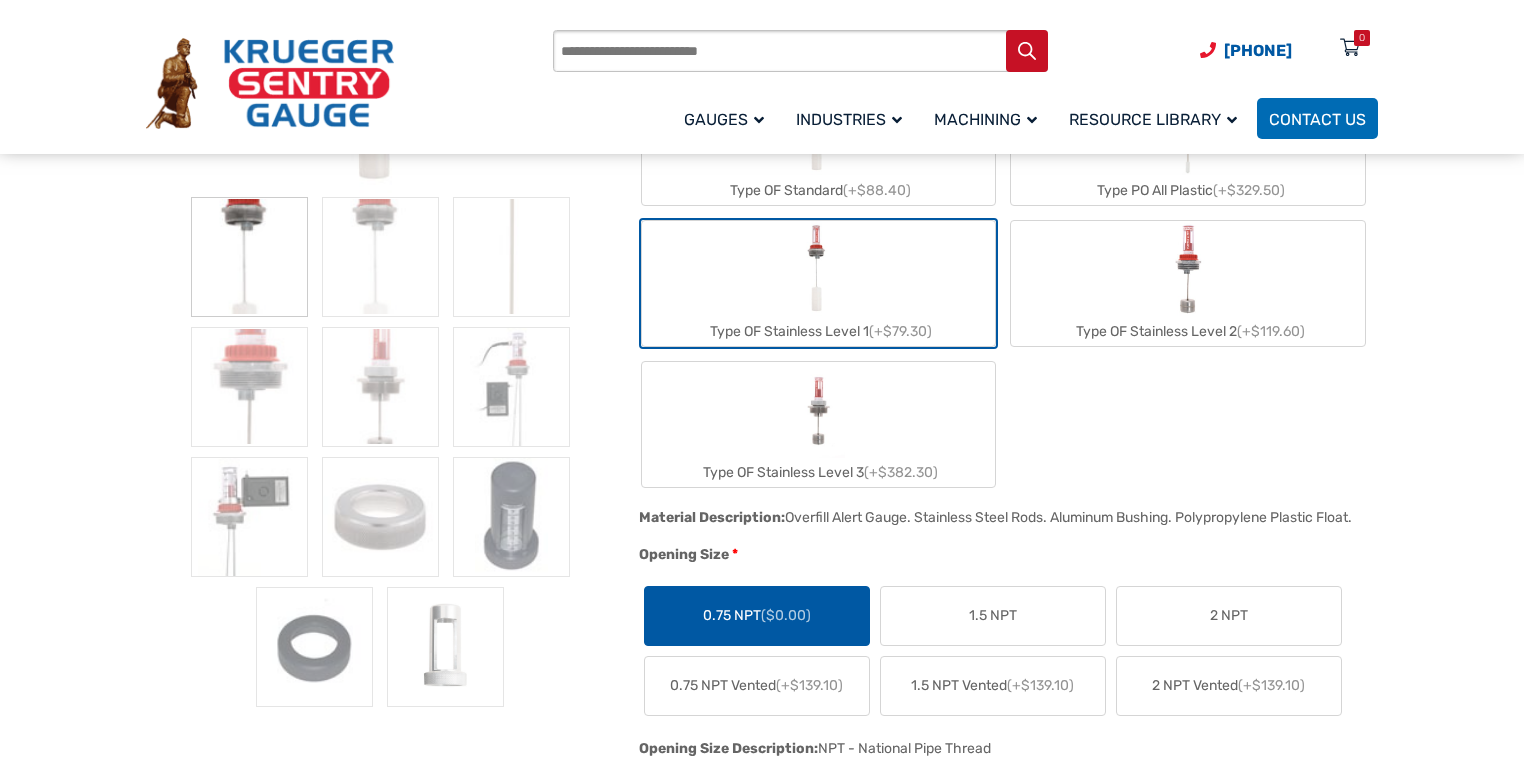 scroll, scrollTop: 560, scrollLeft: 0, axis: vertical 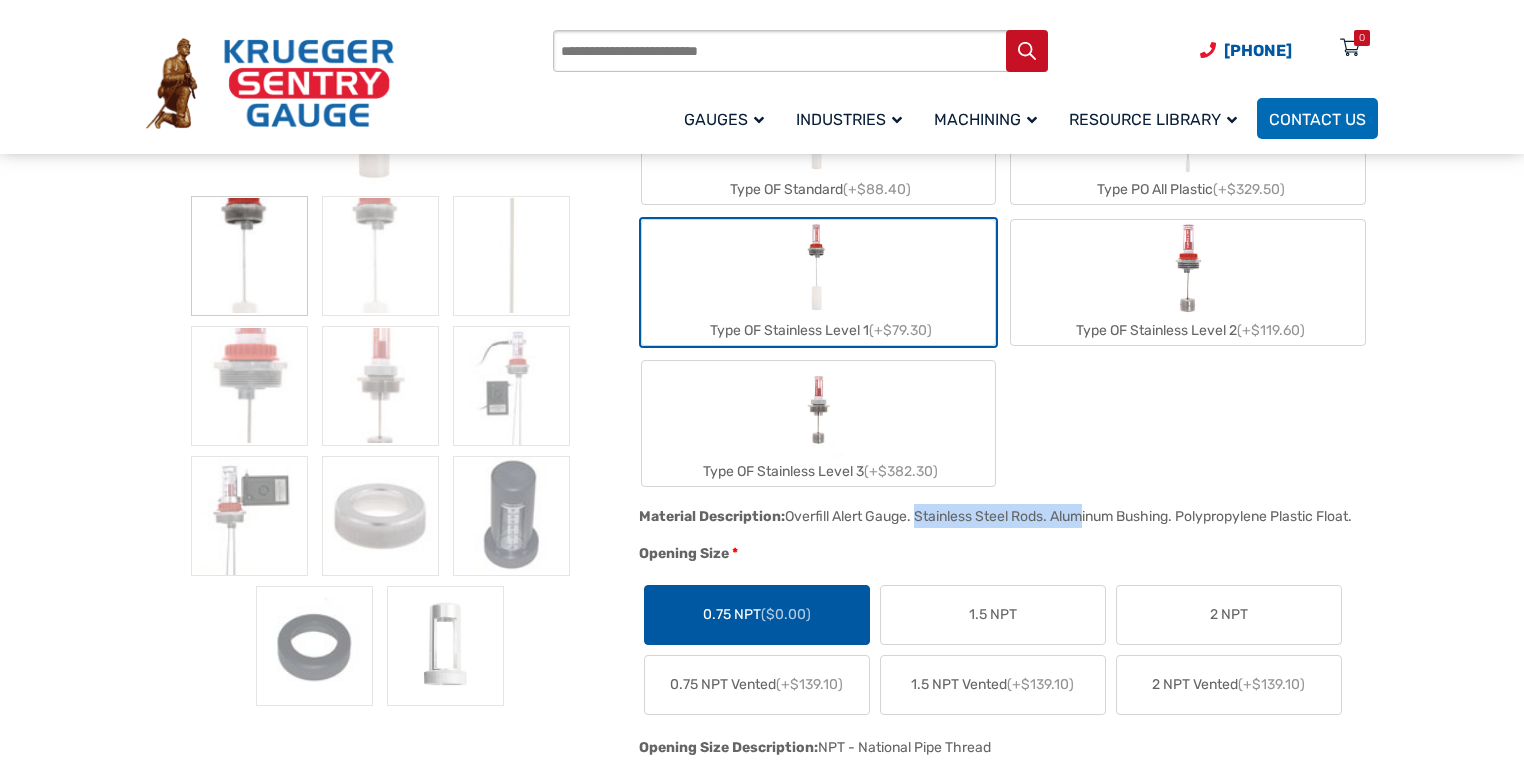 drag, startPoint x: 1060, startPoint y: 512, endPoint x: 897, endPoint y: 512, distance: 163 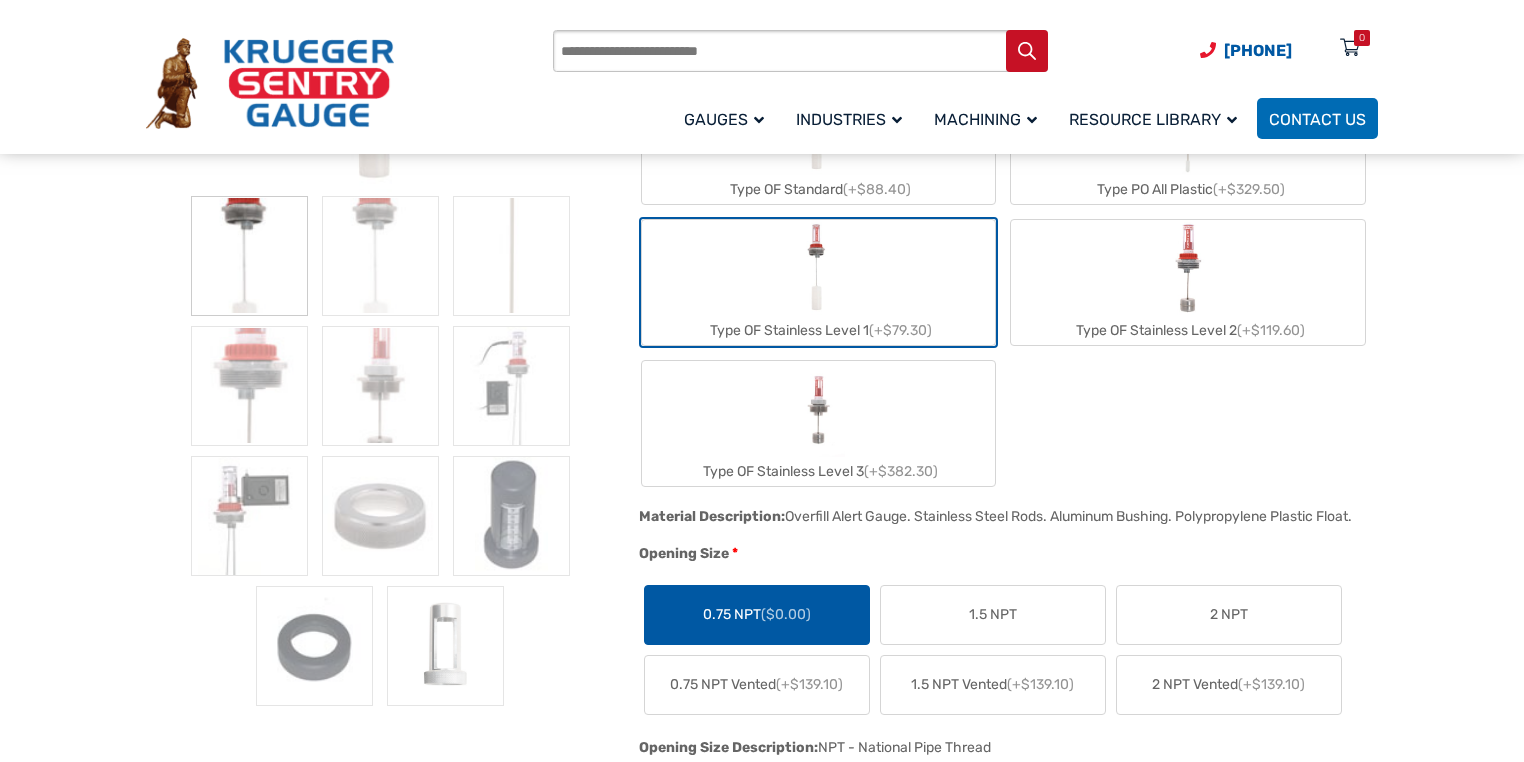 click on "Material Description:
Overfill Alert Gauge.  Stainless Steel Rods.  Aluminum Bushing. Polypropylene Plastic Float." at bounding box center [1003, 523] 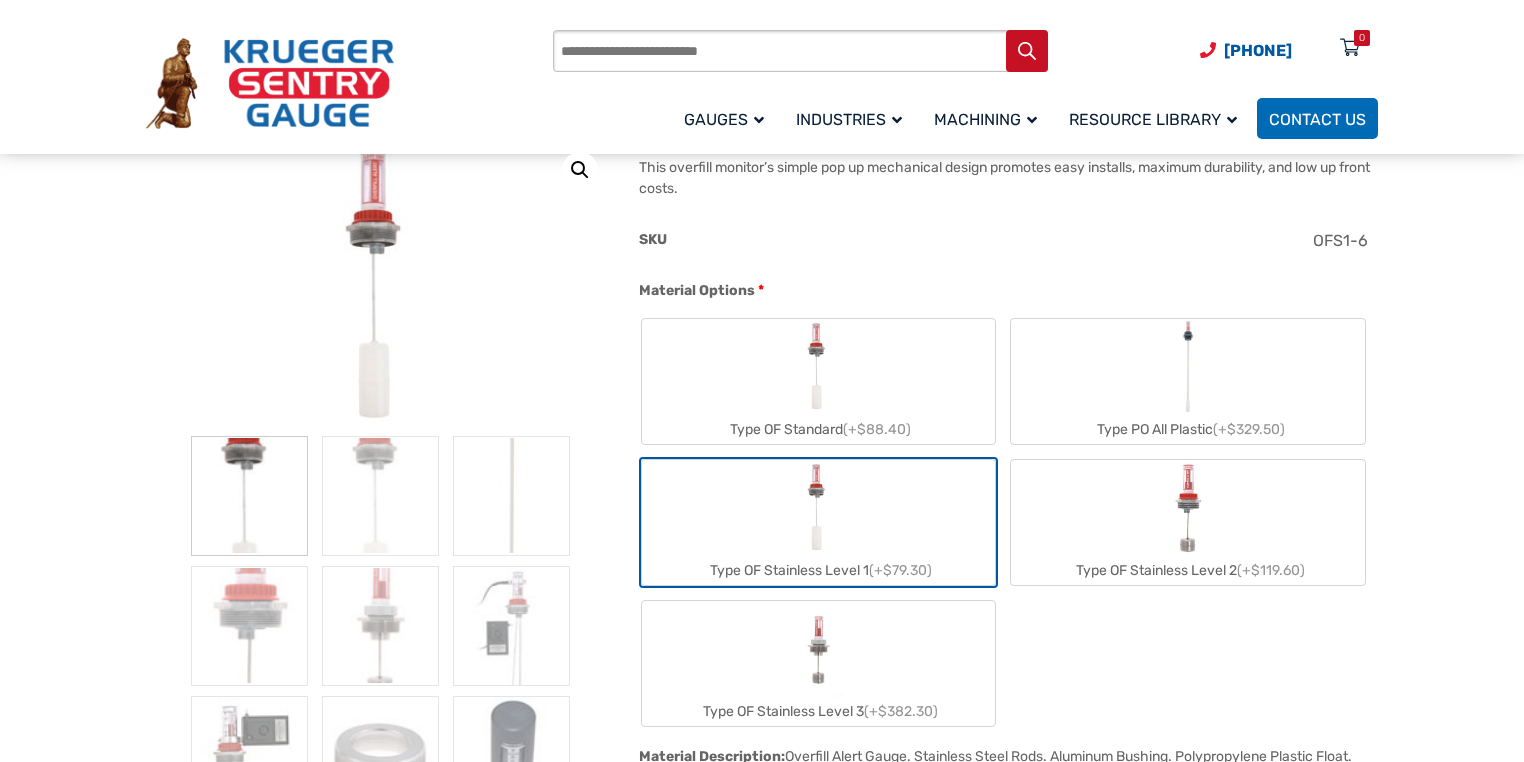 scroll, scrollTop: 560, scrollLeft: 0, axis: vertical 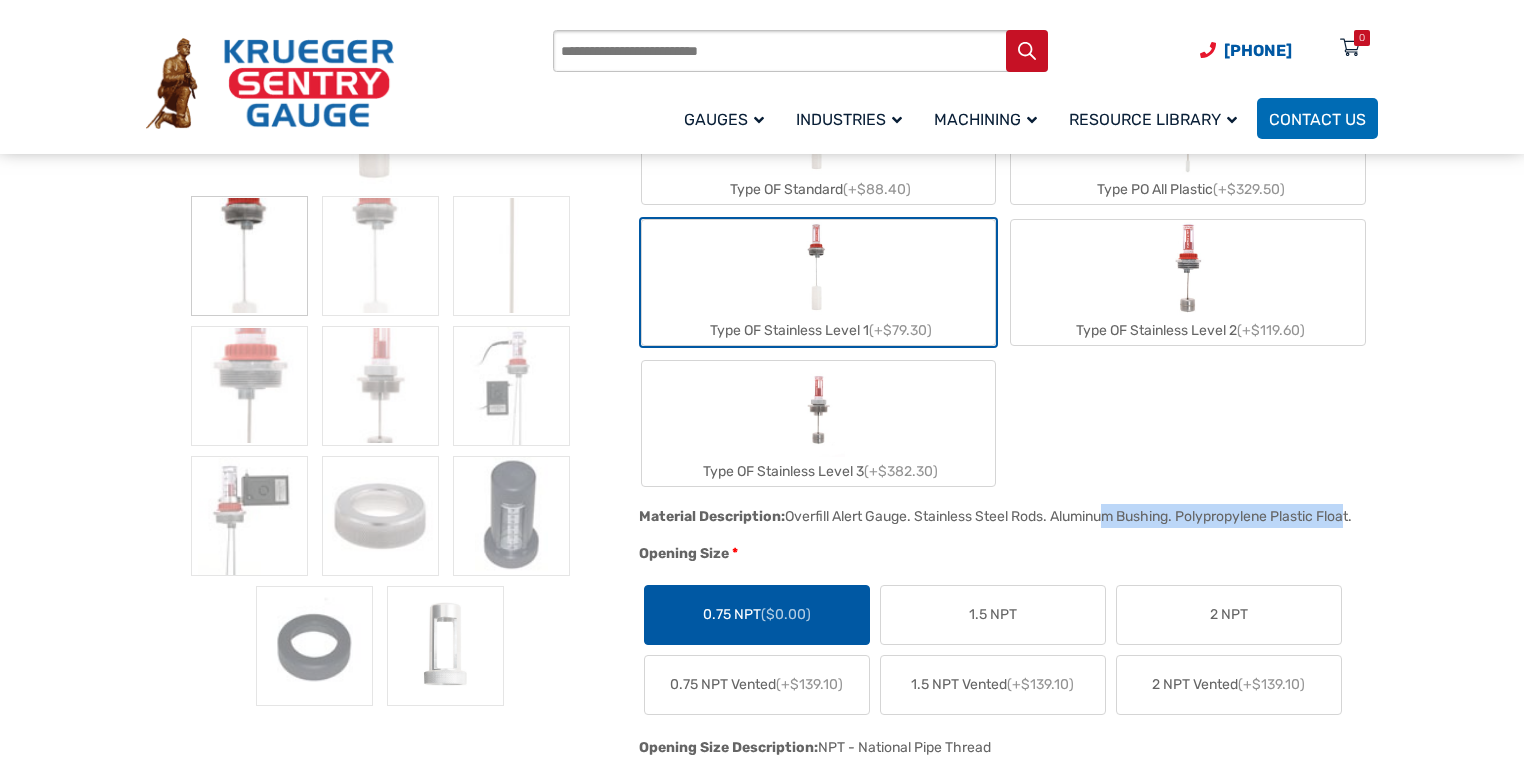 drag, startPoint x: 1070, startPoint y: 511, endPoint x: 1362, endPoint y: 513, distance: 292.00684 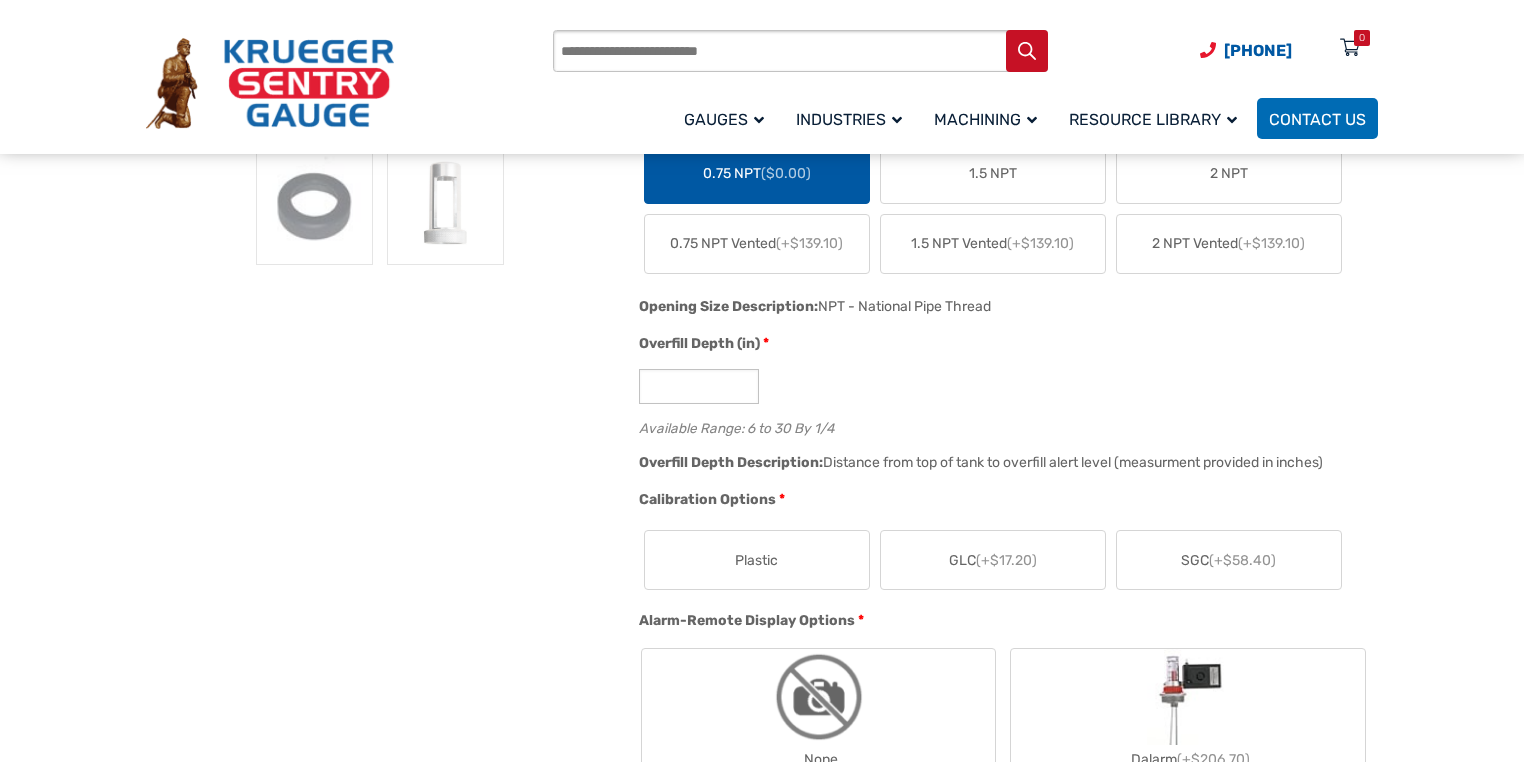 scroll, scrollTop: 1040, scrollLeft: 0, axis: vertical 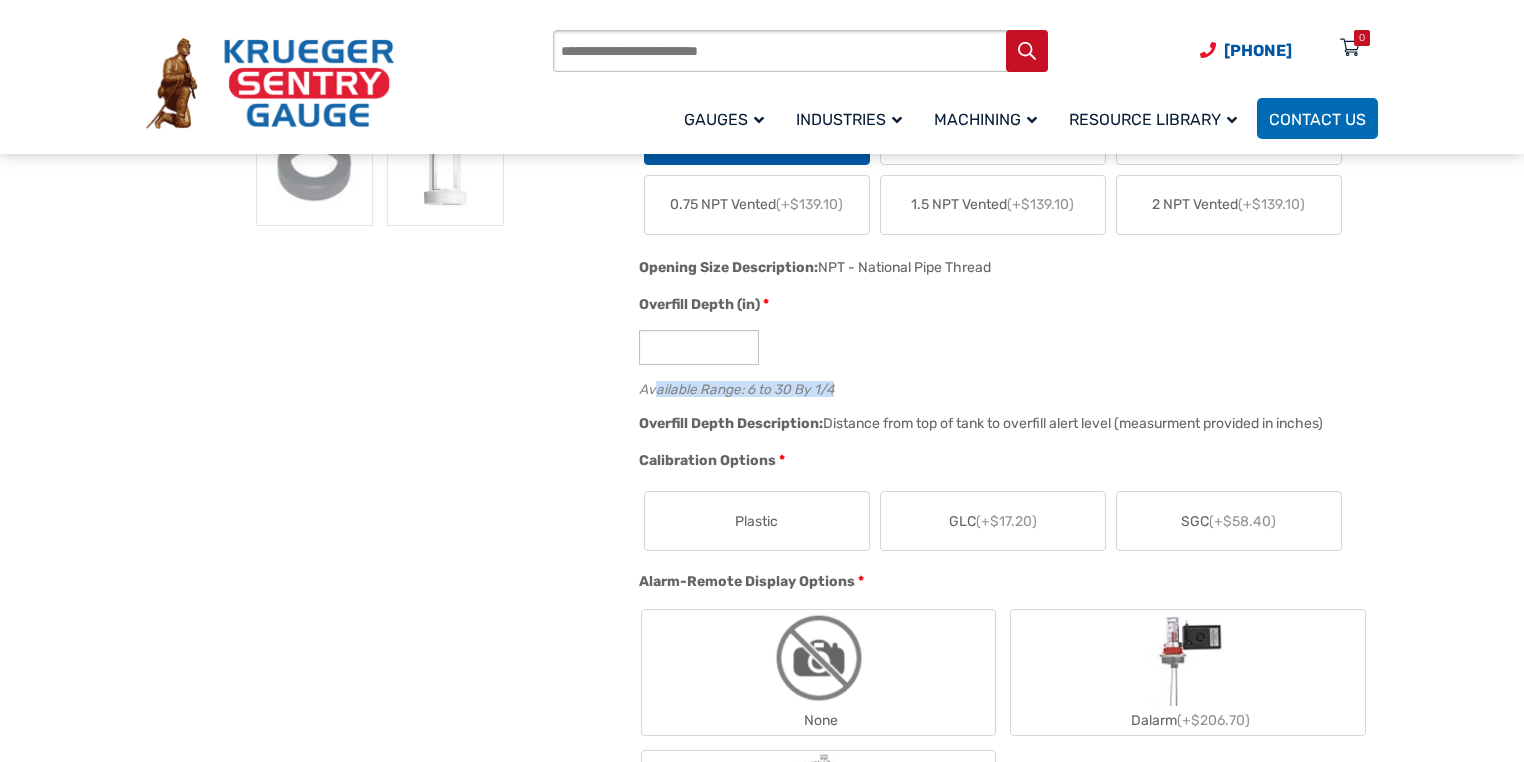 drag, startPoint x: 837, startPoint y: 410, endPoint x: 659, endPoint y: 392, distance: 178.90779 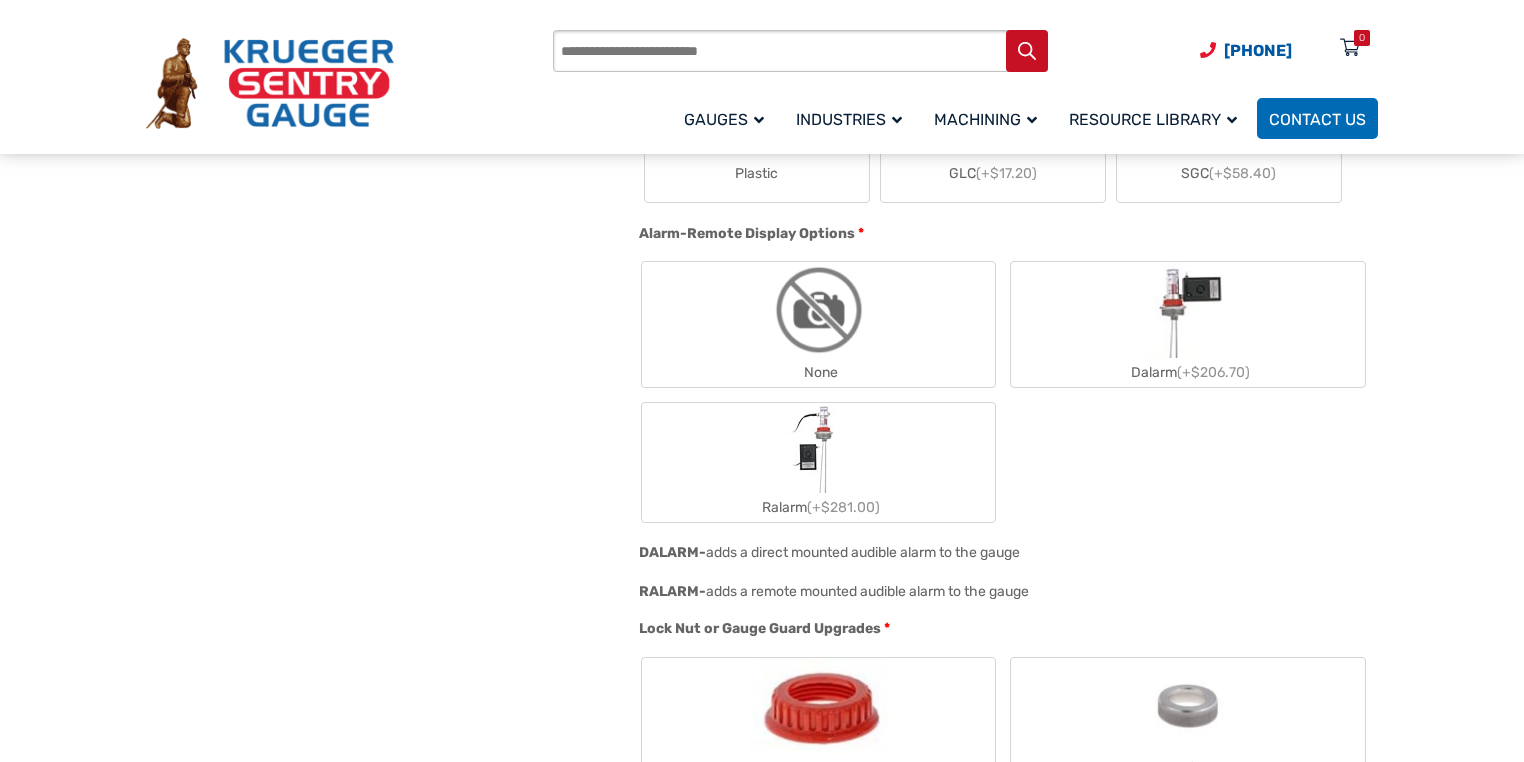 scroll, scrollTop: 1360, scrollLeft: 0, axis: vertical 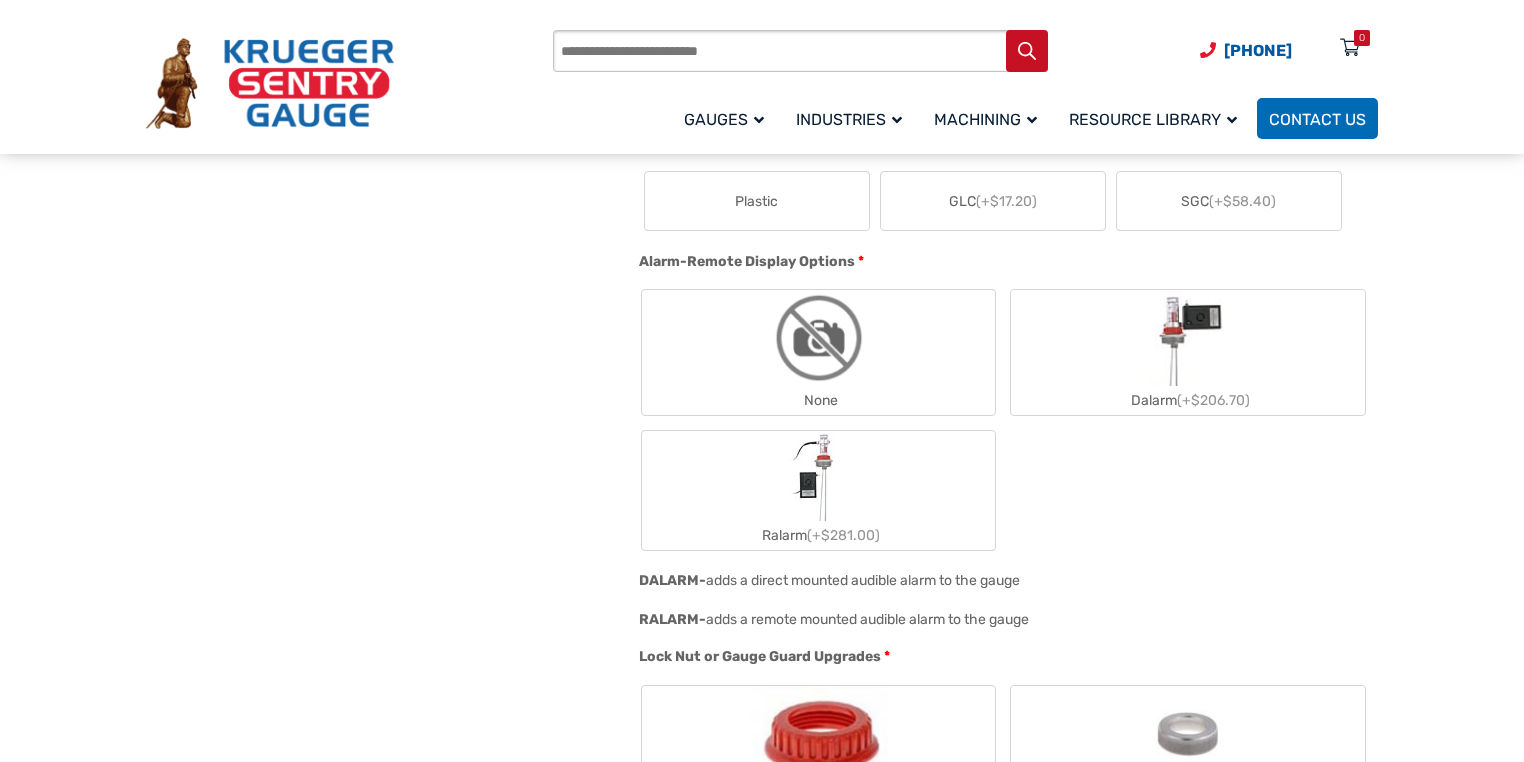 click at bounding box center [819, 338] 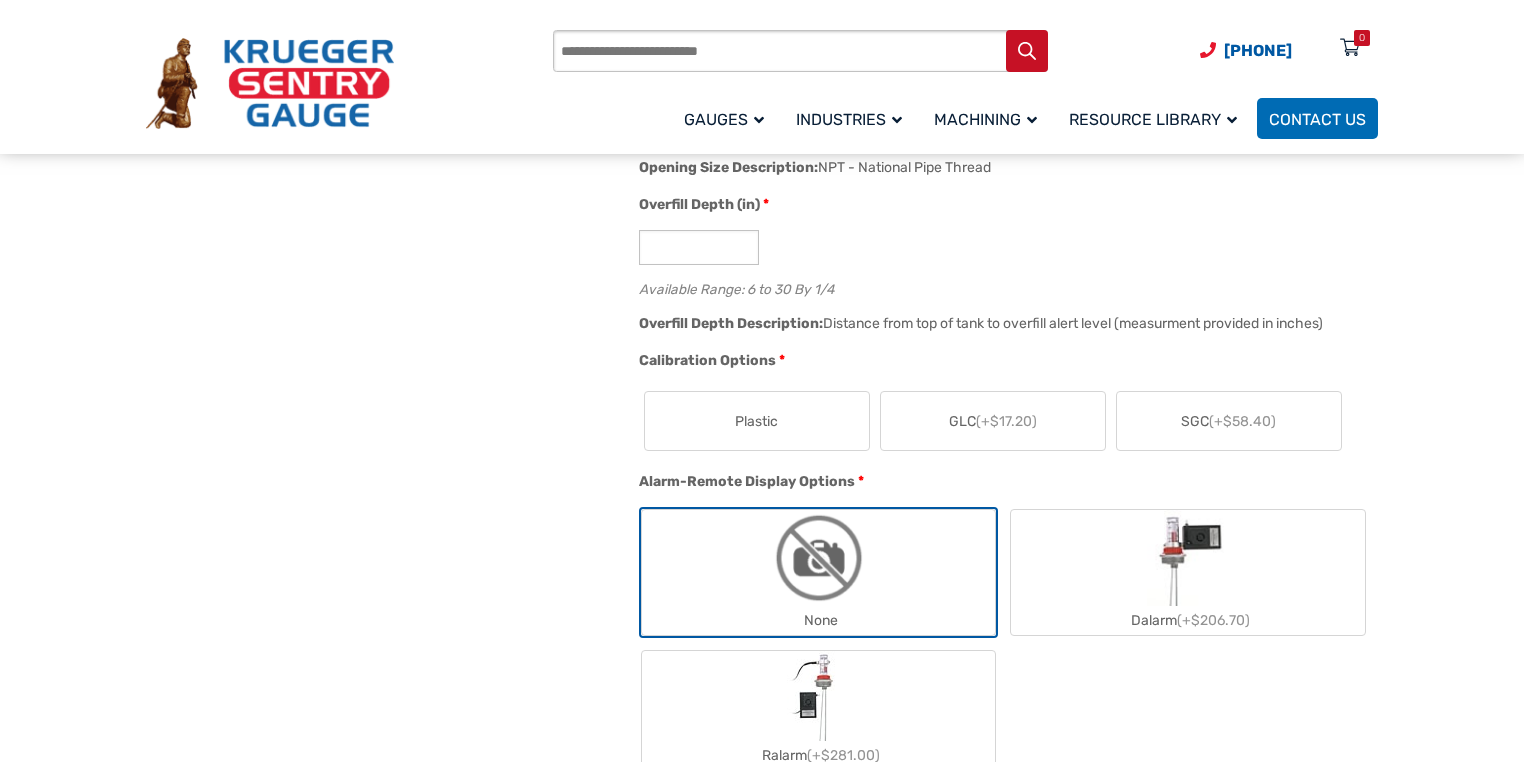 scroll, scrollTop: 1120, scrollLeft: 0, axis: vertical 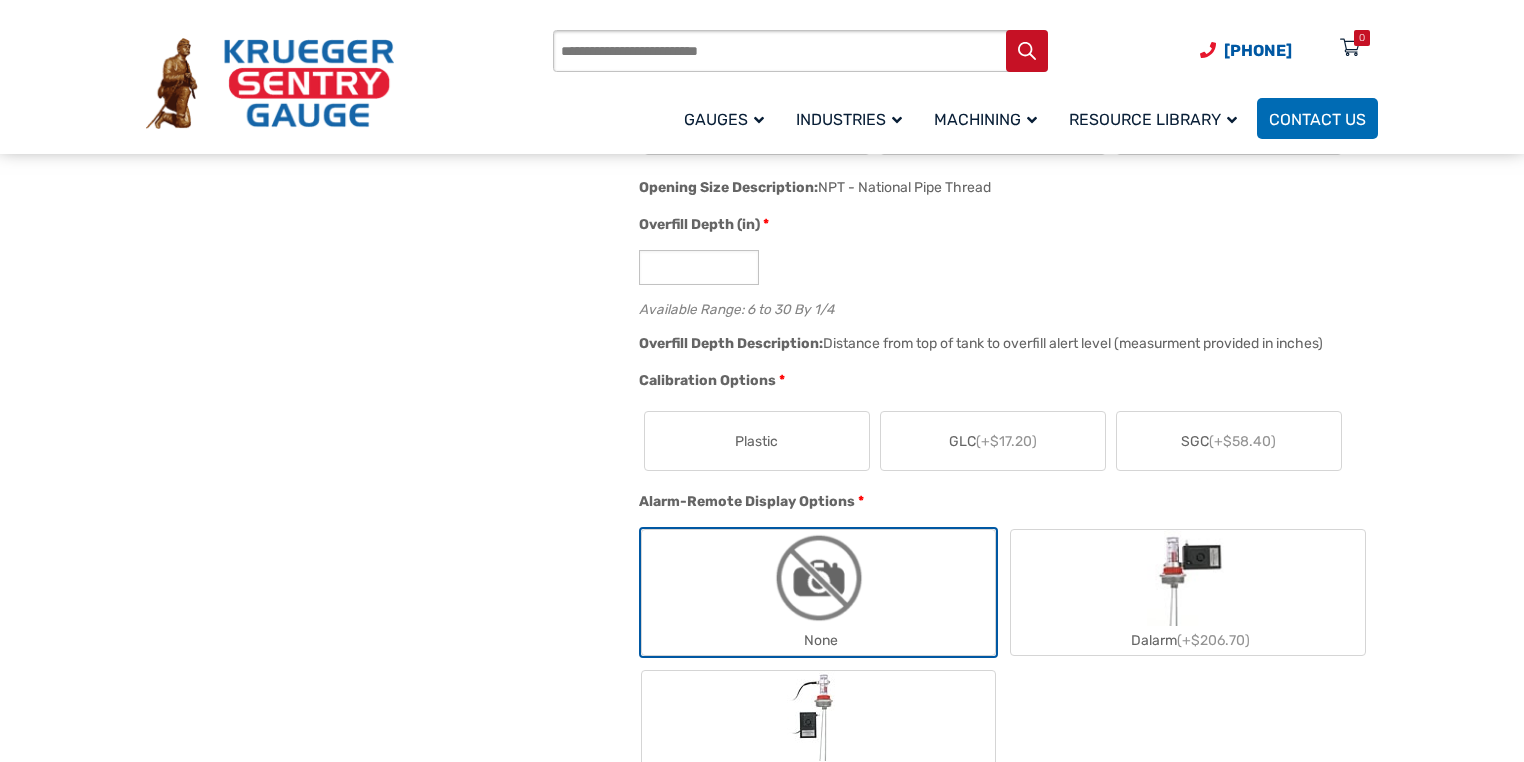 click on "(+$58.40)" at bounding box center (1242, 441) 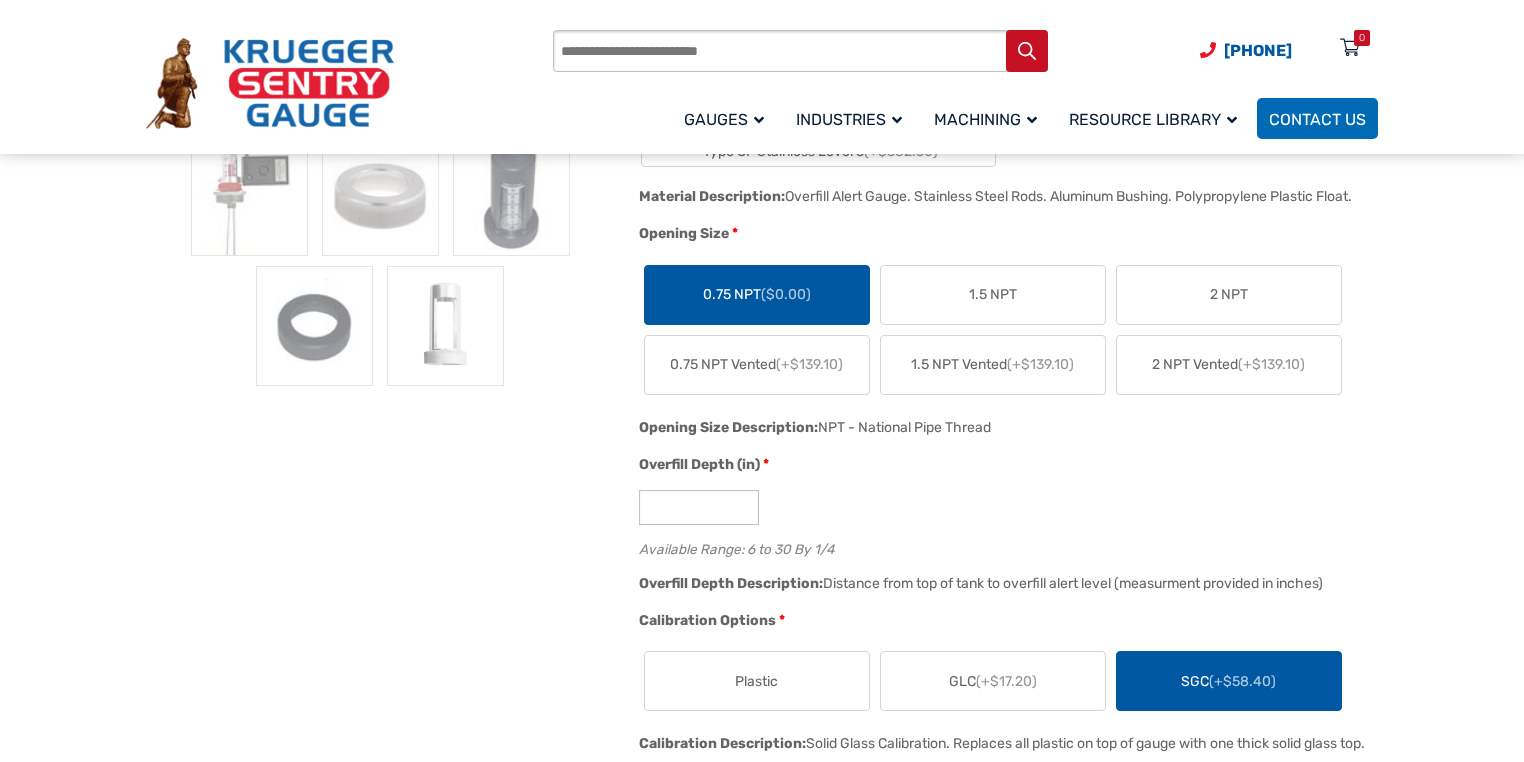scroll, scrollTop: 1200, scrollLeft: 0, axis: vertical 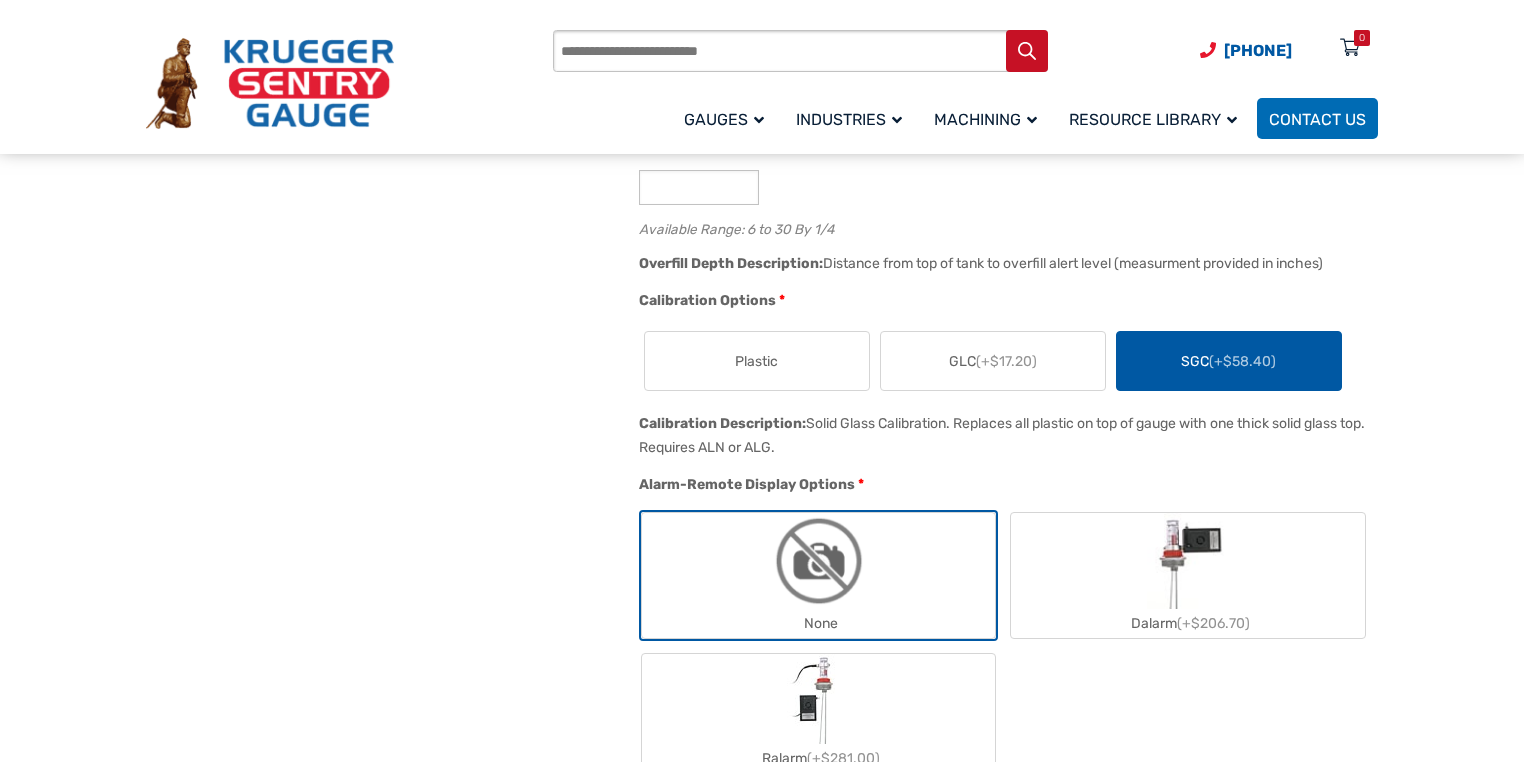 click on "(+$17.20)" at bounding box center [1006, 361] 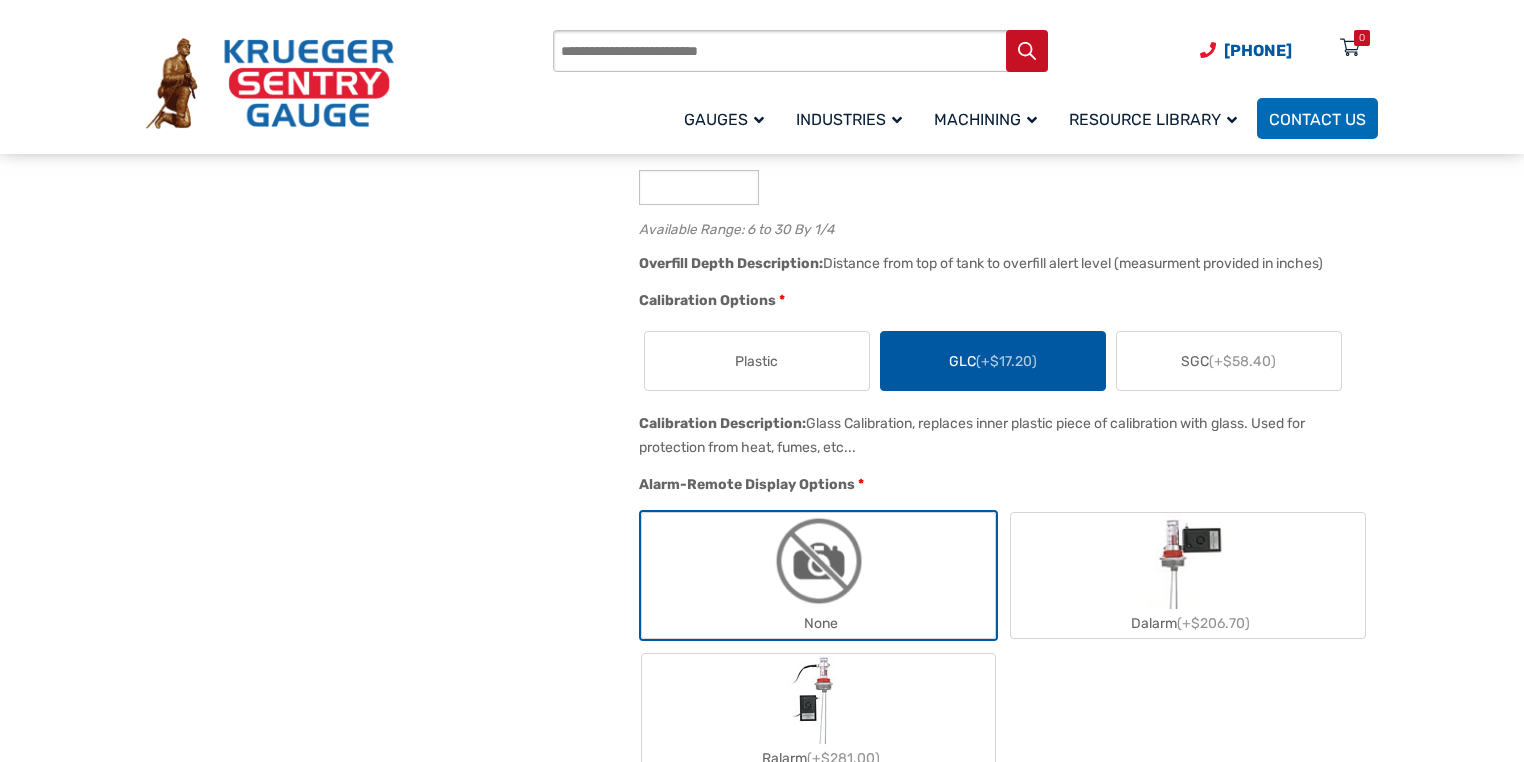 click on "SGC  (+$58.40)" at bounding box center (1229, 361) 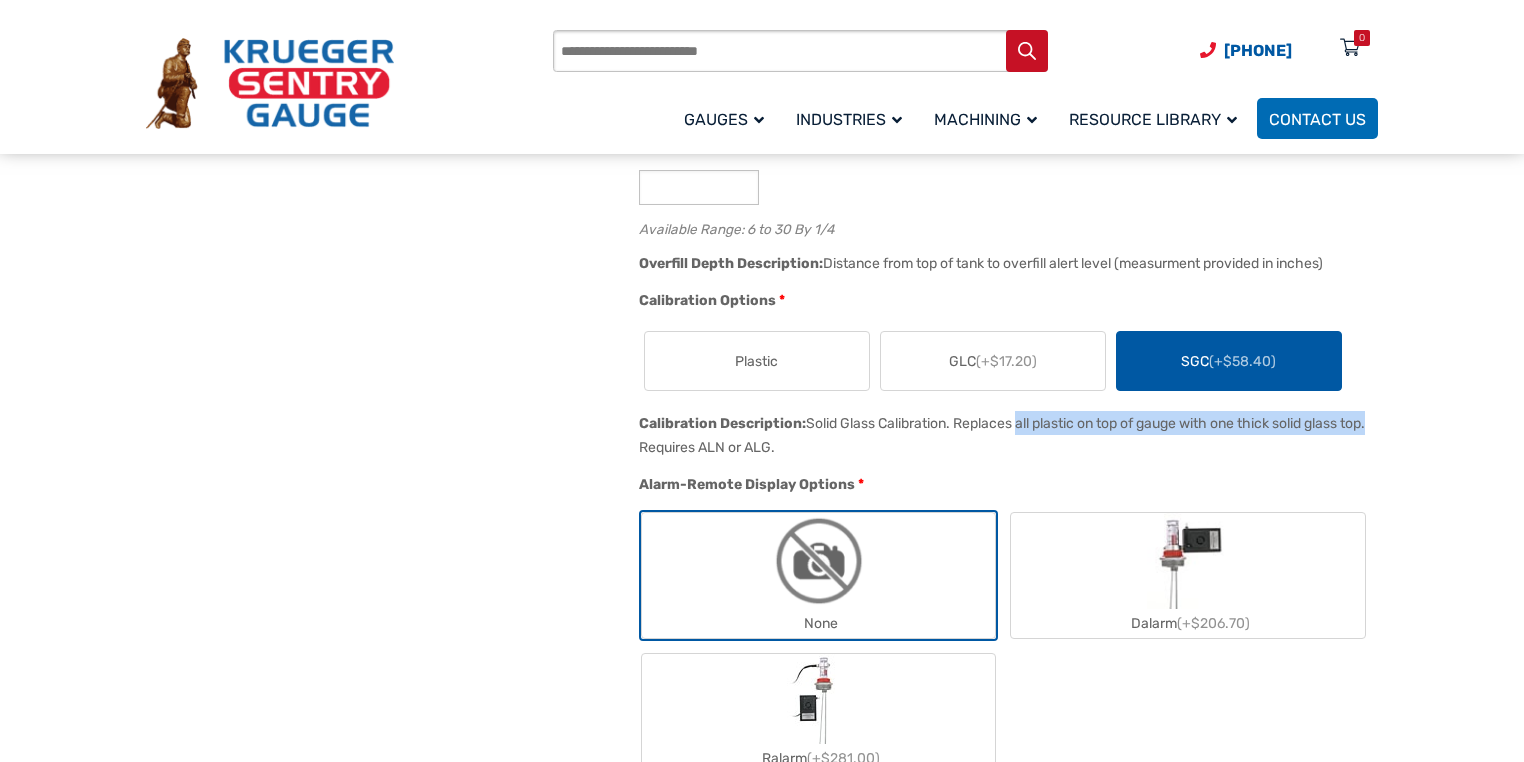 drag, startPoint x: 991, startPoint y: 440, endPoint x: 1356, endPoint y: 445, distance: 365.03424 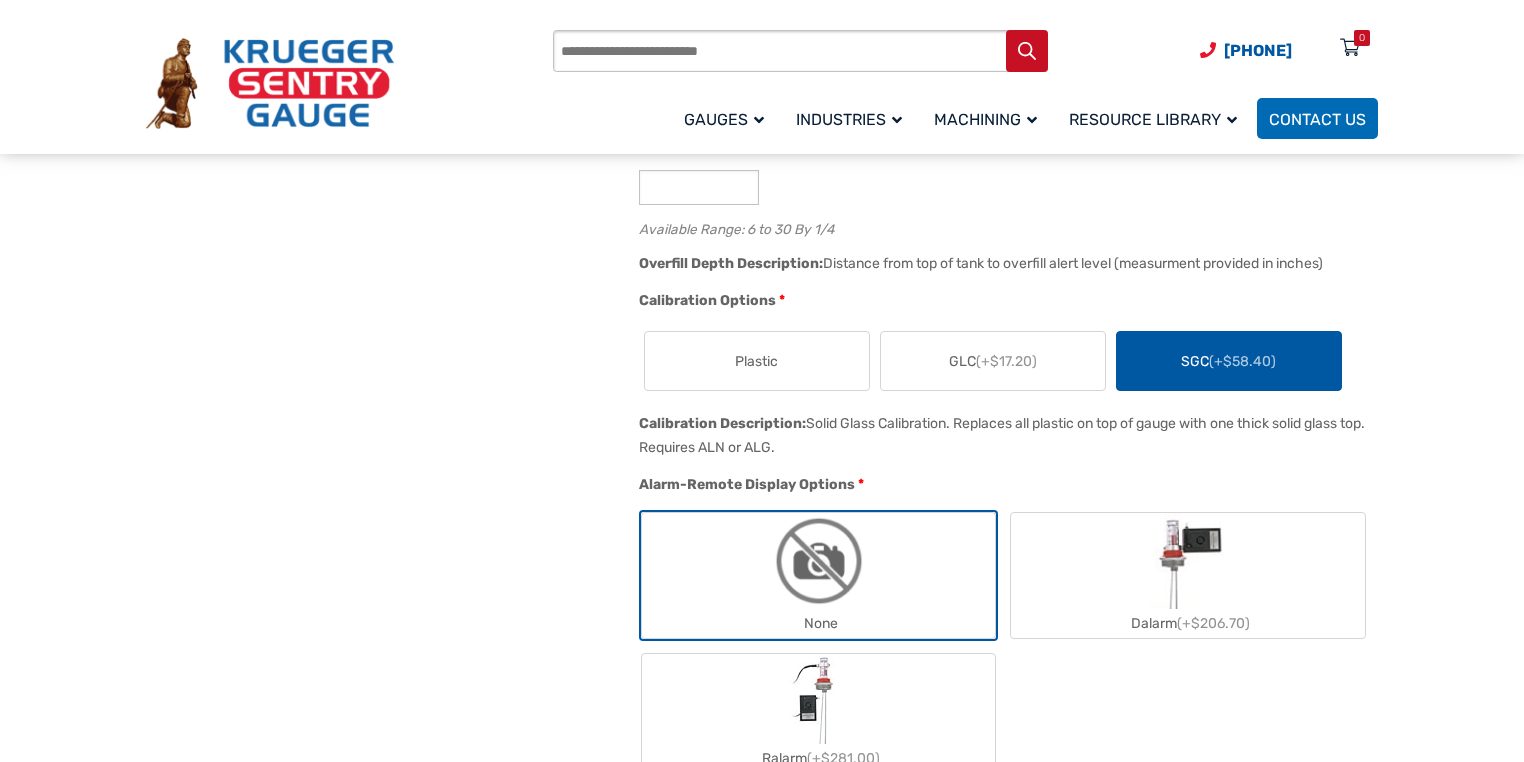 click on "🔍
Overfill Gauge Type OF Configurator $ 0.00
The Overfill Alert Gauge is a high level visual gauge designed to visually alert you that your AST (tank) is near full. This overfill monitor’s simple pop up mechanical design promotes easy installs, maximum durability, and low up front costs.
New field
6.00
SKU
OFS1-6
Material Options   * Type OF Standard  (+$88.40) Type PO All Plastic  (+$329.50) Type OF Stainless Level 1  (+$79.30) Type OF Stainless Level 2  (+$119.60) Type OF Stainless Level 3  (+$382.30) Material Description:
Overfill Alert Gauge.  Galvanized Steel Rods.  Aluminum Bushing. Polypropylene Plastic Float. Material Description:
Overfill Alert Gauge.  Peek or Kynar Rods.  PVC Bushing. HDPE Plastic Float. Material Description:
Overfill Alert Gauge.  Stainless Steel Rods.  Aluminum Bushing. Polypropylene Plastic Float. Material Description: Material Description:   * 2 NPT" at bounding box center [762, 989] 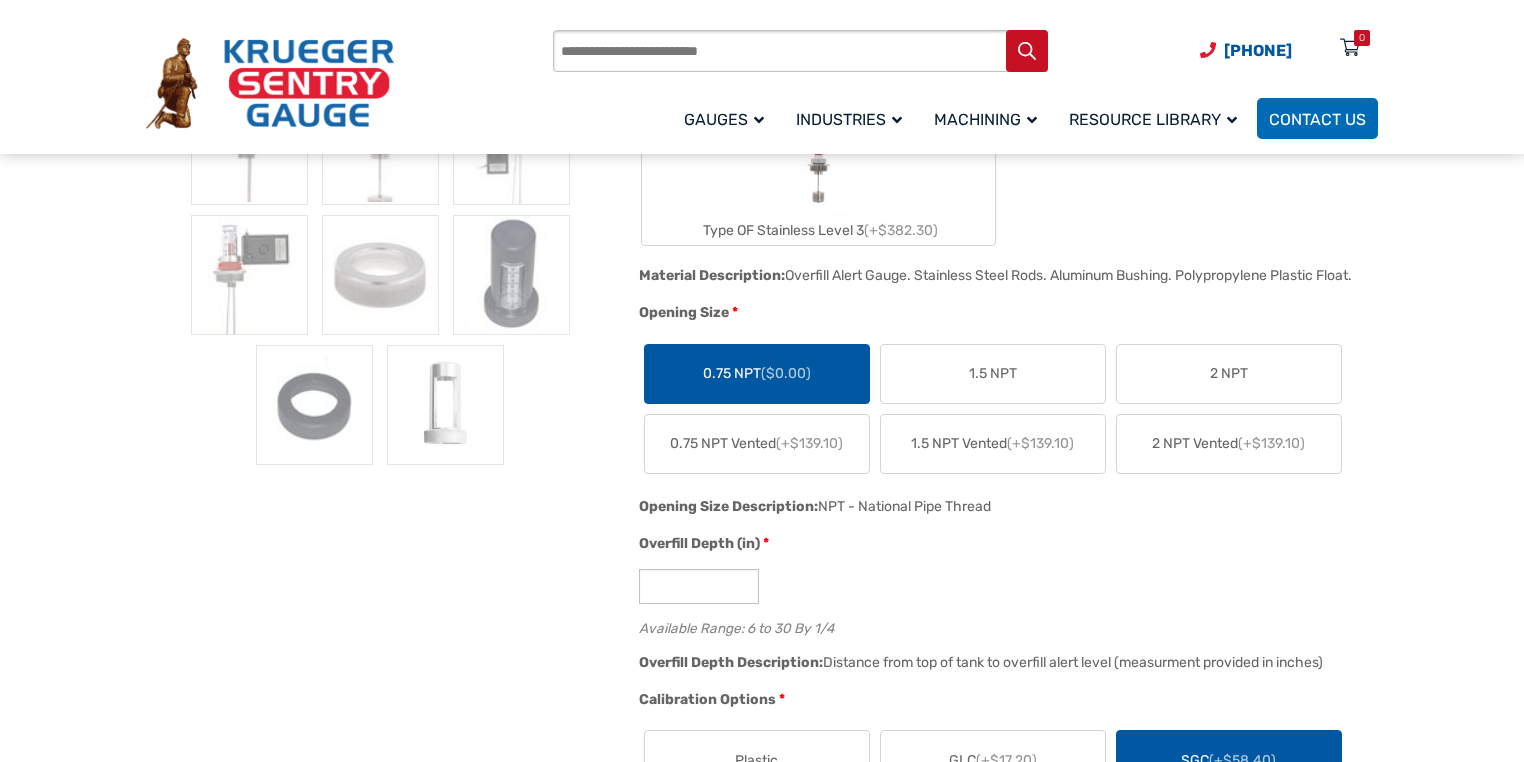 scroll, scrollTop: 800, scrollLeft: 0, axis: vertical 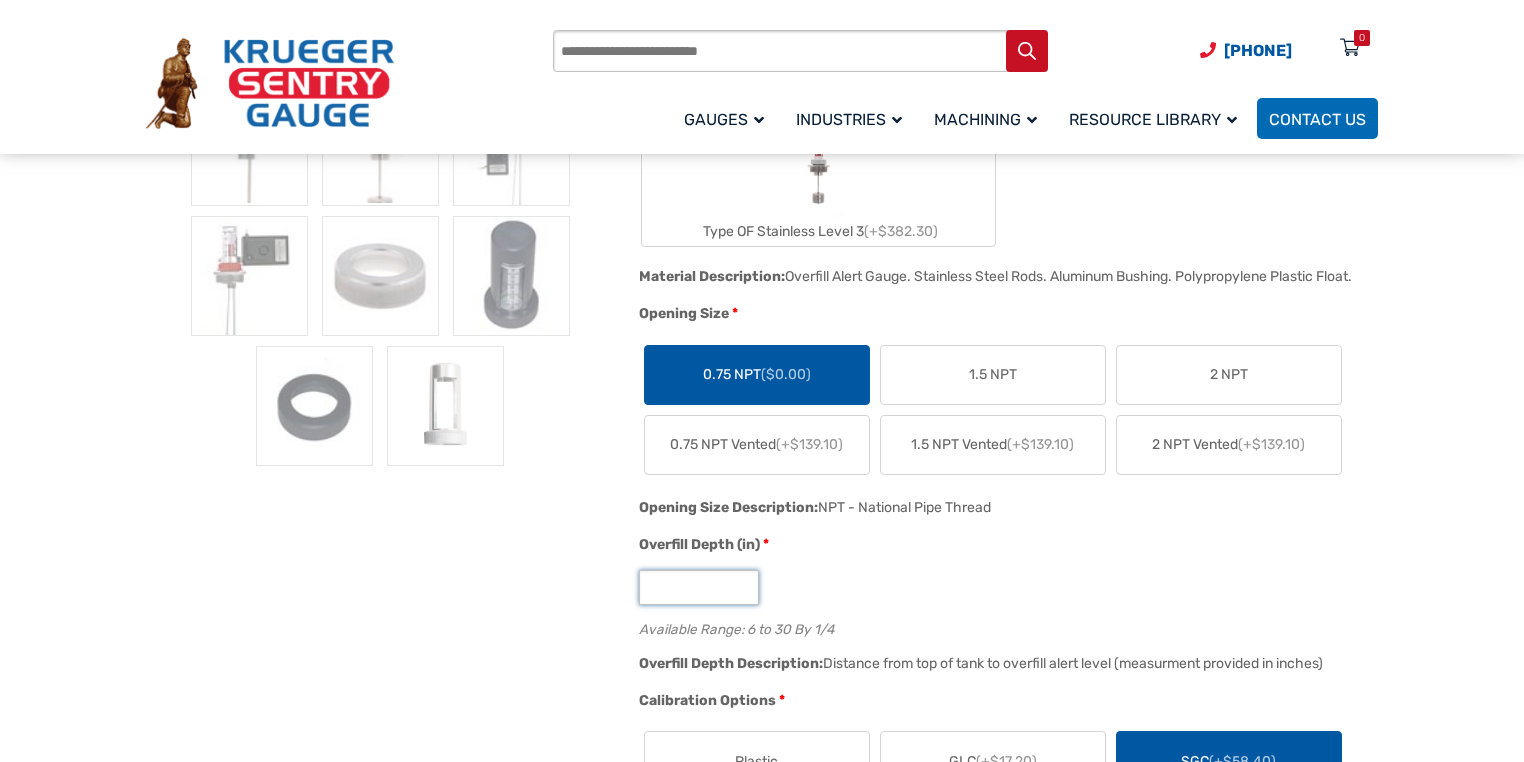 click on "*" at bounding box center [699, 587] 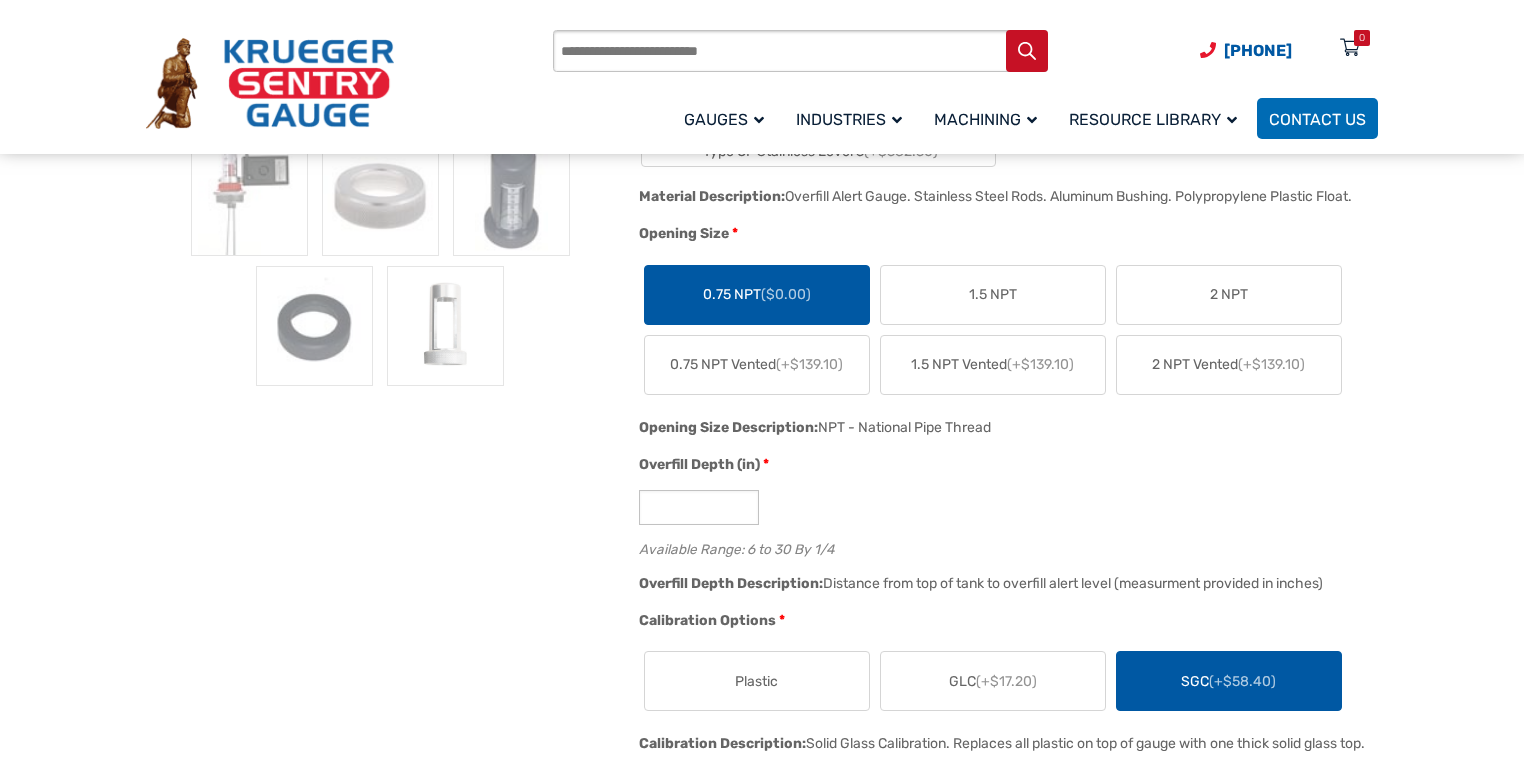 click on "Overfill Depth (in)   *
*
Available Range: 6 to 30 By 1/4" at bounding box center (1003, 512) 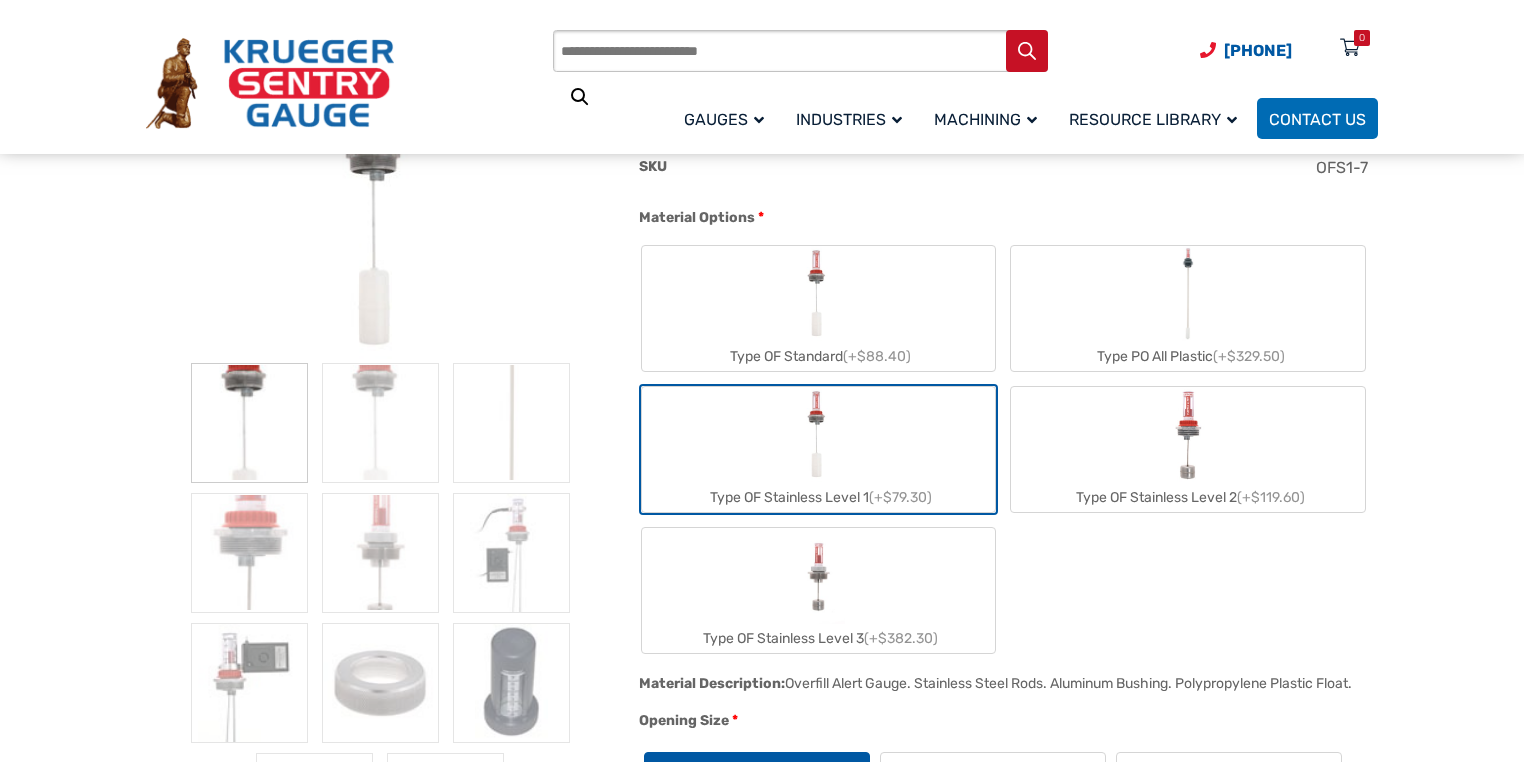 scroll, scrollTop: 640, scrollLeft: 0, axis: vertical 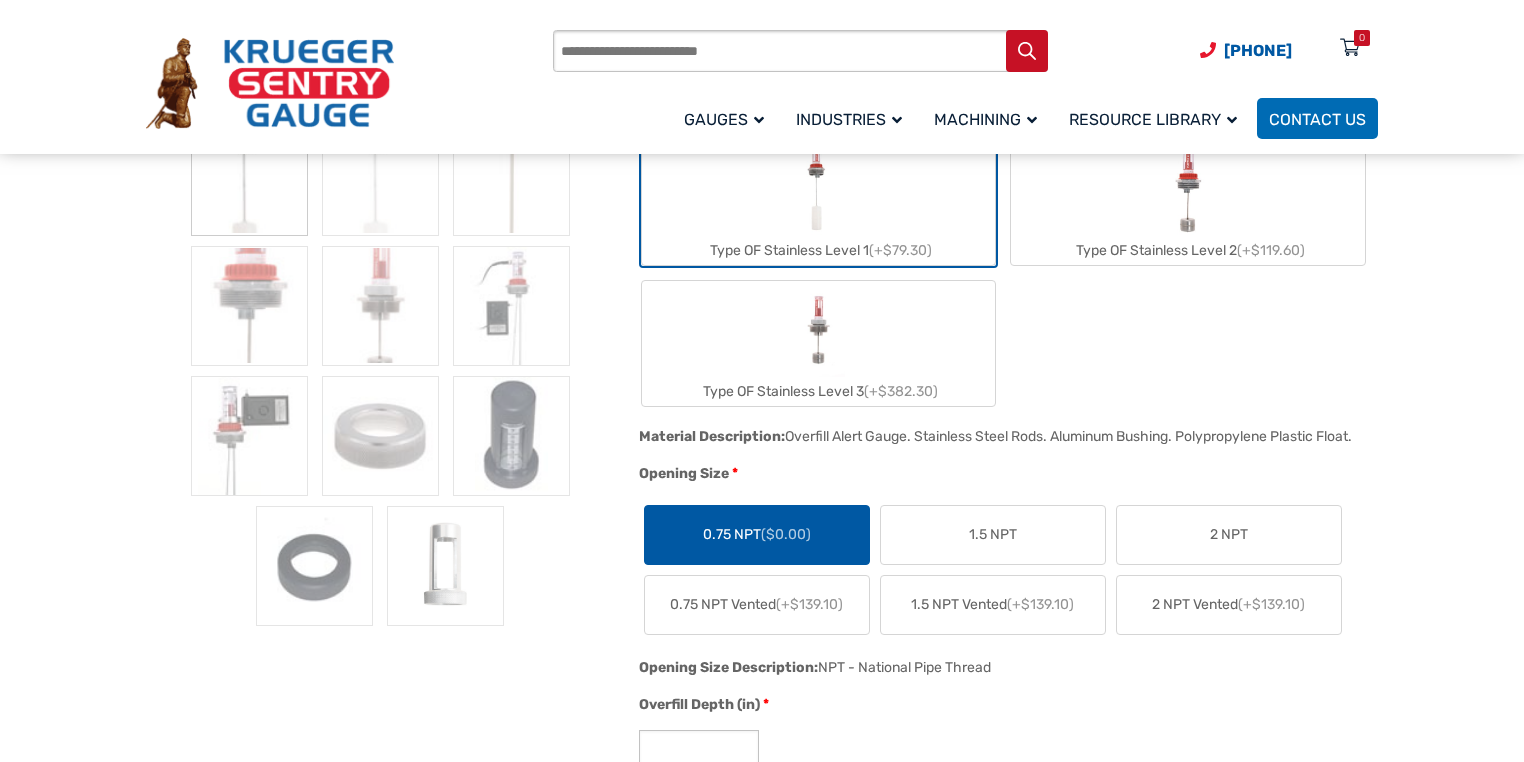 drag, startPoint x: 805, startPoint y: 432, endPoint x: 1344, endPoint y: 460, distance: 539.7268 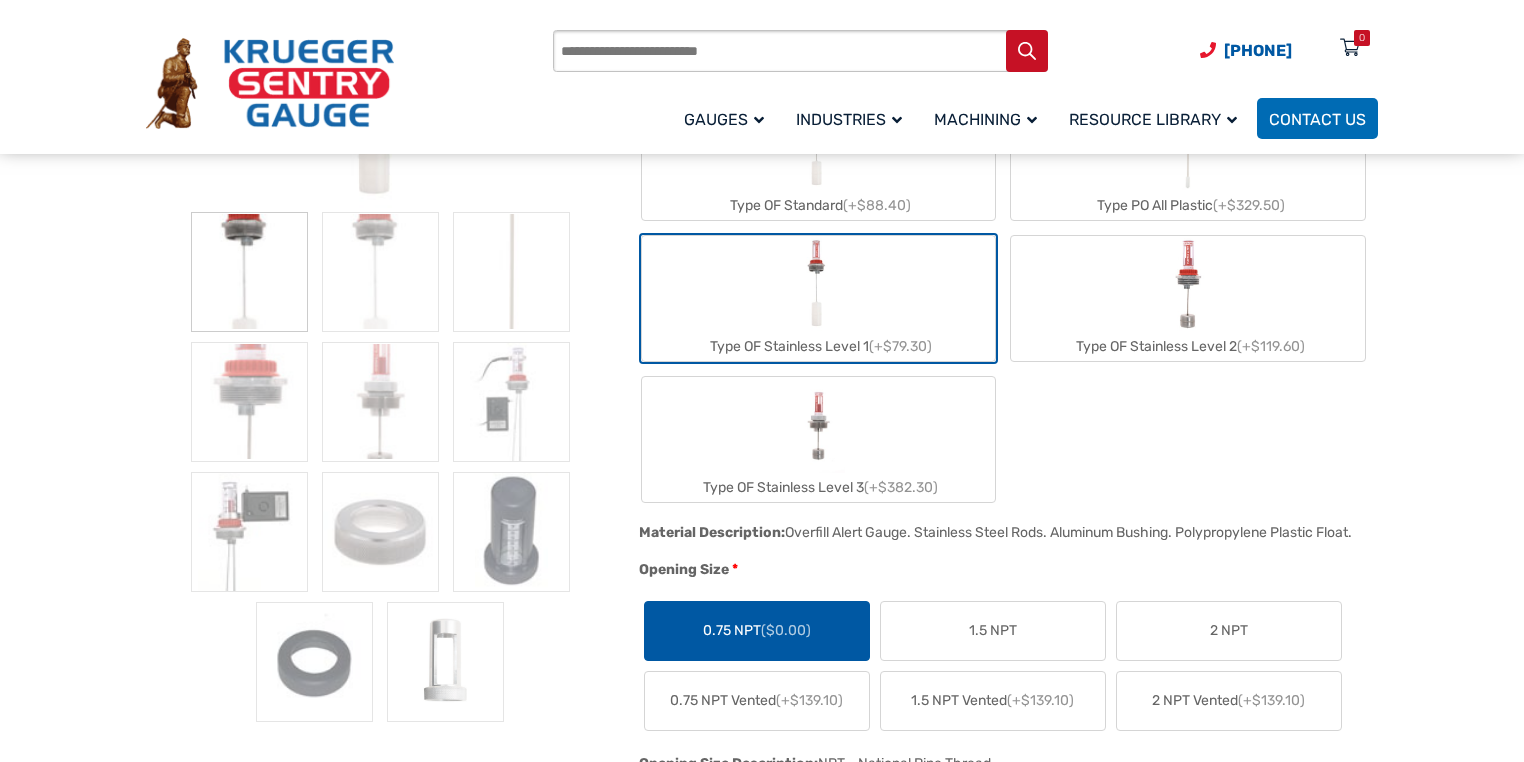 scroll, scrollTop: 560, scrollLeft: 0, axis: vertical 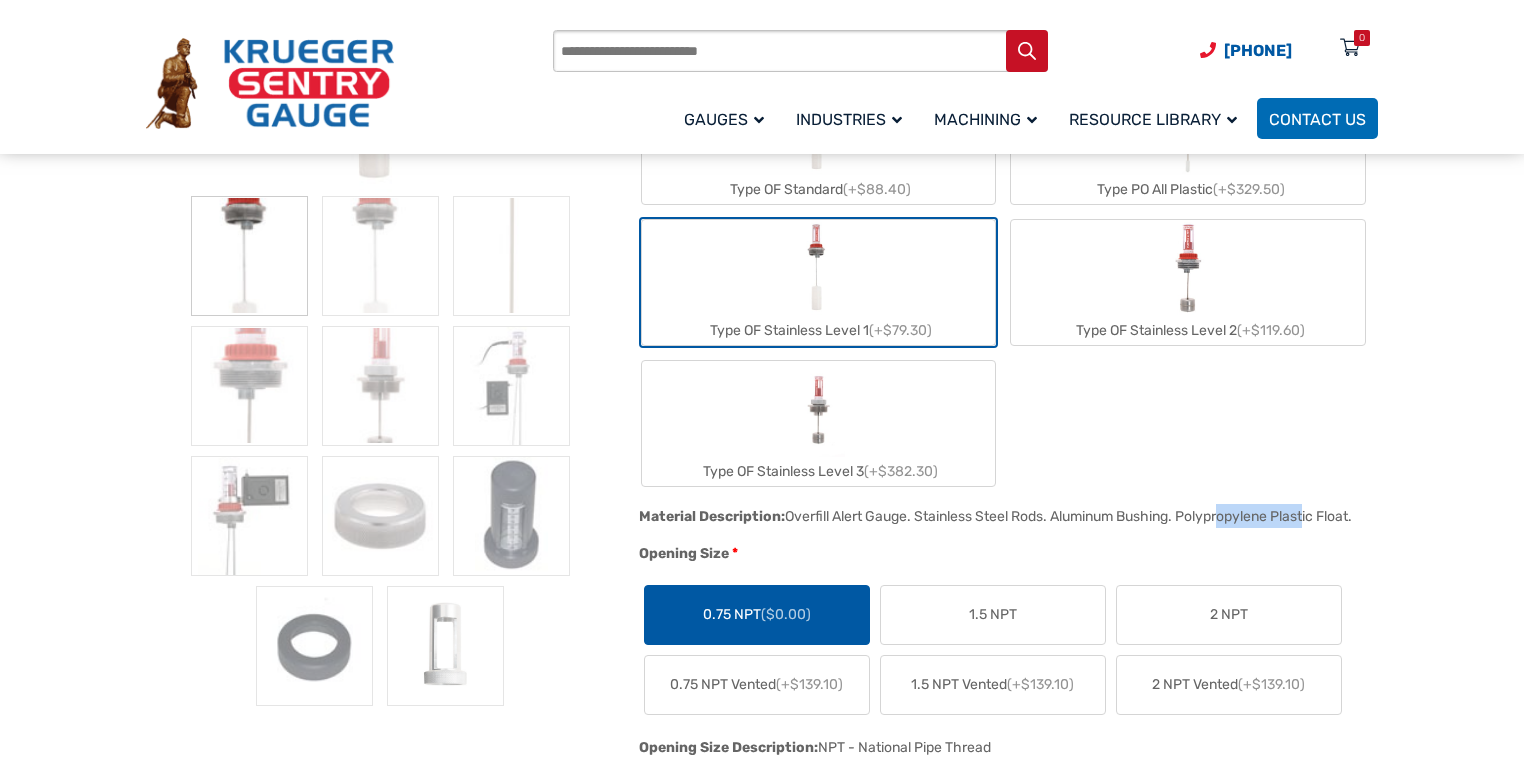 drag, startPoint x: 1193, startPoint y: 511, endPoint x: 1286, endPoint y: 511, distance: 93 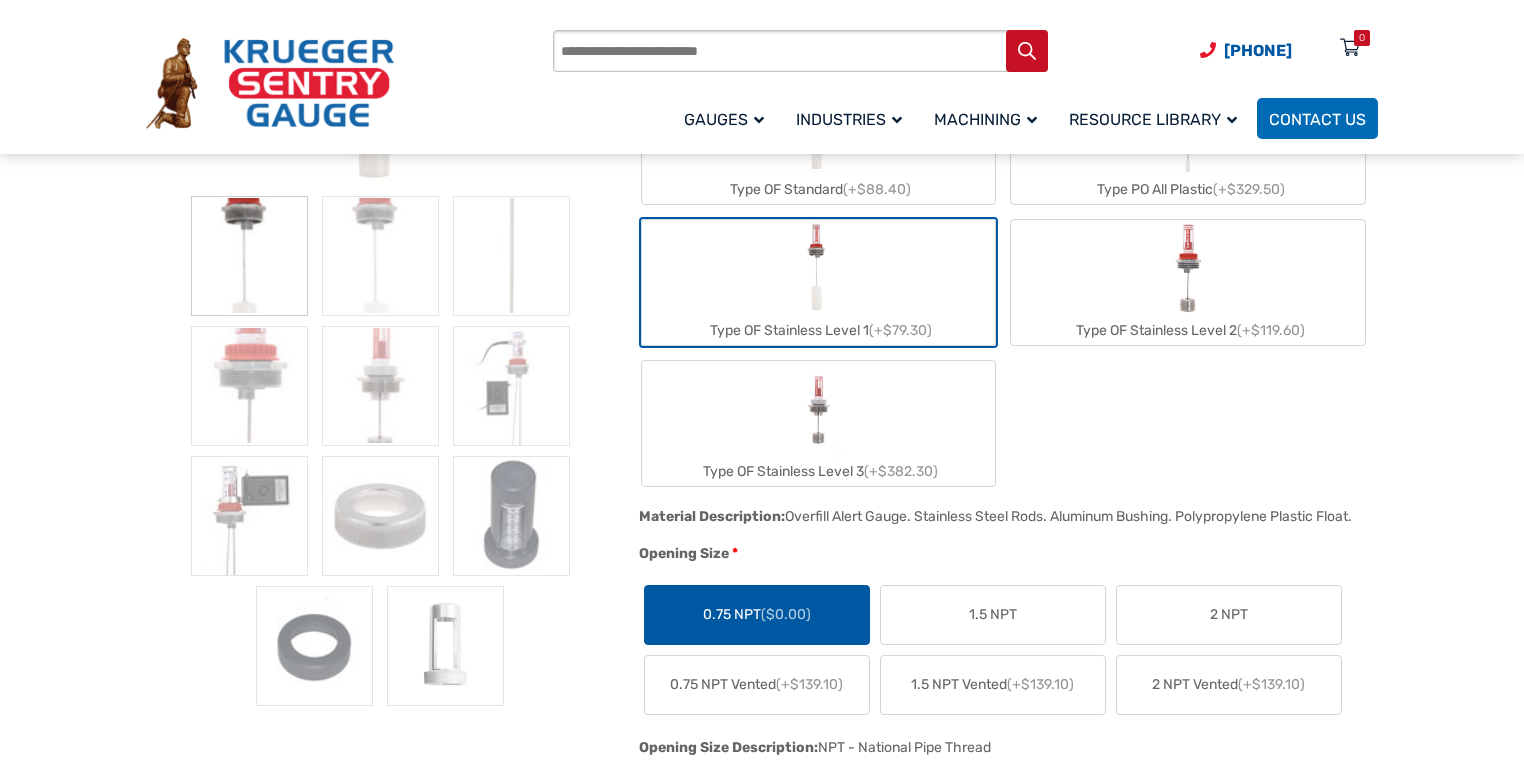 click on "🔍
Overfill Gauge Type OF Configurator $ 0.00
The Overfill Alert Gauge is a high level visual gauge designed to visually alert you that your AST (tank) is near full. This overfill monitor’s simple pop up mechanical design promotes easy installs, maximum durability, and low up front costs.
New field
7.00
SKU
OFS1-7
Material Options   * Type OF Standard  (+$88.40) Type PO All Plastic  (+$329.50) Type OF Stainless Level 1  (+$79.30) Type OF Stainless Level 2  (+$119.60) Type OF Stainless Level 3  (+$382.30) Material Description:
Overfill Alert Gauge.  Galvanized Steel Rods.  Aluminum Bushing. Polypropylene Plastic Float. Material Description:
Overfill Alert Gauge.  Peek or Kynar Rods.  PVC Bushing. HDPE Plastic Float. Material Description:
Overfill Alert Gauge.  Stainless Steel Rods.  Aluminum Bushing. Polypropylene Plastic Float. Material Description: Material Description:   *" at bounding box center [762, 1629] 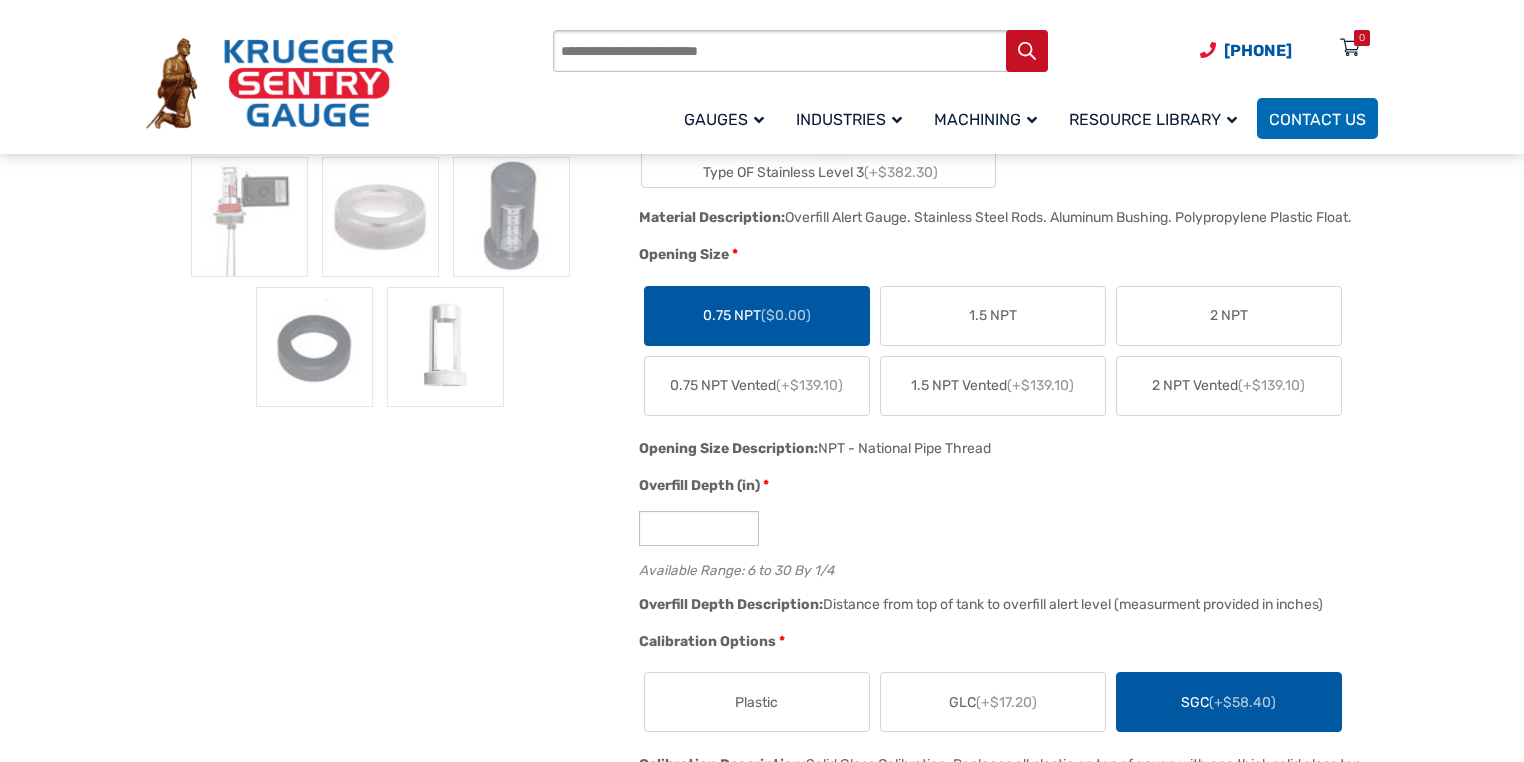 scroll, scrollTop: 1040, scrollLeft: 0, axis: vertical 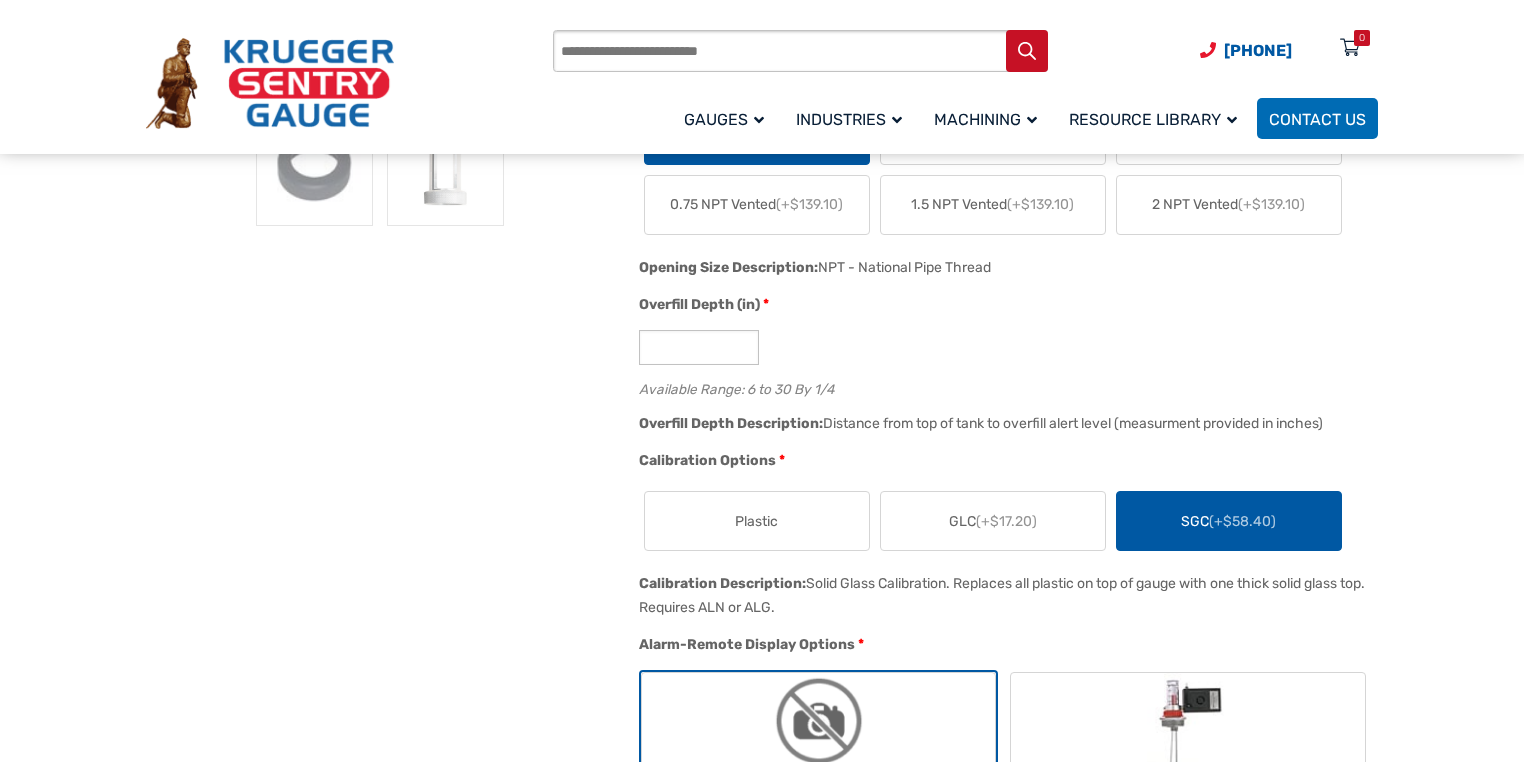 click on "*" at bounding box center (1003, 347) 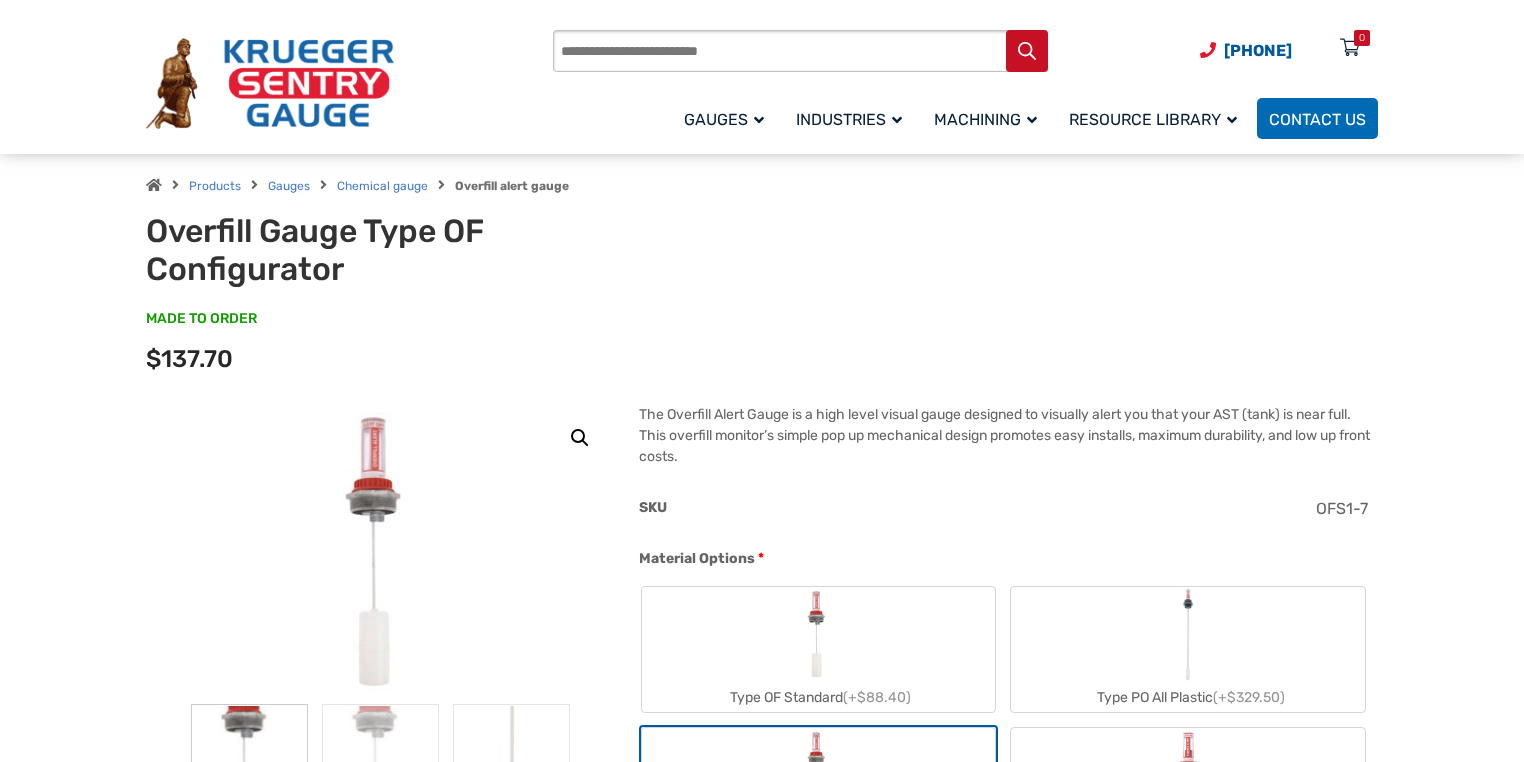scroll, scrollTop: 80, scrollLeft: 0, axis: vertical 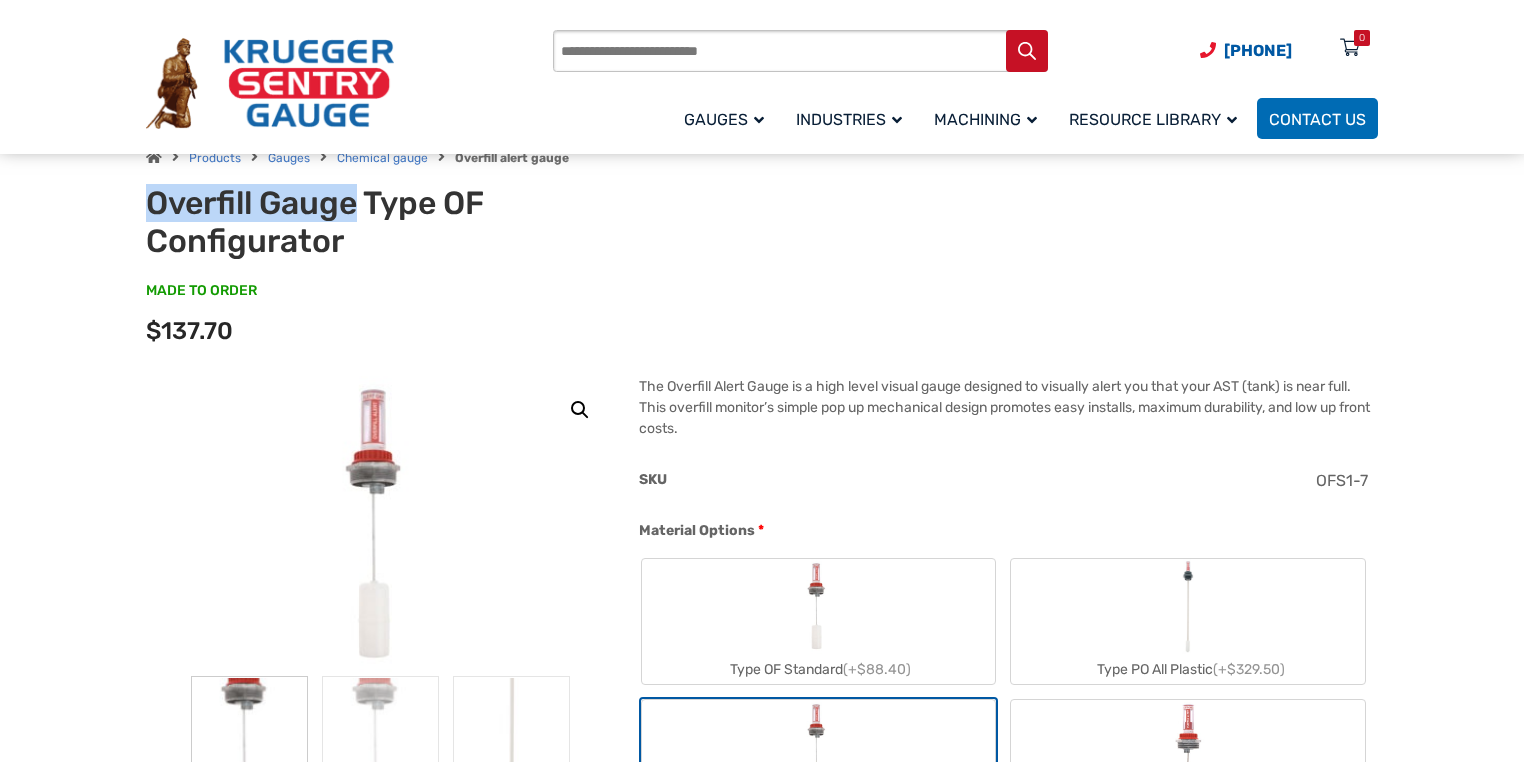 drag, startPoint x: 148, startPoint y: 202, endPoint x: 356, endPoint y: 202, distance: 208 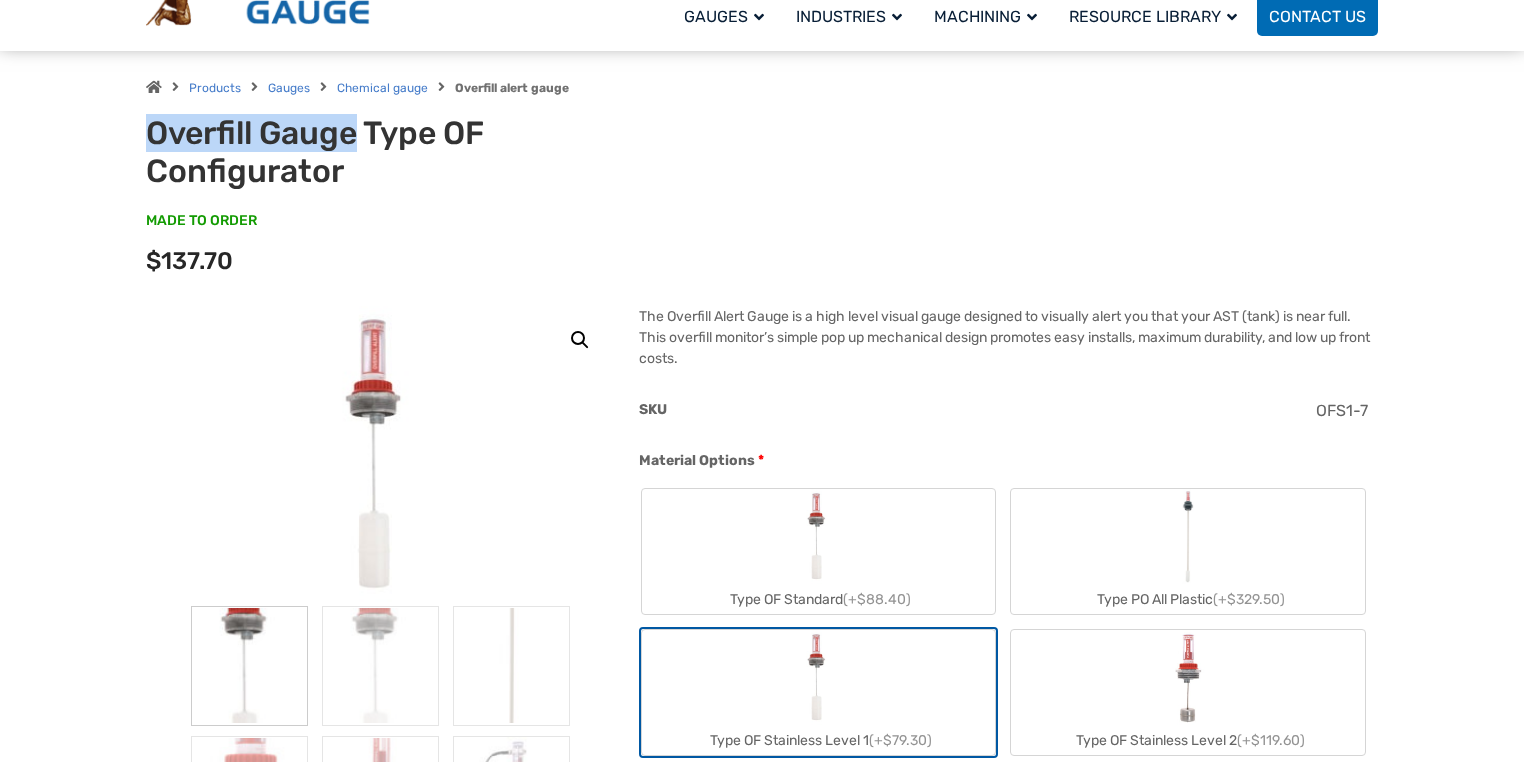 scroll, scrollTop: 0, scrollLeft: 0, axis: both 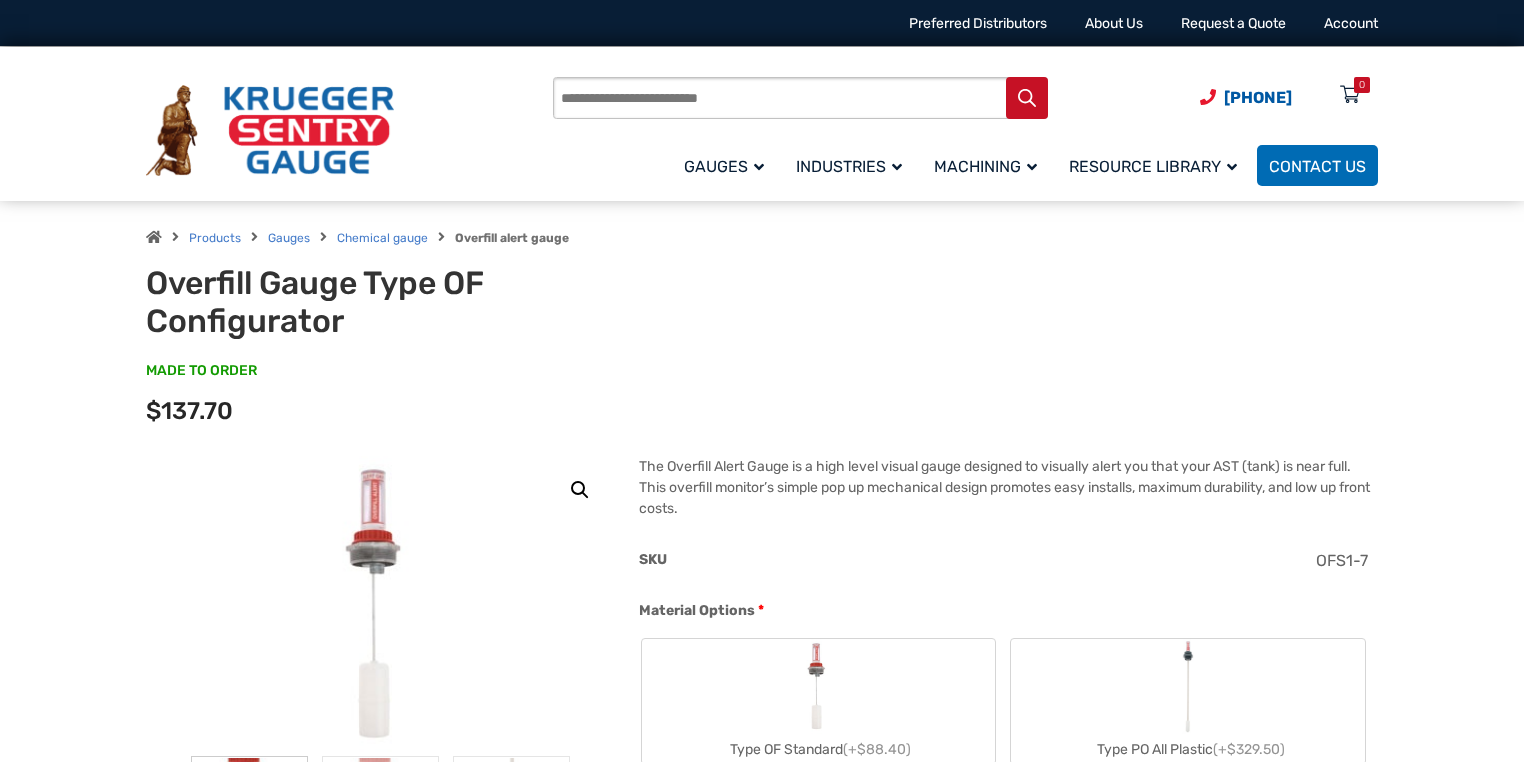 click on "Overfill Gauge Type OF Configurator" at bounding box center [392, 302] 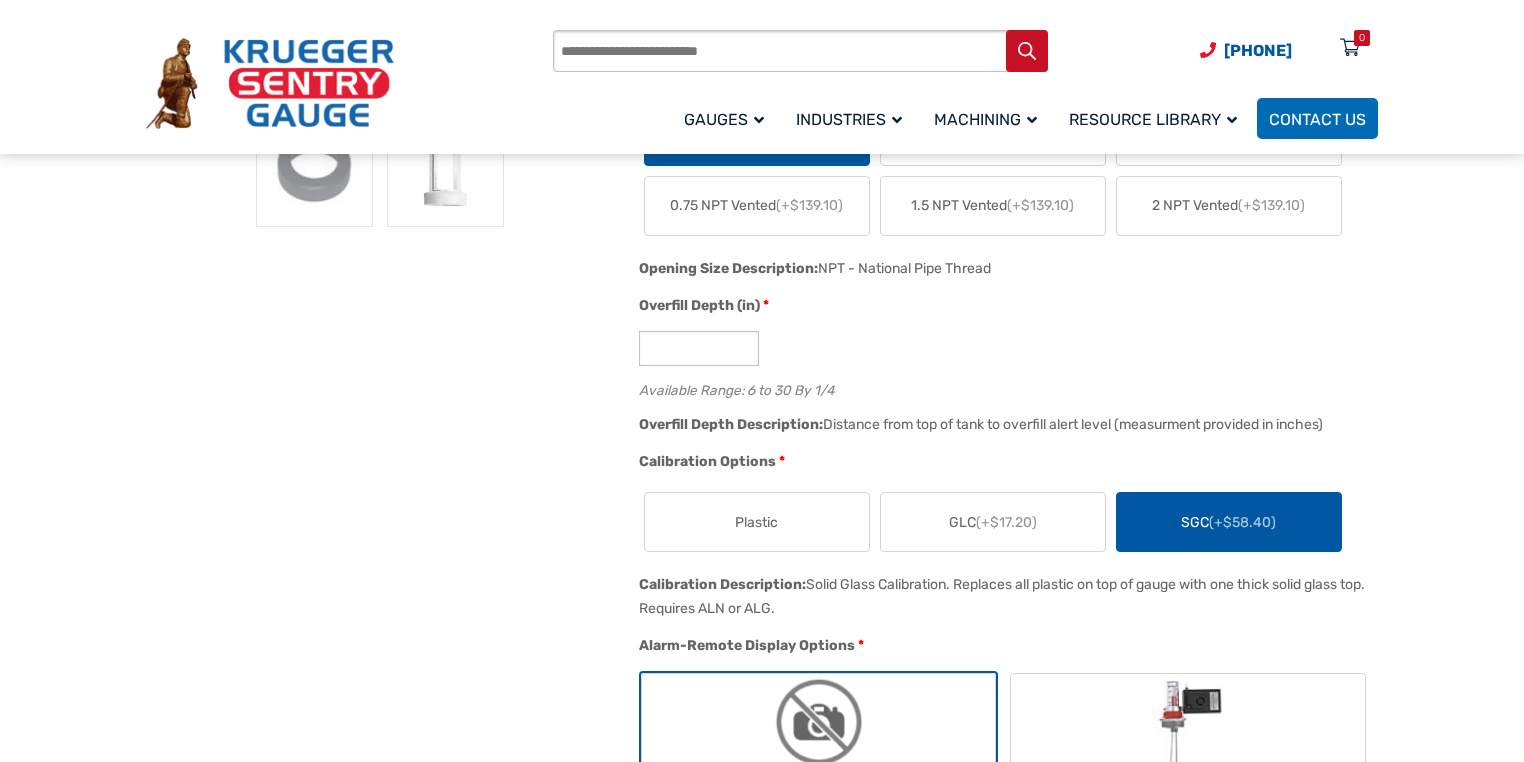 scroll, scrollTop: 1040, scrollLeft: 0, axis: vertical 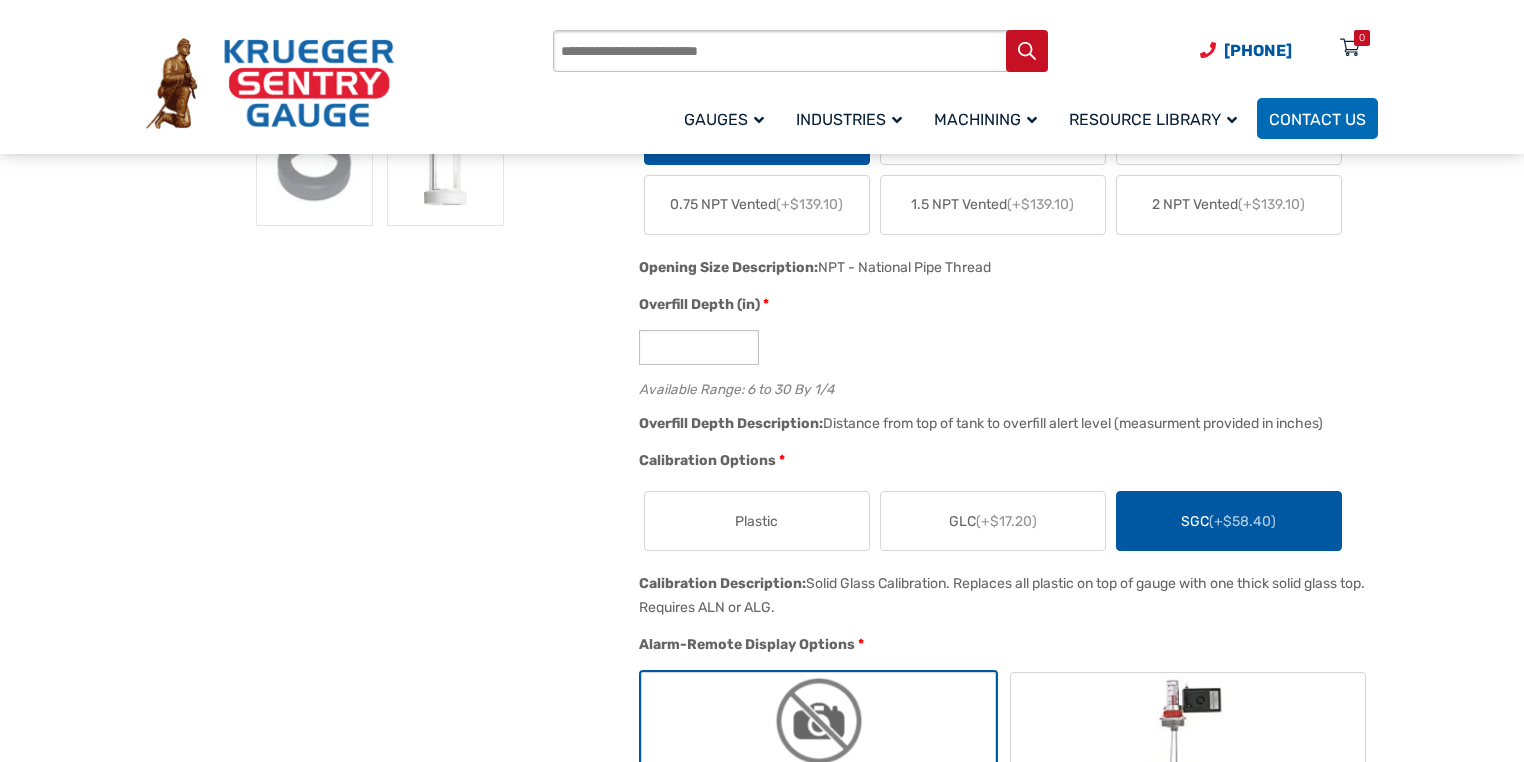 click on "Overfill Depth (in)   *" at bounding box center (1003, 307) 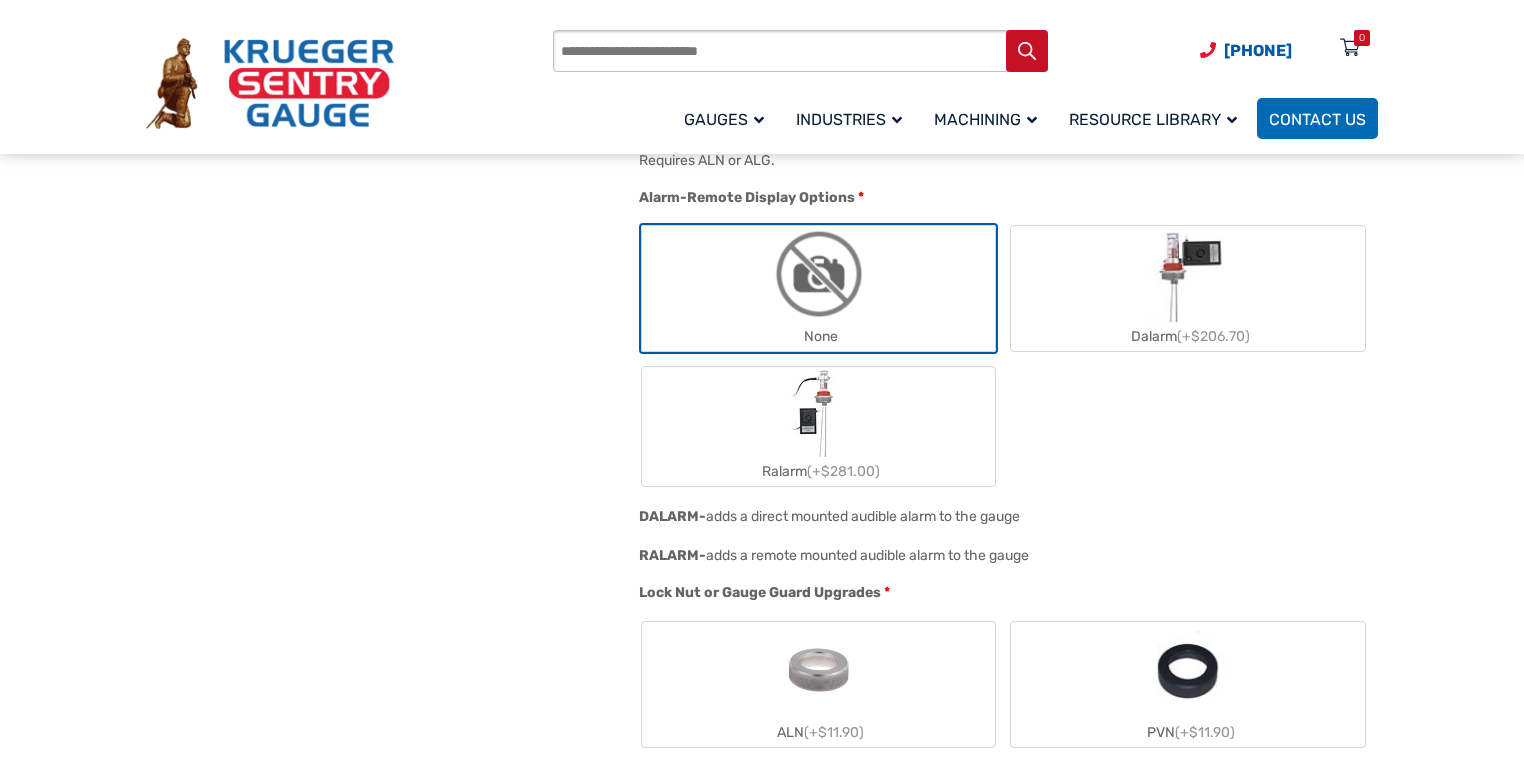 scroll, scrollTop: 1760, scrollLeft: 0, axis: vertical 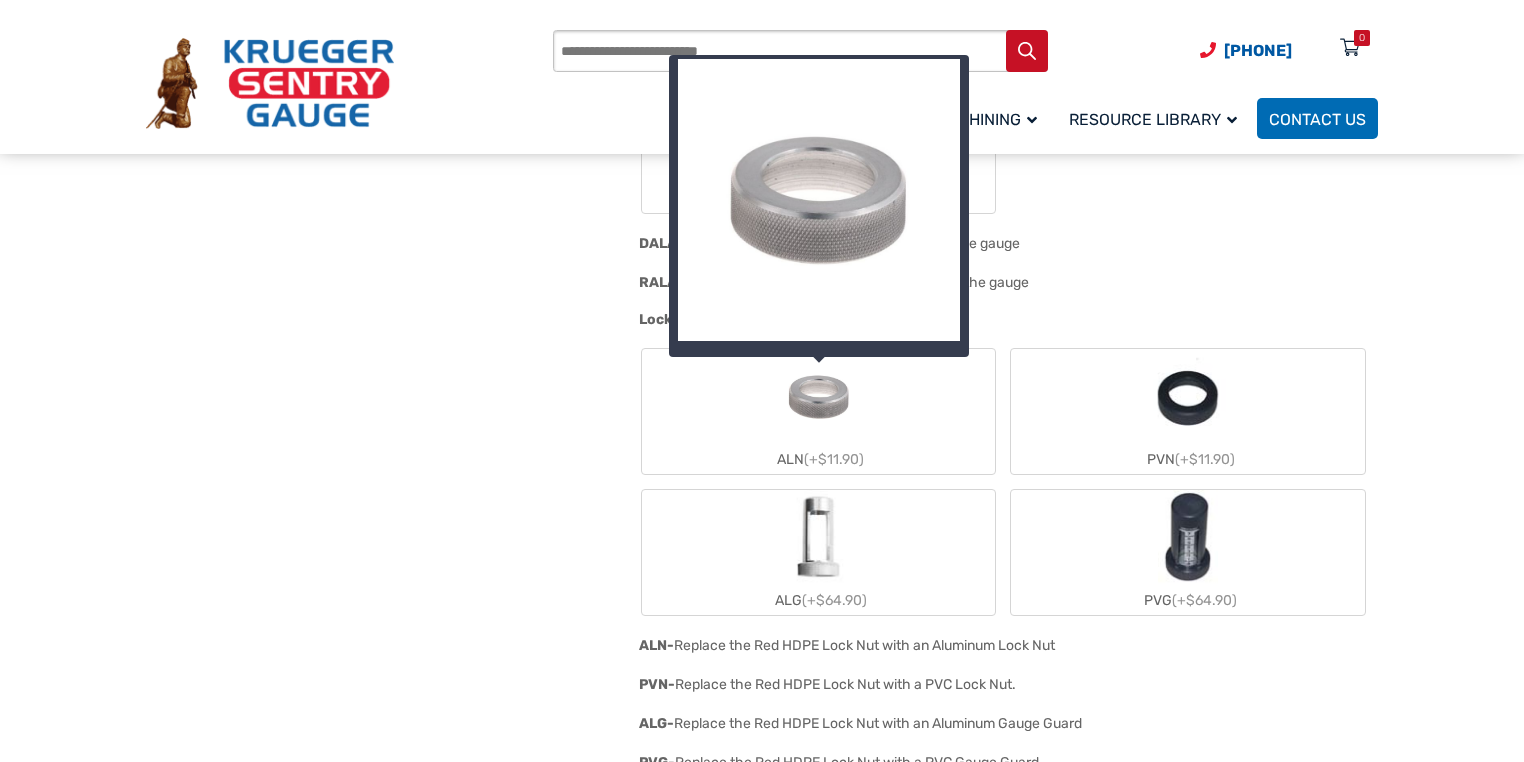 click at bounding box center [819, 397] 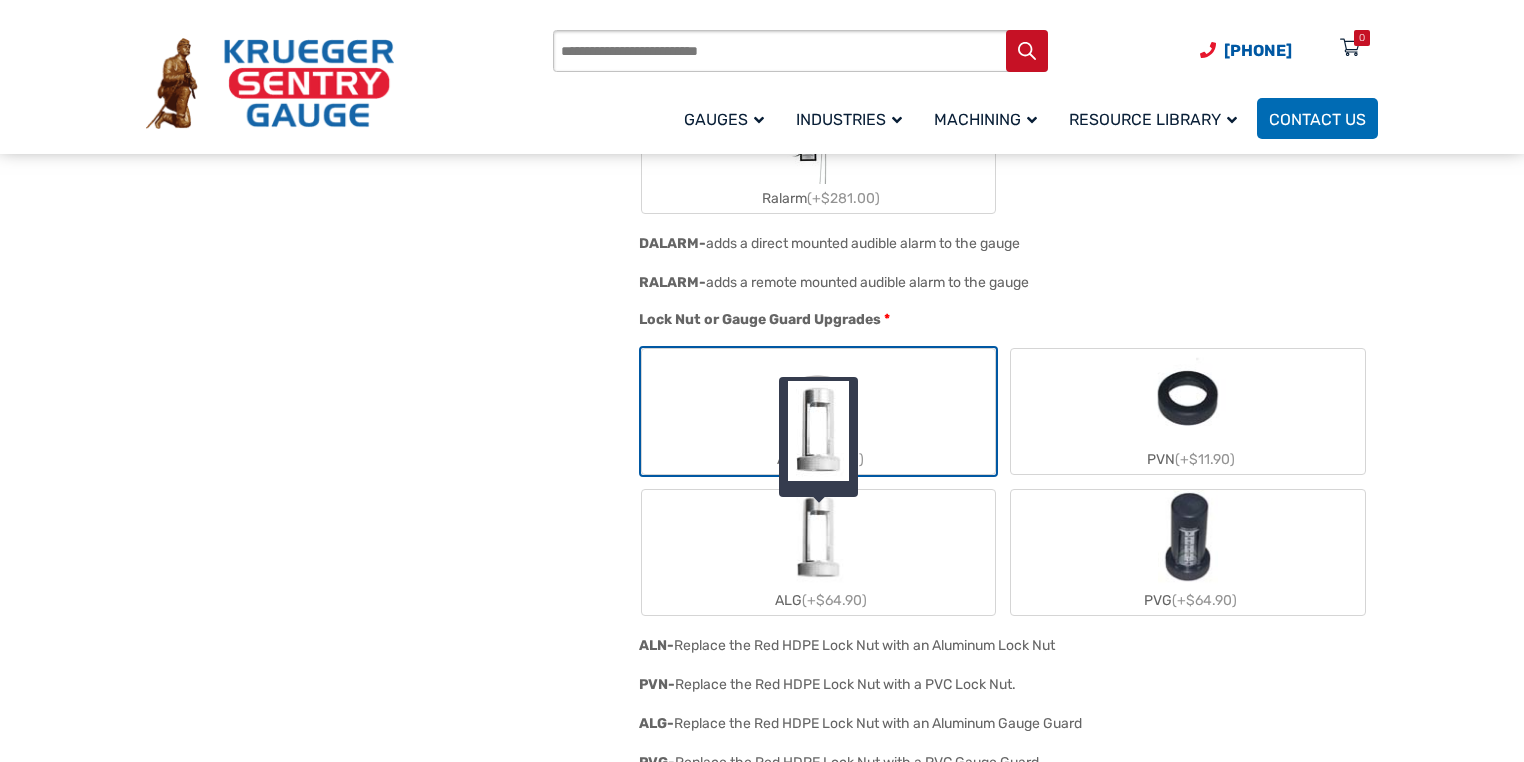 click at bounding box center (818, 538) 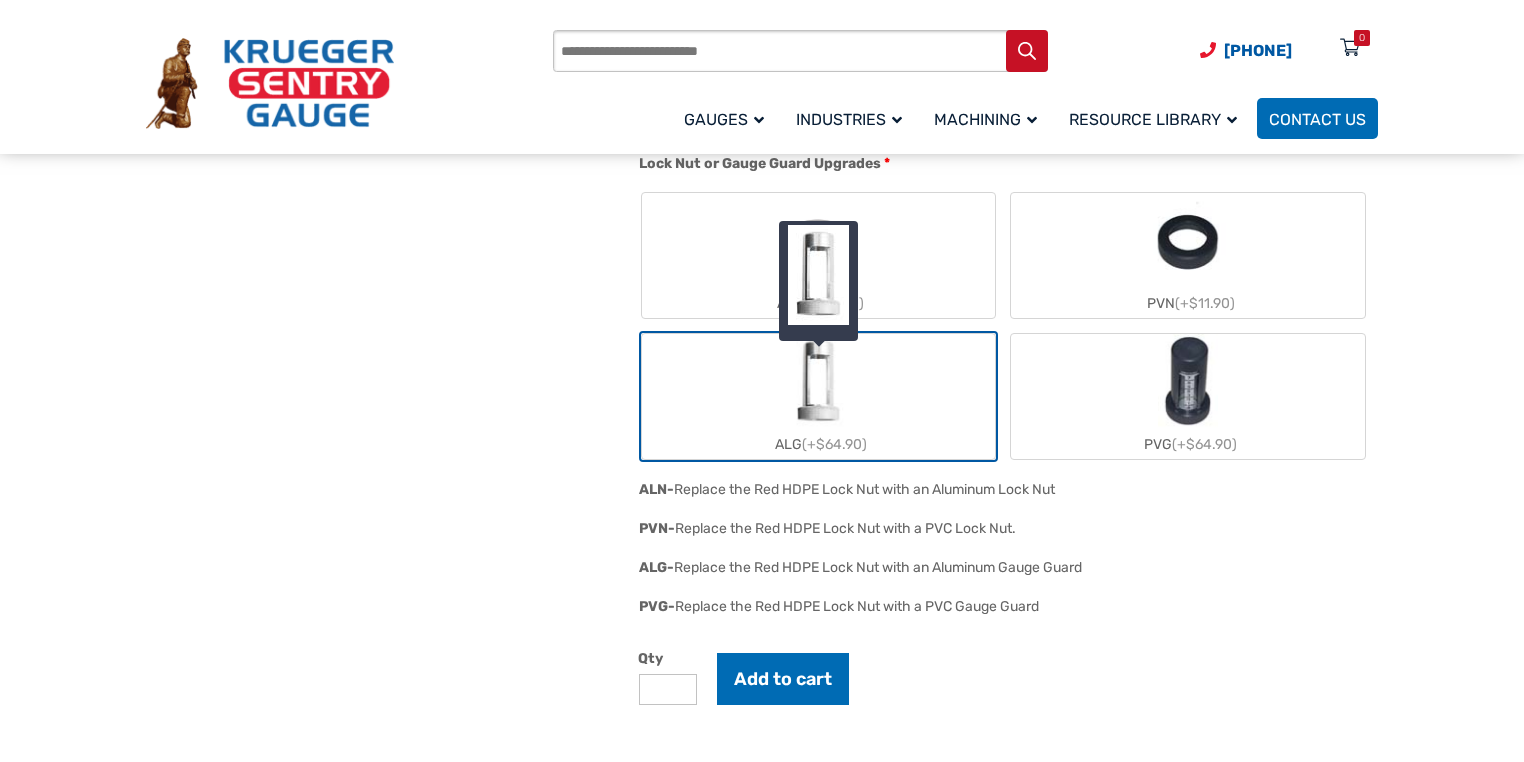 scroll, scrollTop: 1920, scrollLeft: 0, axis: vertical 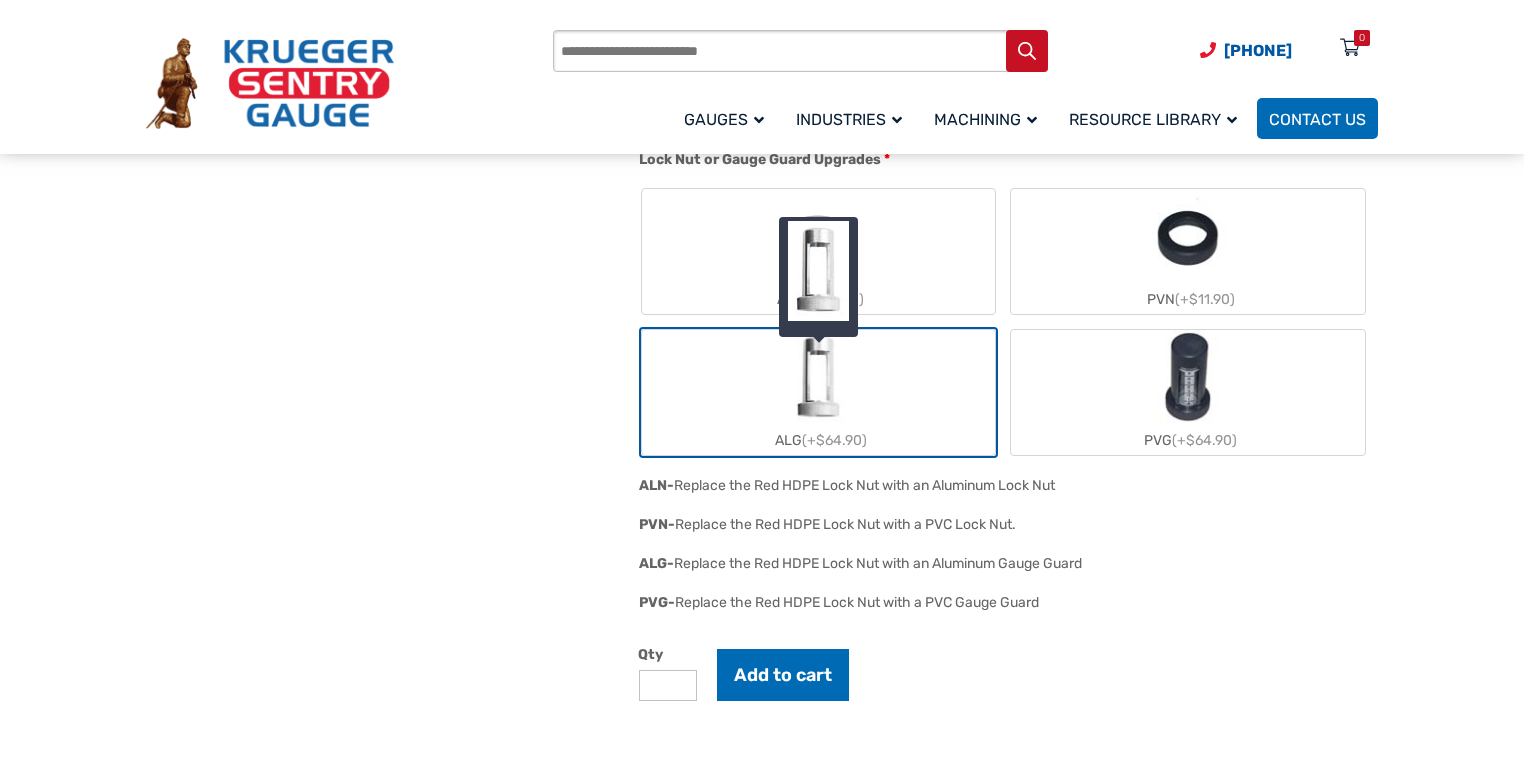 click on "ALG  (+$64.90)" at bounding box center [819, 392] 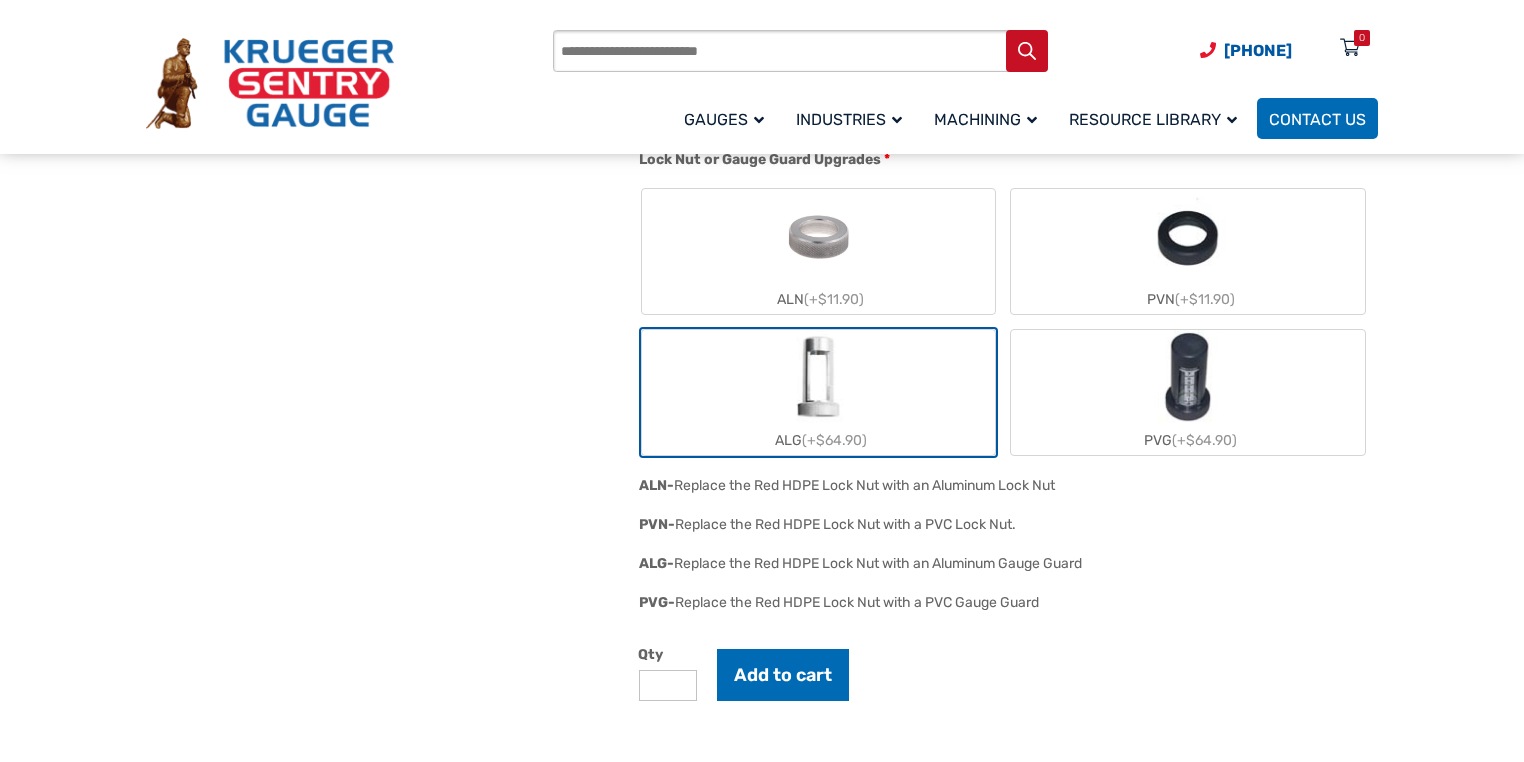 click on "ALG-
Replace the Red HDPE Lock Nut with an Aluminum Gauge Guard" at bounding box center (1003, 570) 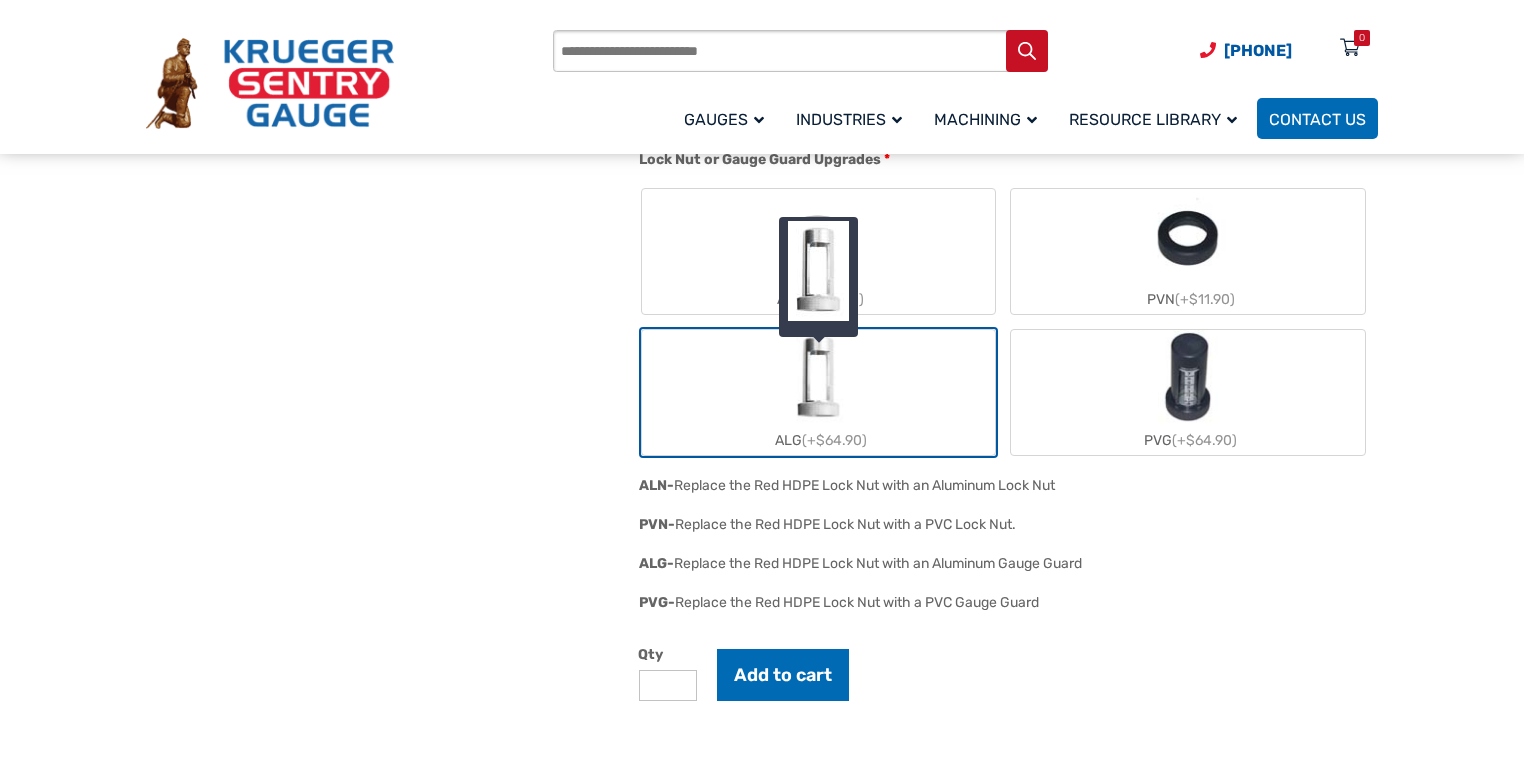 click on "ALG  (+$64.90)" at bounding box center [819, 392] 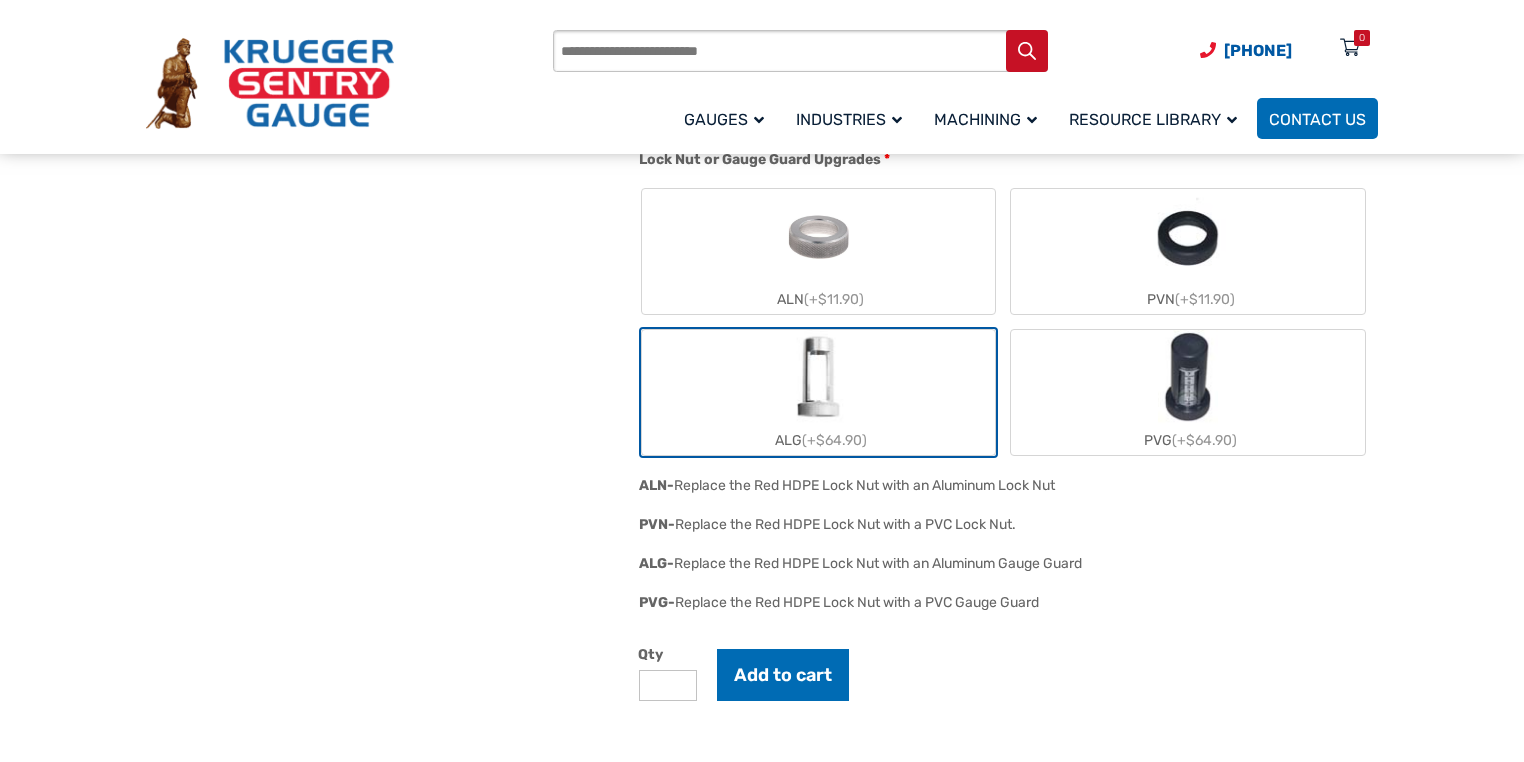 click on "ALG-
Replace the Red HDPE Lock Nut with an Aluminum Gauge Guard" at bounding box center (1003, 570) 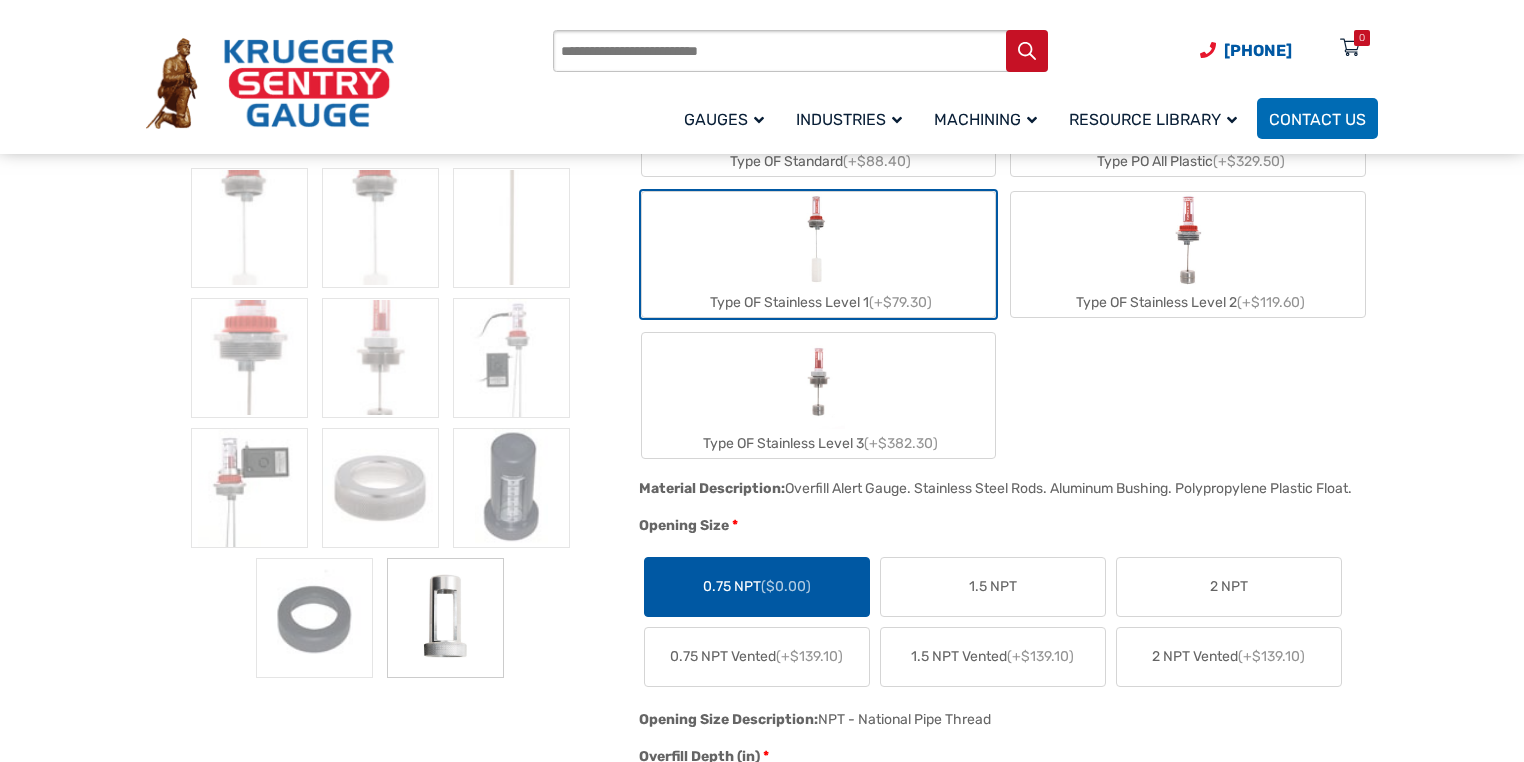 scroll, scrollTop: 560, scrollLeft: 0, axis: vertical 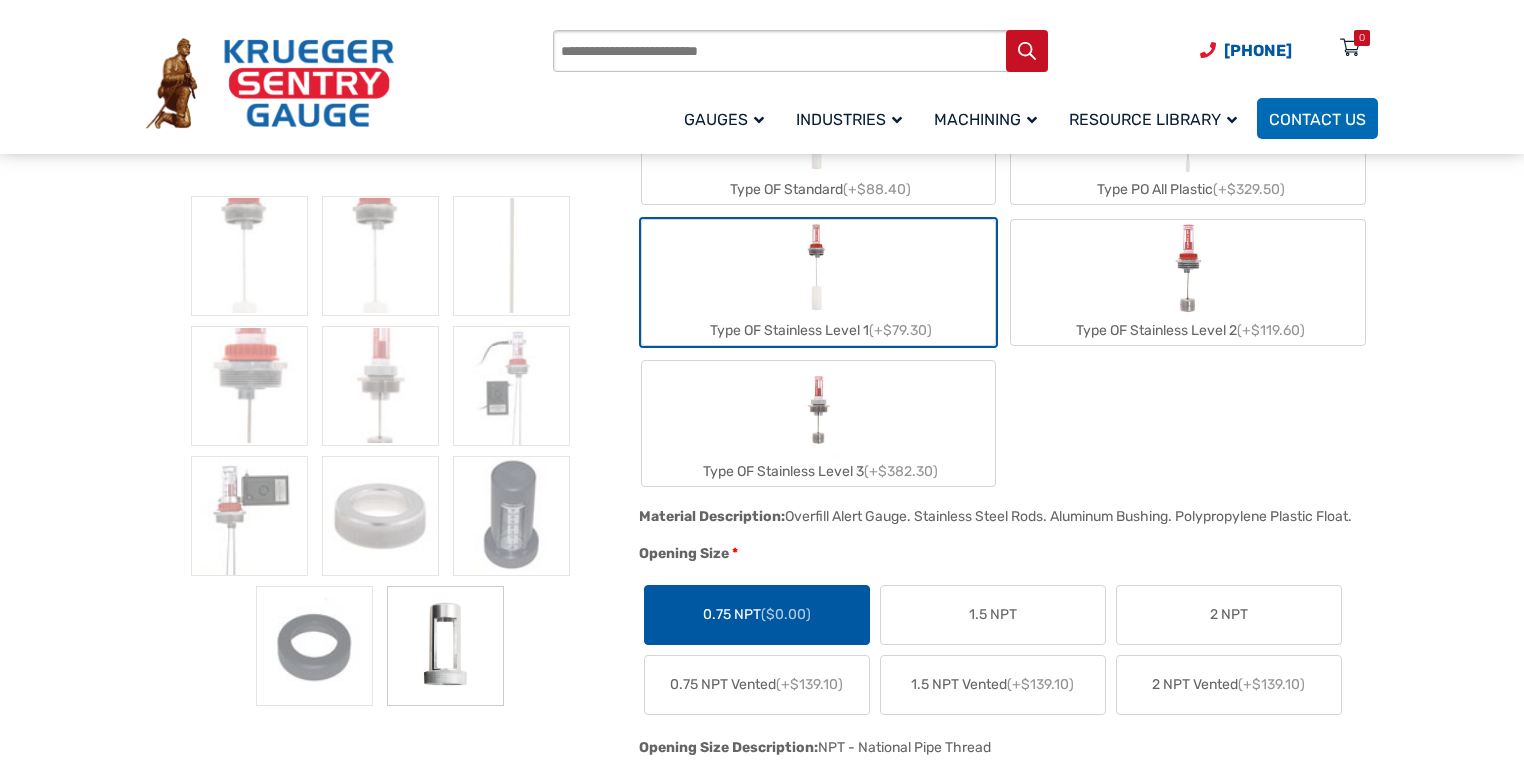 click on "Type OF Stainless Level 3  (+$382.30)" at bounding box center [819, 423] 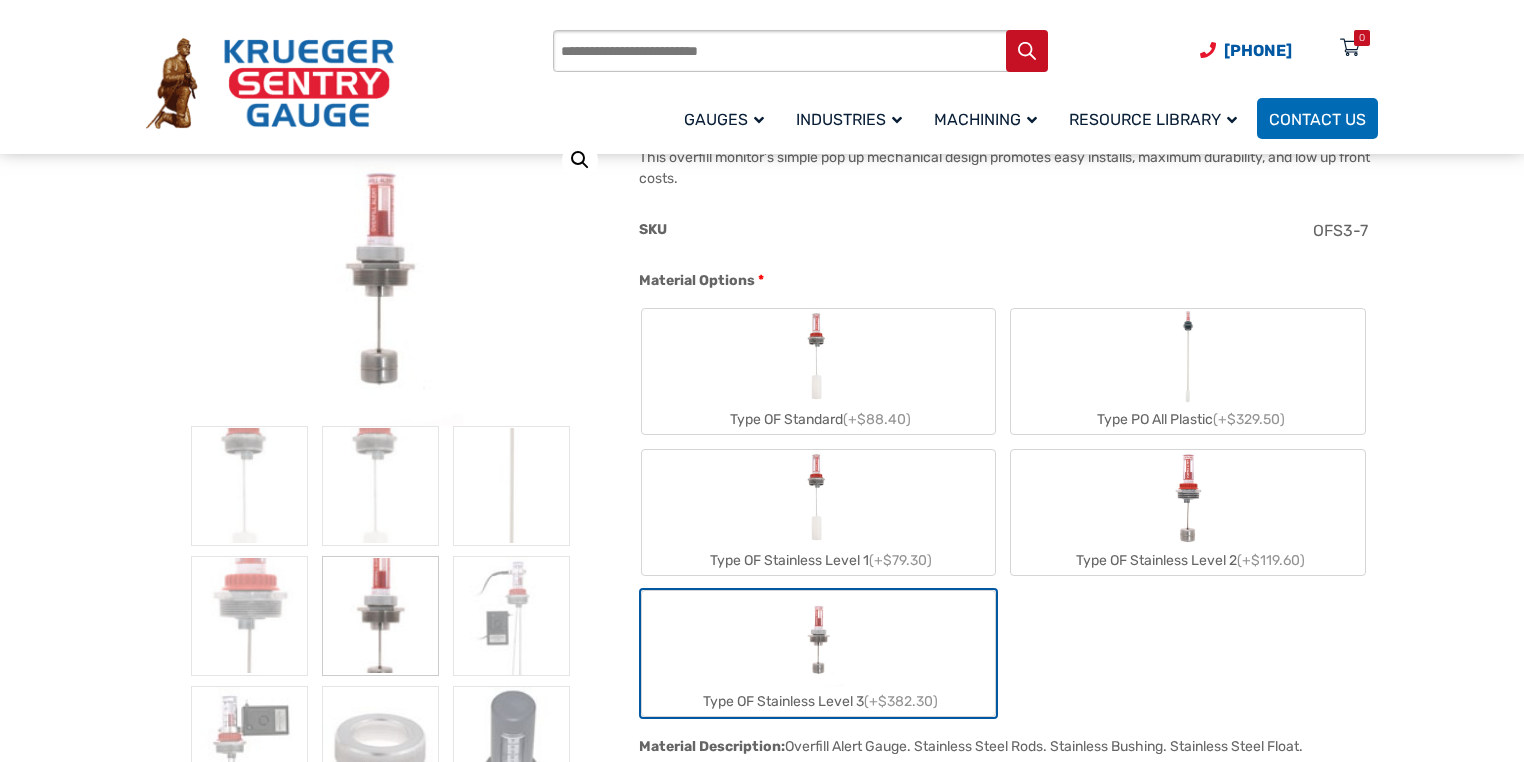 scroll, scrollTop: 320, scrollLeft: 0, axis: vertical 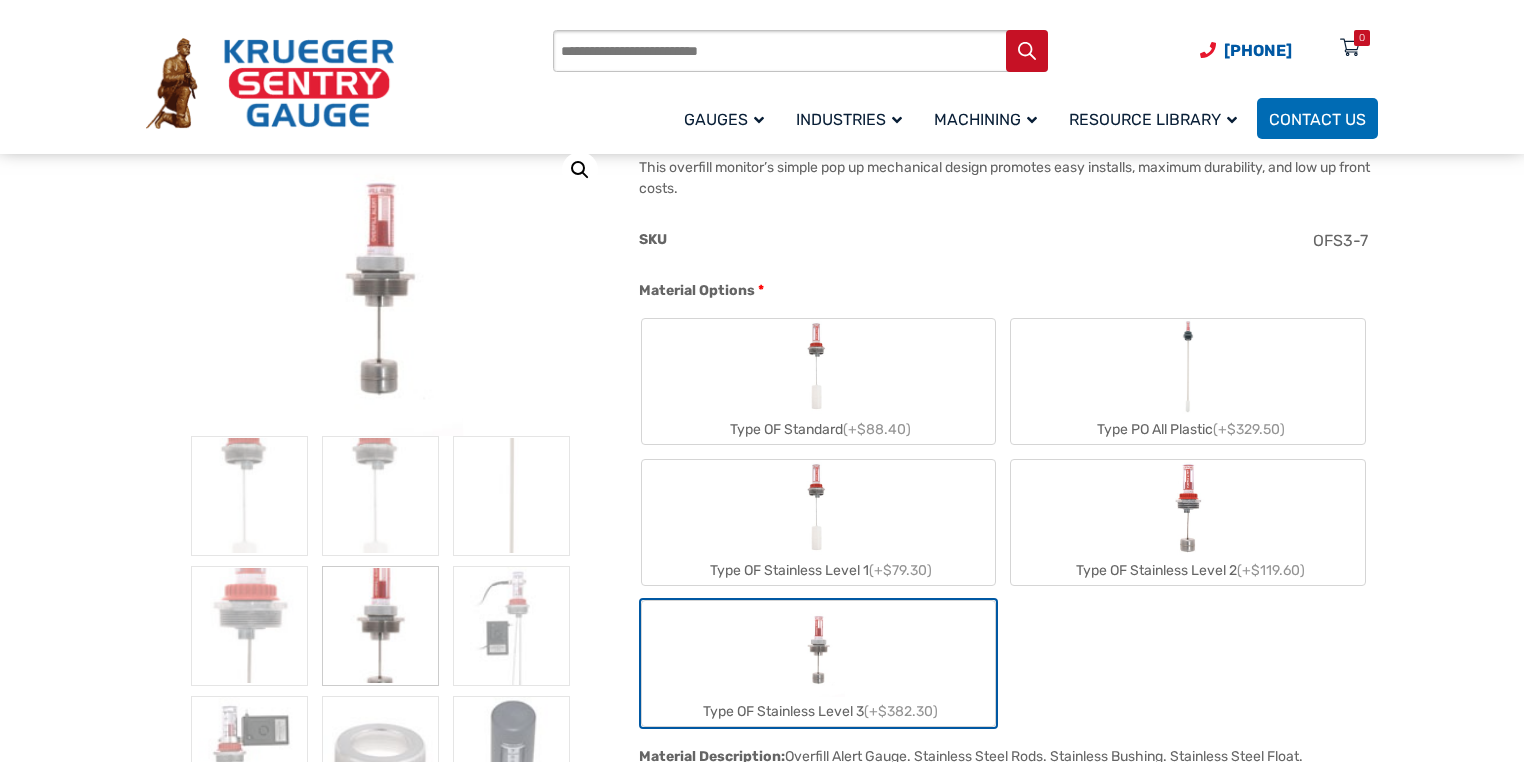 click on "Type OF Stainless Level 1  (+$79.30)" at bounding box center (819, 522) 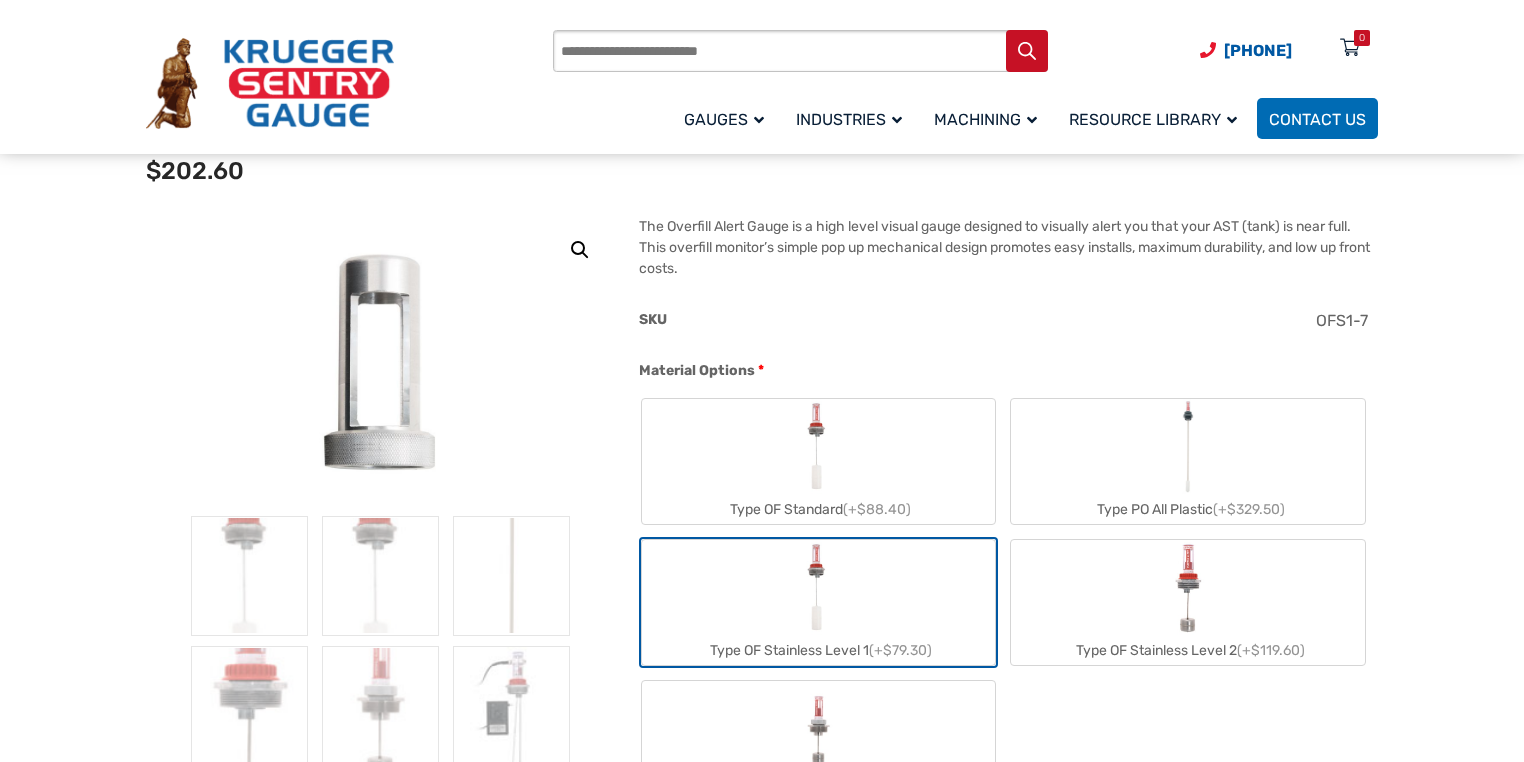 scroll, scrollTop: 0, scrollLeft: 0, axis: both 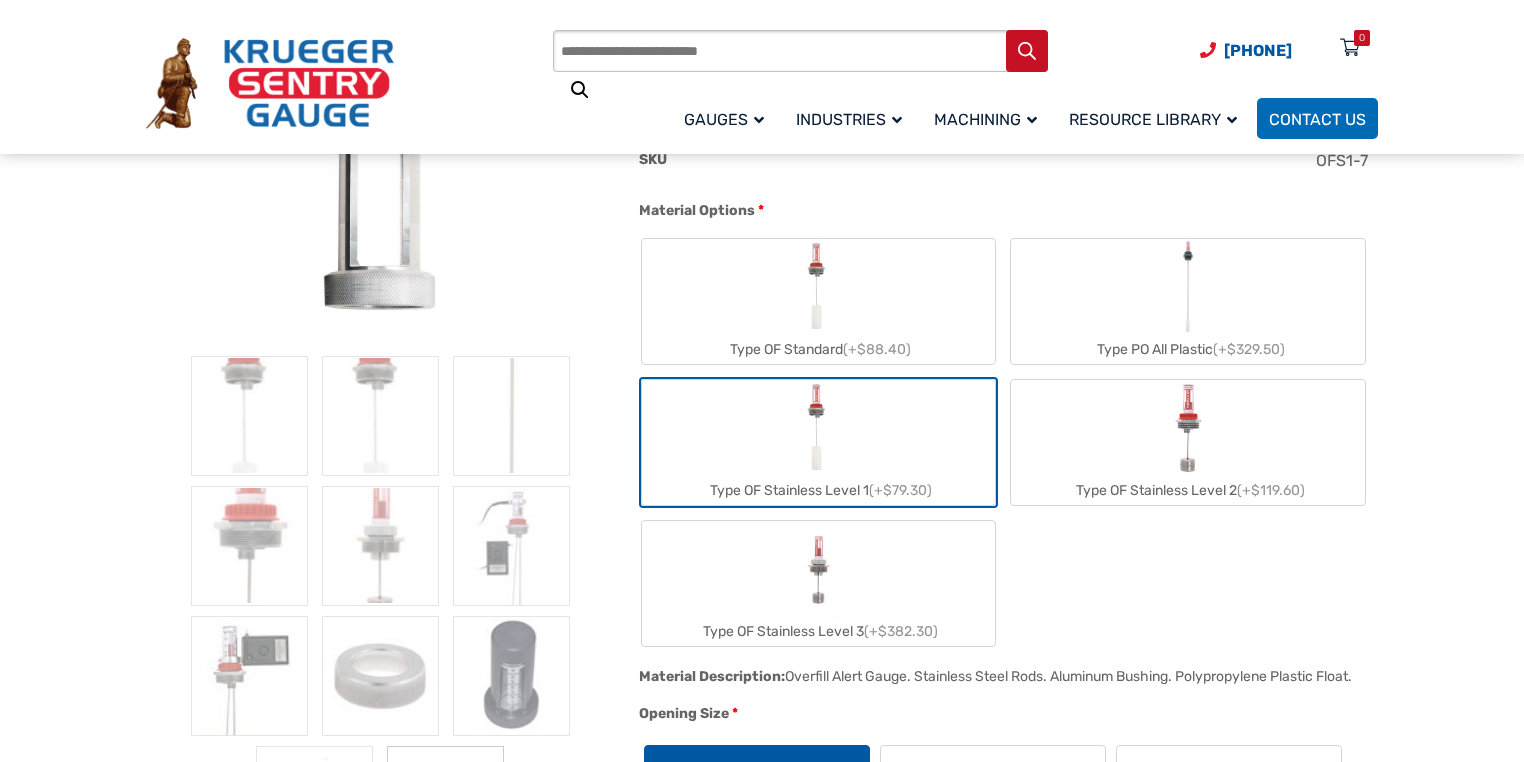 drag, startPoint x: 895, startPoint y: 608, endPoint x: 756, endPoint y: 593, distance: 139.807 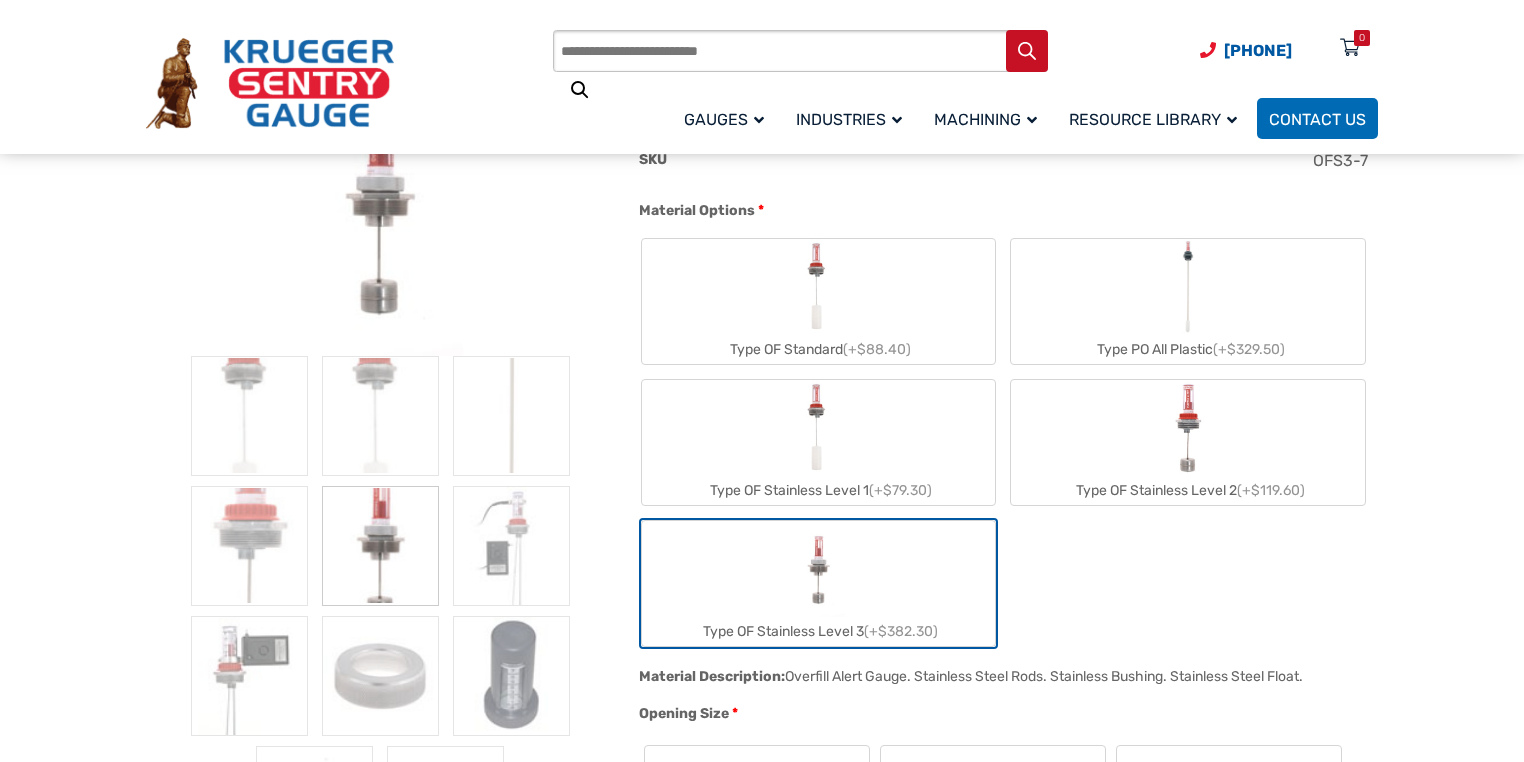 click at bounding box center (818, 569) 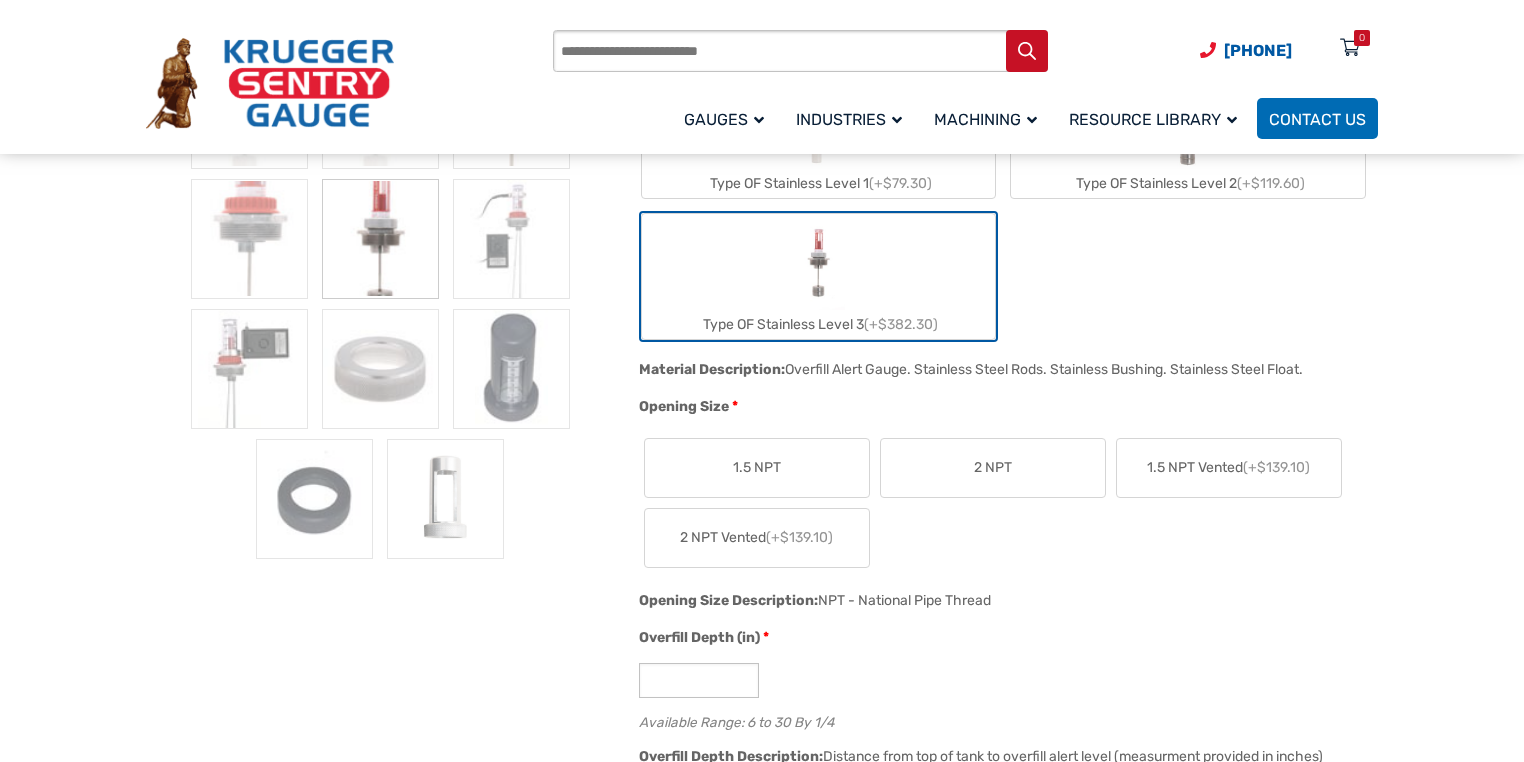 scroll, scrollTop: 720, scrollLeft: 0, axis: vertical 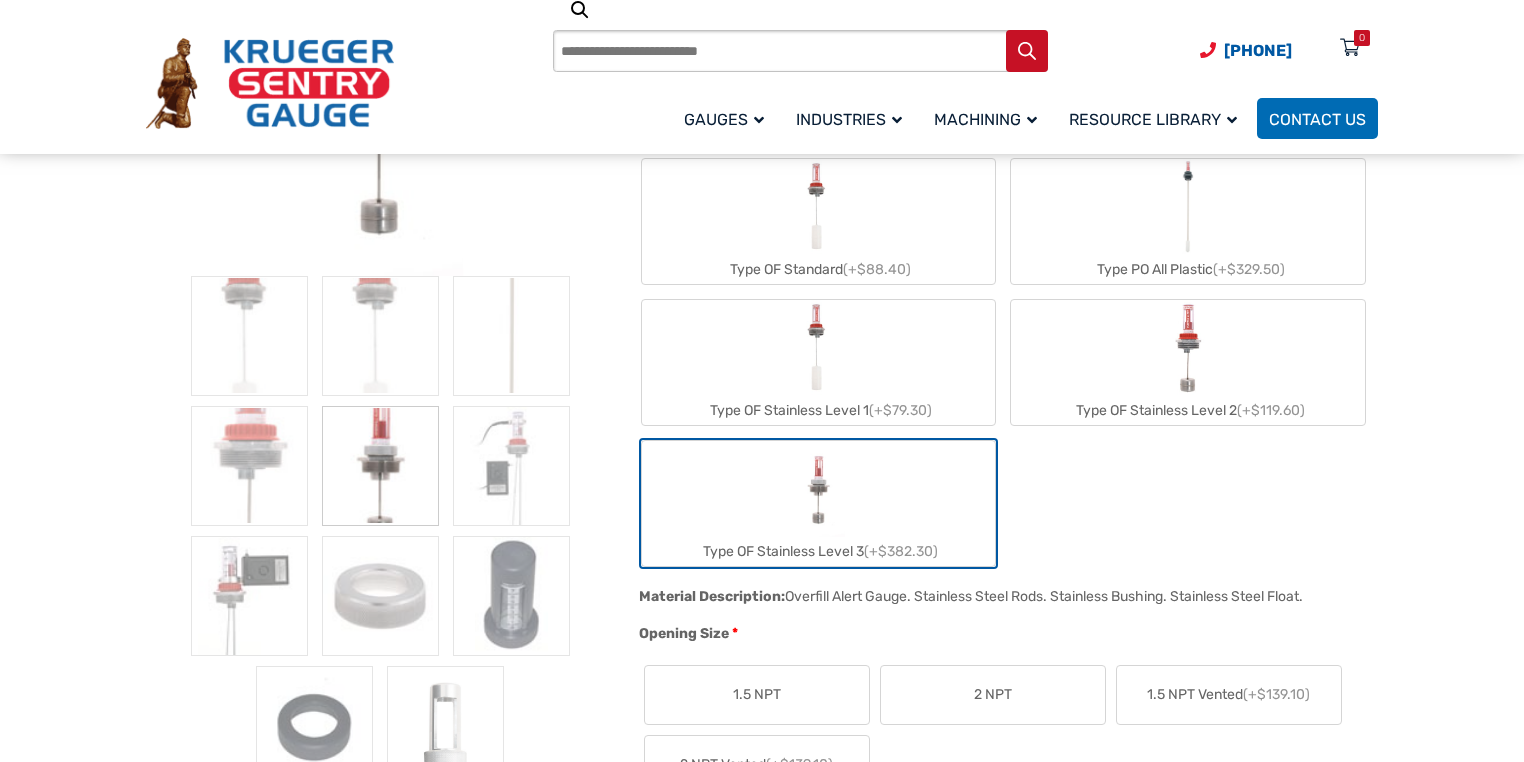 click on "Type OF Stainless Level 1  (+$79.30)" at bounding box center (819, 362) 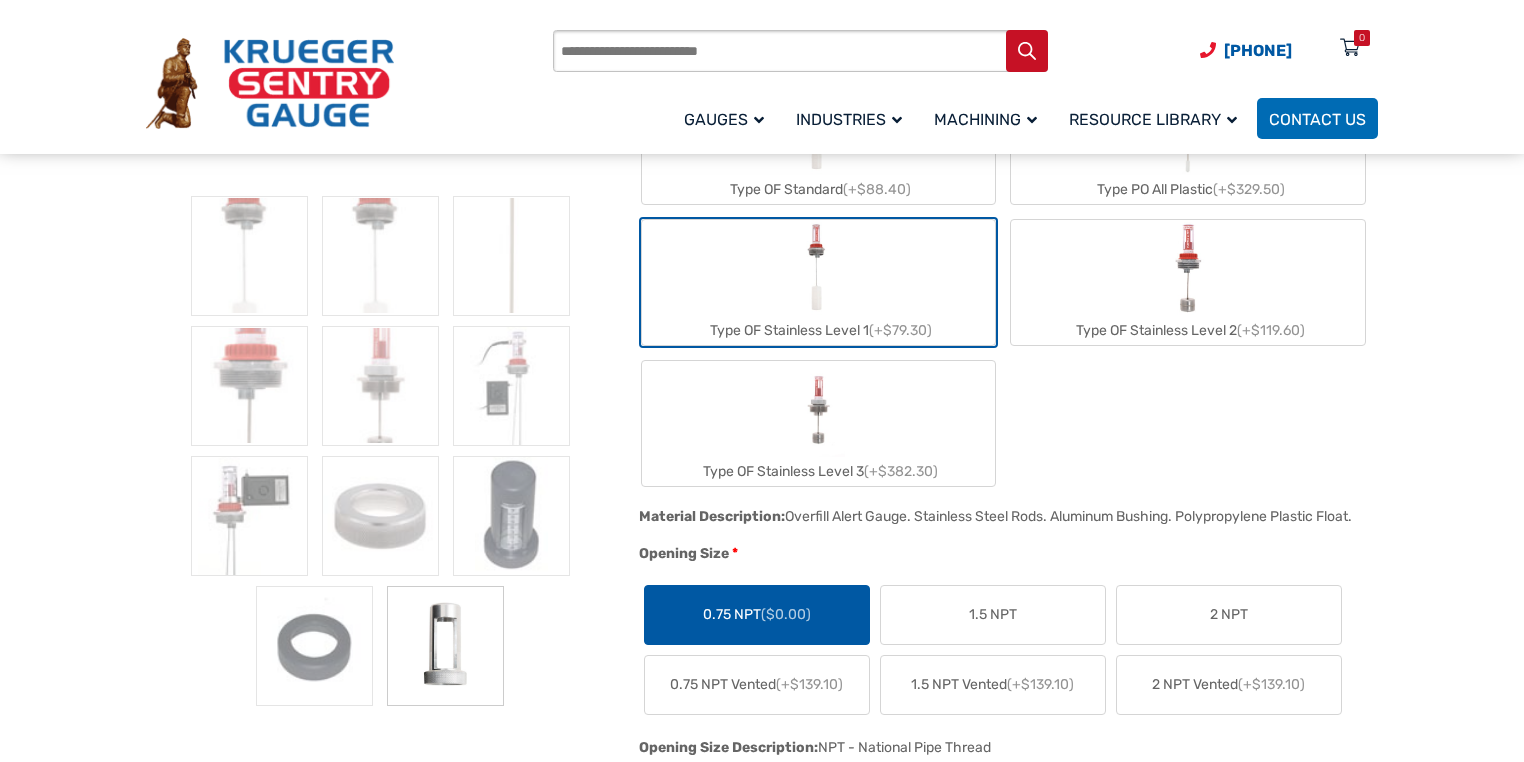 drag, startPoint x: 1239, startPoint y: 304, endPoint x: 1228, endPoint y: 309, distance: 12.083046 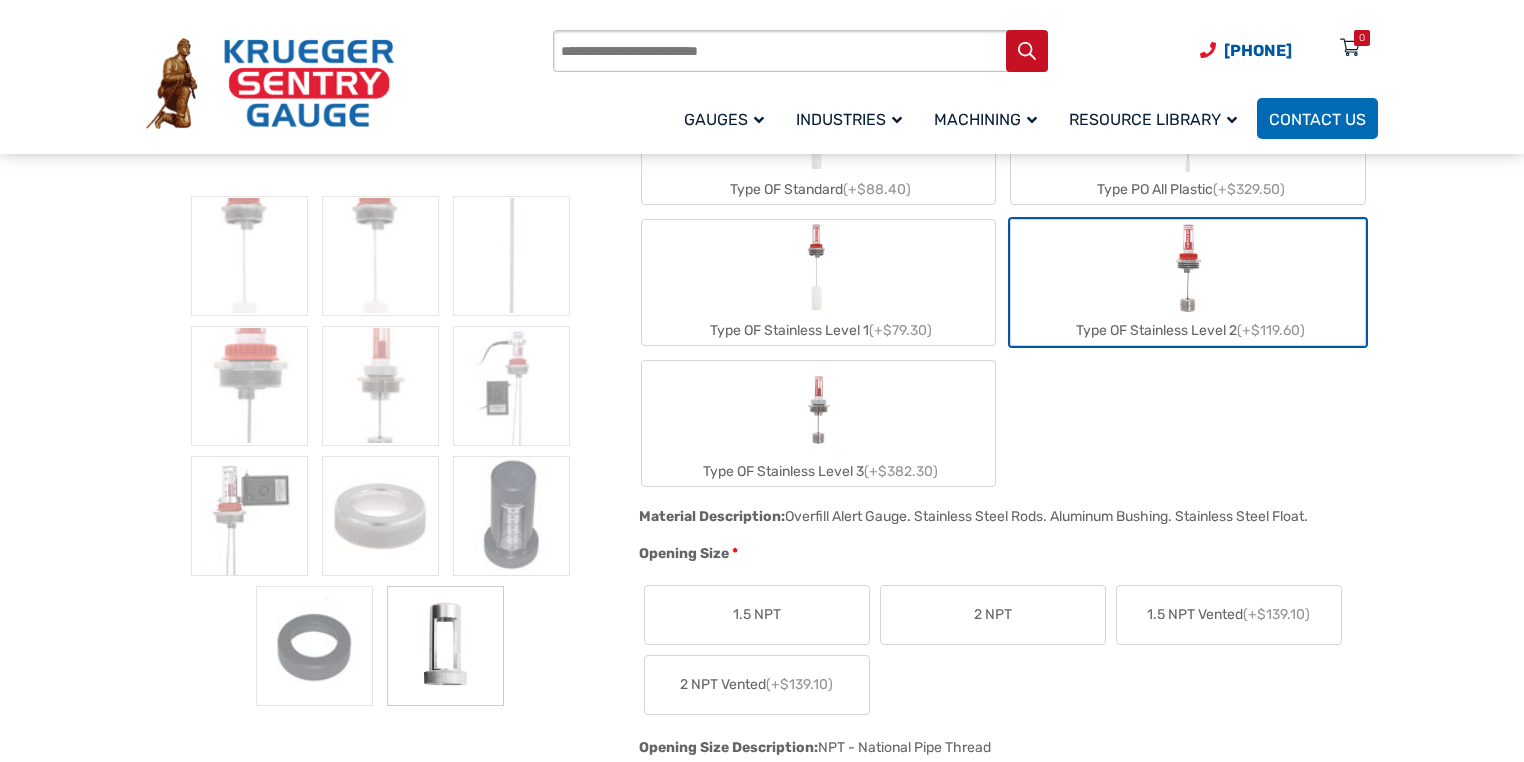 click on "Type OF Stainless Level 1  (+$79.30)" at bounding box center (819, 330) 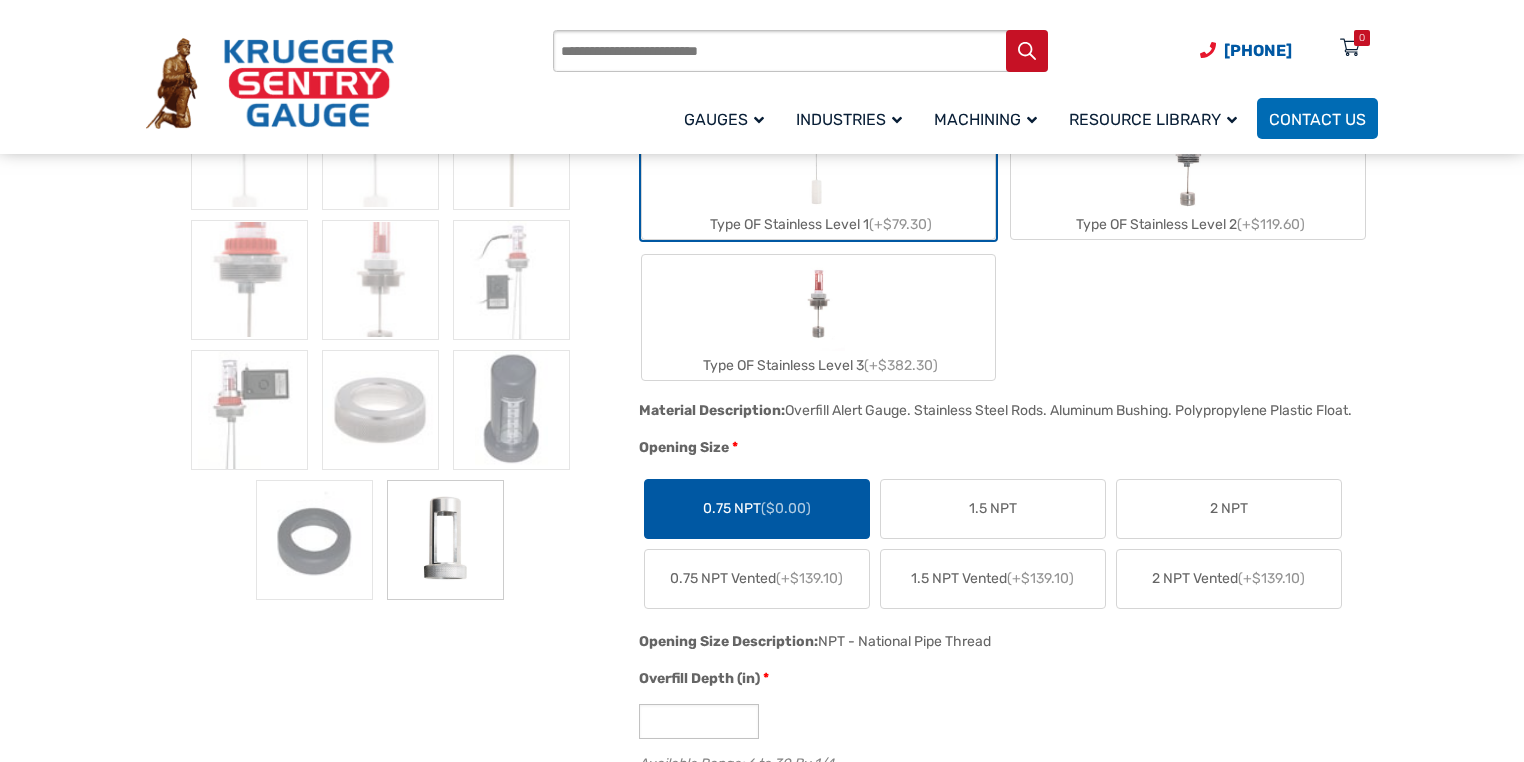 scroll, scrollTop: 640, scrollLeft: 0, axis: vertical 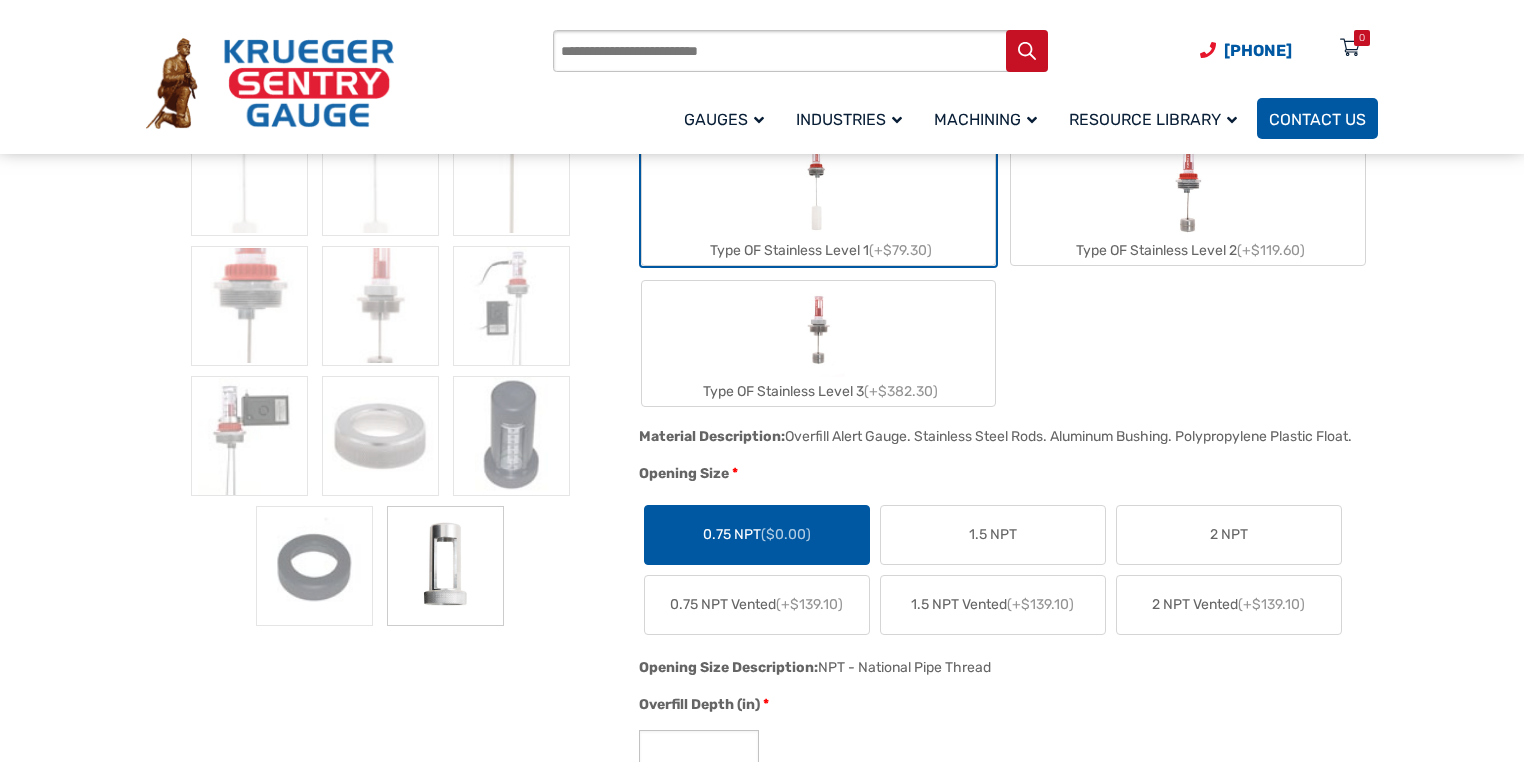 click on "Contact Us" at bounding box center (1317, 119) 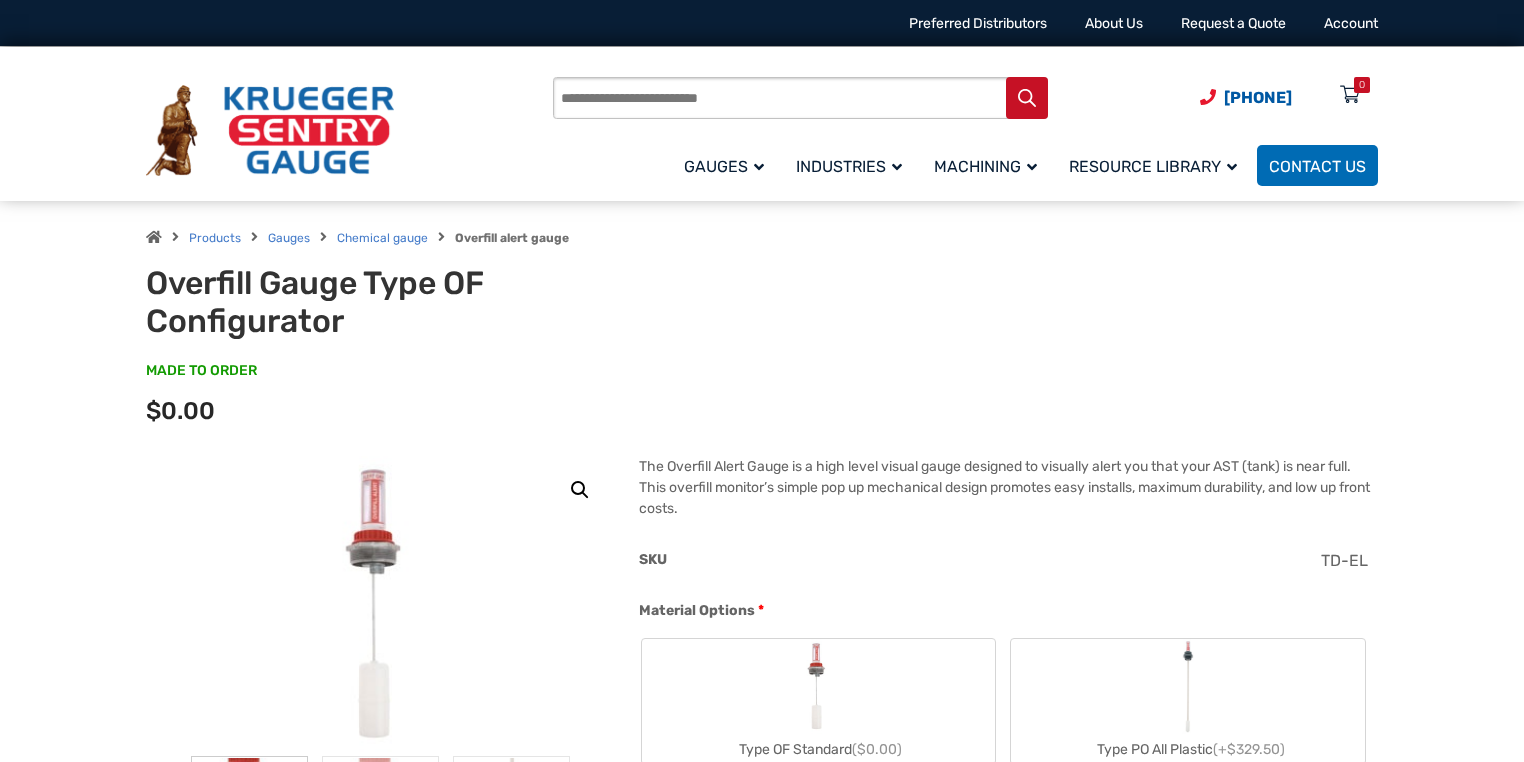 scroll, scrollTop: 0, scrollLeft: 0, axis: both 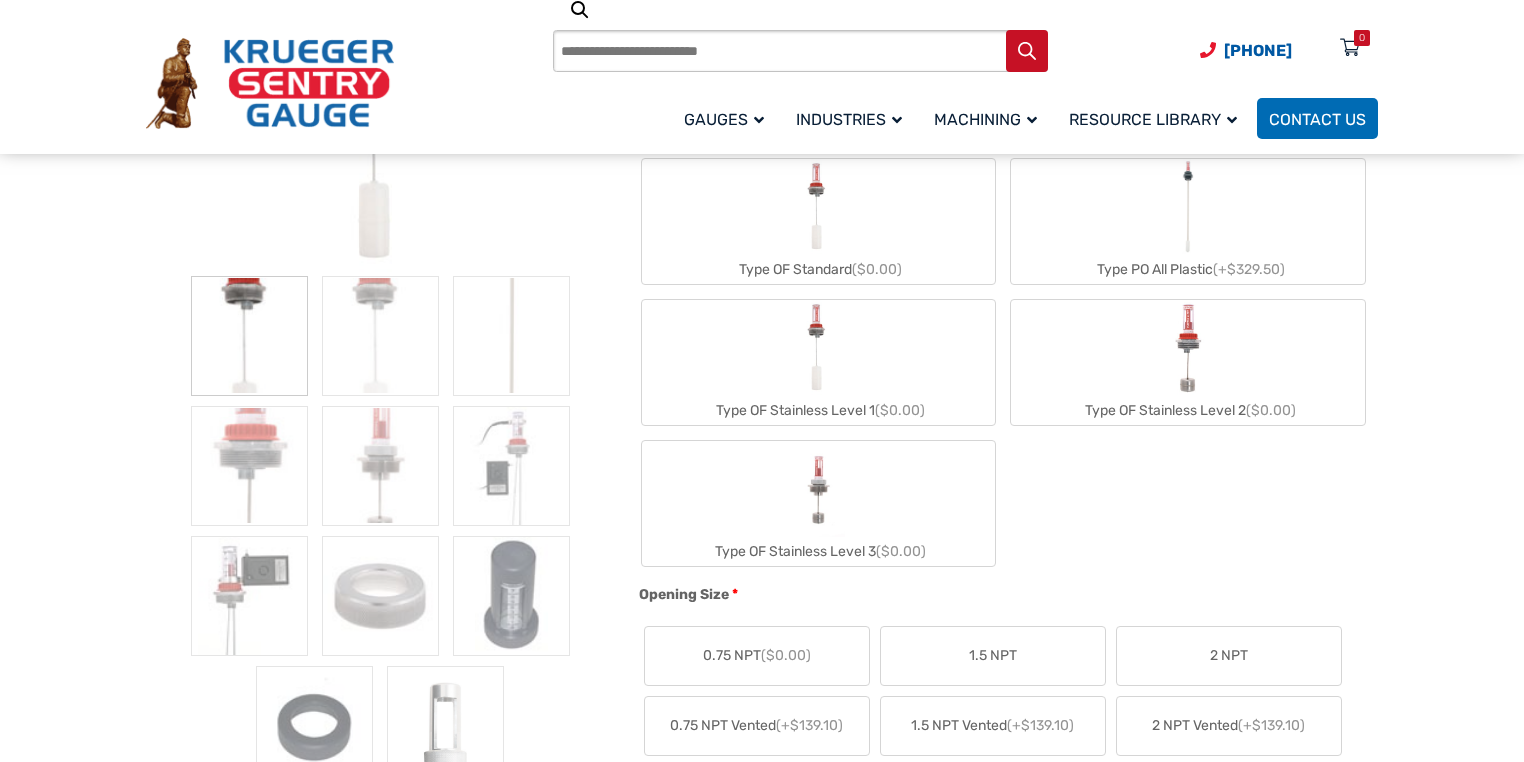 click on "Type OF Stainless Level 3  ($0.00)" at bounding box center [819, 503] 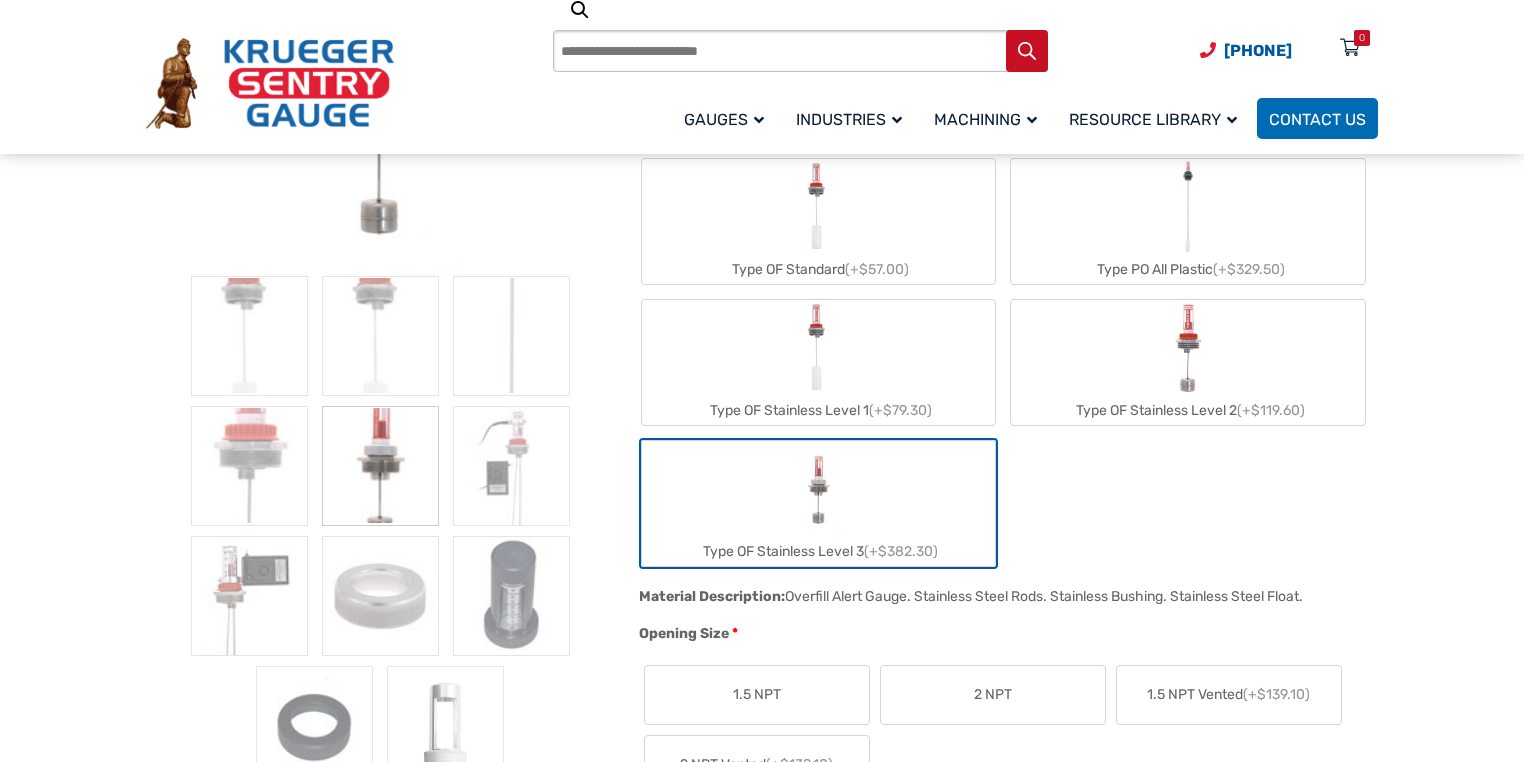 scroll, scrollTop: 800, scrollLeft: 0, axis: vertical 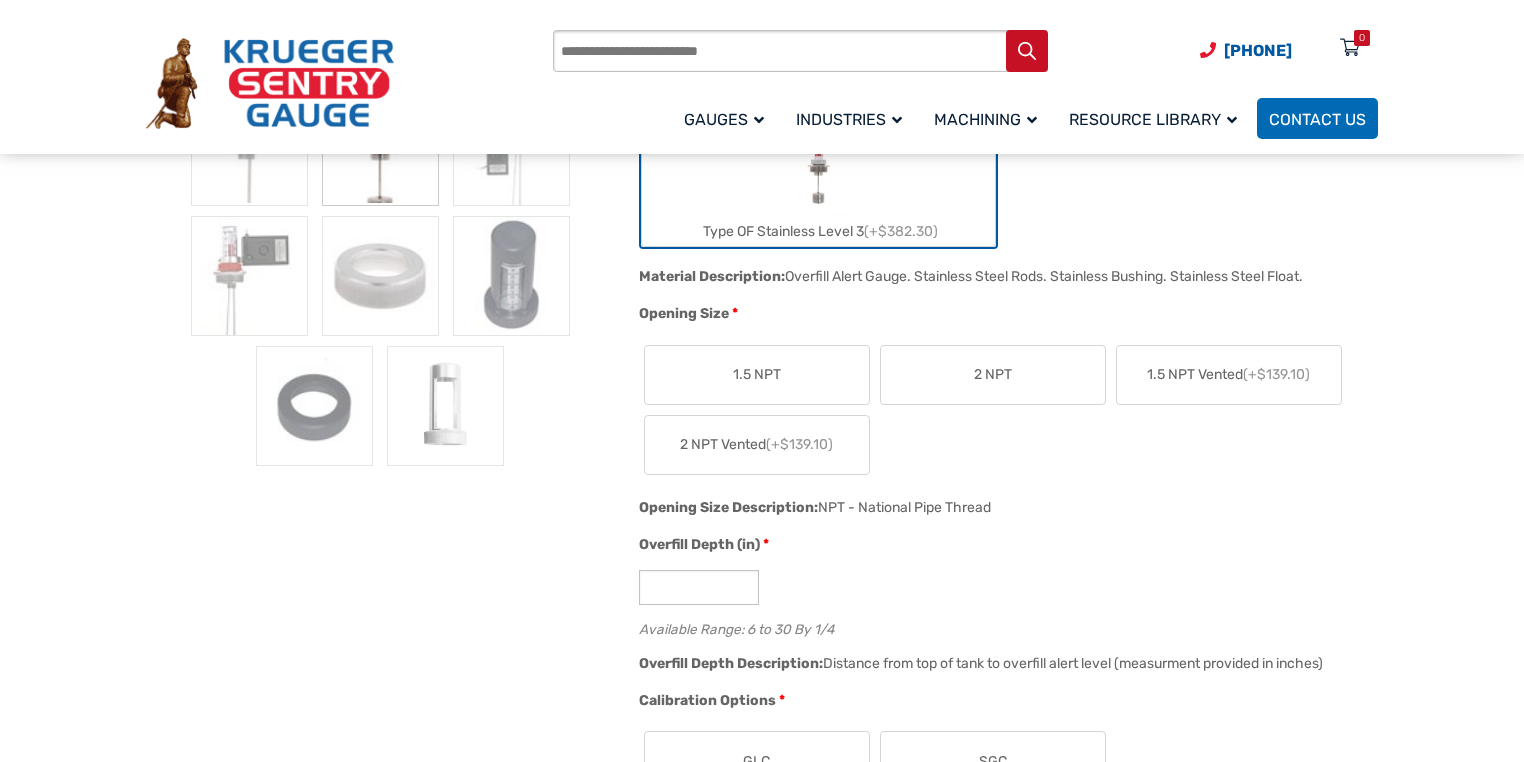 click on "1.5 NPT  2 NPT  1.5 NPT Vented  (+$139.10) 2 NPT Vented  (+$139.10)" at bounding box center [1003, 410] 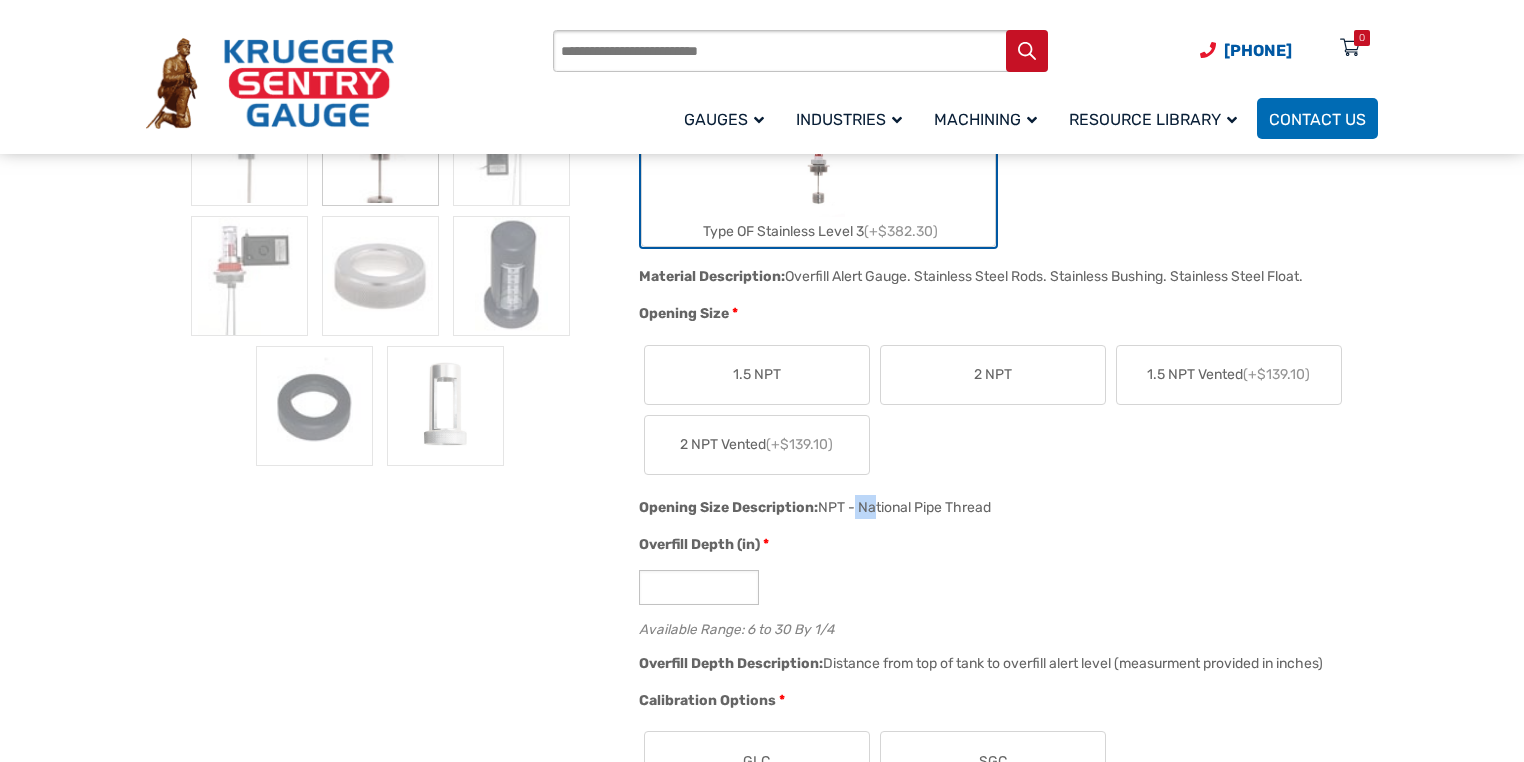 drag, startPoint x: 820, startPoint y: 500, endPoint x: 844, endPoint y: 502, distance: 24.083189 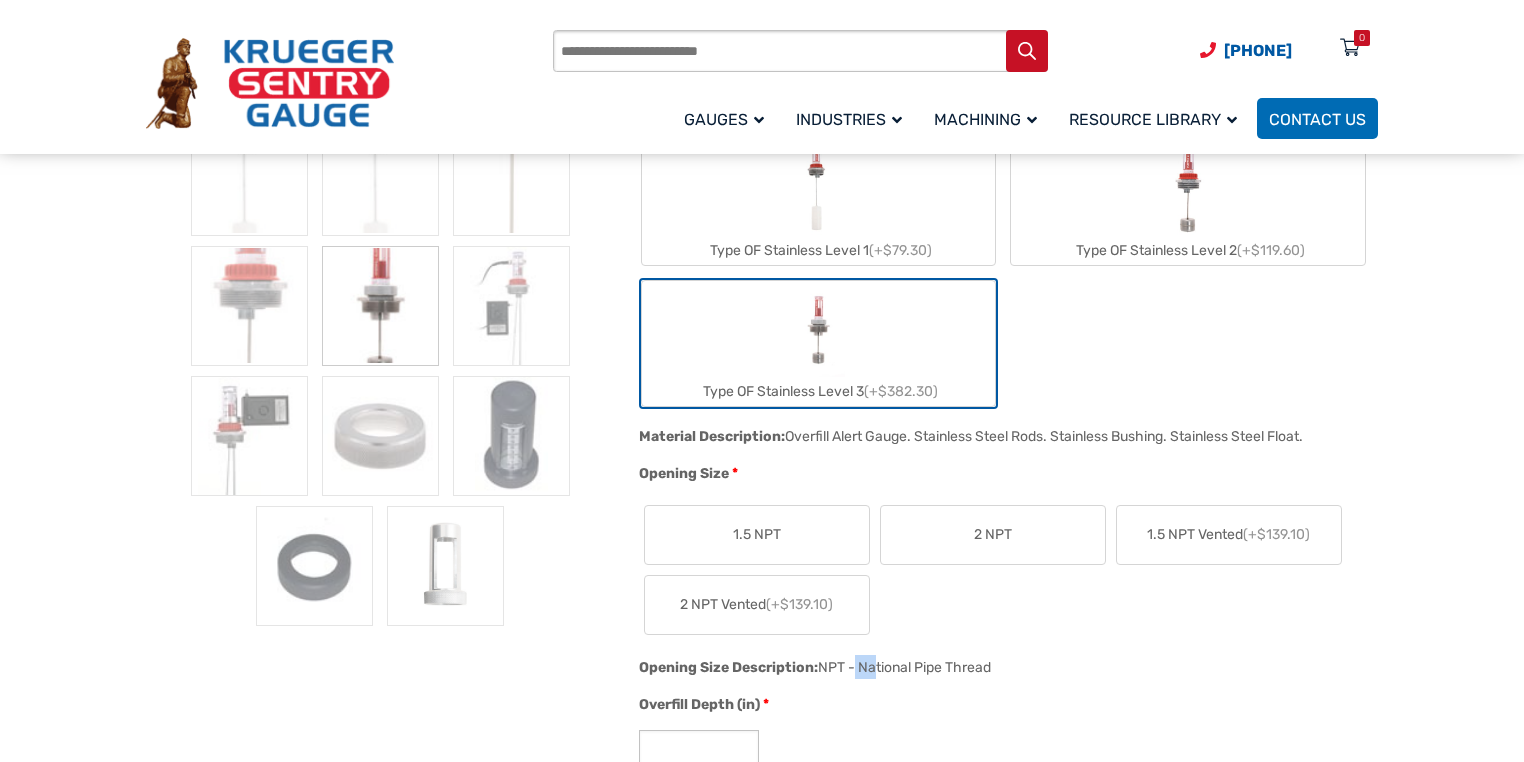 scroll, scrollTop: 480, scrollLeft: 0, axis: vertical 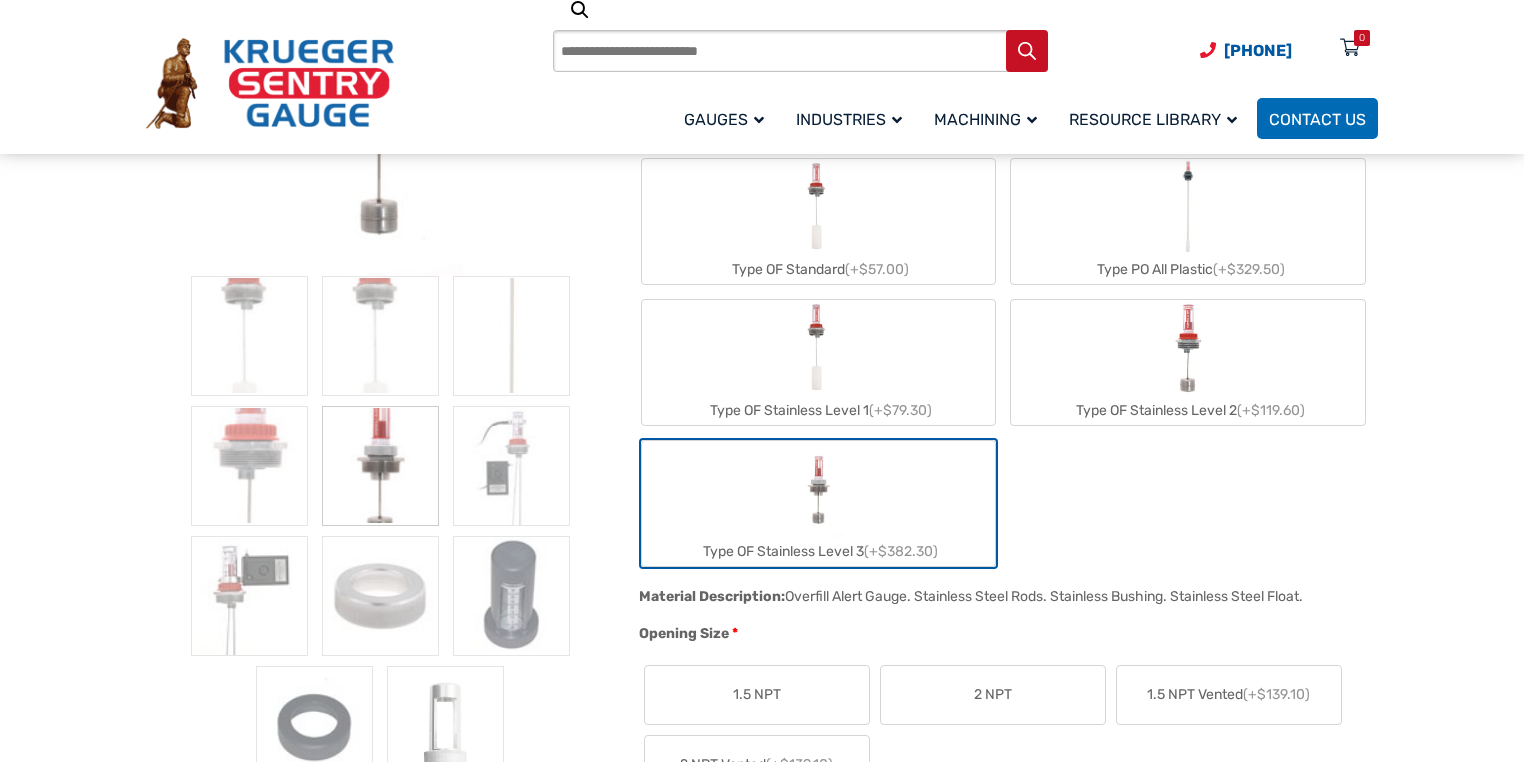 click on "Type OF Stainless Level 2  (+$119.60)" at bounding box center (1188, 362) 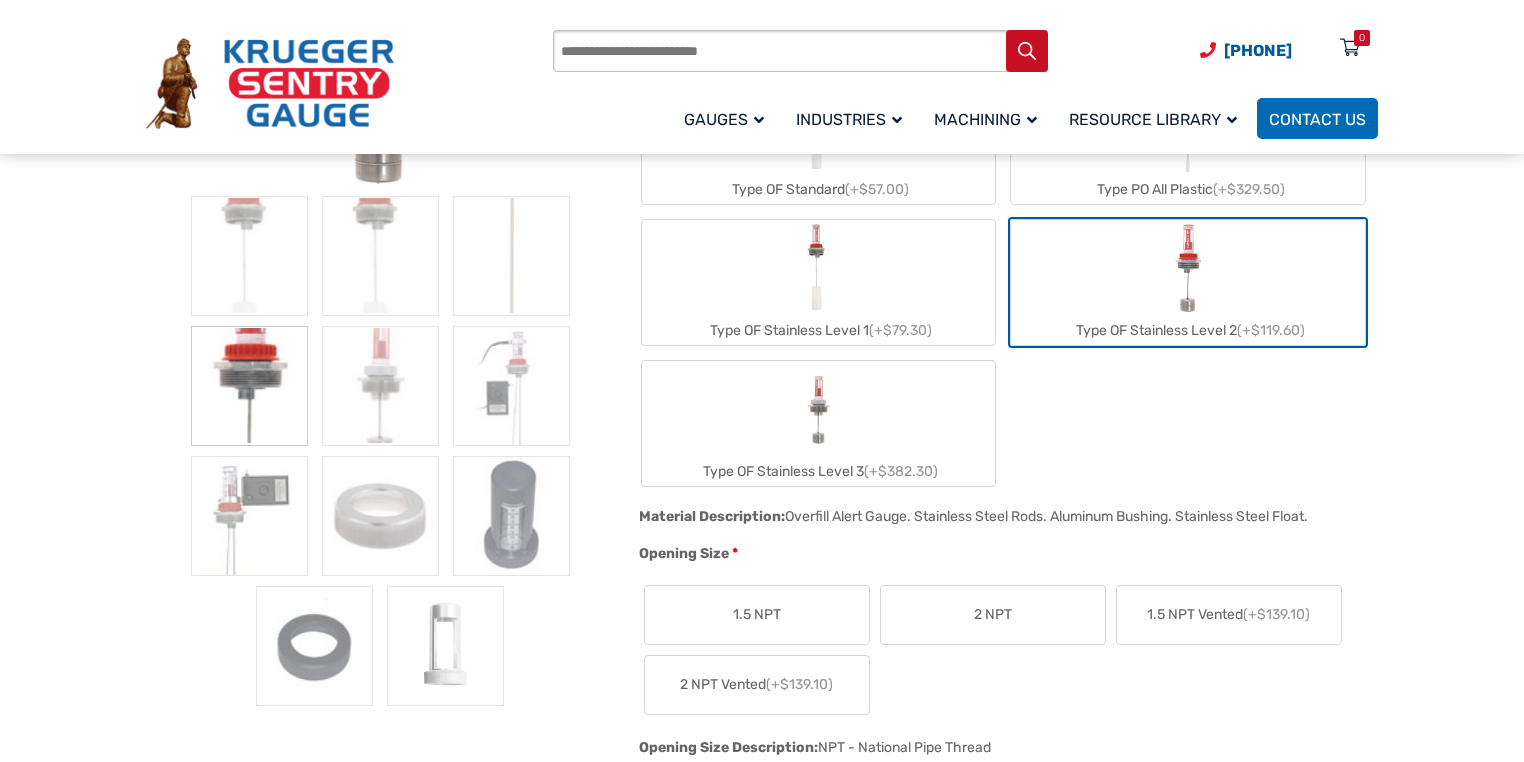 click at bounding box center (818, 268) 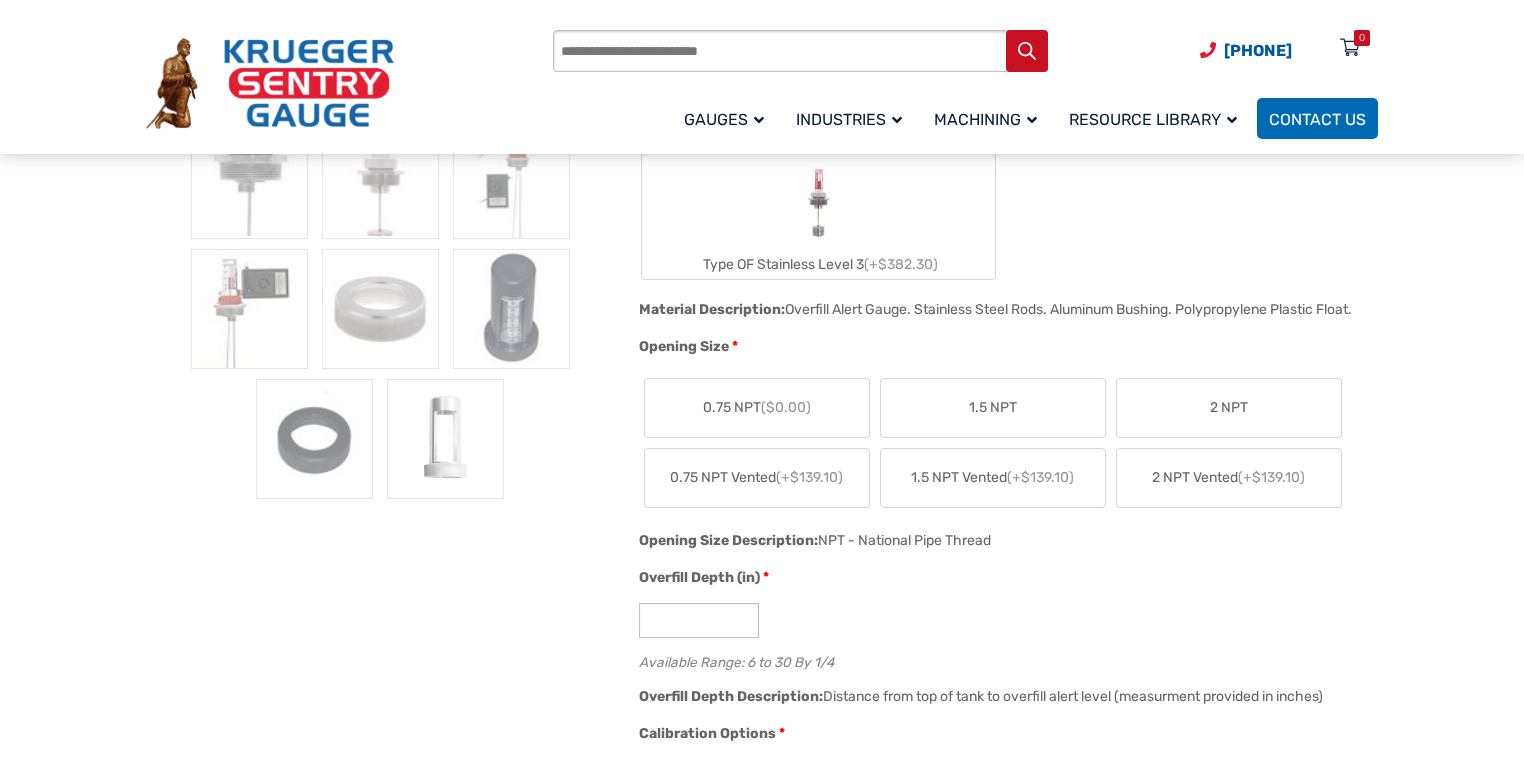 scroll, scrollTop: 880, scrollLeft: 0, axis: vertical 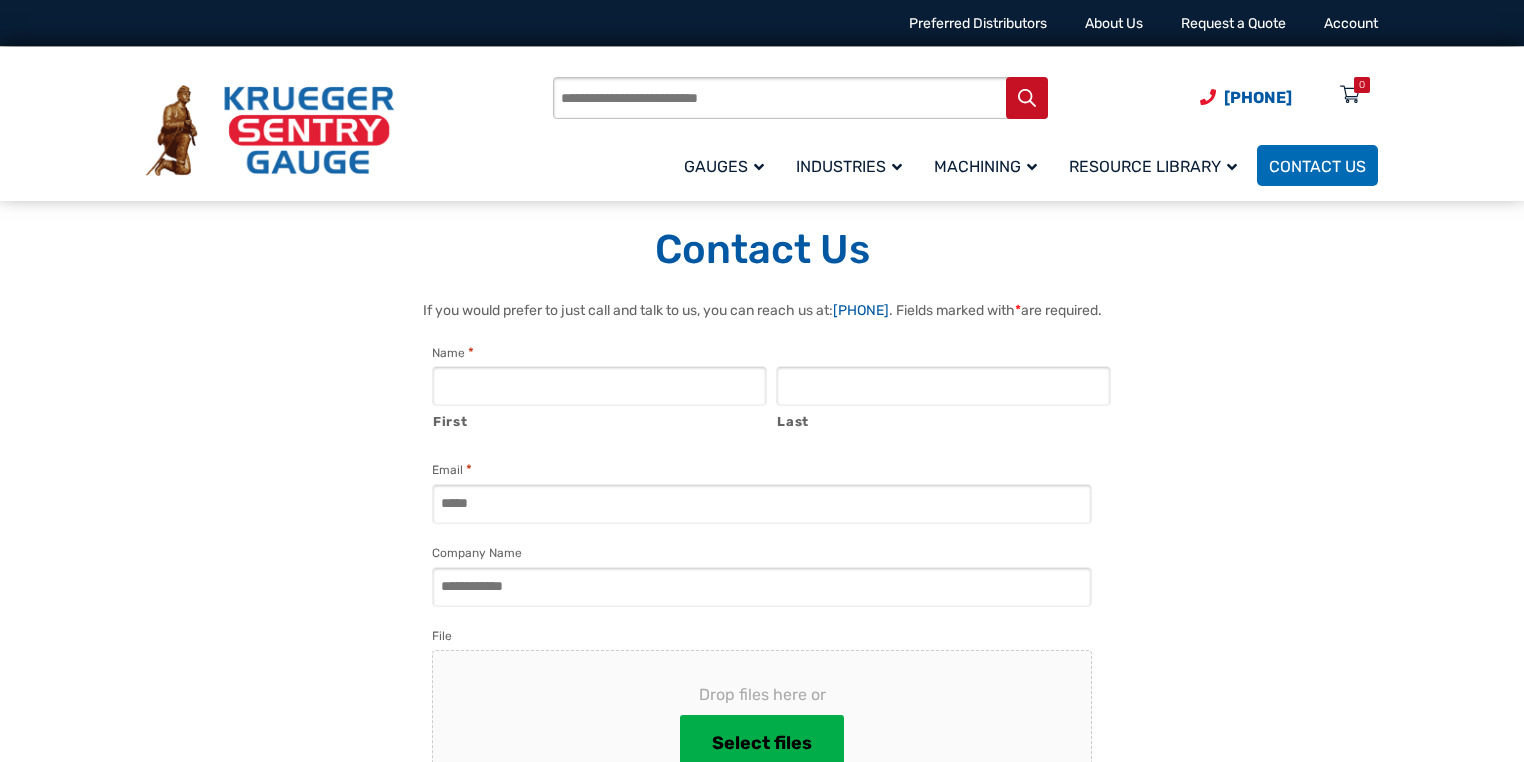click on "First" at bounding box center [599, 386] 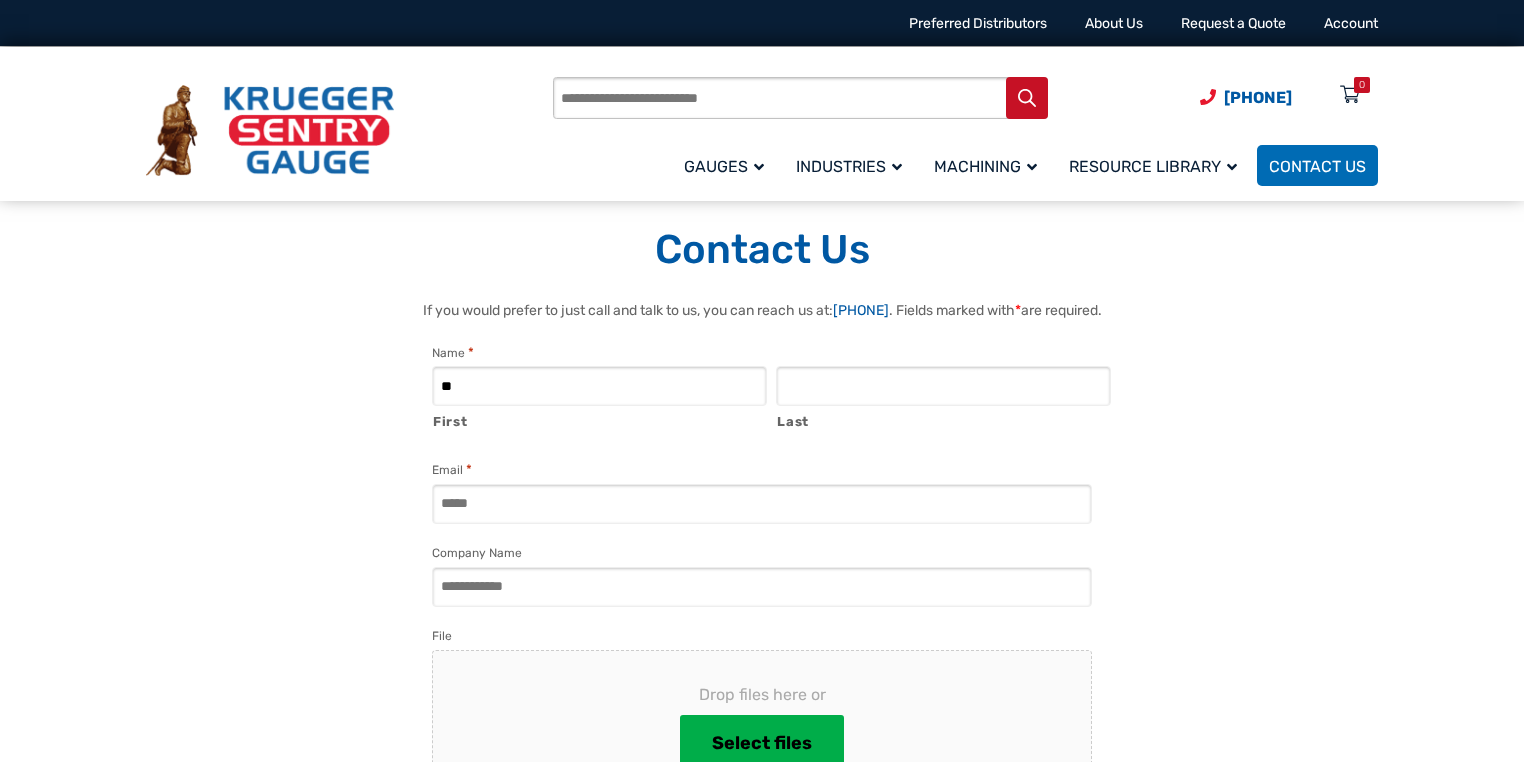 type on "*" 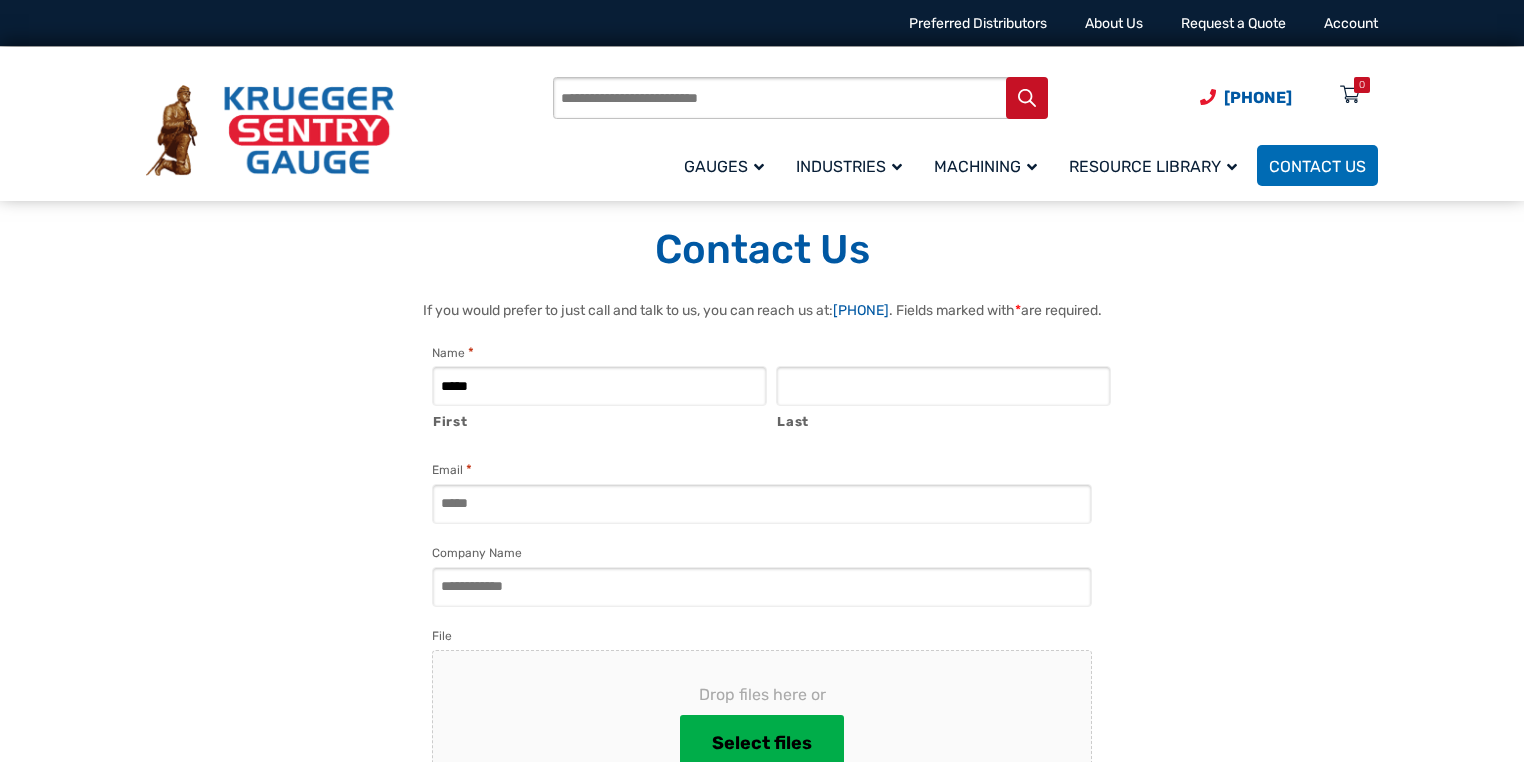 type on "*****" 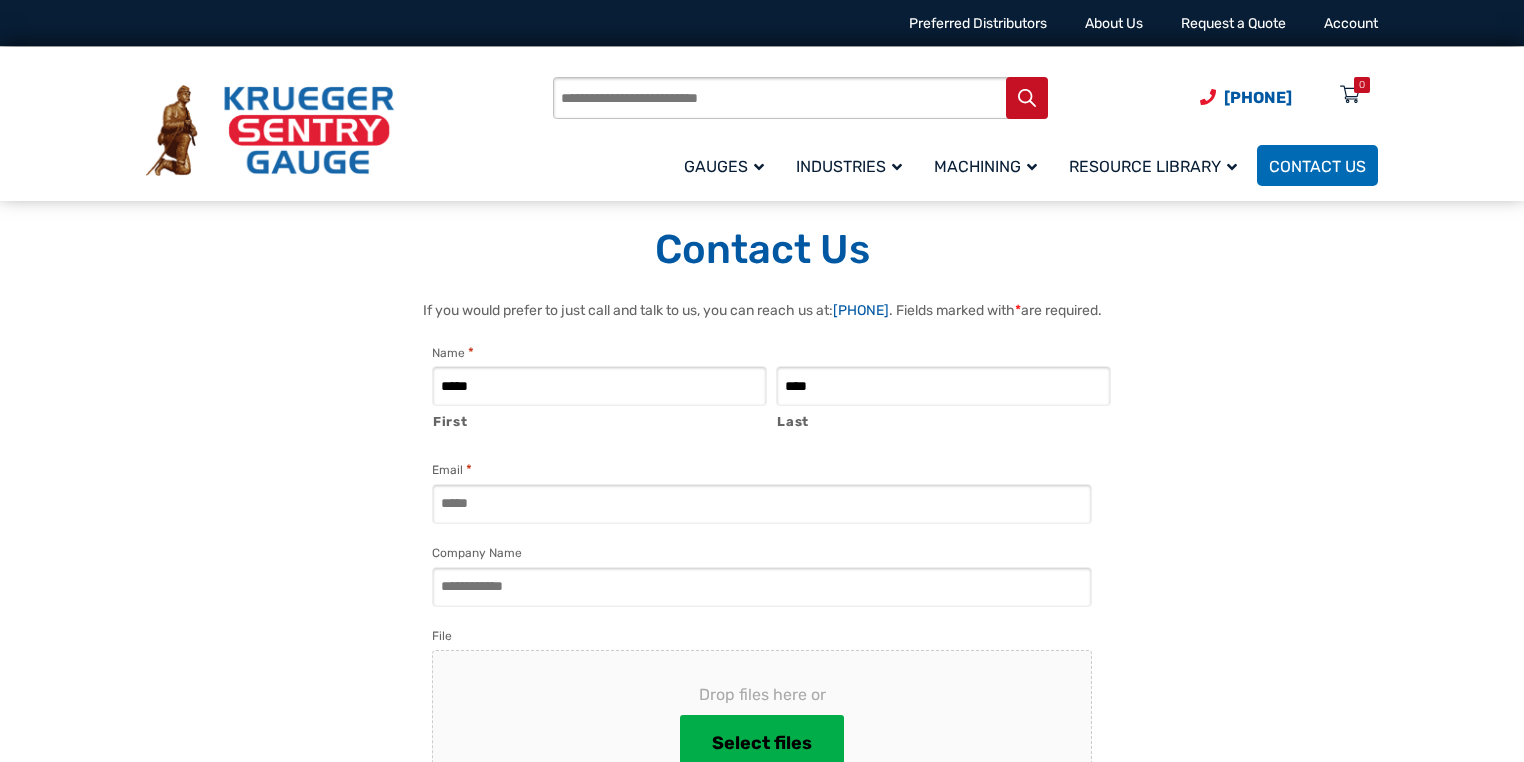 type on "****" 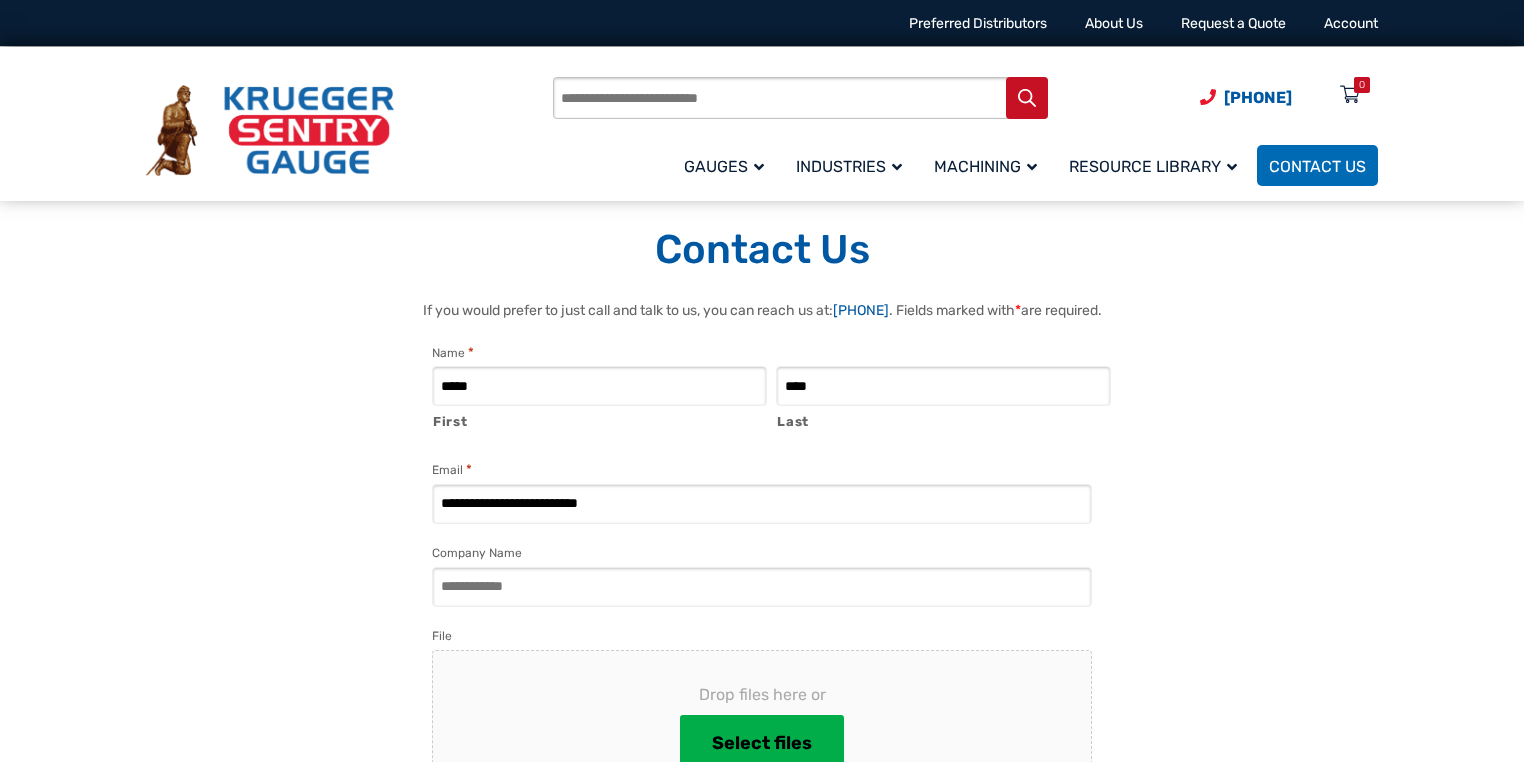 type on "**********" 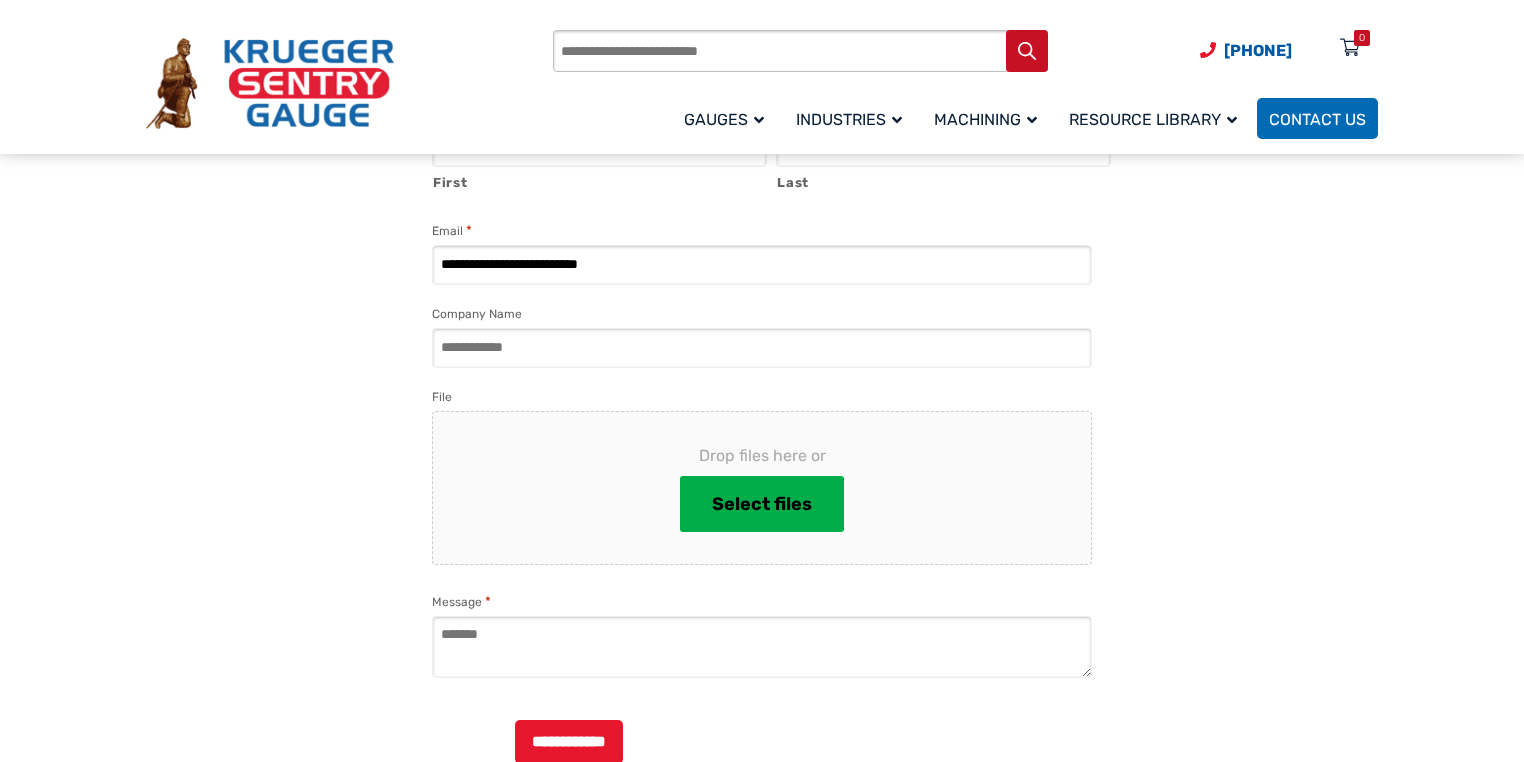 scroll, scrollTop: 240, scrollLeft: 0, axis: vertical 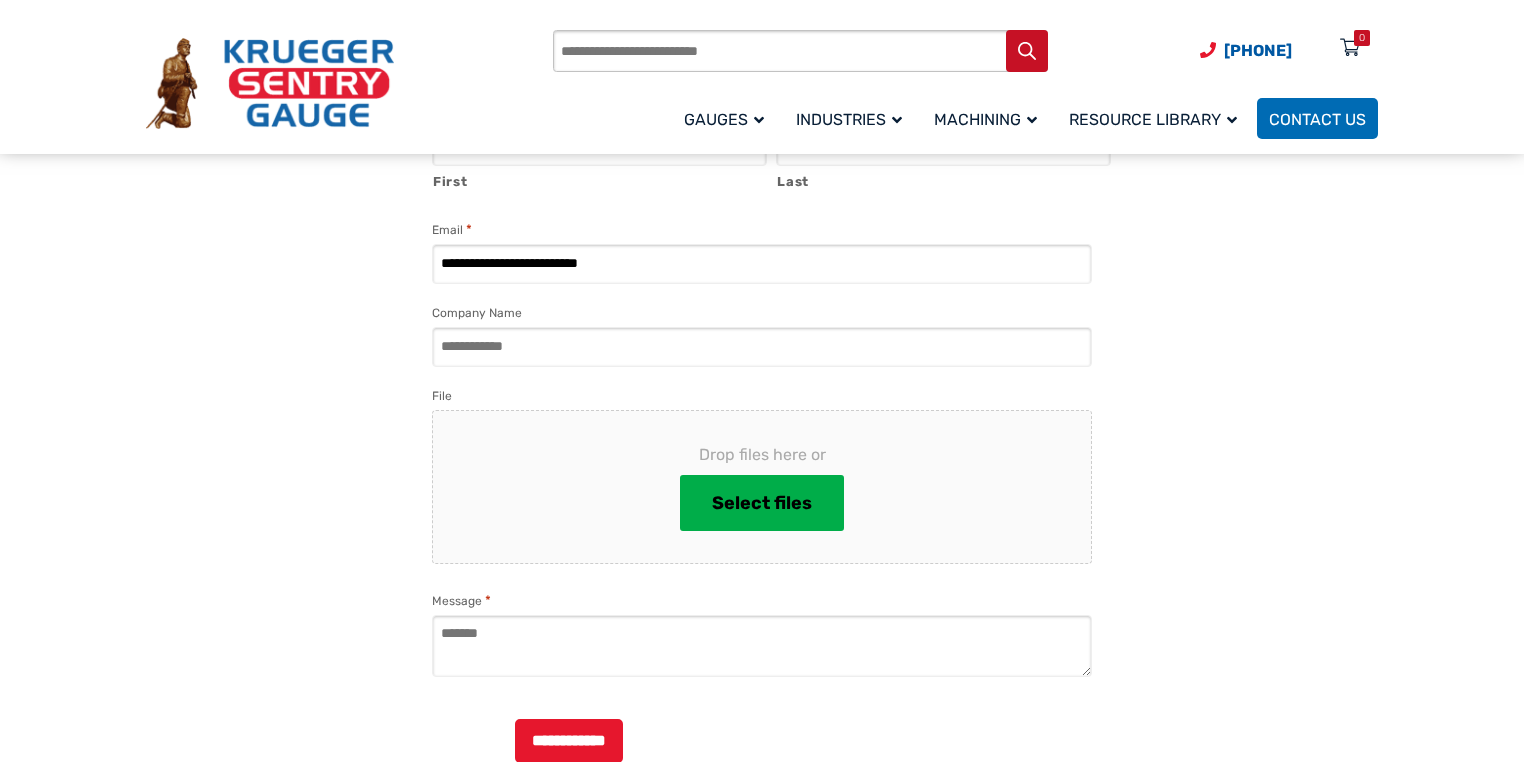 click on "Company Name" at bounding box center [762, 347] 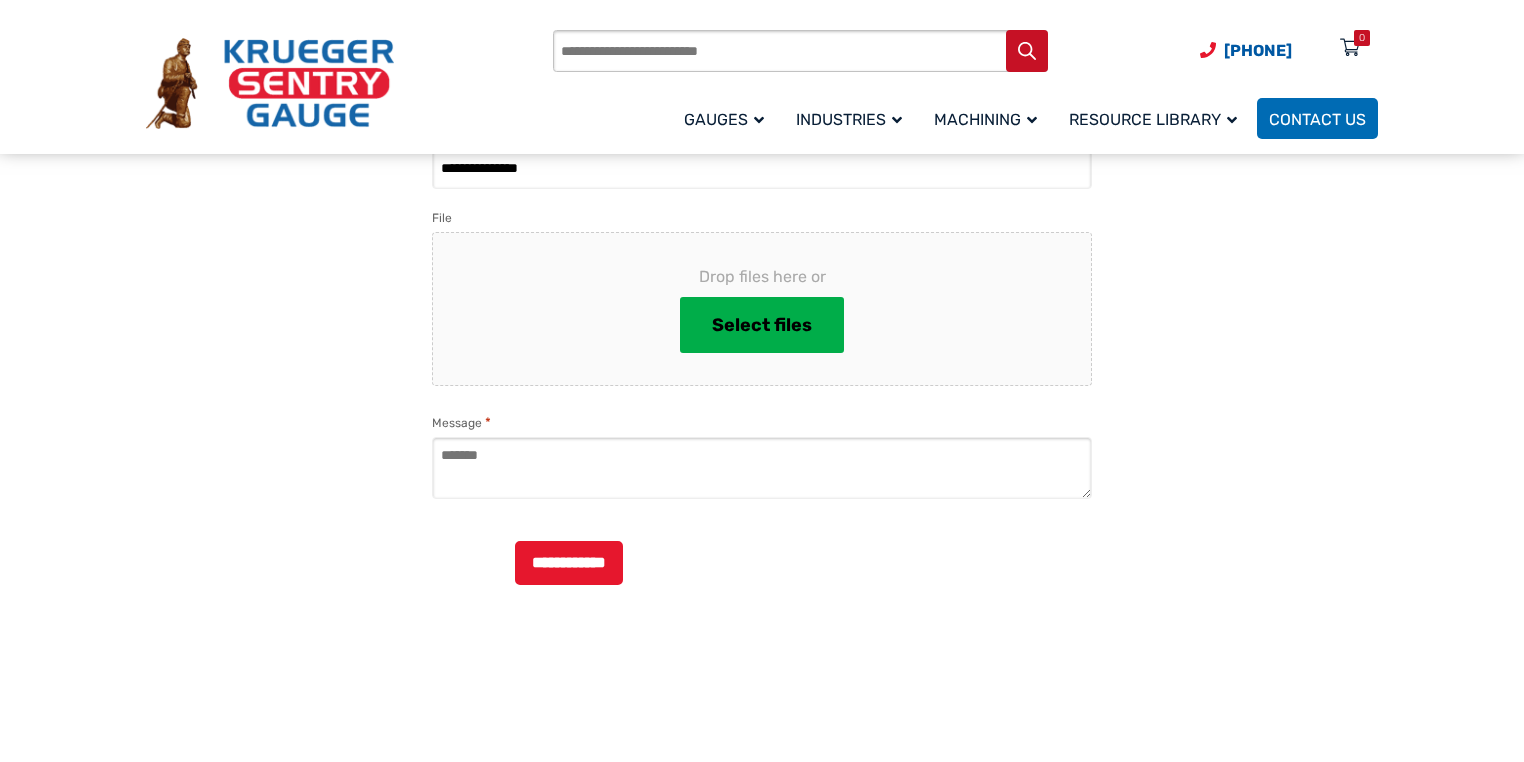 scroll, scrollTop: 480, scrollLeft: 0, axis: vertical 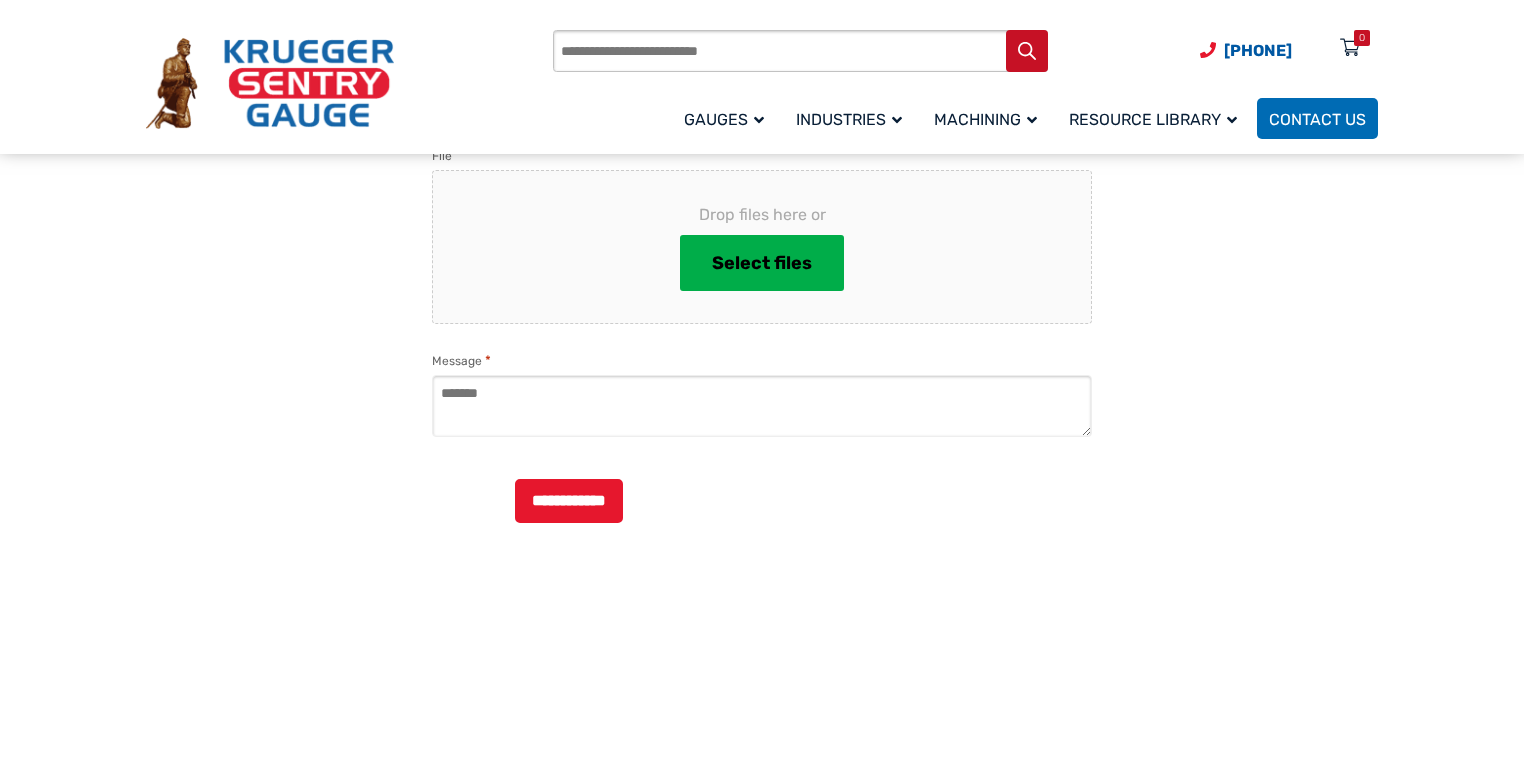 type on "**********" 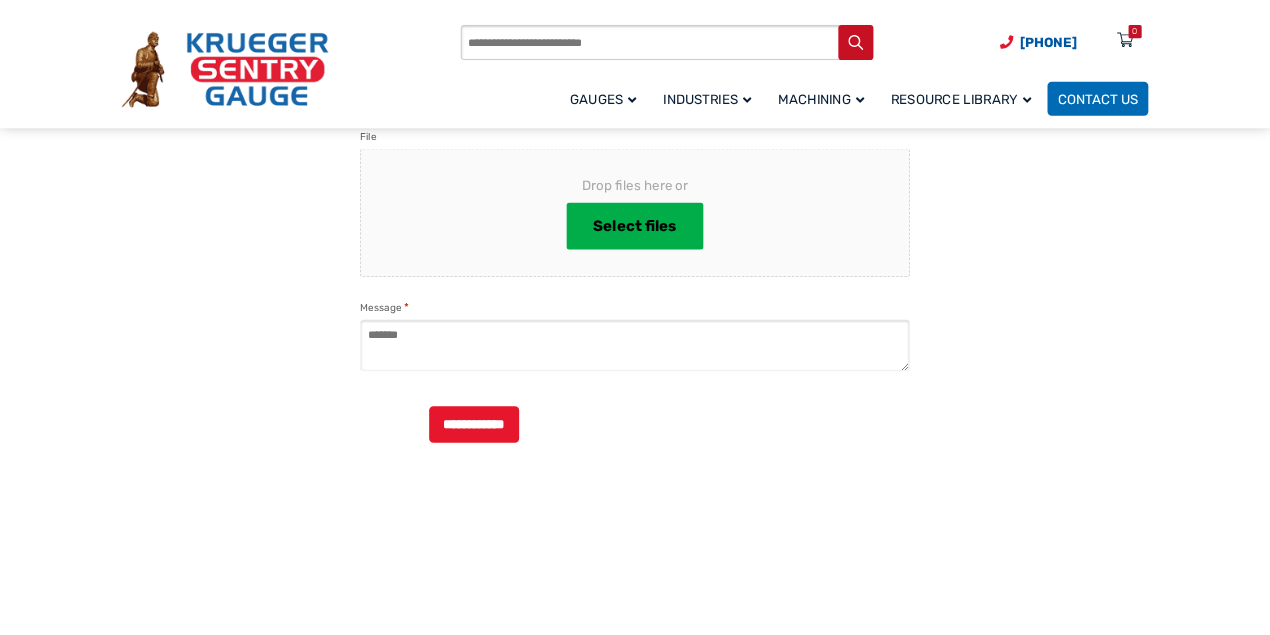 scroll, scrollTop: 480, scrollLeft: 0, axis: vertical 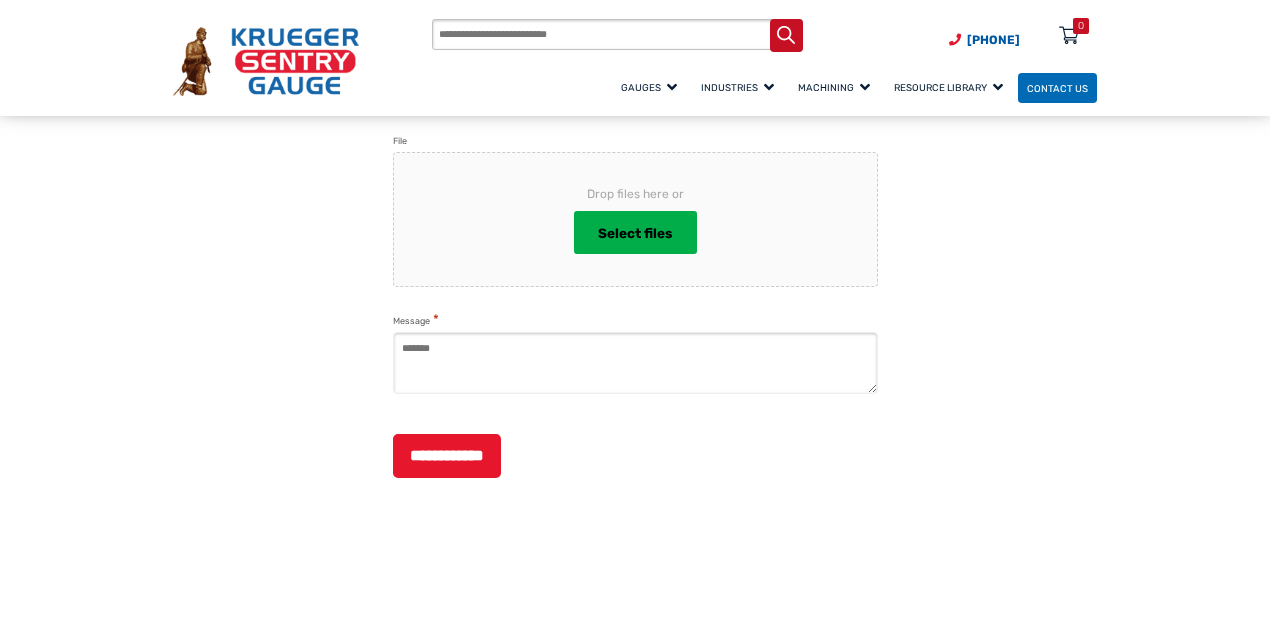 click on "Message *" at bounding box center [635, 363] 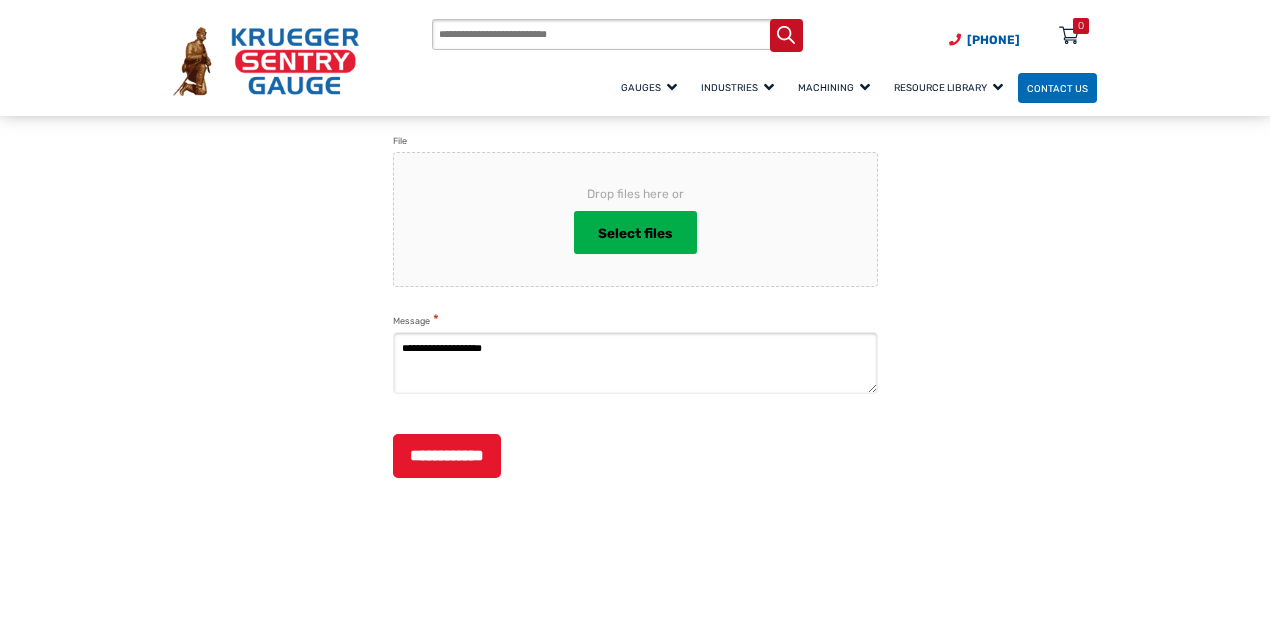 click on "**********" at bounding box center (635, 363) 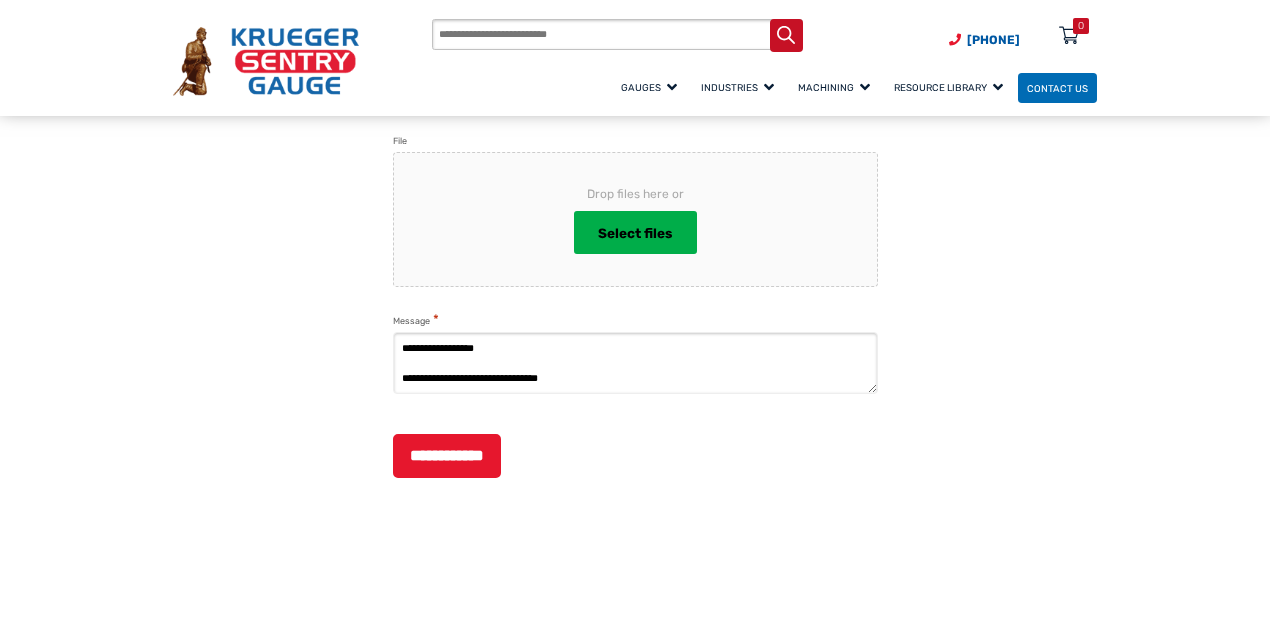 drag, startPoint x: 565, startPoint y: 374, endPoint x: 396, endPoint y: 373, distance: 169.00296 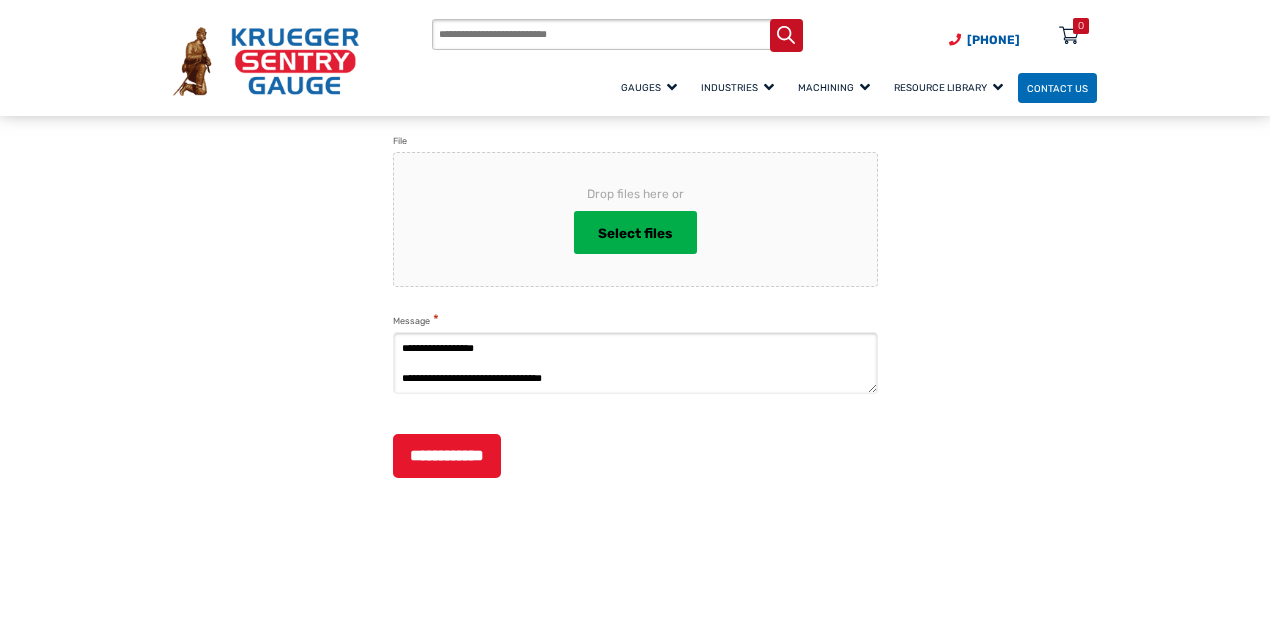 scroll, scrollTop: 5, scrollLeft: 0, axis: vertical 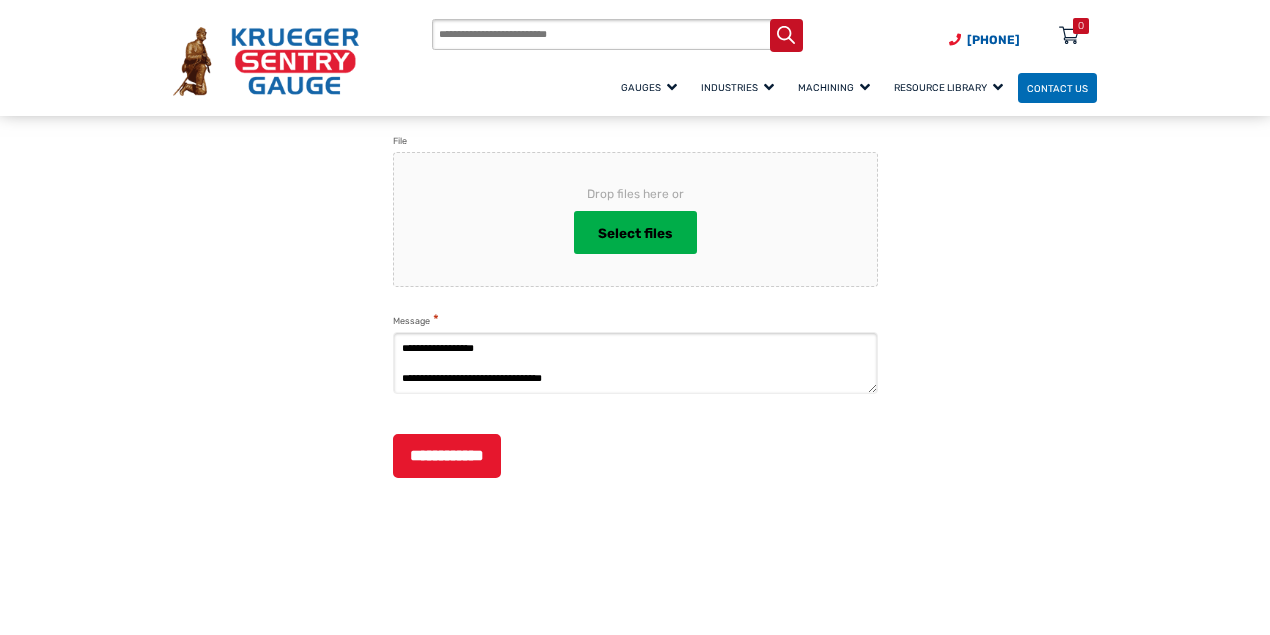click on "**********" at bounding box center (635, 363) 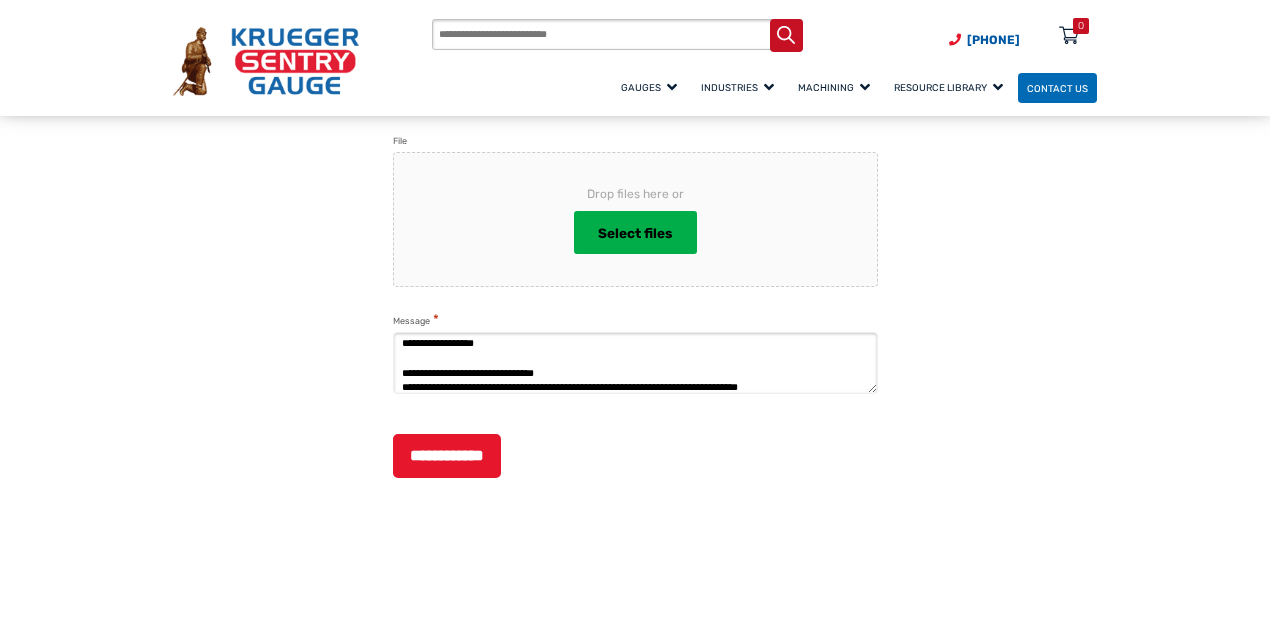scroll, scrollTop: 28, scrollLeft: 0, axis: vertical 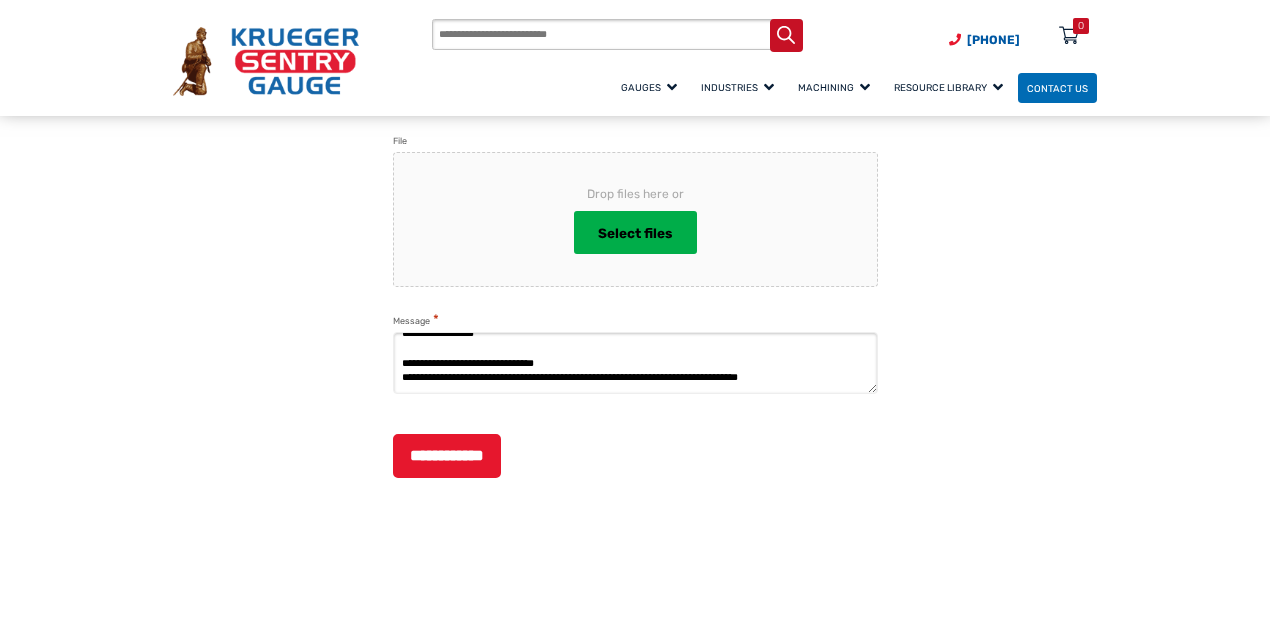 drag, startPoint x: 521, startPoint y: 384, endPoint x: 554, endPoint y: 384, distance: 33 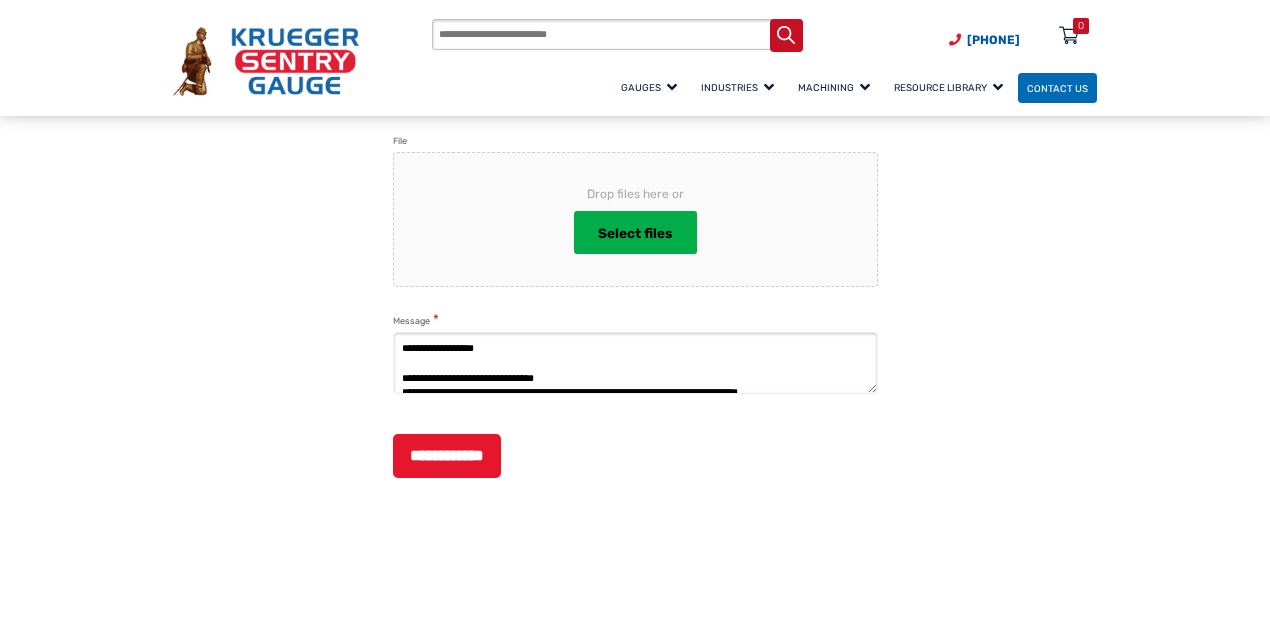 scroll, scrollTop: 28, scrollLeft: 0, axis: vertical 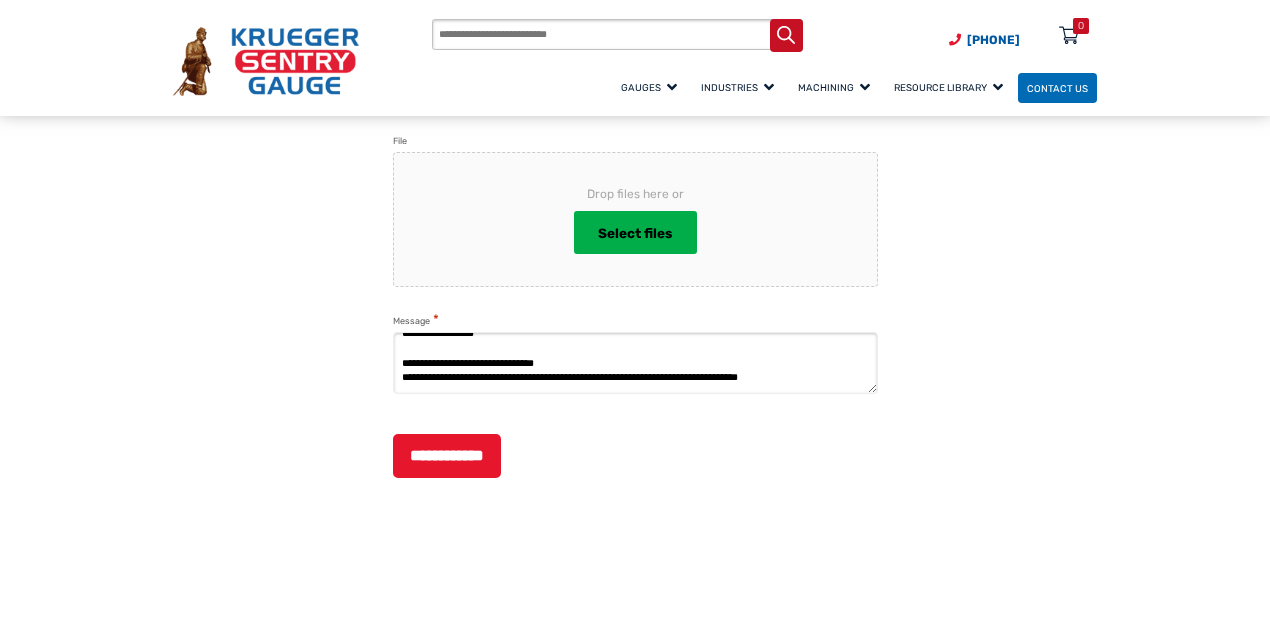 drag, startPoint x: 599, startPoint y: 362, endPoint x: 779, endPoint y: 360, distance: 180.01111 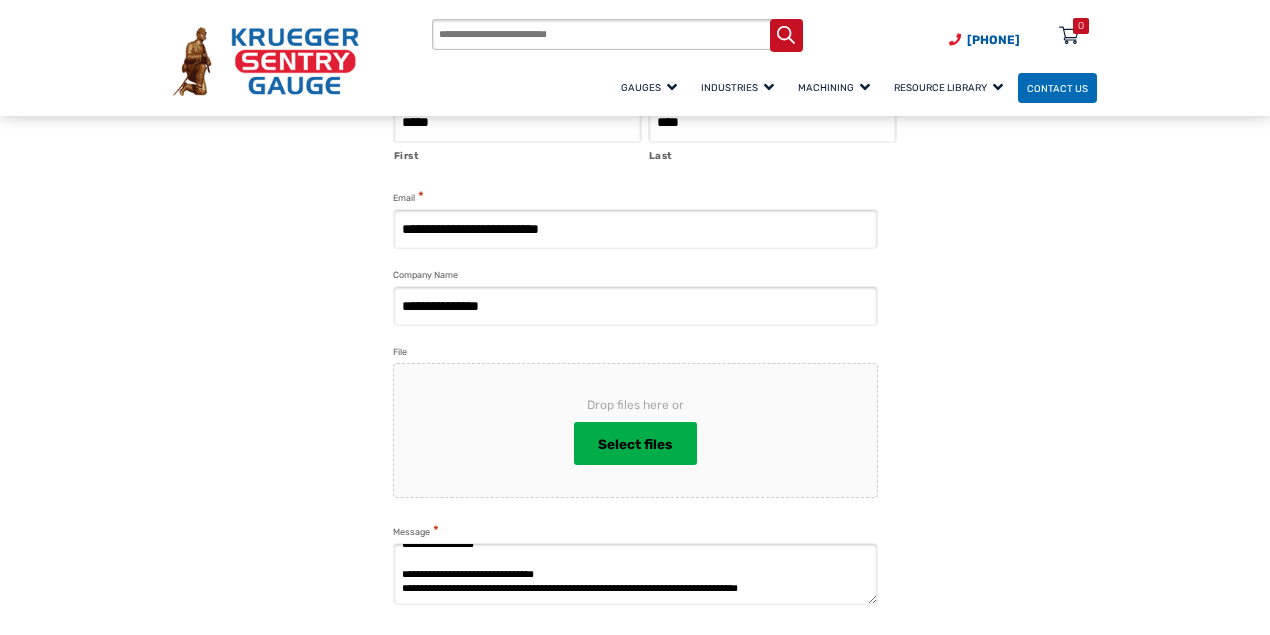 scroll, scrollTop: 346, scrollLeft: 0, axis: vertical 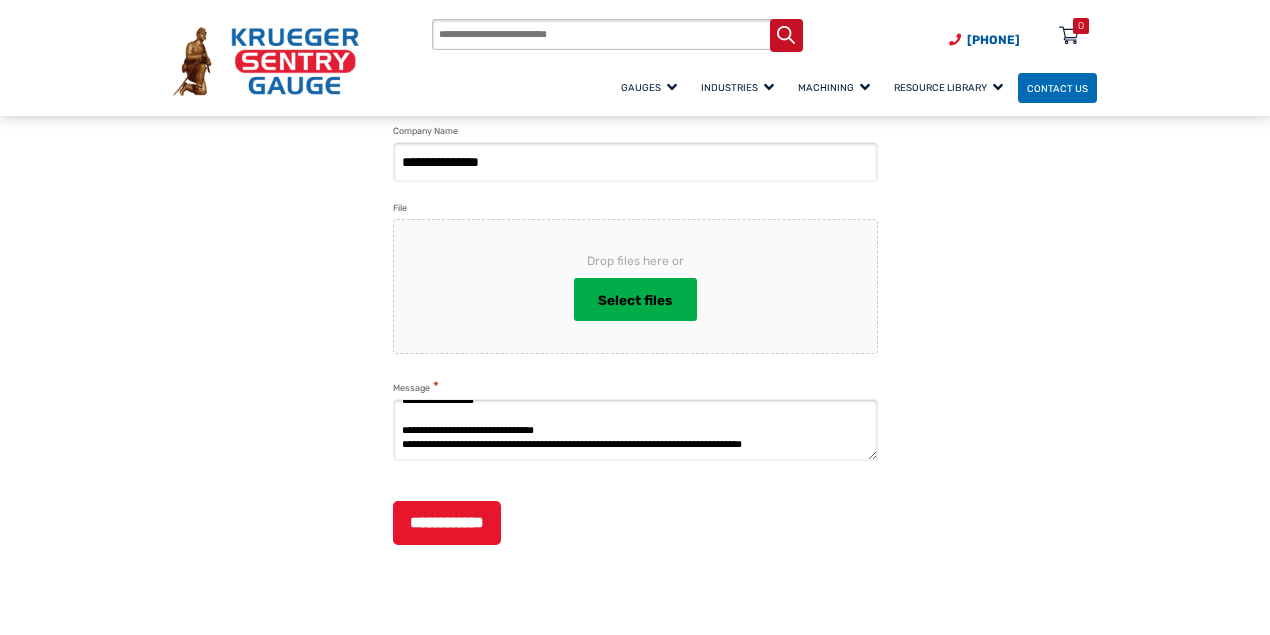 click on "**********" at bounding box center (635, 430) 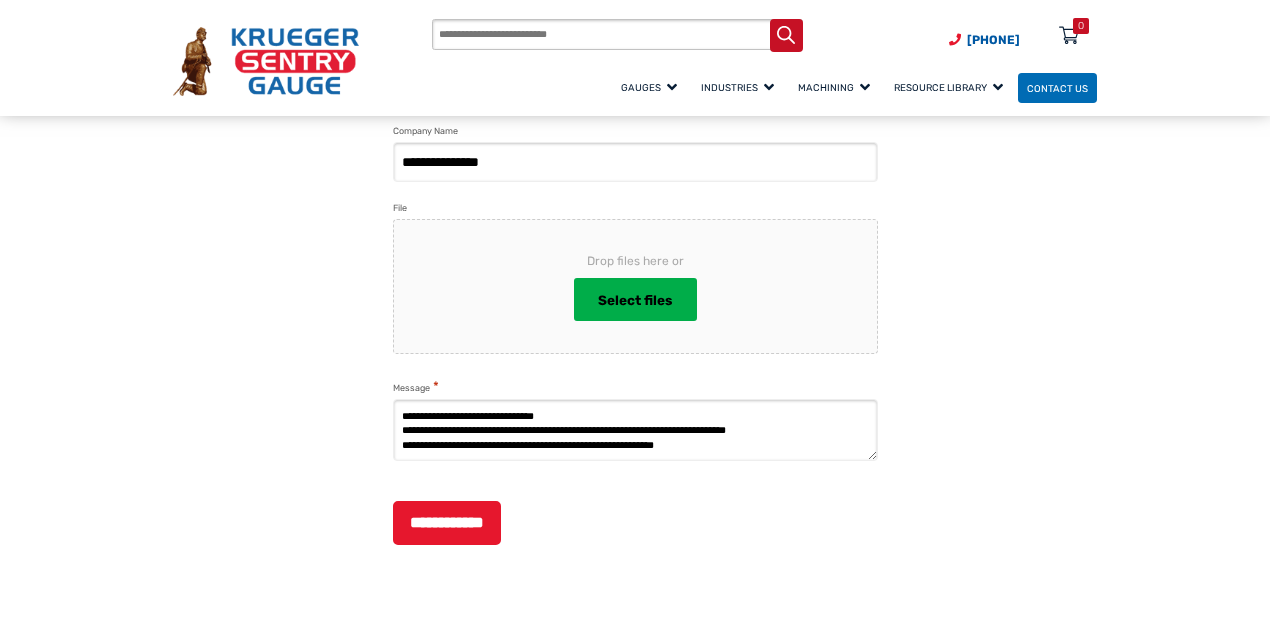 drag, startPoint x: 594, startPoint y: 418, endPoint x: 637, endPoint y: 417, distance: 43.011627 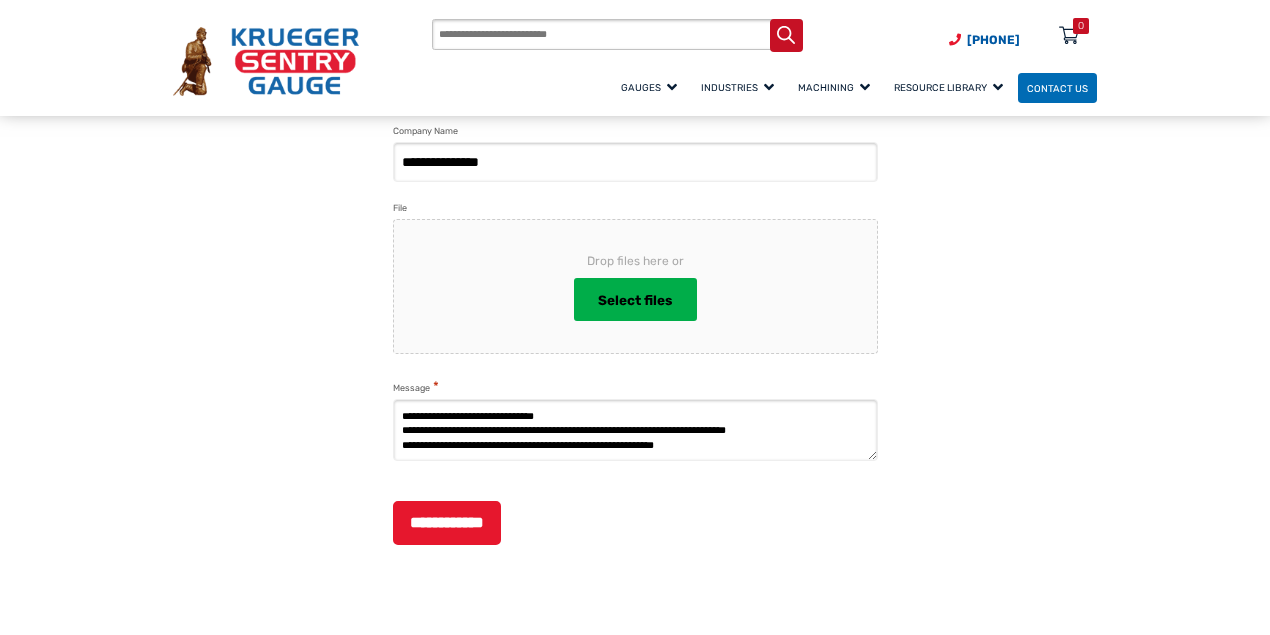 click on "**********" at bounding box center [635, 430] 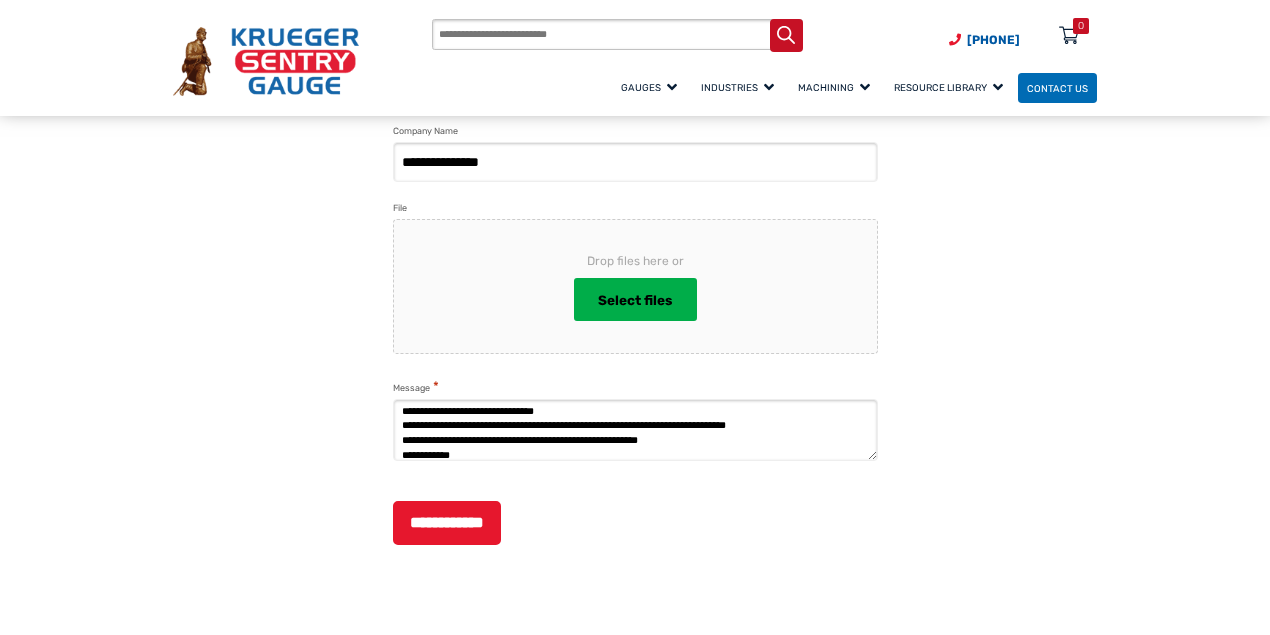 scroll, scrollTop: 49, scrollLeft: 0, axis: vertical 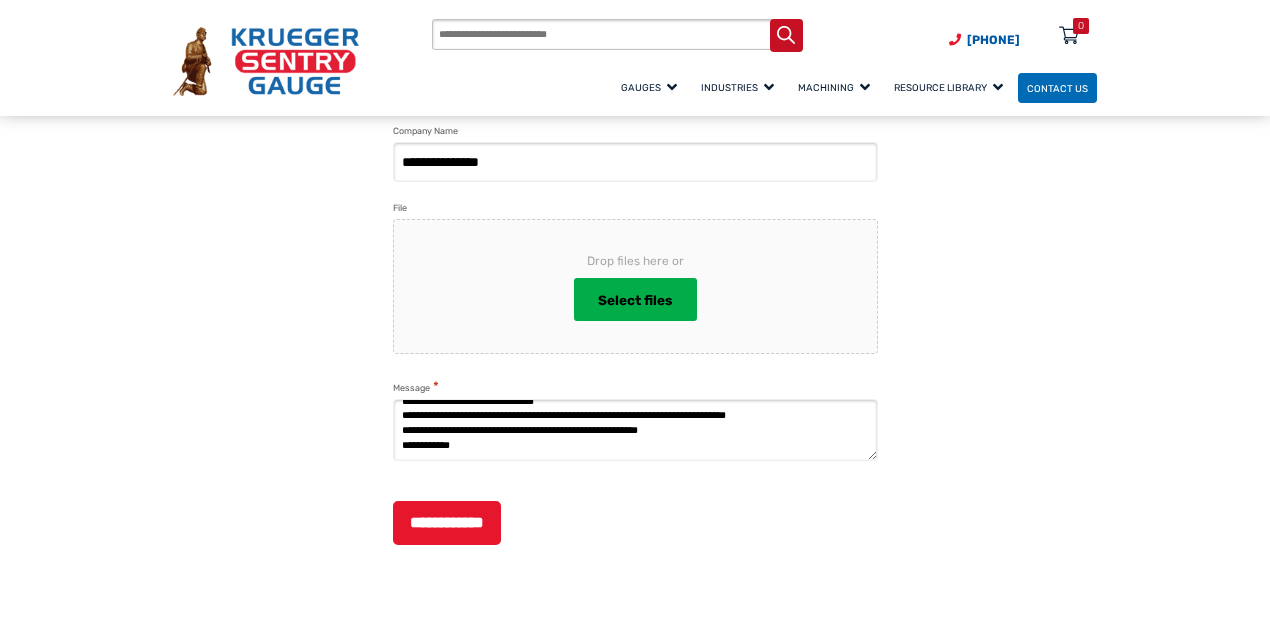 drag, startPoint x: 686, startPoint y: 410, endPoint x: 767, endPoint y: 413, distance: 81.055534 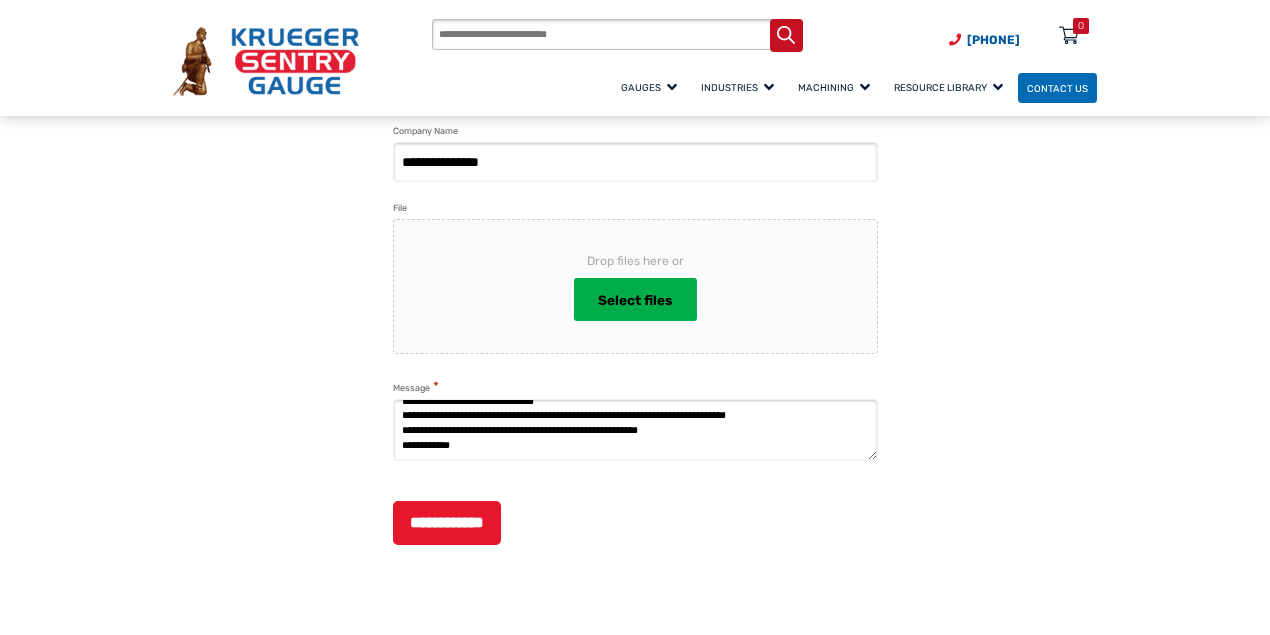 click on "**********" at bounding box center [635, 430] 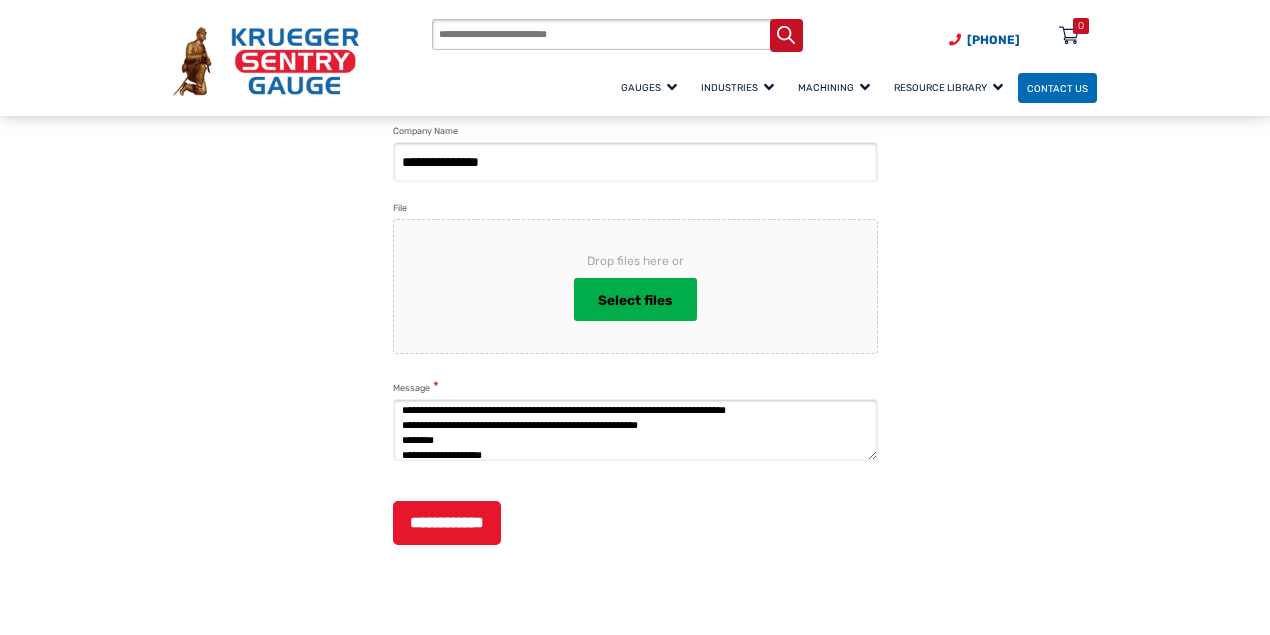click on "**********" at bounding box center [635, 430] 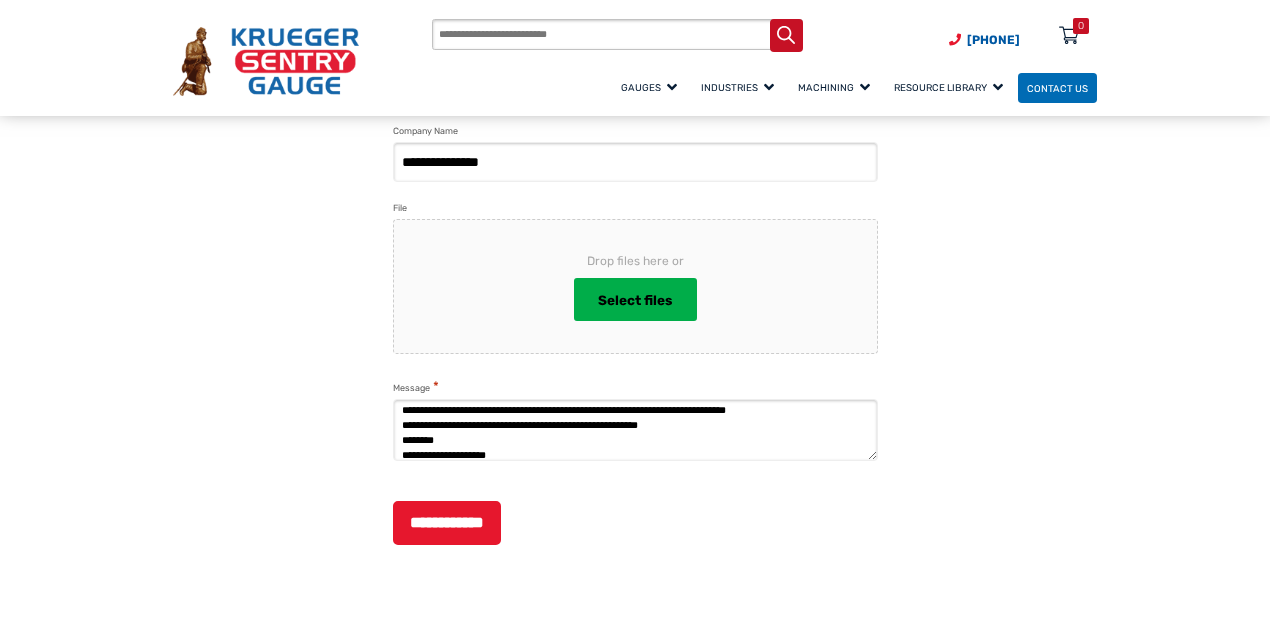 scroll, scrollTop: 64, scrollLeft: 0, axis: vertical 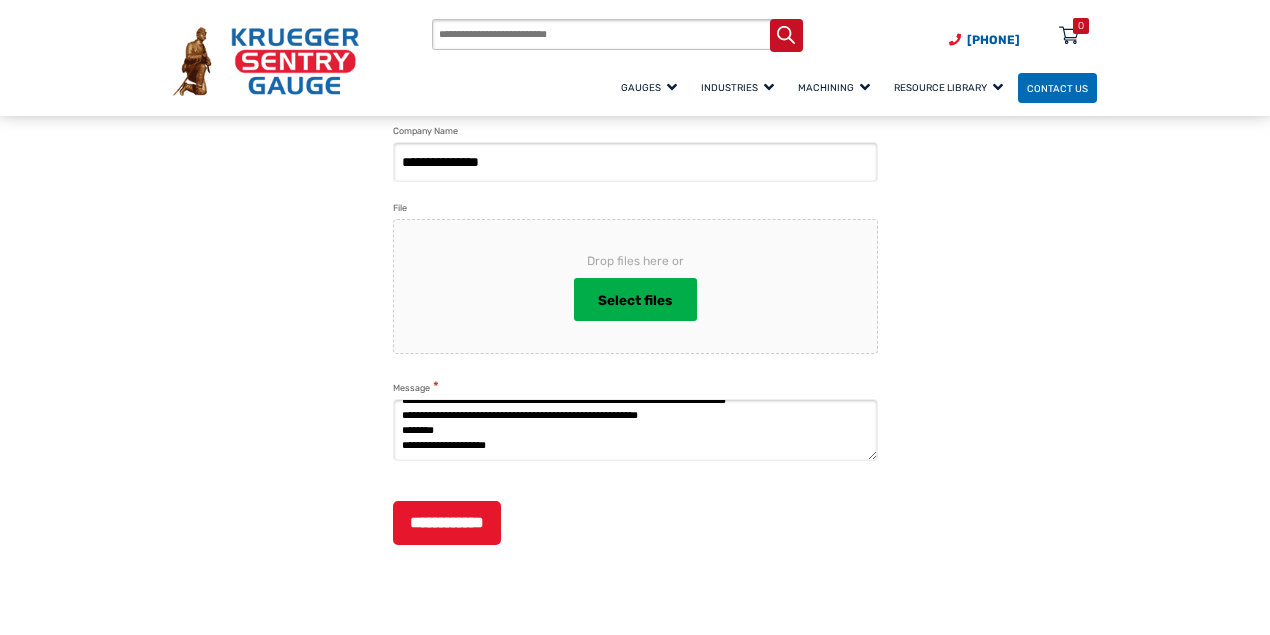 click on "**********" at bounding box center [635, 430] 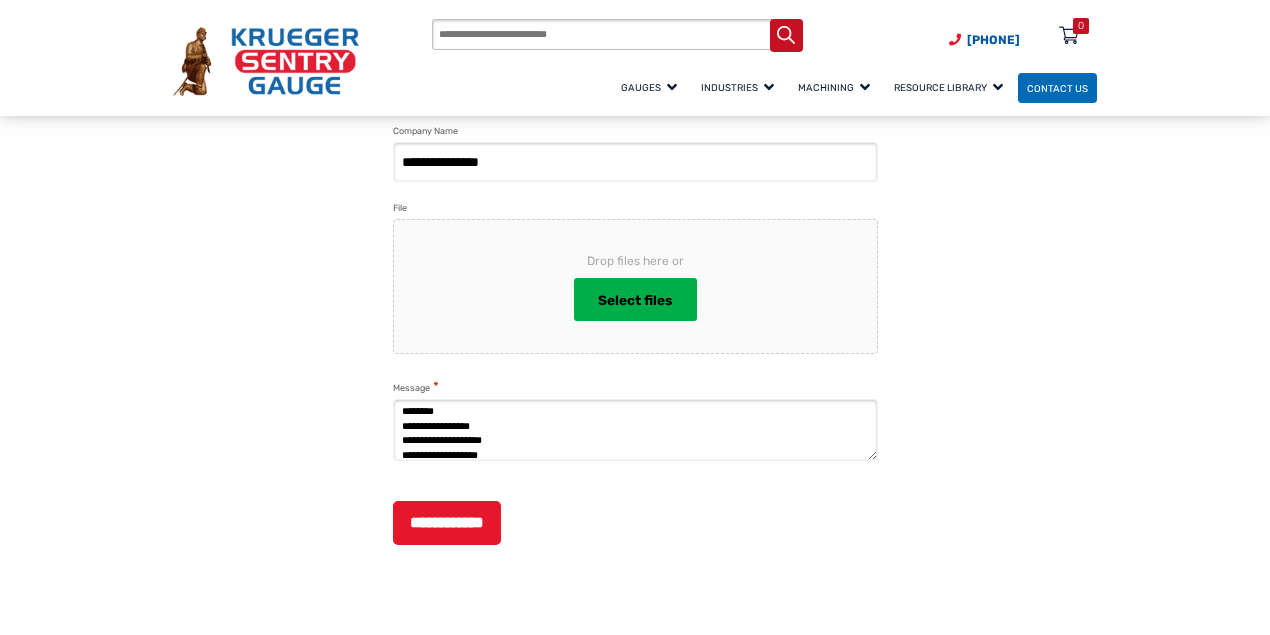 scroll, scrollTop: 93, scrollLeft: 0, axis: vertical 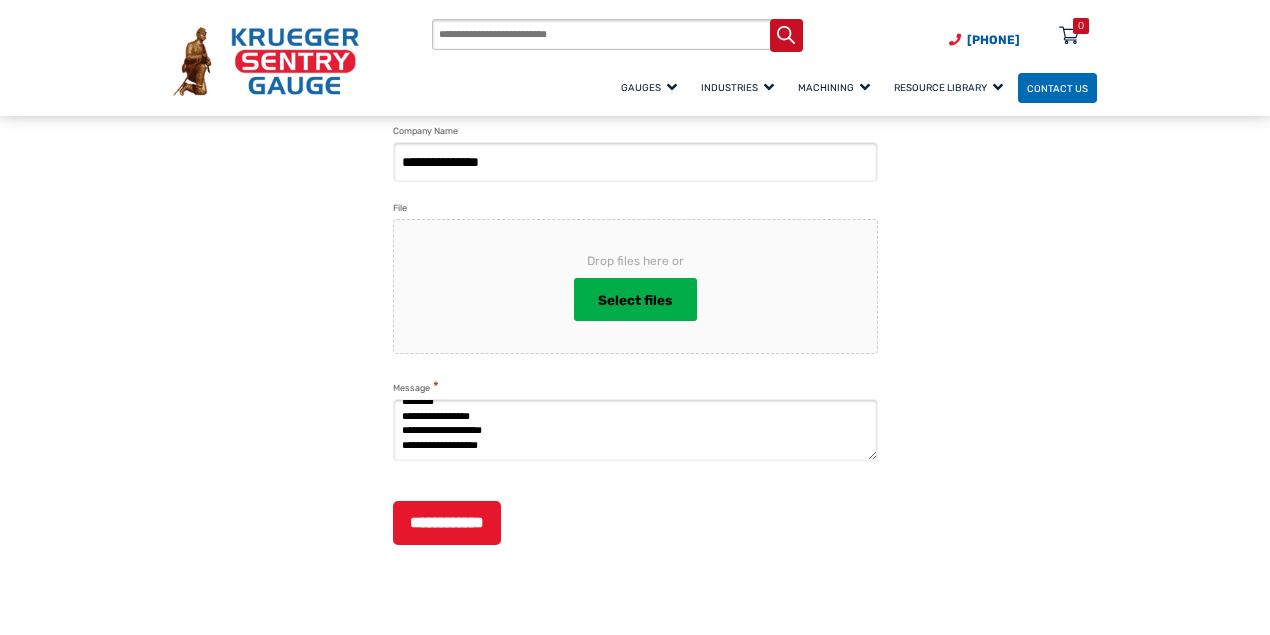 click on "**********" at bounding box center [635, 430] 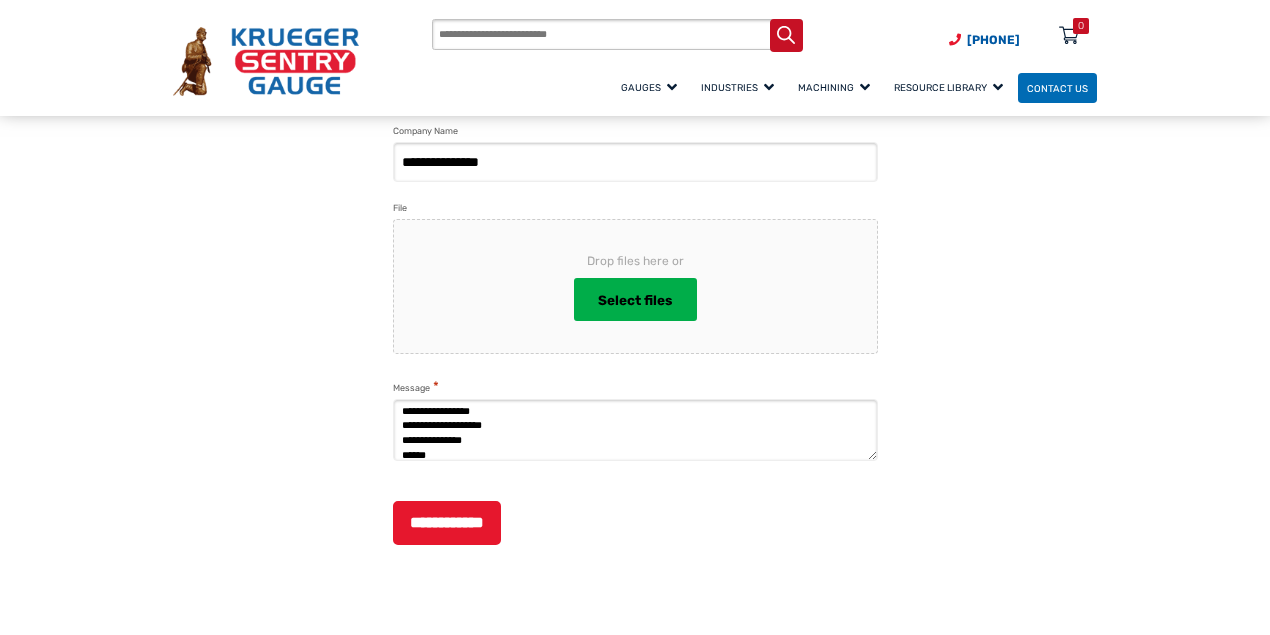 paste on "**********" 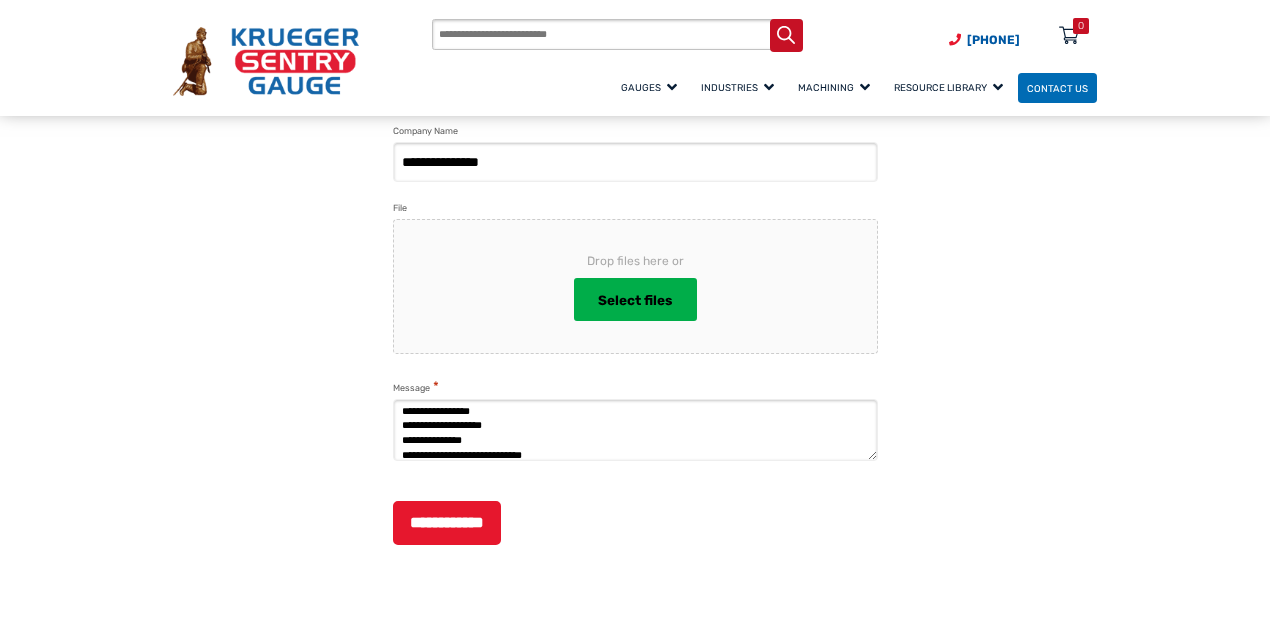 scroll, scrollTop: 108, scrollLeft: 0, axis: vertical 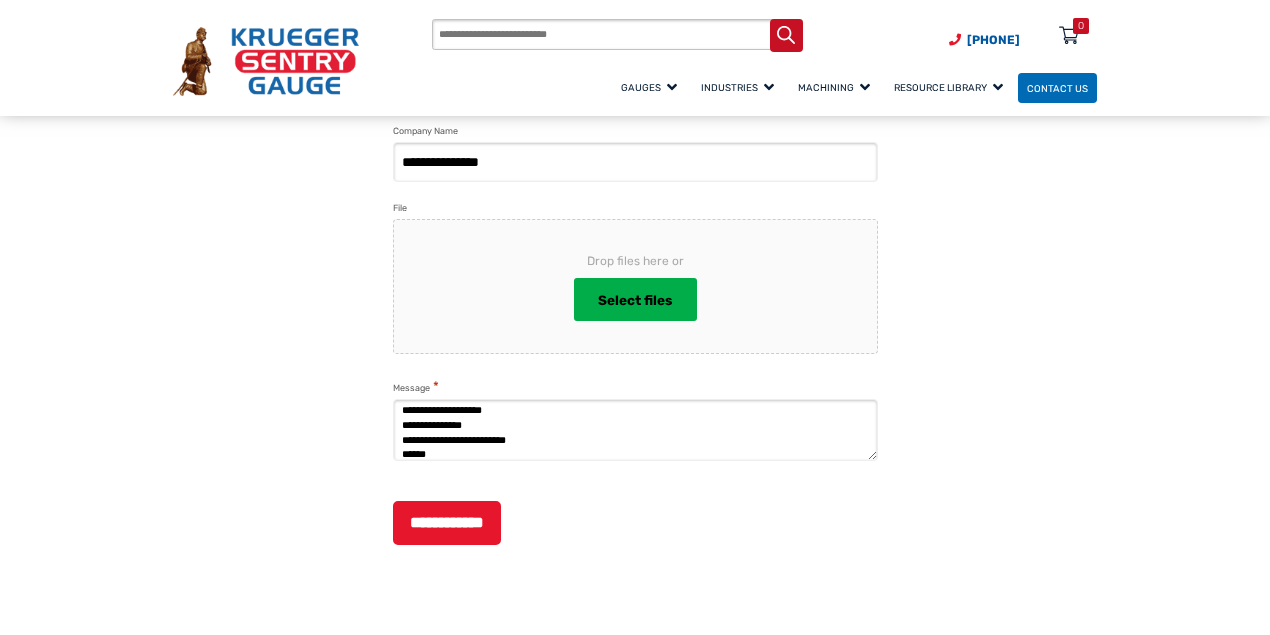 click on "**********" at bounding box center (635, 430) 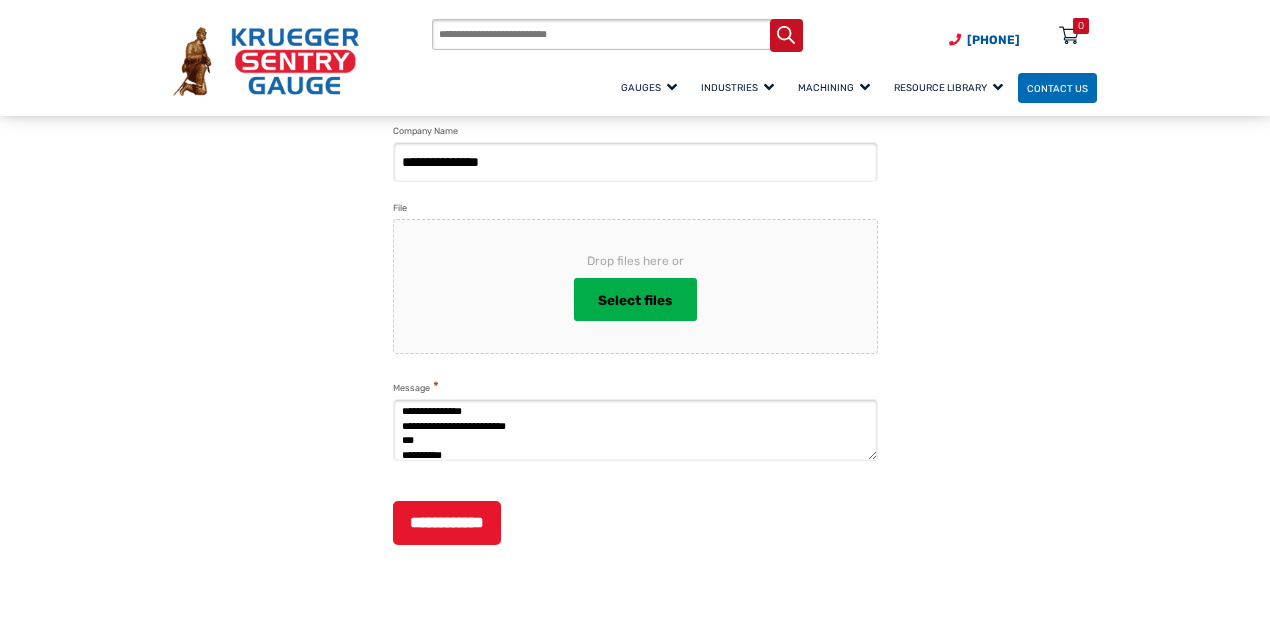 scroll, scrollTop: 137, scrollLeft: 0, axis: vertical 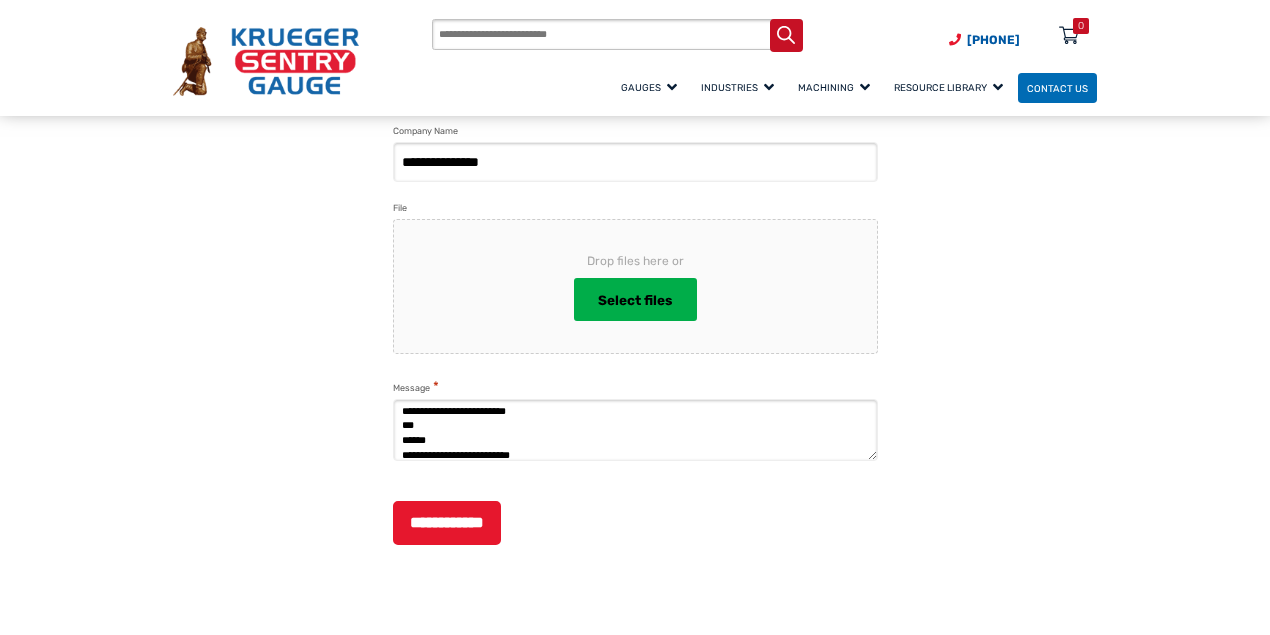 click on "**********" at bounding box center (635, 223) 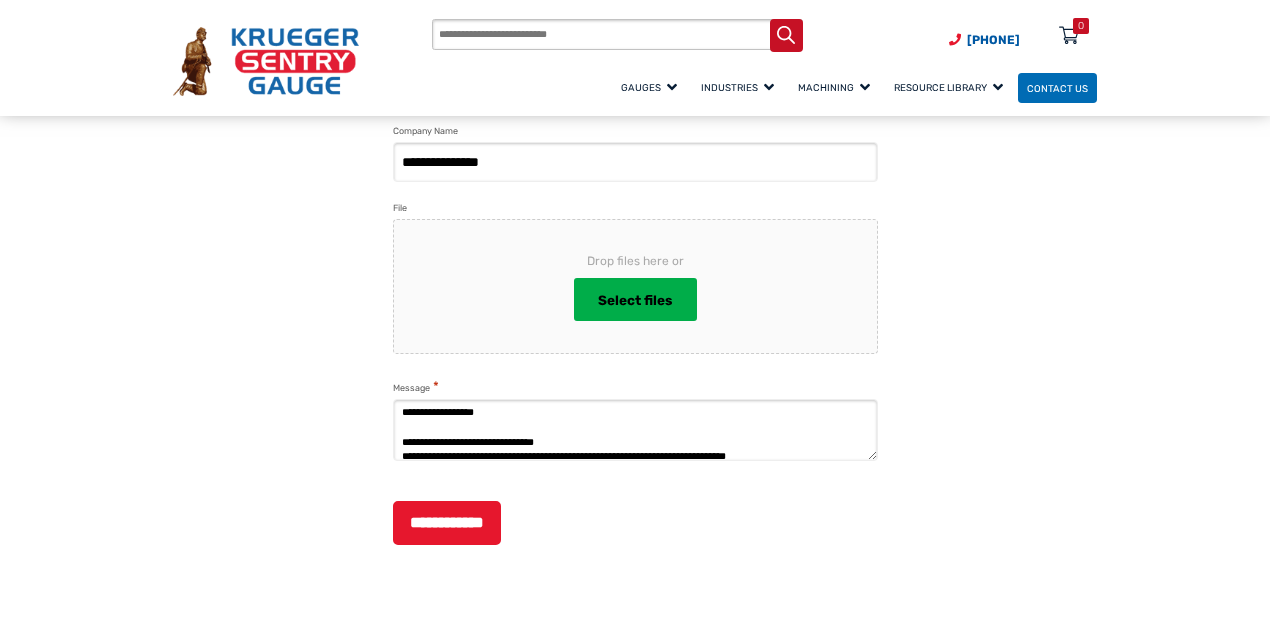 scroll, scrollTop: 0, scrollLeft: 0, axis: both 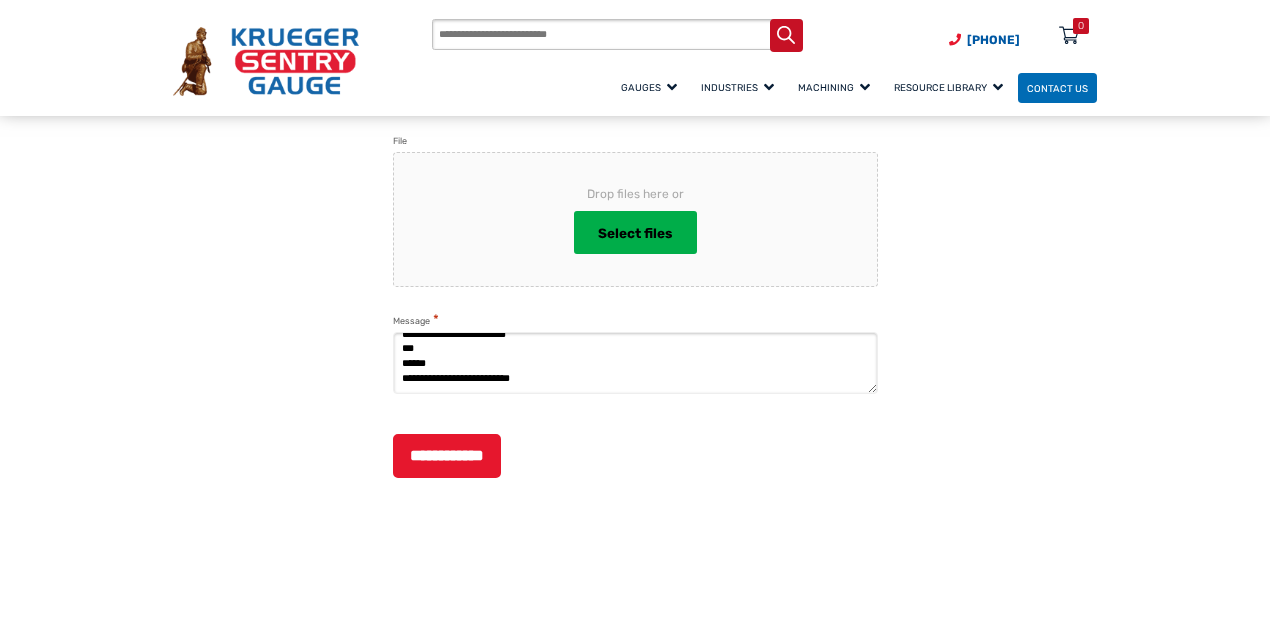 click on "**********" at bounding box center (635, 363) 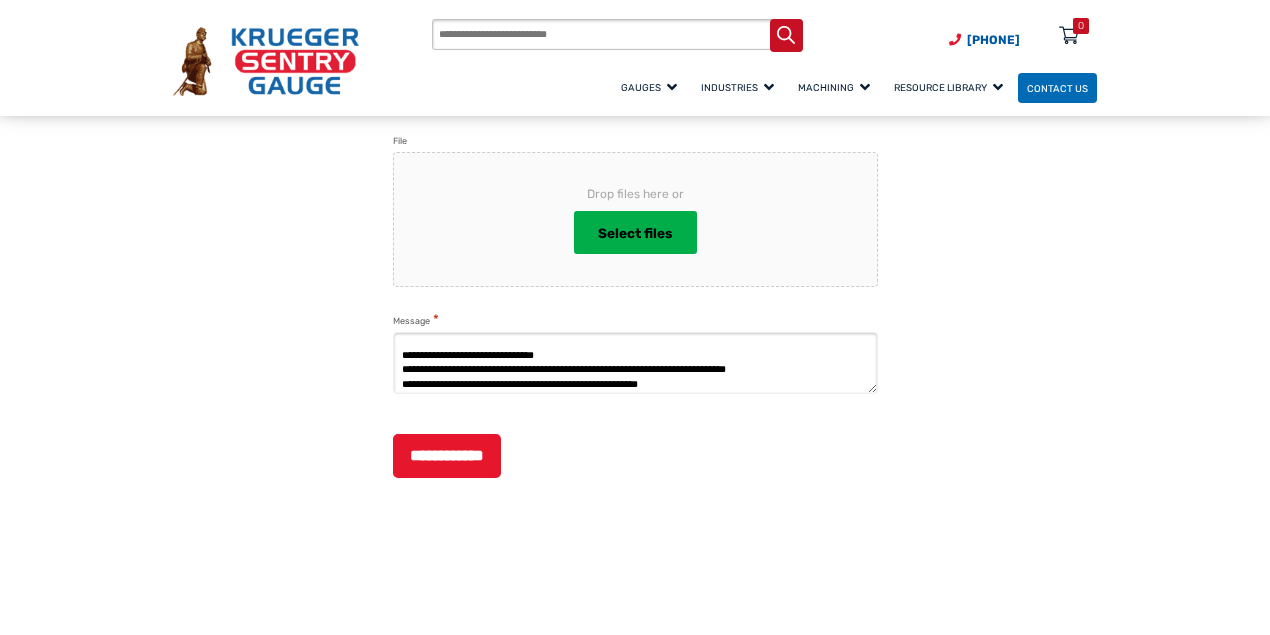 scroll, scrollTop: 0, scrollLeft: 0, axis: both 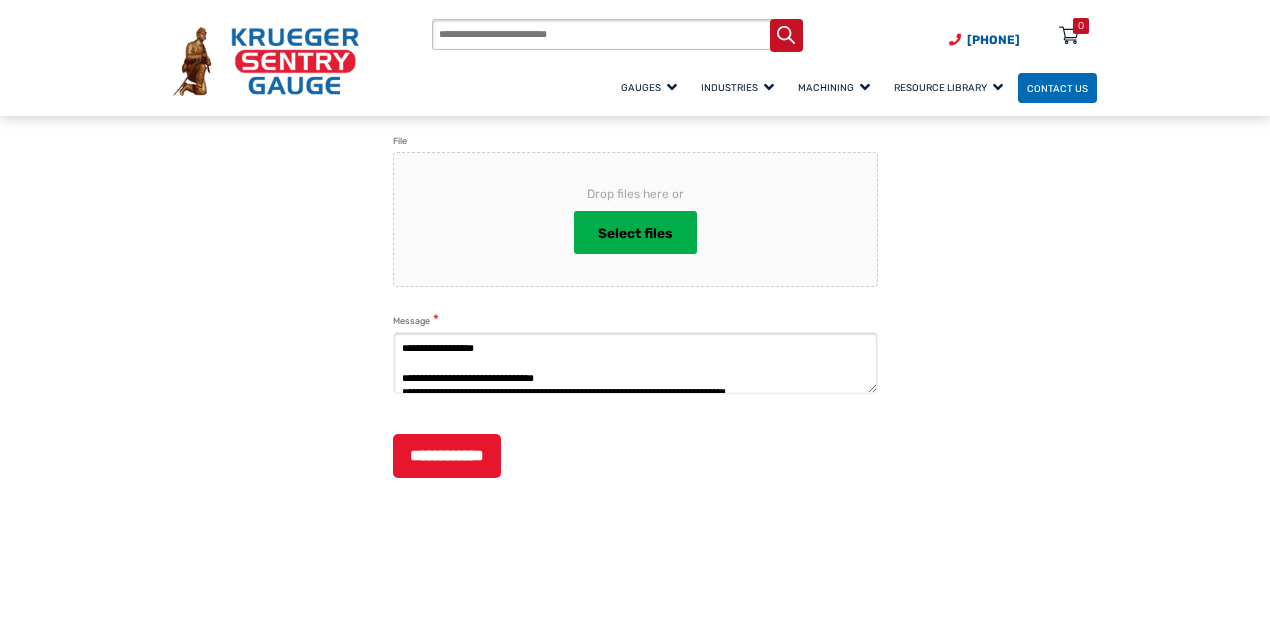 click on "**********" at bounding box center [635, 363] 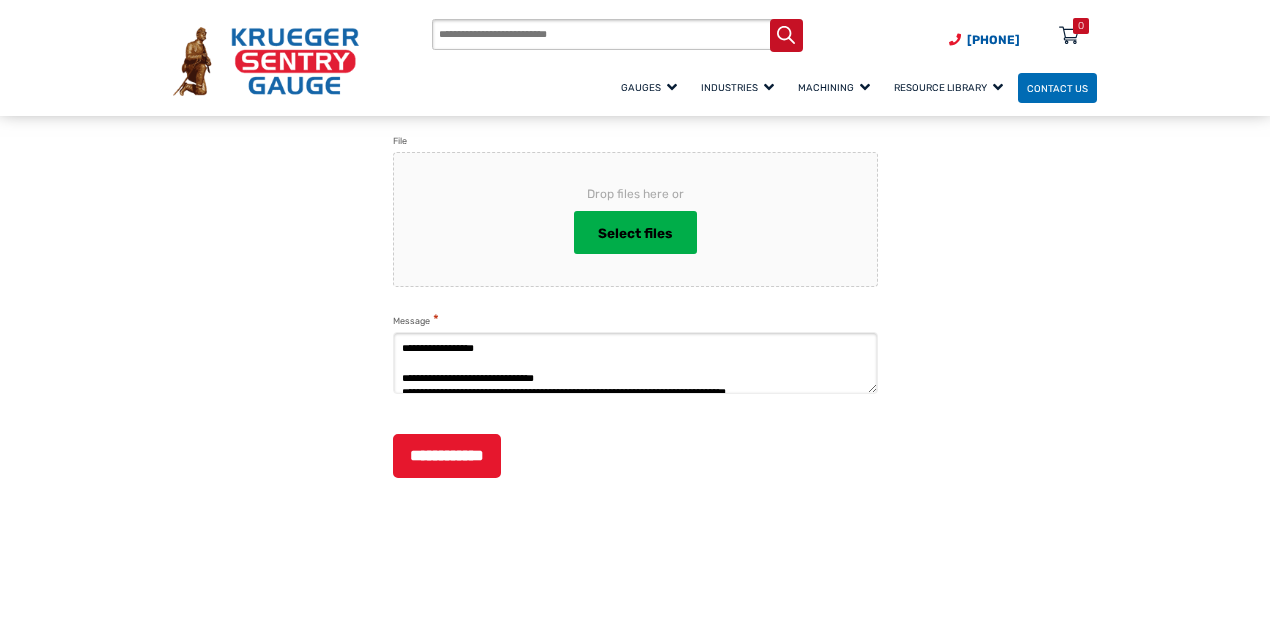 scroll, scrollTop: 66, scrollLeft: 0, axis: vertical 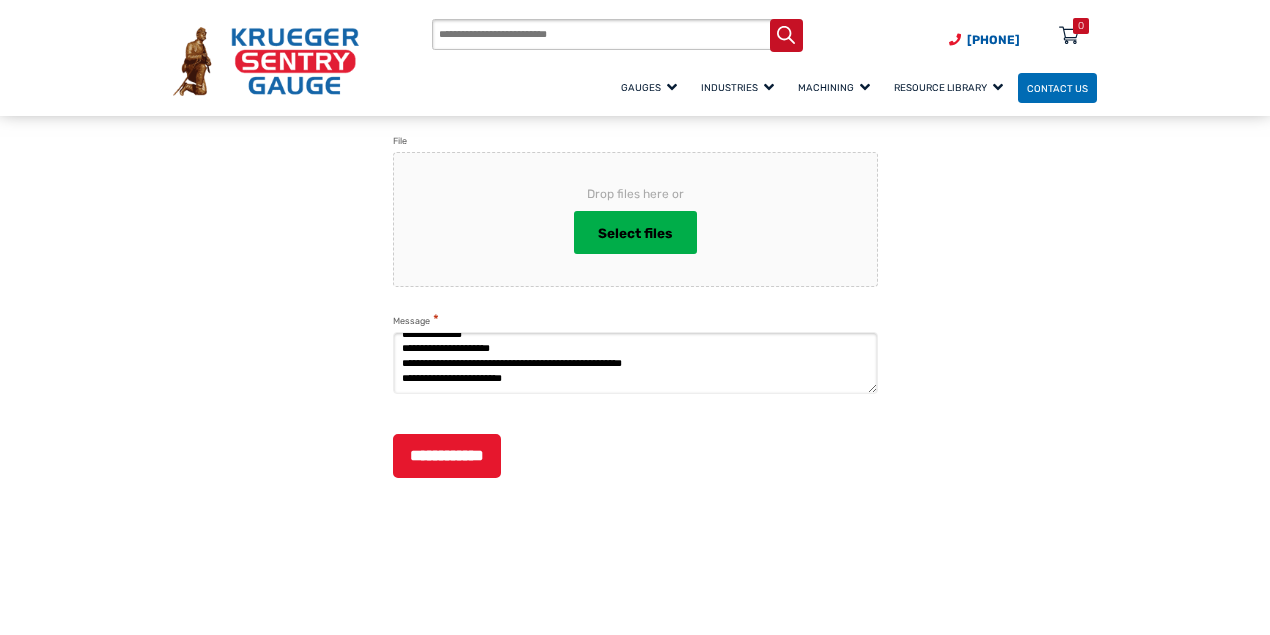 drag, startPoint x: 524, startPoint y: 362, endPoint x: 395, endPoint y: 360, distance: 129.0155 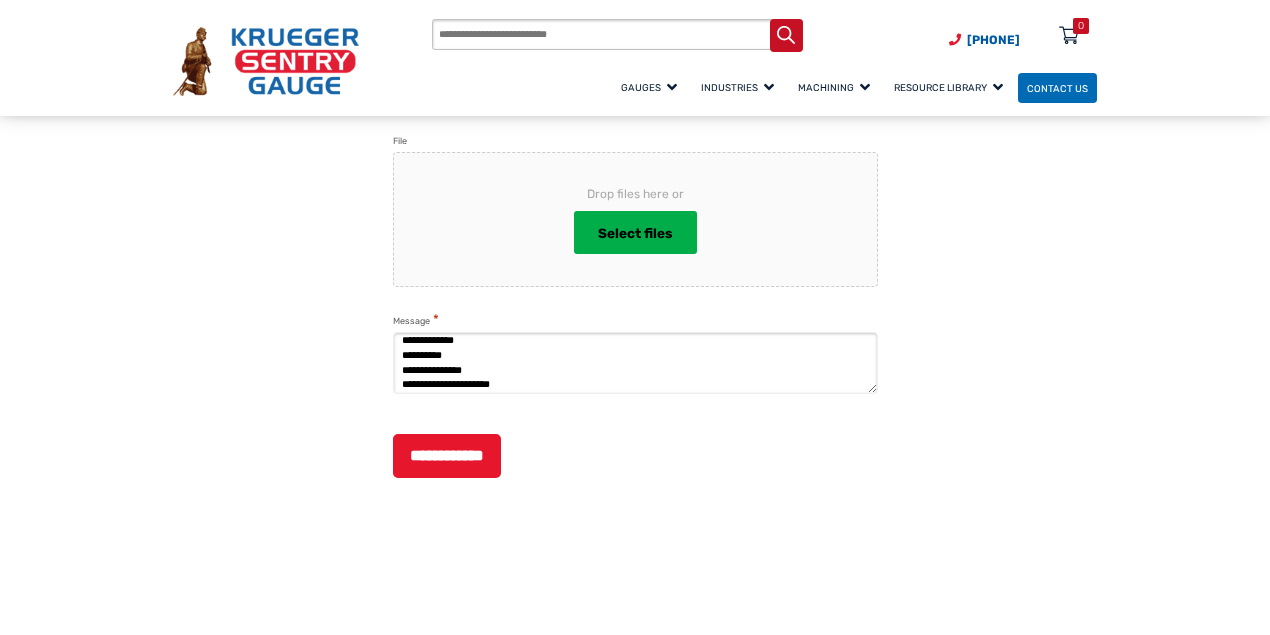 scroll, scrollTop: 266, scrollLeft: 0, axis: vertical 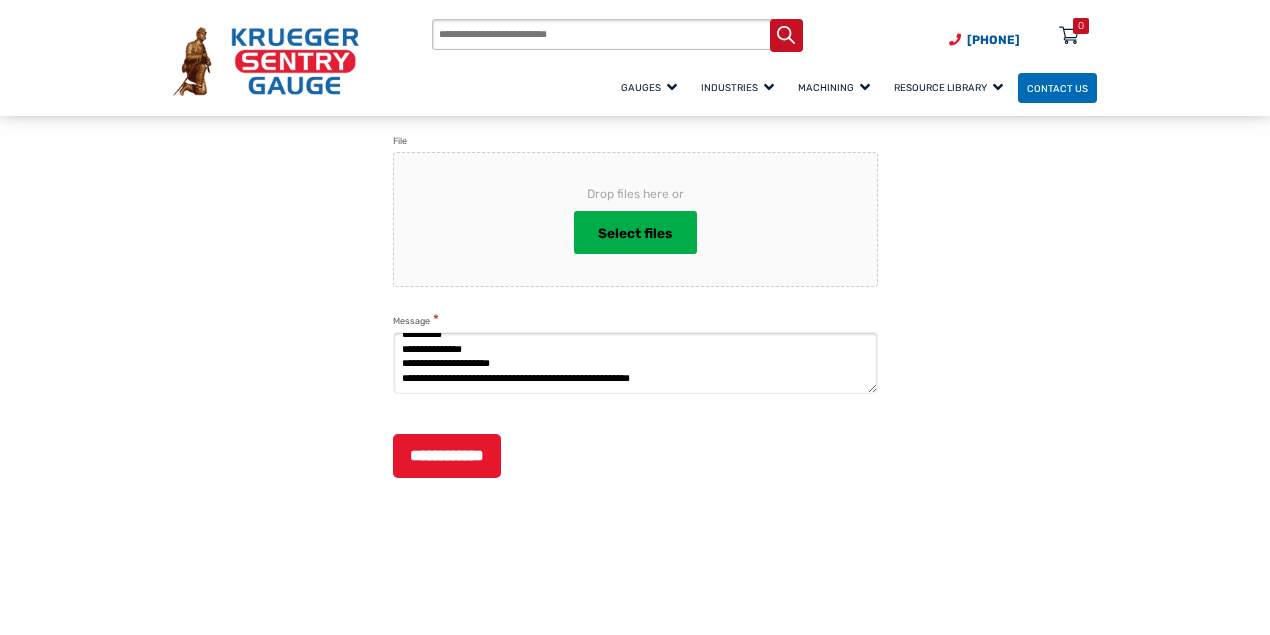 click on "**********" at bounding box center [635, 363] 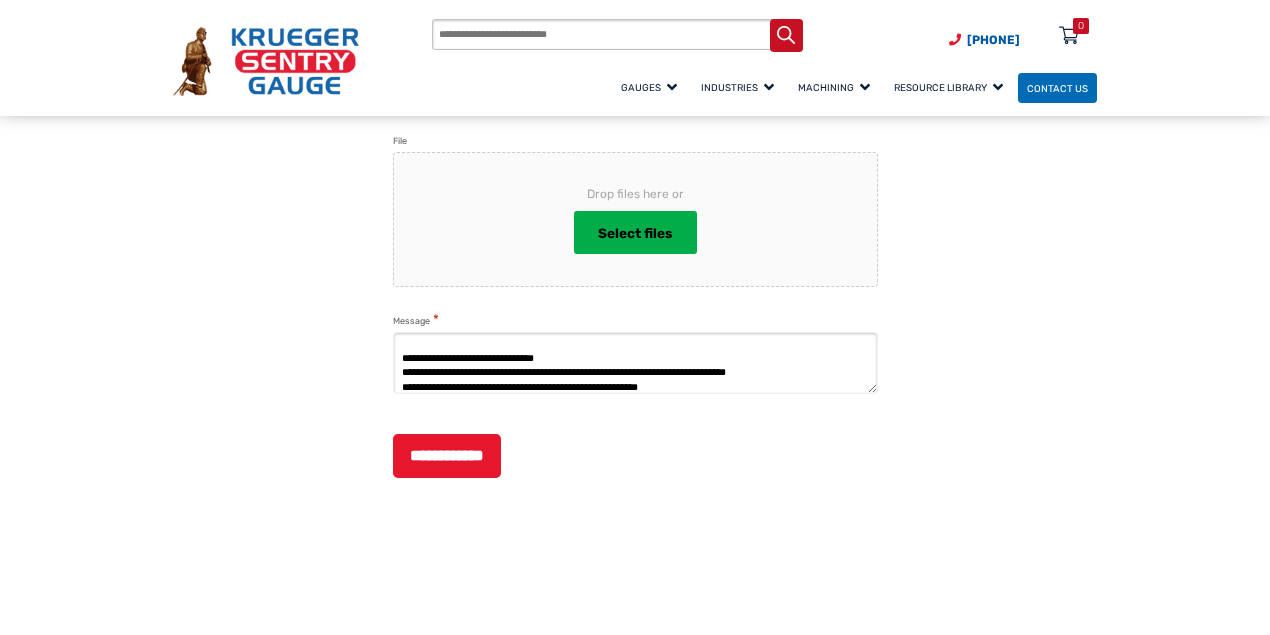 scroll, scrollTop: 0, scrollLeft: 0, axis: both 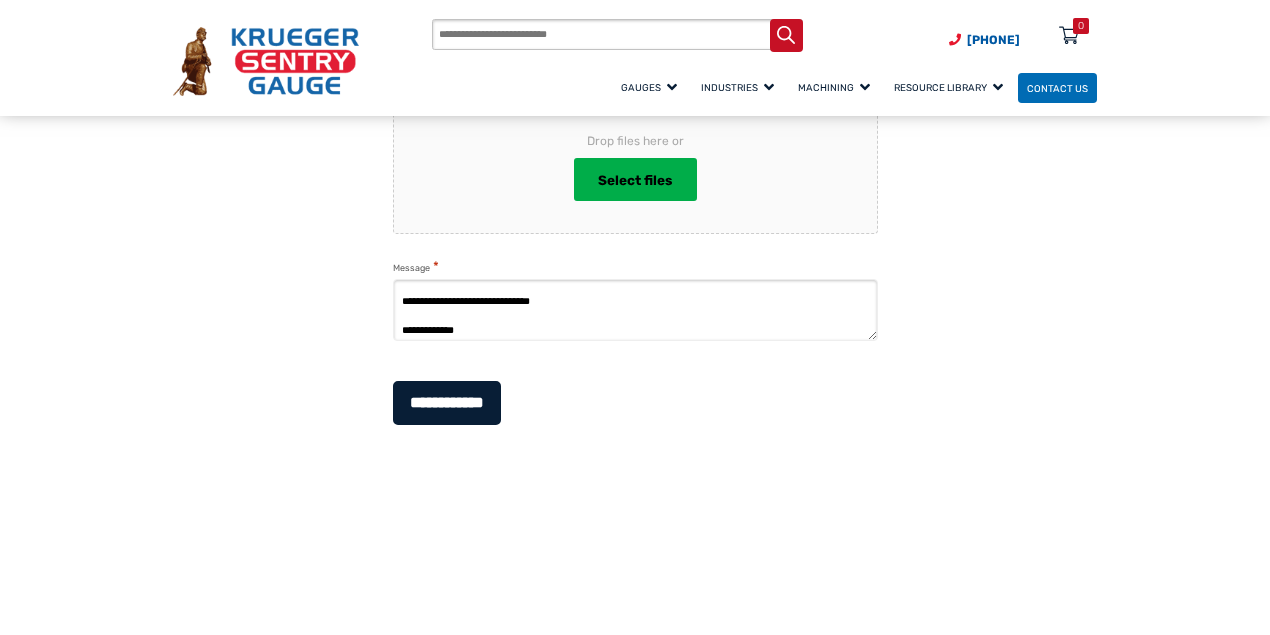 type on "**********" 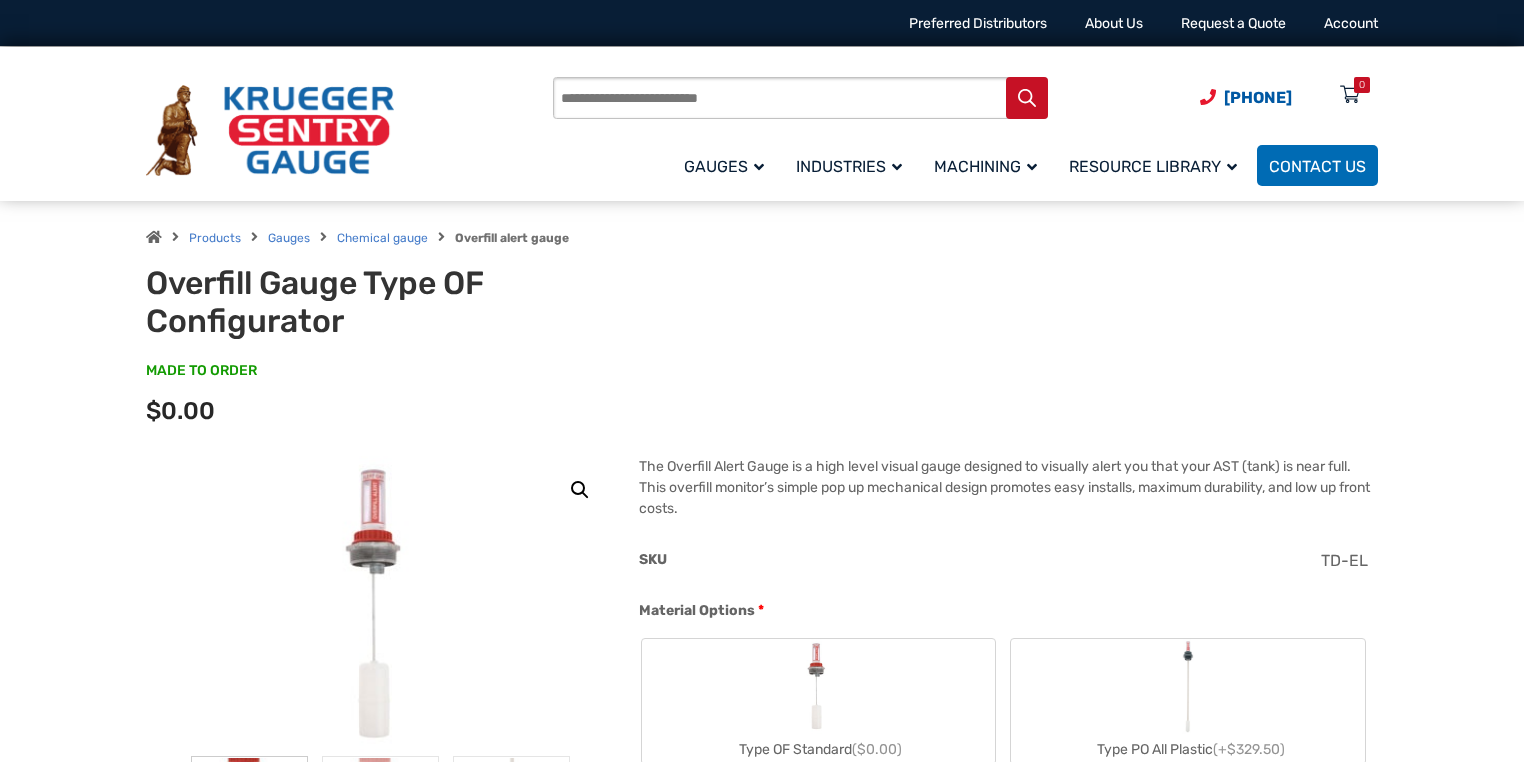 scroll, scrollTop: 0, scrollLeft: 0, axis: both 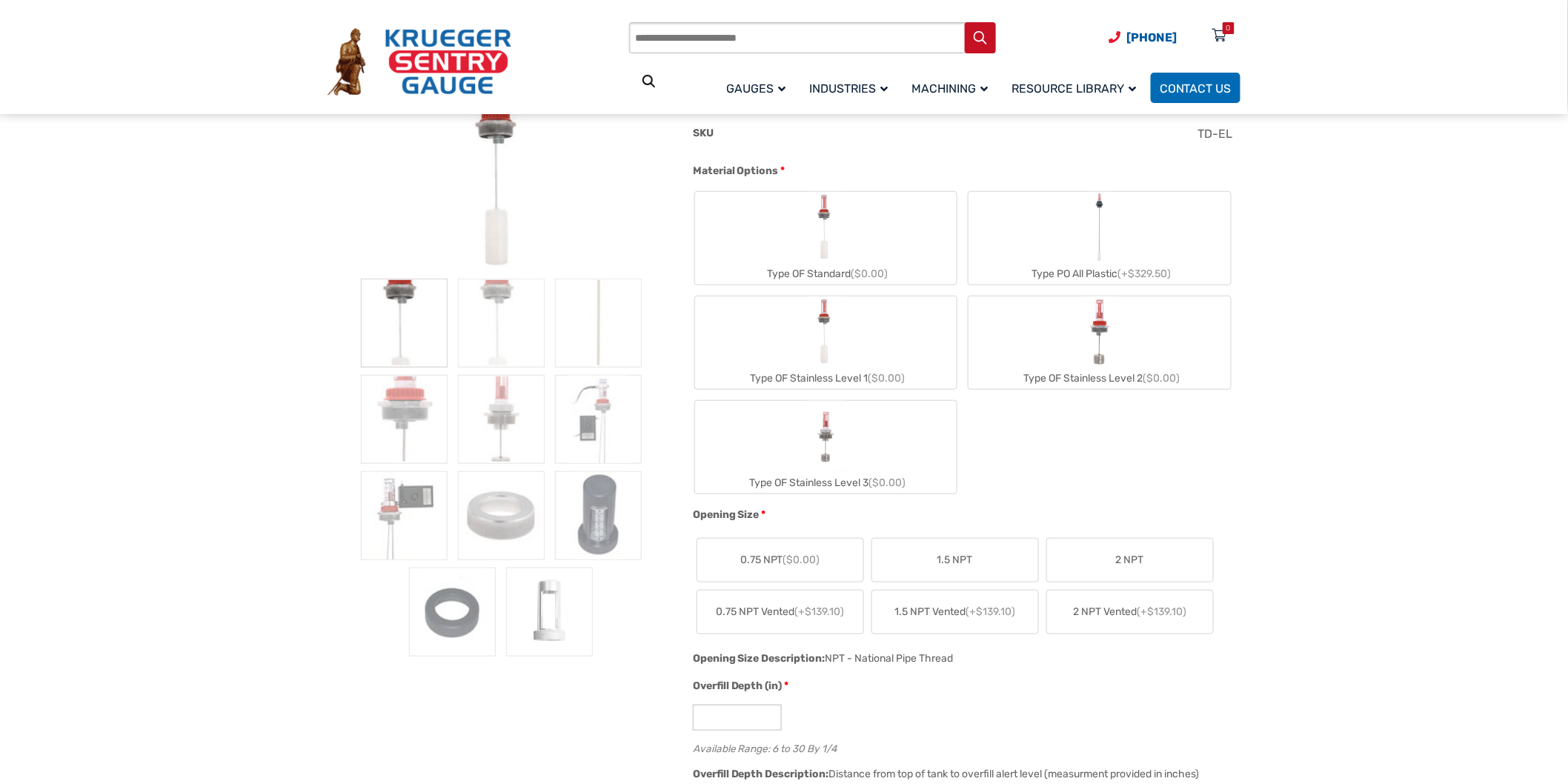 click on "(+$139.10)" at bounding box center (819, 611) 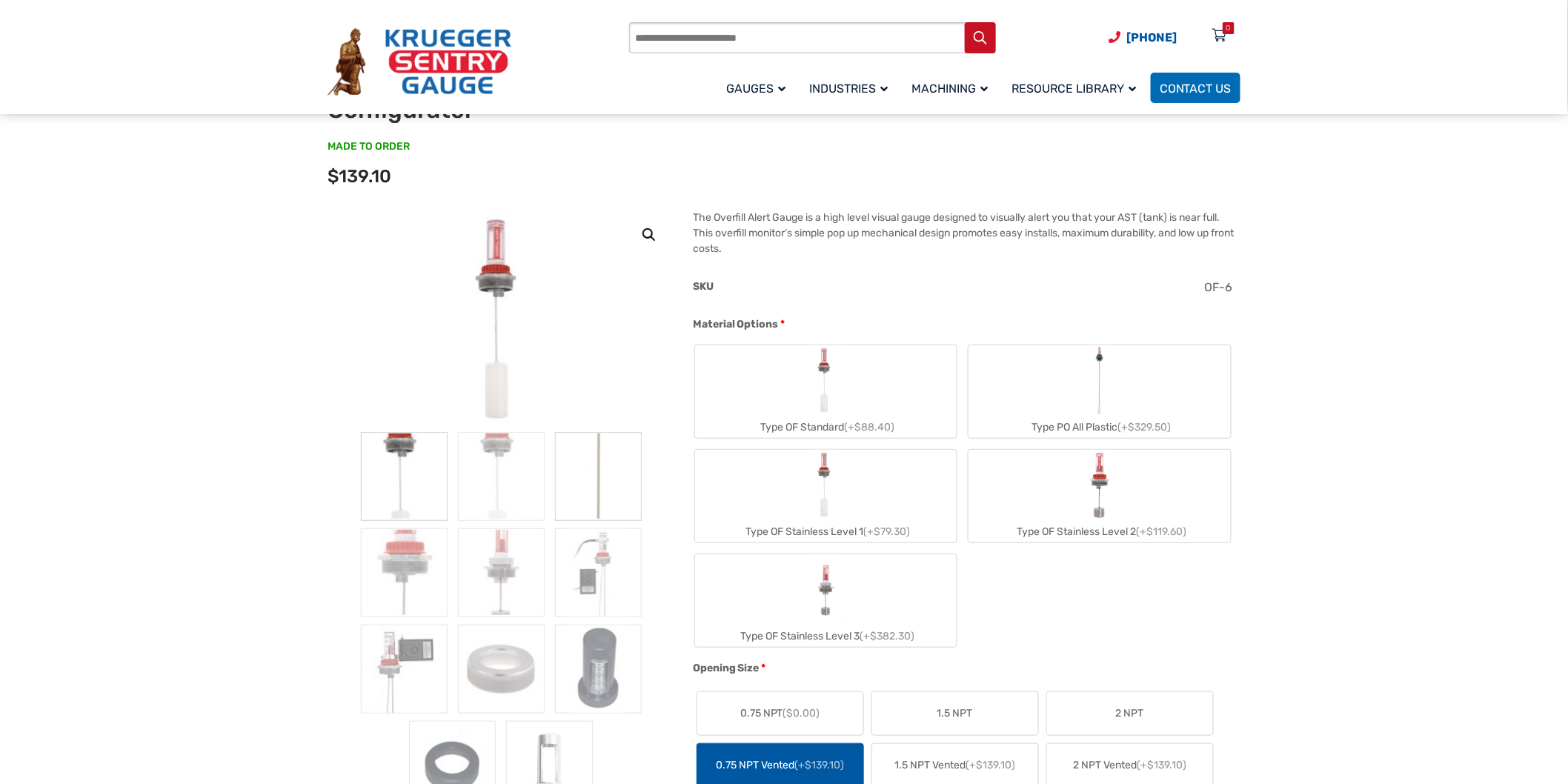 scroll, scrollTop: 282, scrollLeft: 0, axis: vertical 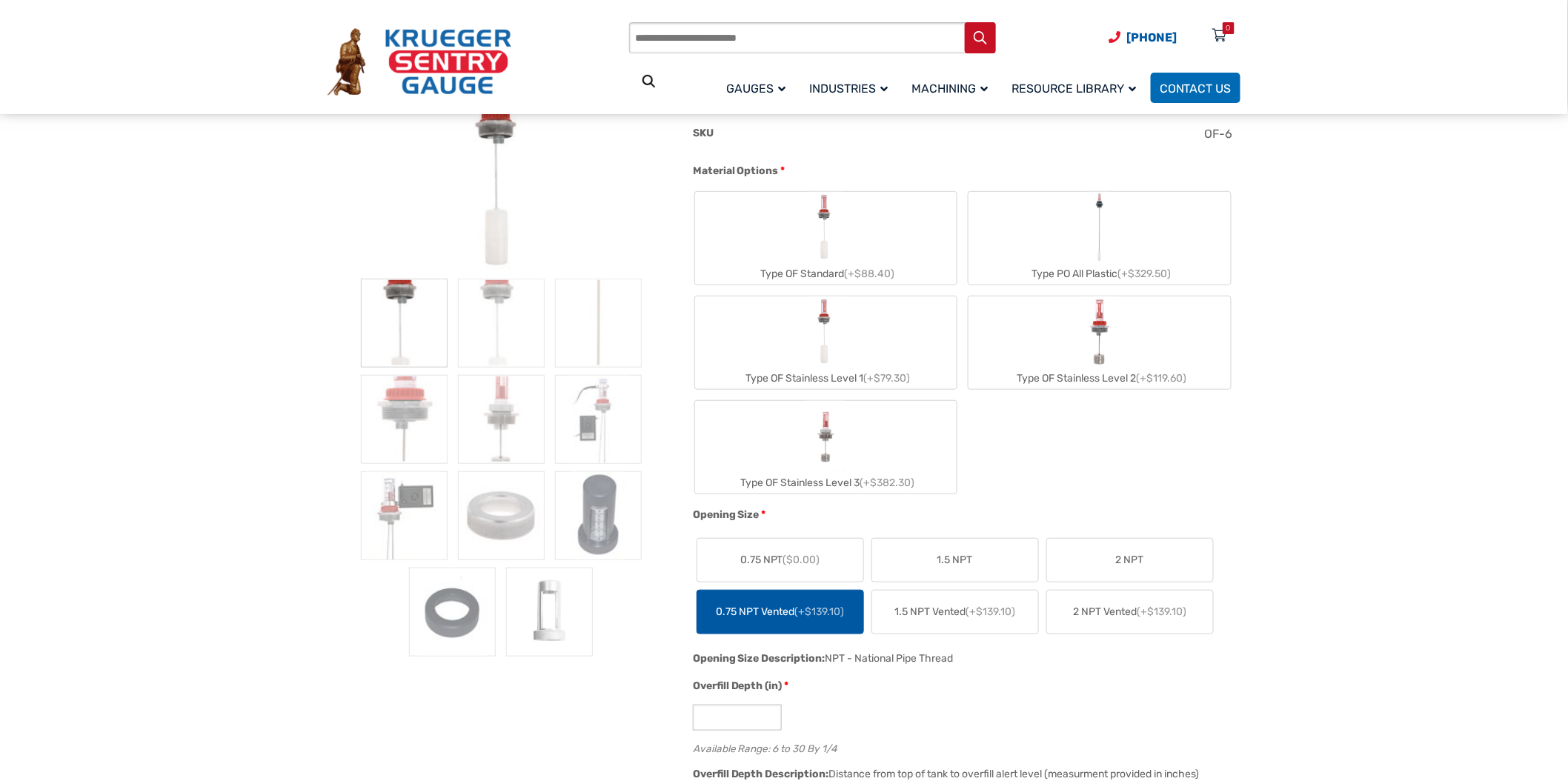 click at bounding box center (825, 436) 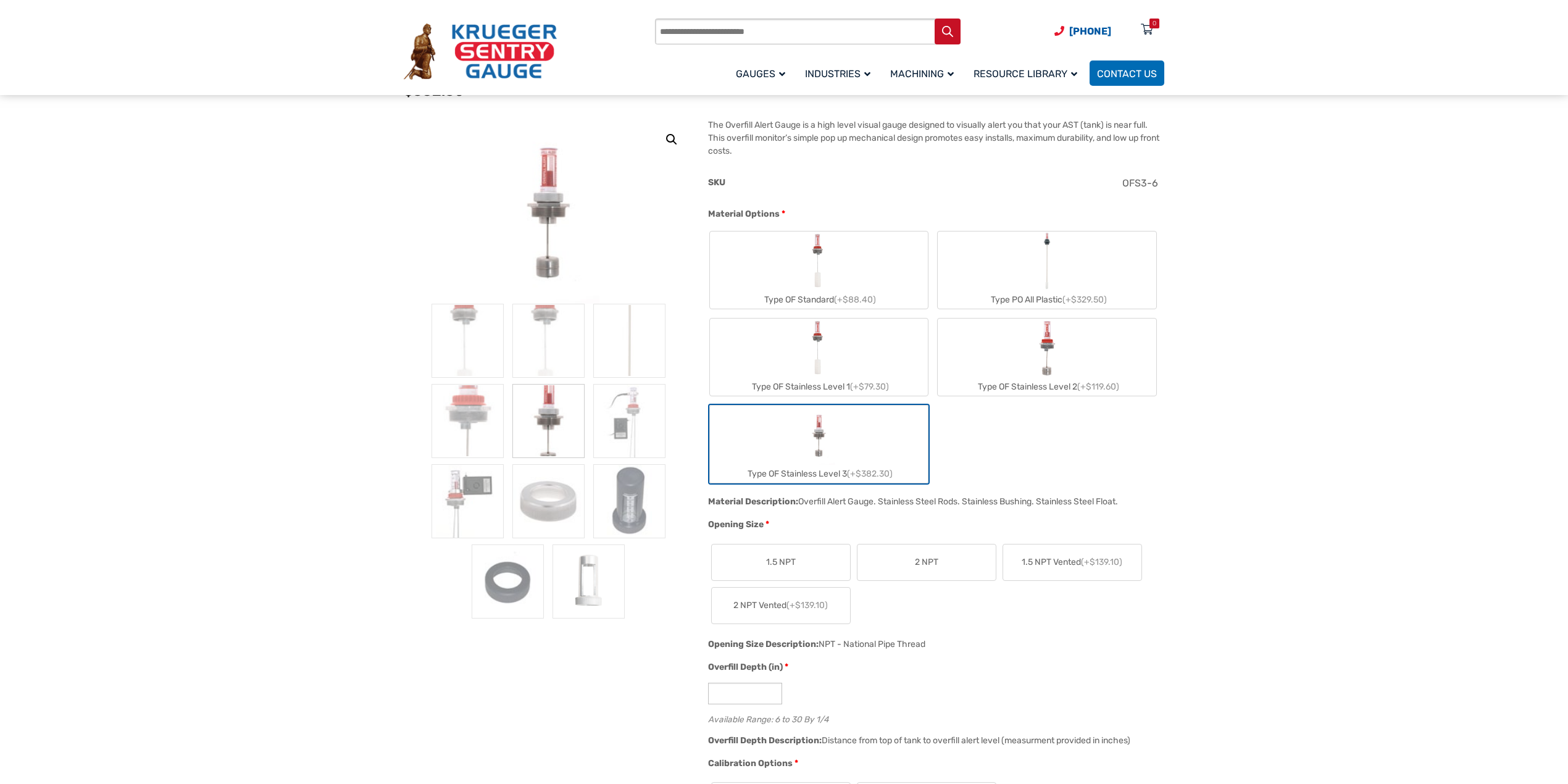 scroll, scrollTop: 164, scrollLeft: 0, axis: vertical 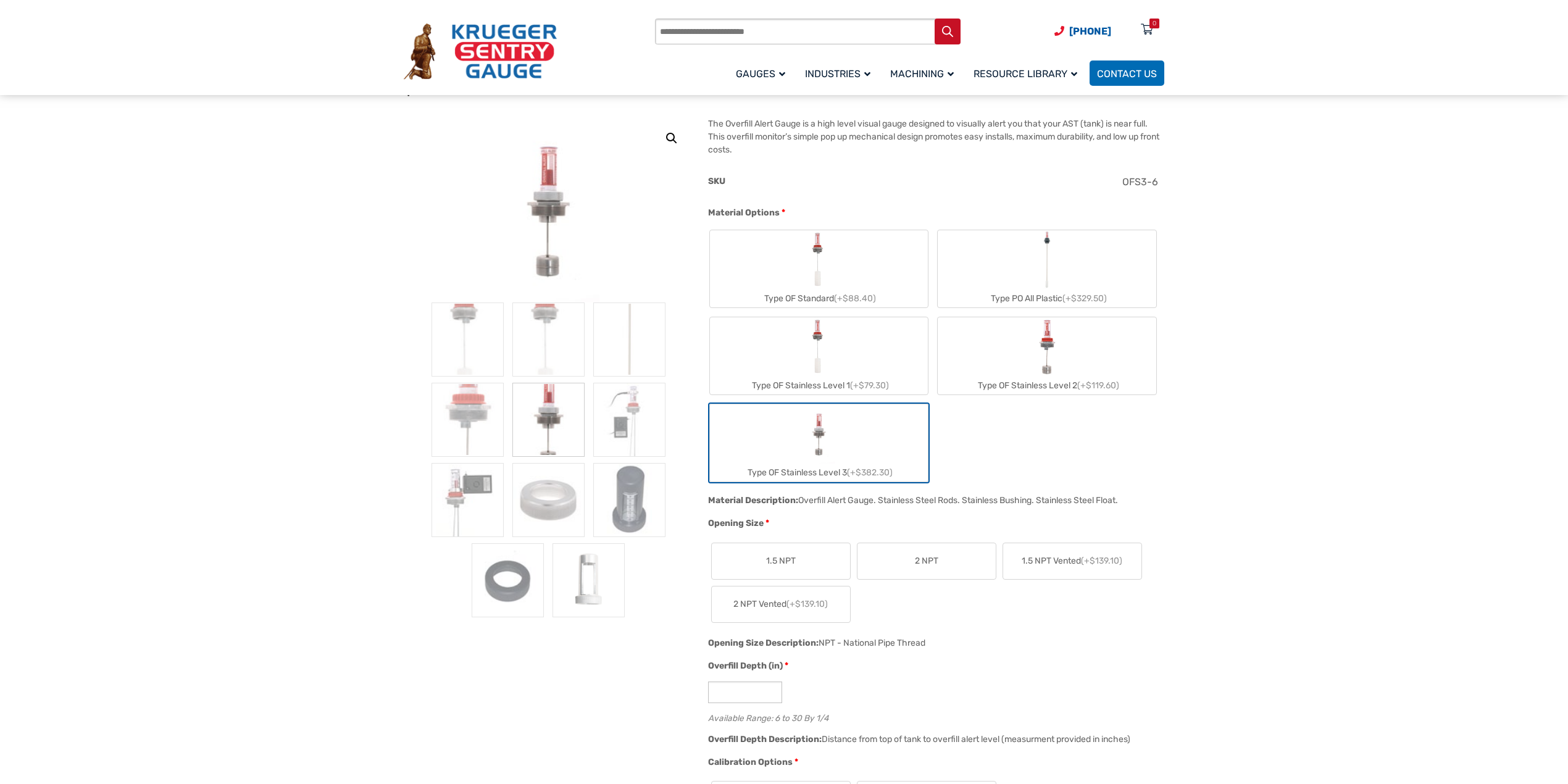 click on "Type OF Stainless Level 1  (+$79.30)" at bounding box center (819, 356) 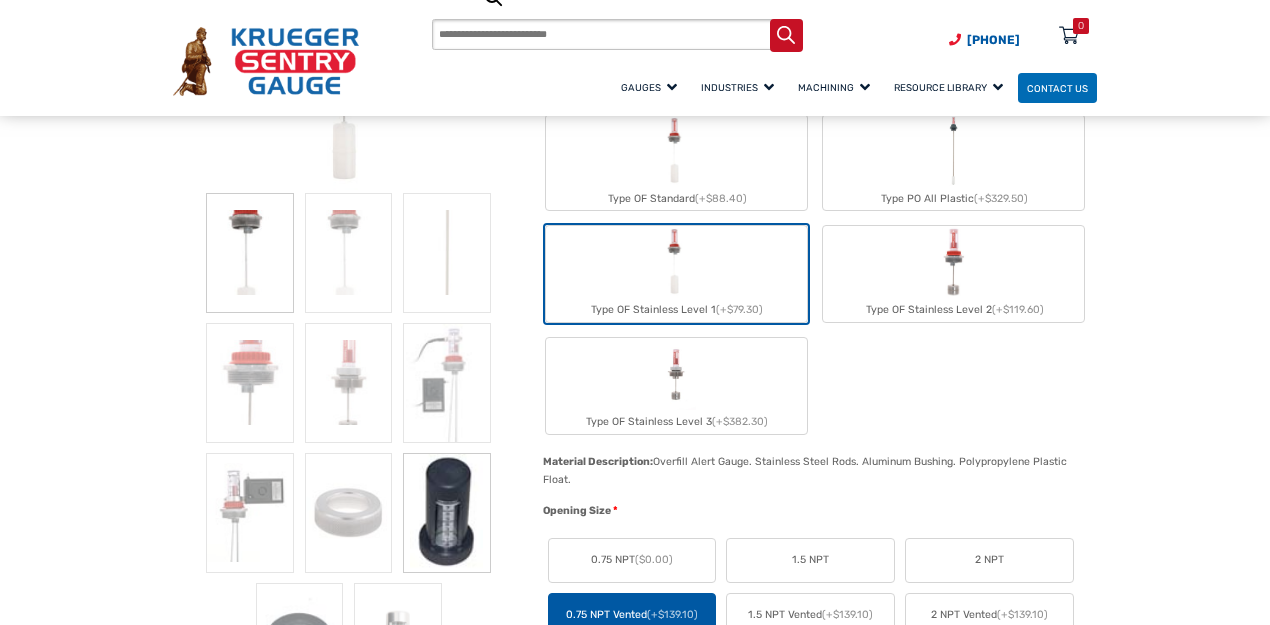 scroll, scrollTop: 369, scrollLeft: 0, axis: vertical 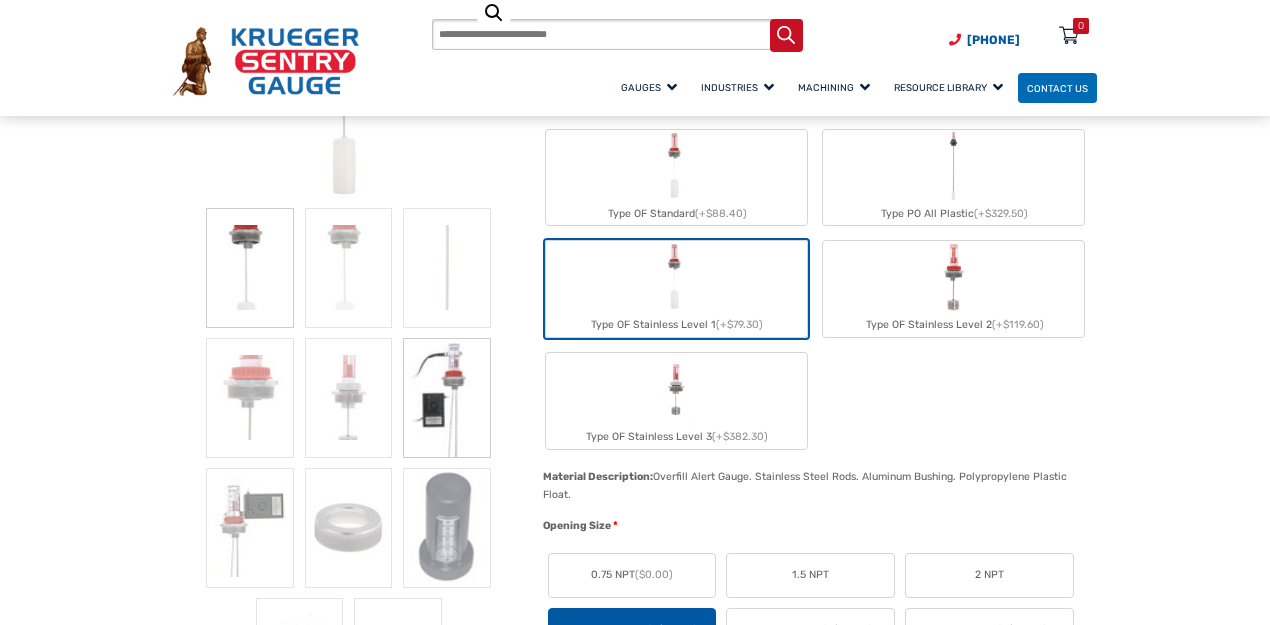 click at bounding box center (447, 398) 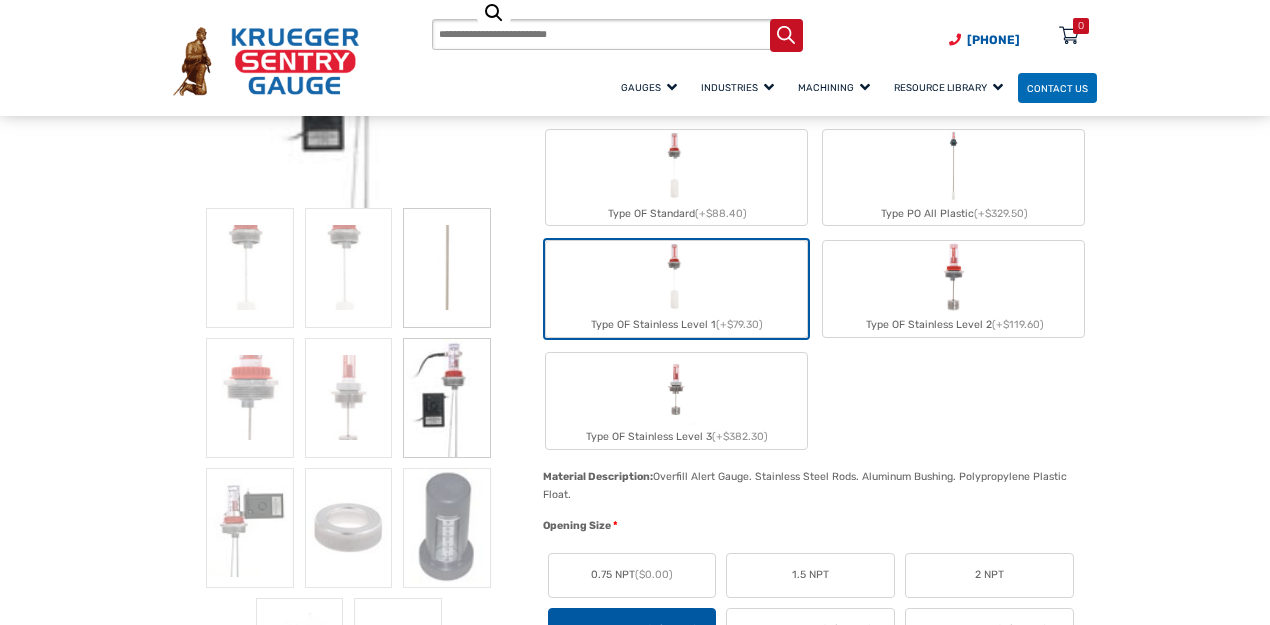 click at bounding box center (447, 268) 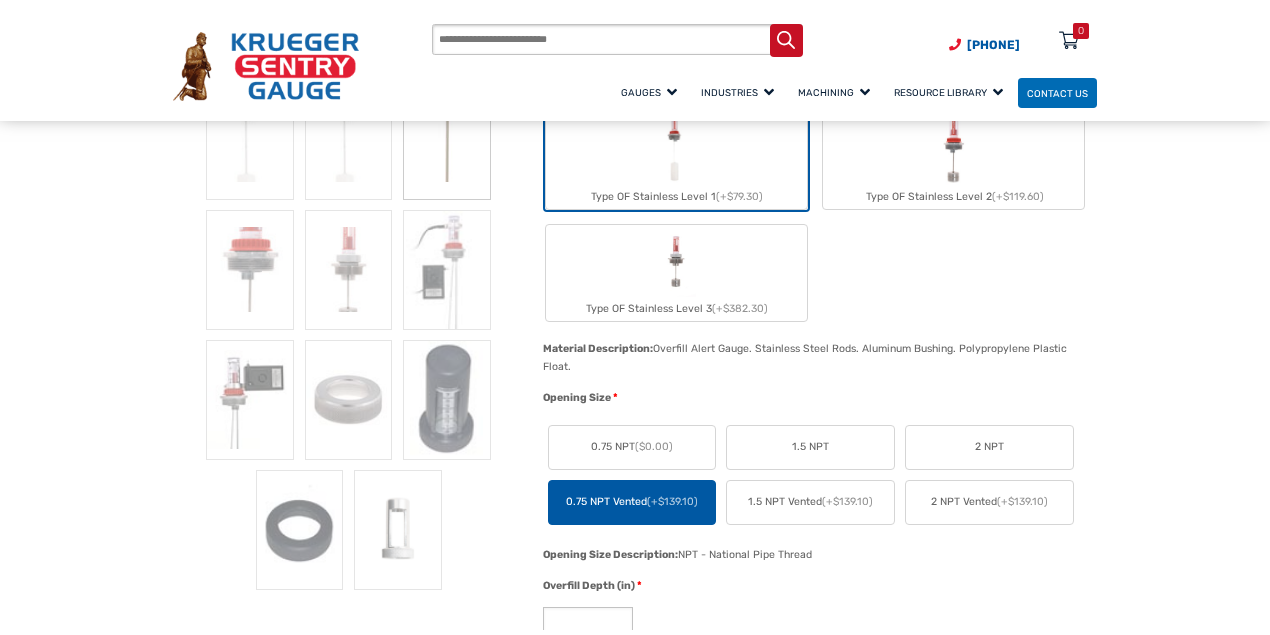 scroll, scrollTop: 236, scrollLeft: 0, axis: vertical 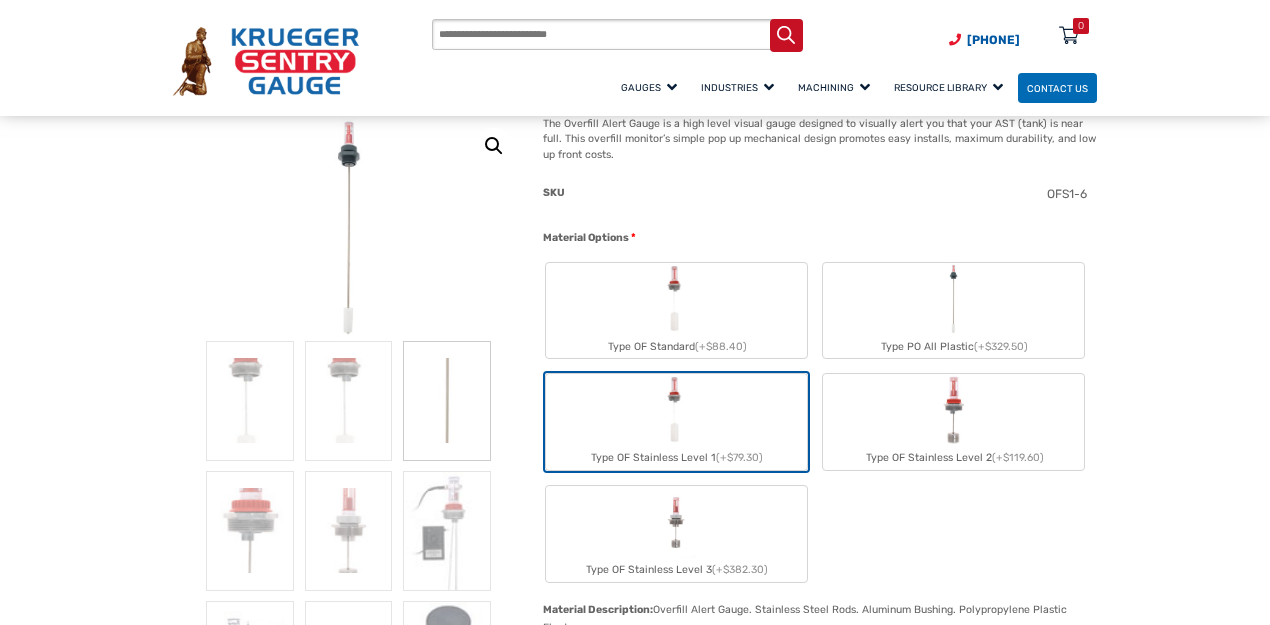 click on "Type OF Standard  (+$88.40)" at bounding box center [676, 311] 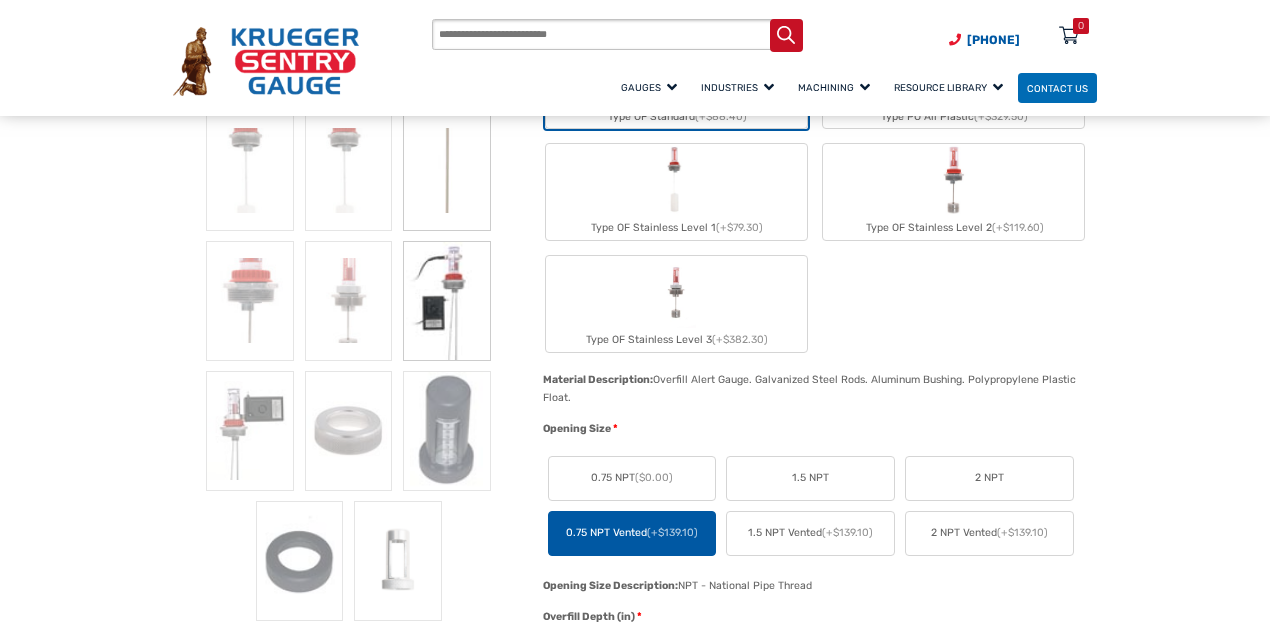 scroll, scrollTop: 466, scrollLeft: 0, axis: vertical 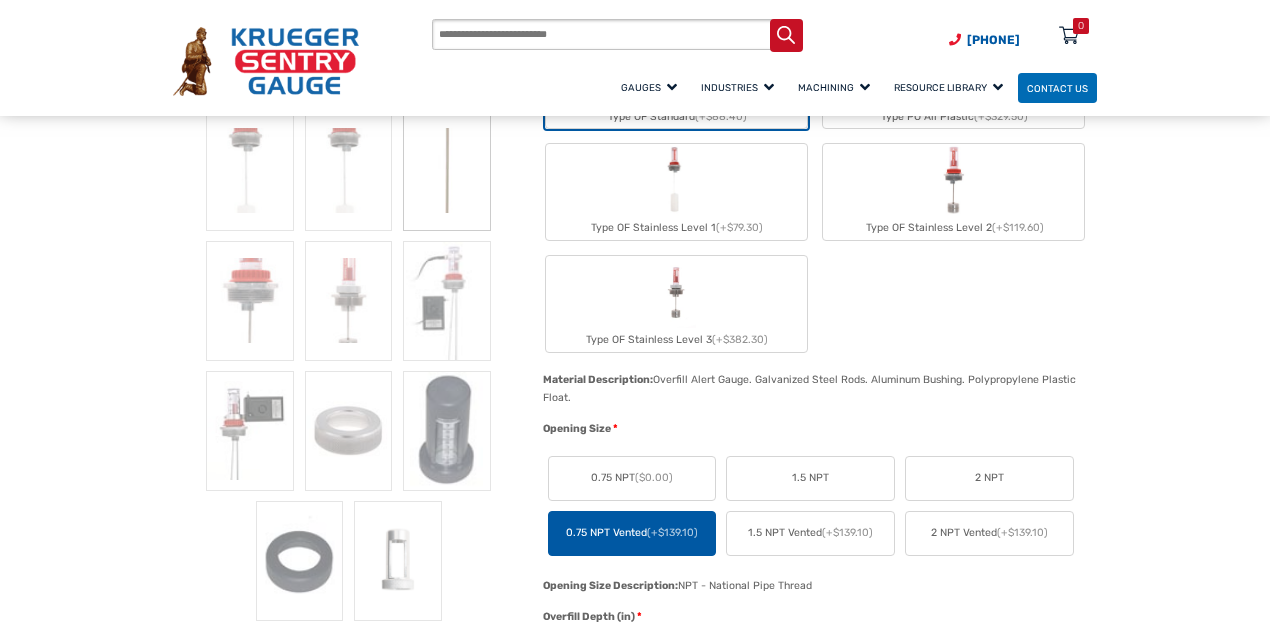click on "0.75 NPT Vented  (+$139.10)" at bounding box center (632, 533) 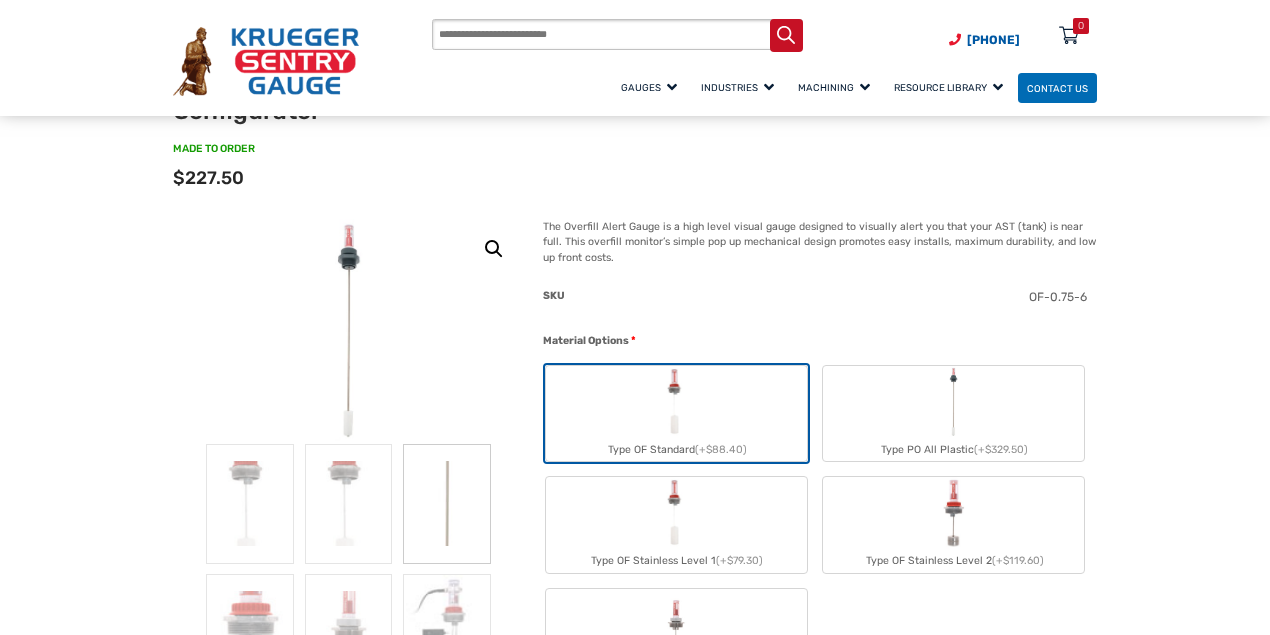 scroll, scrollTop: 0, scrollLeft: 0, axis: both 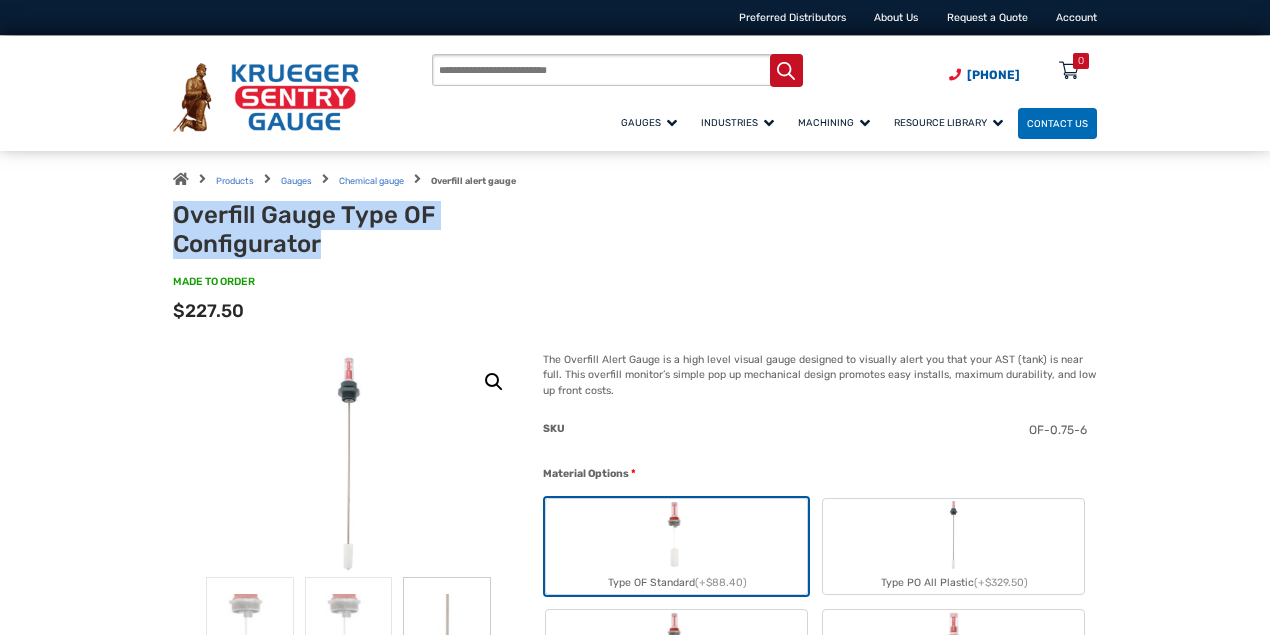 drag, startPoint x: 168, startPoint y: 208, endPoint x: 478, endPoint y: 247, distance: 312.4436 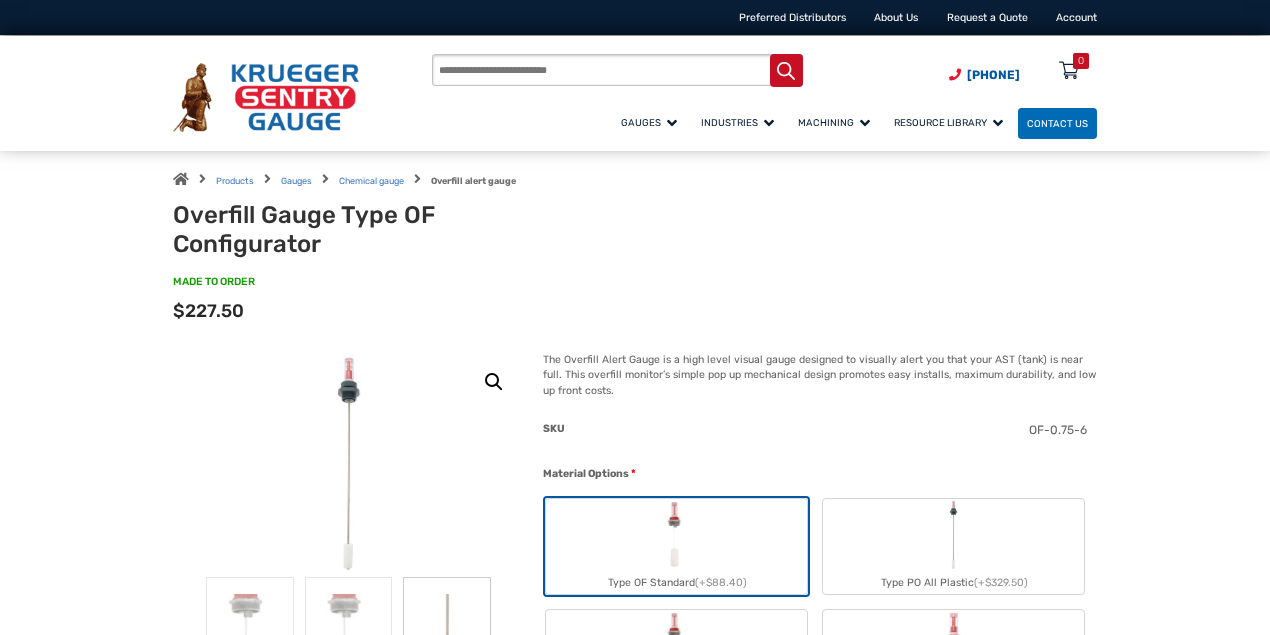 click on "Overfill Gauge Type OF Configurator MADE TO ORDER SKU#:  OF-6
Product total
$0.00
Options total
$227.50
Grand total
$227.50" at bounding box center (635, 266) 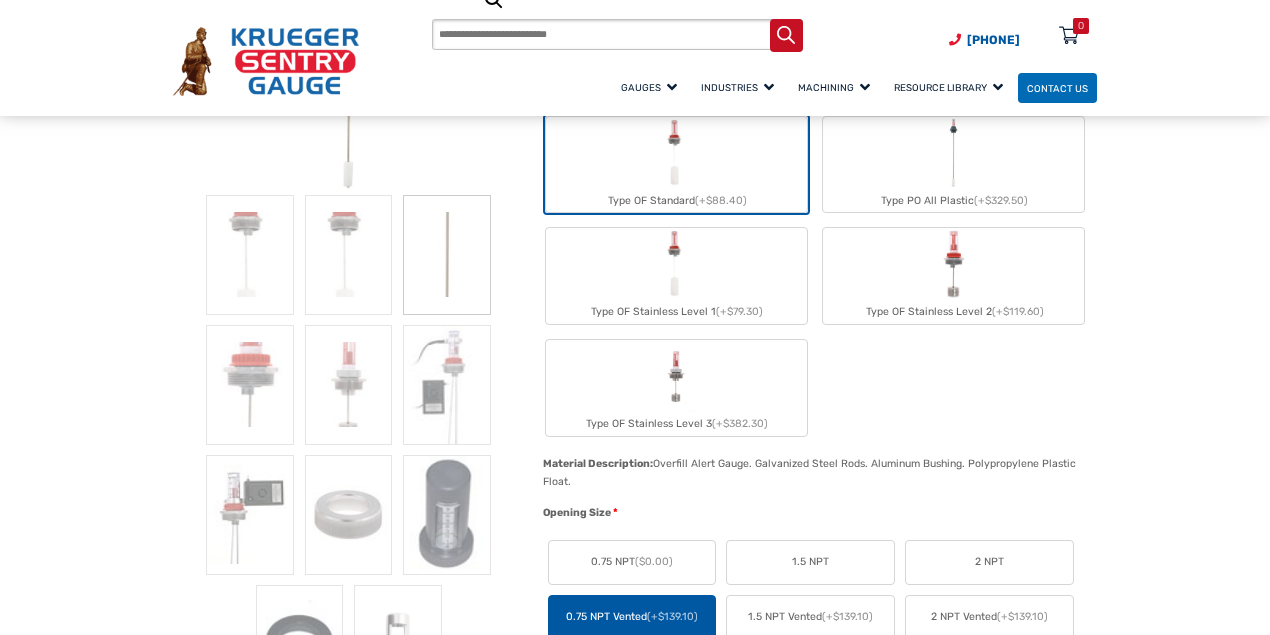scroll, scrollTop: 400, scrollLeft: 0, axis: vertical 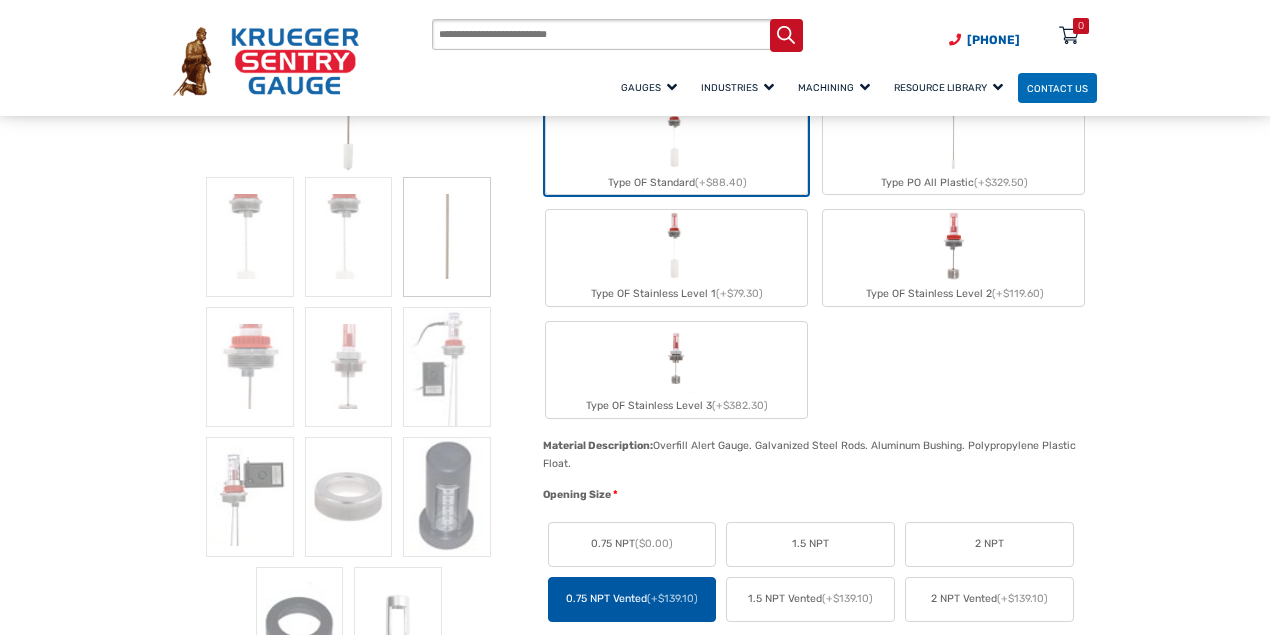 click on "0.75 NPT Vented  (+$139.10)" at bounding box center (632, 599) 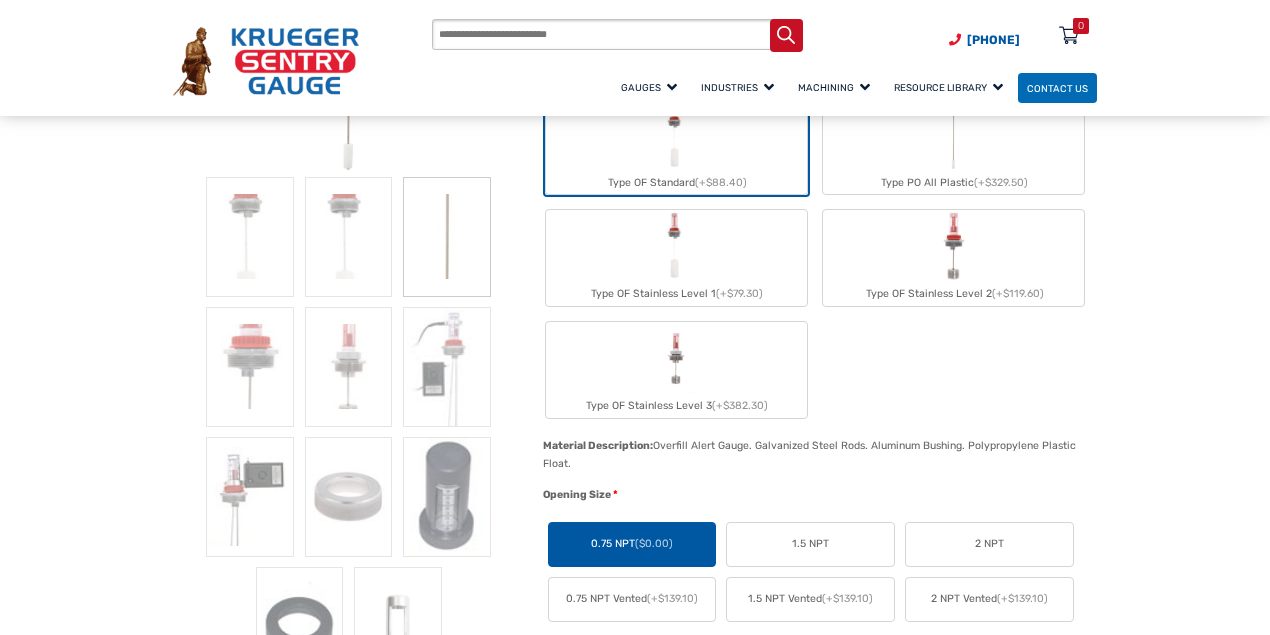 click on "1.5 NPT Vented  (+$139.10)" at bounding box center (810, 599) 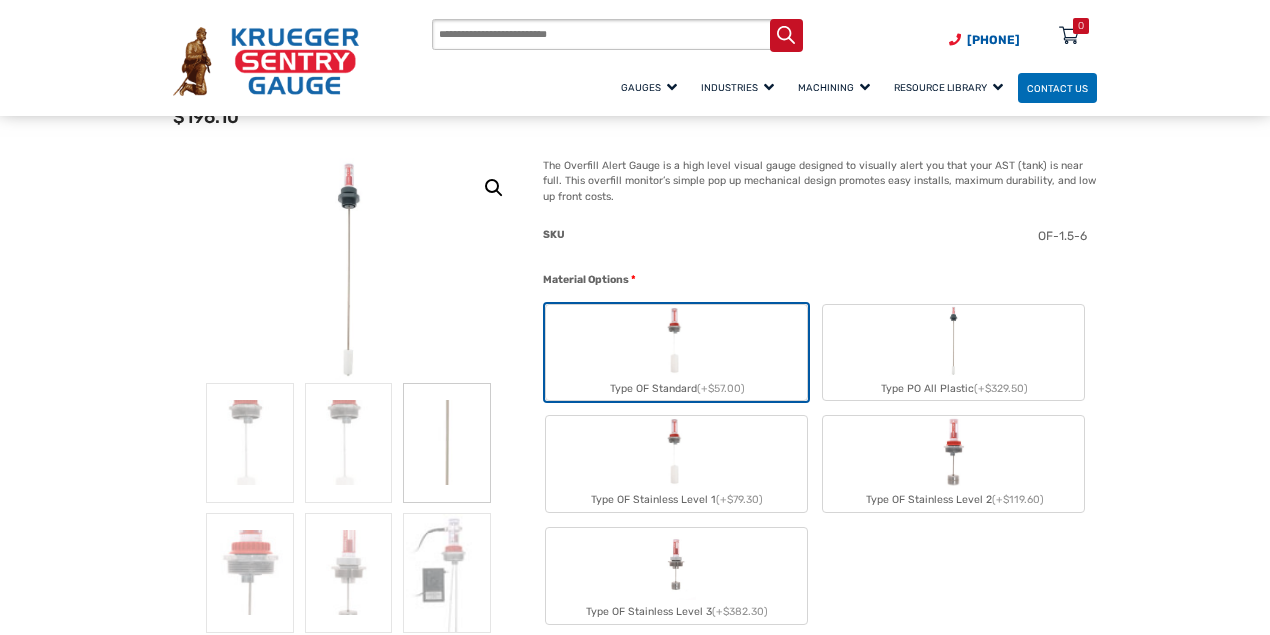 scroll, scrollTop: 466, scrollLeft: 0, axis: vertical 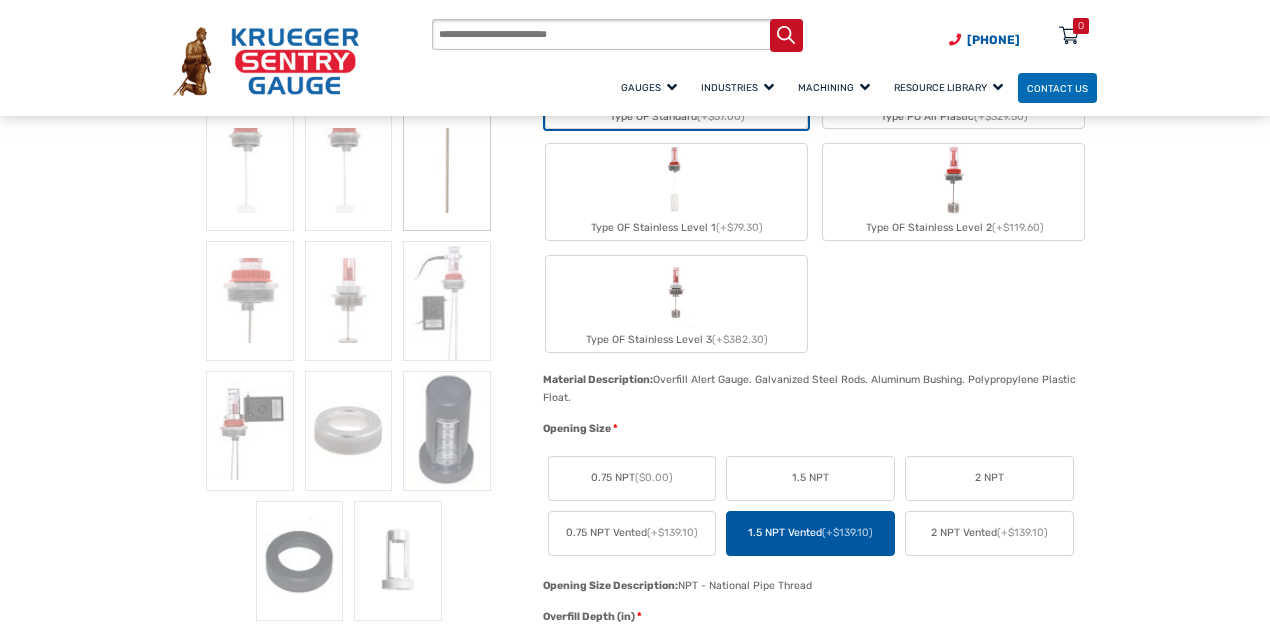 click on "2 NPT Vented  (+$139.10)" at bounding box center (989, 533) 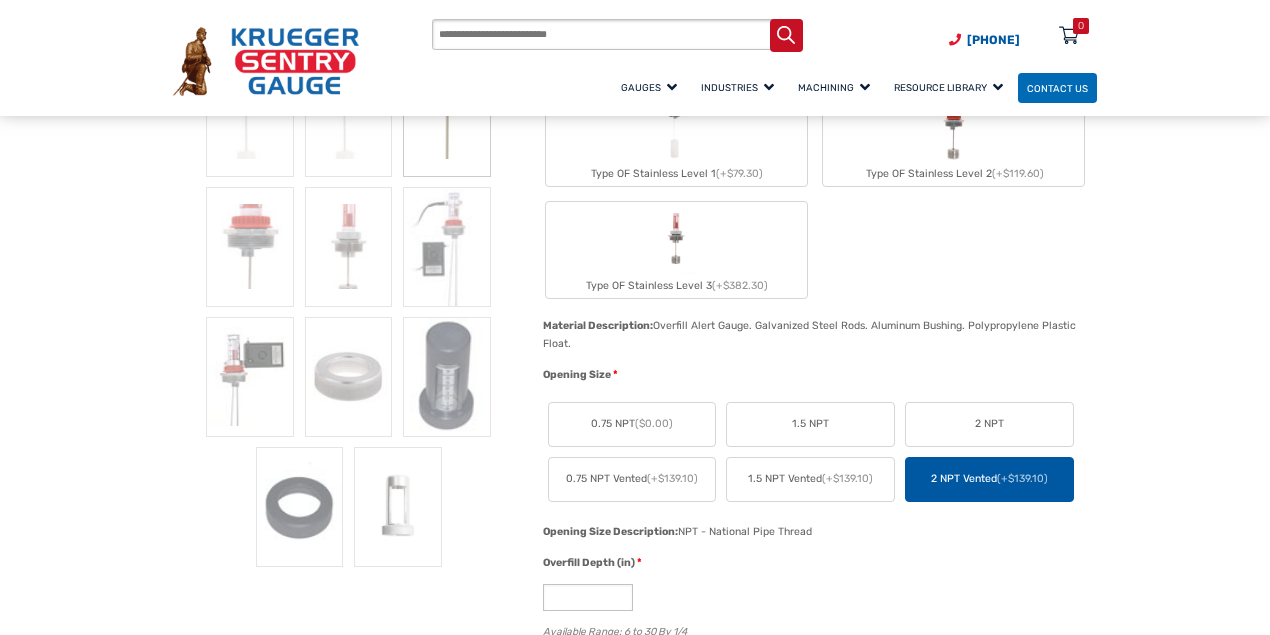 scroll, scrollTop: 533, scrollLeft: 0, axis: vertical 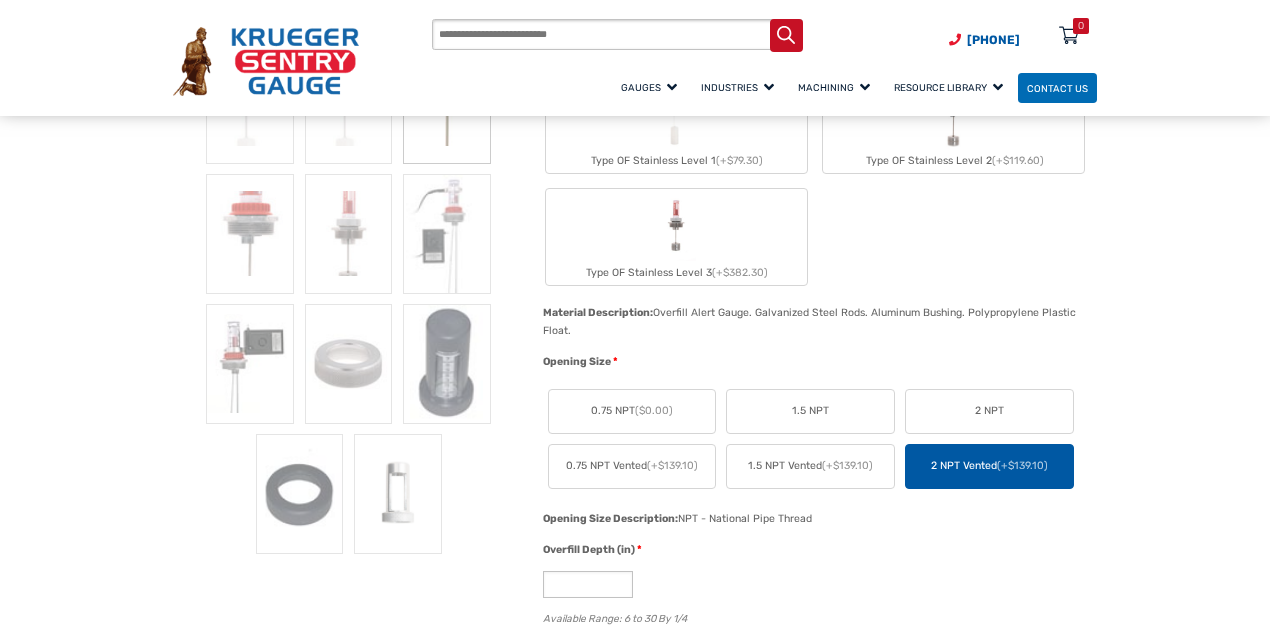 click on "0.75 NPT Vented  (+$139.10)" at bounding box center [632, 466] 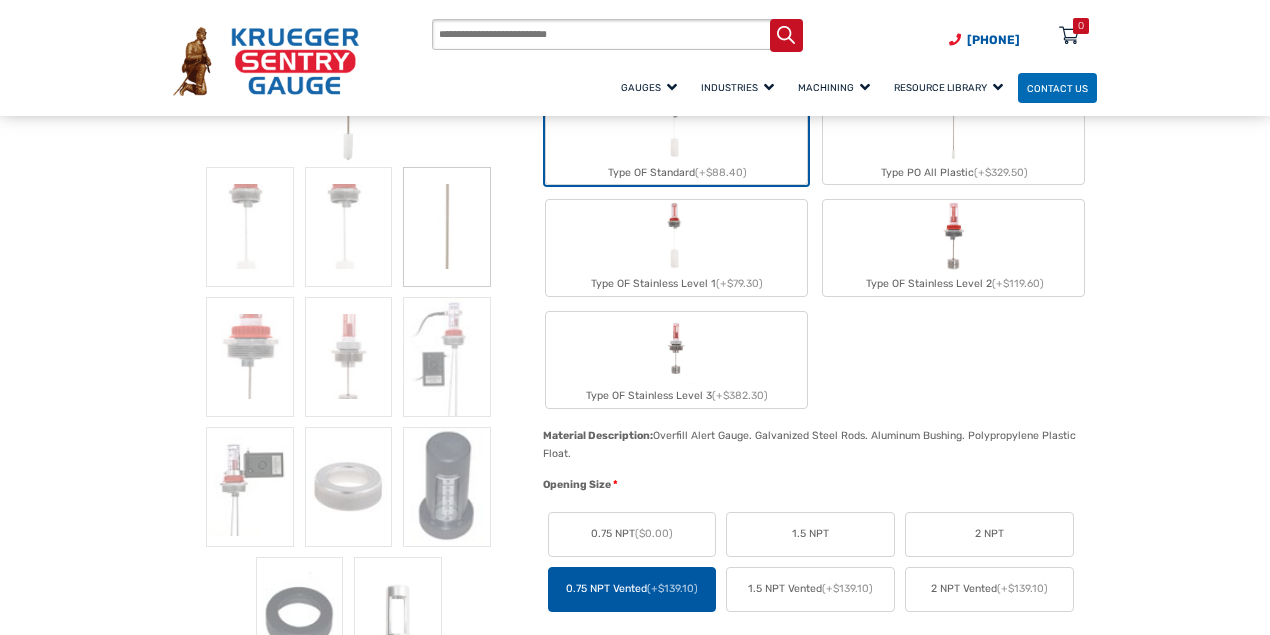 scroll, scrollTop: 400, scrollLeft: 0, axis: vertical 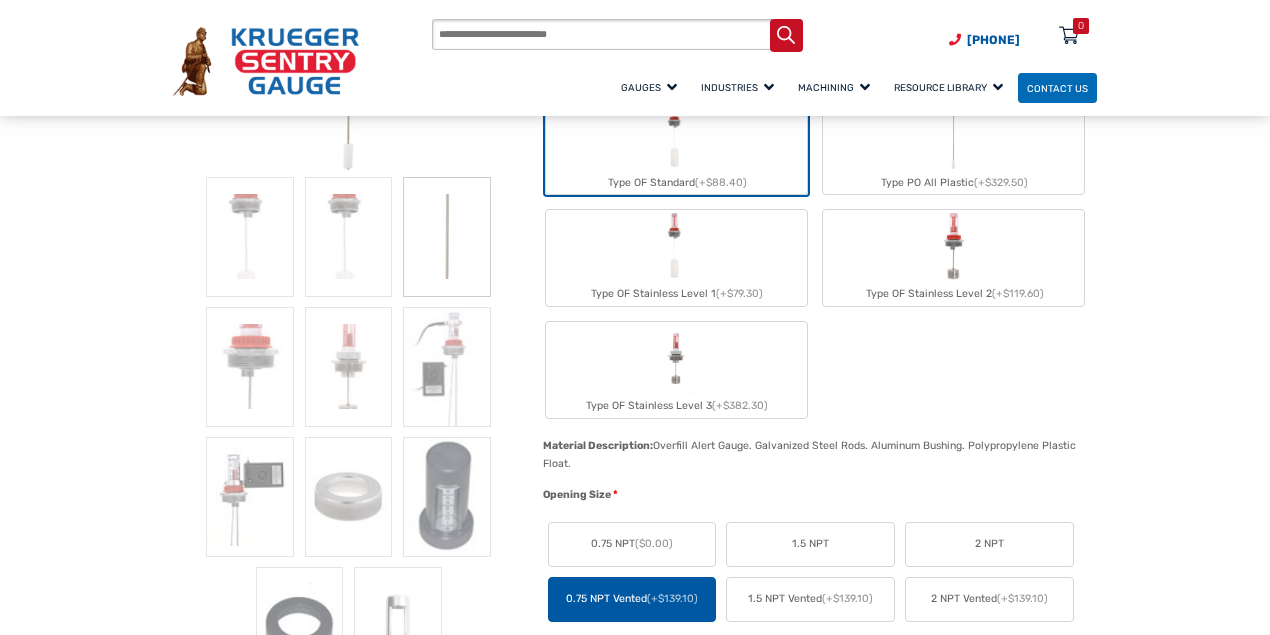 click on "0.75 NPT  ($0.00)" at bounding box center [632, 544] 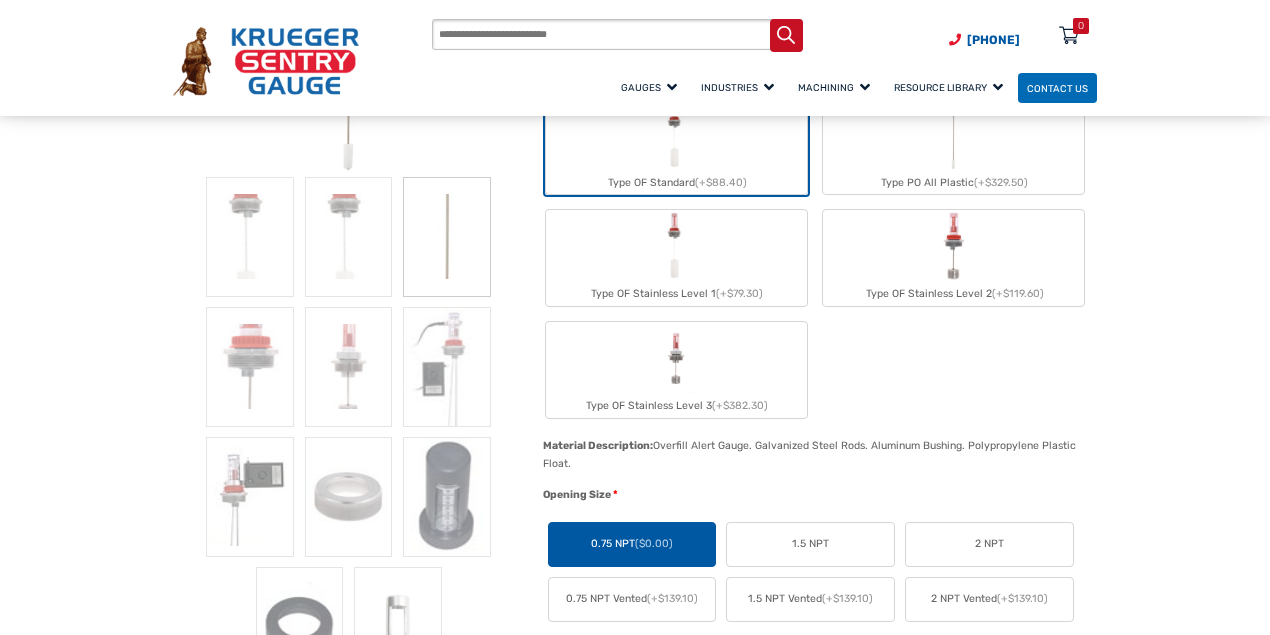 click at bounding box center (676, 358) 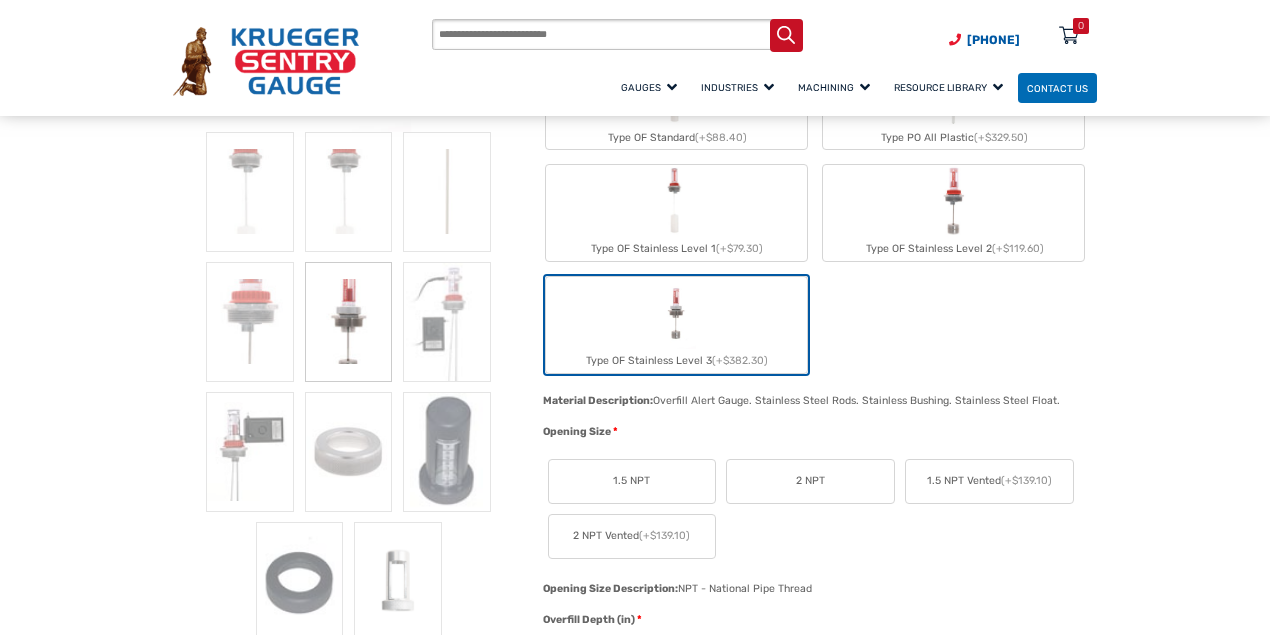 scroll, scrollTop: 466, scrollLeft: 0, axis: vertical 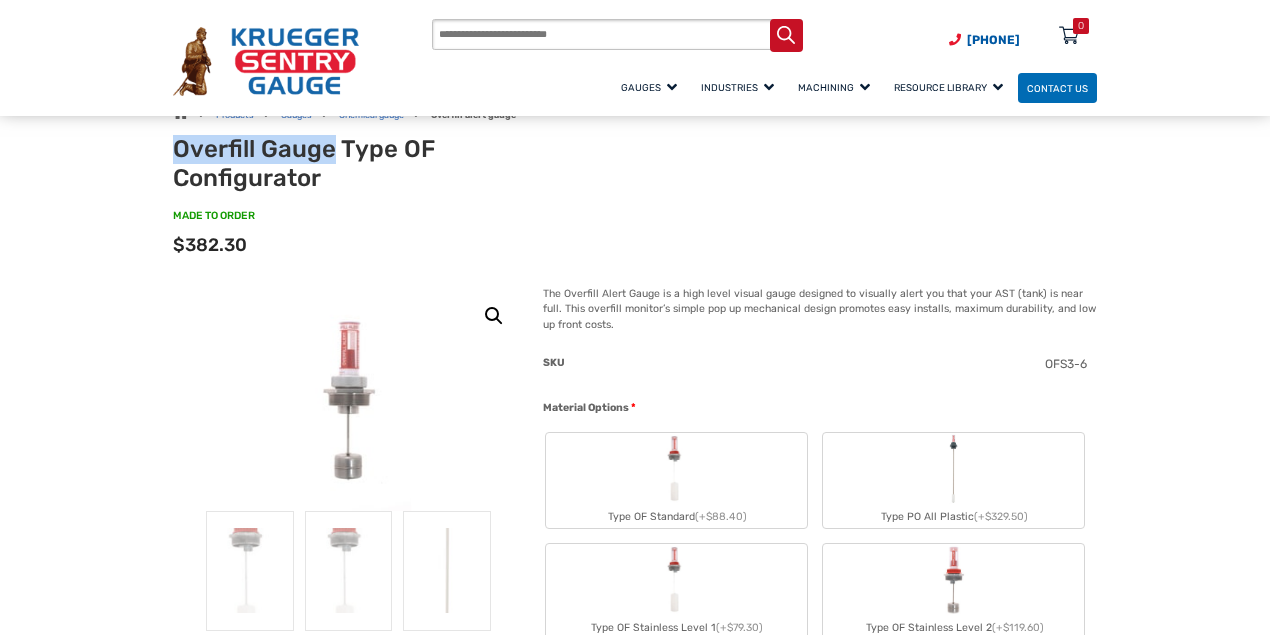 drag, startPoint x: 178, startPoint y: 144, endPoint x: 334, endPoint y: 144, distance: 156 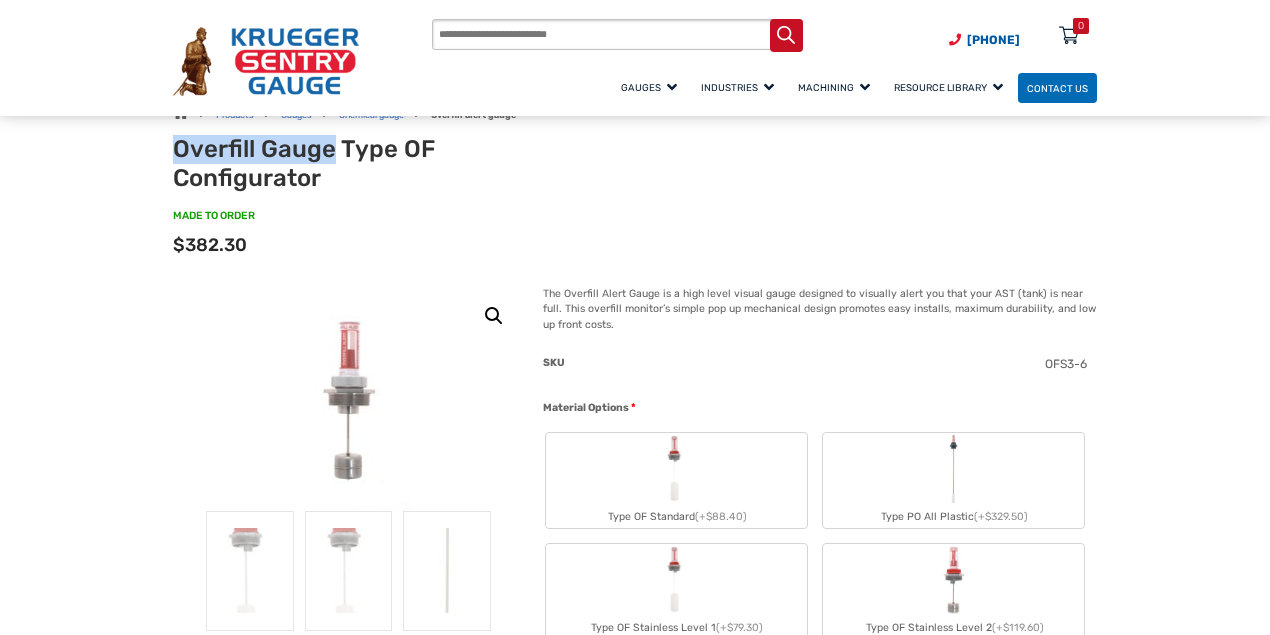 copy on "Overfill Gauge" 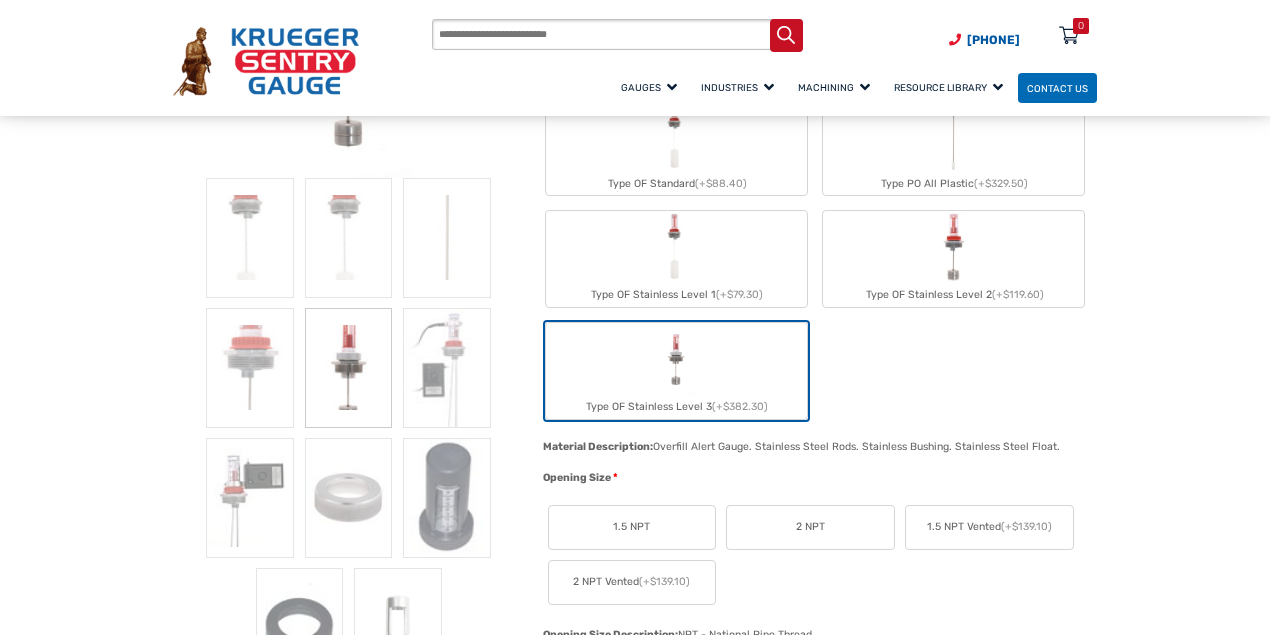 scroll, scrollTop: 400, scrollLeft: 0, axis: vertical 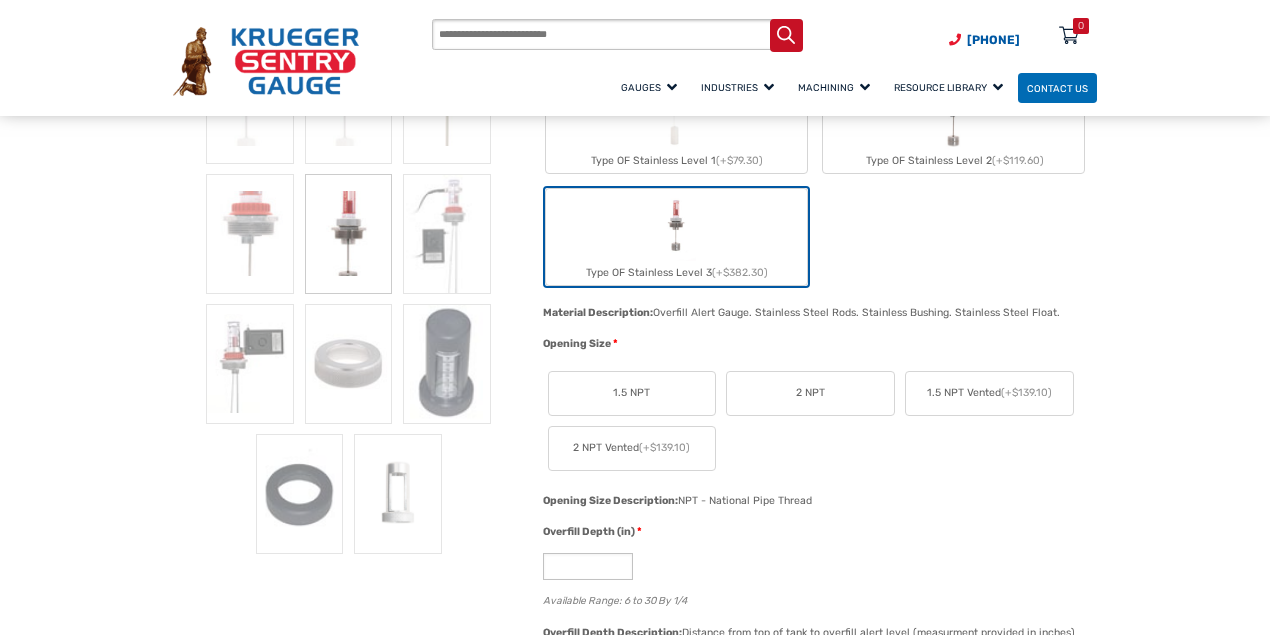 click on "1.5 NPT  2 NPT  1.5 NPT Vented  (+$139.10) 2 NPT Vented  (+$139.10)" at bounding box center (815, 421) 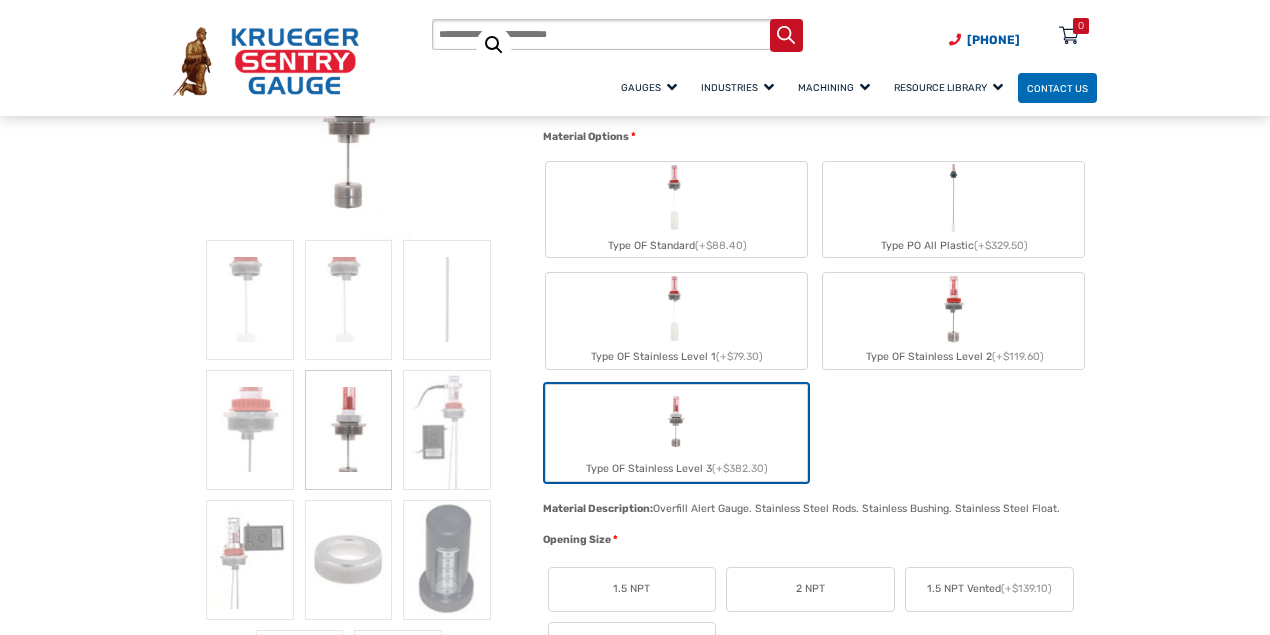 scroll, scrollTop: 333, scrollLeft: 0, axis: vertical 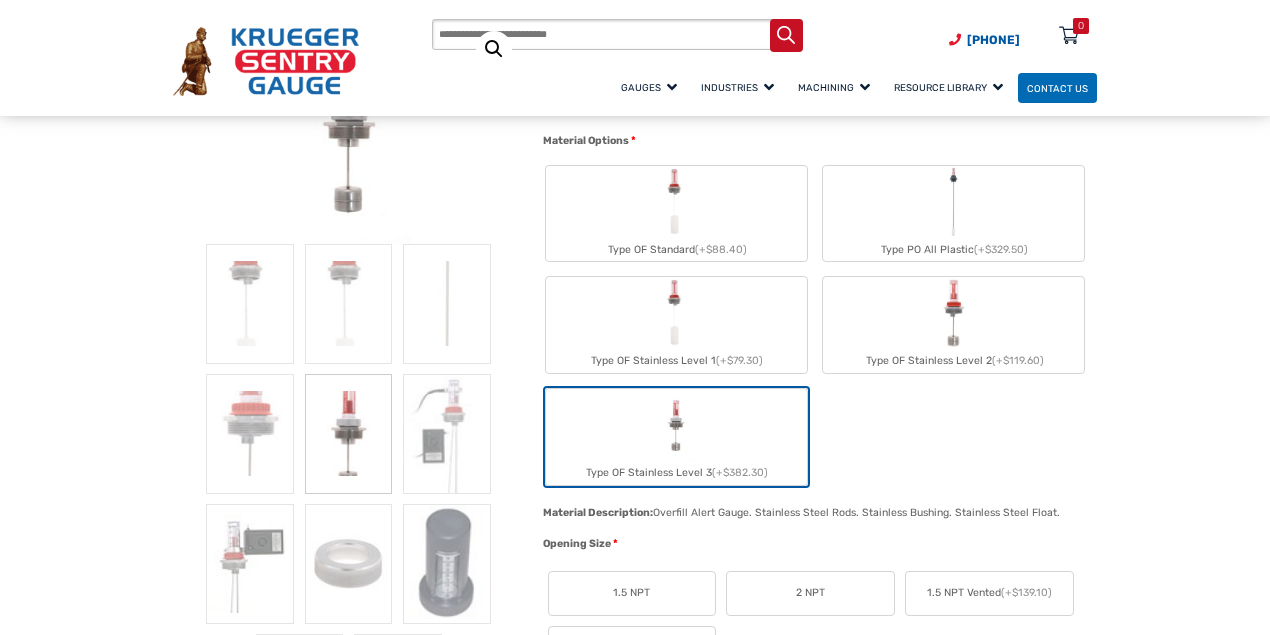 click on "Type OF Standard  (+$88.40)" at bounding box center [676, 214] 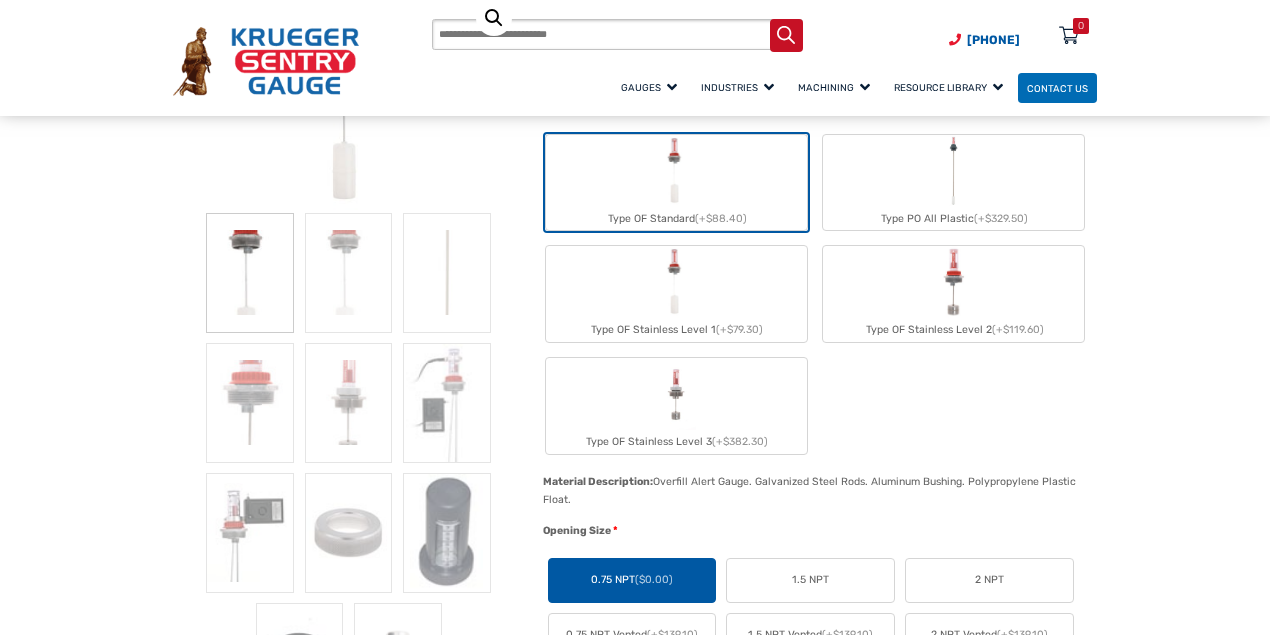 scroll, scrollTop: 466, scrollLeft: 0, axis: vertical 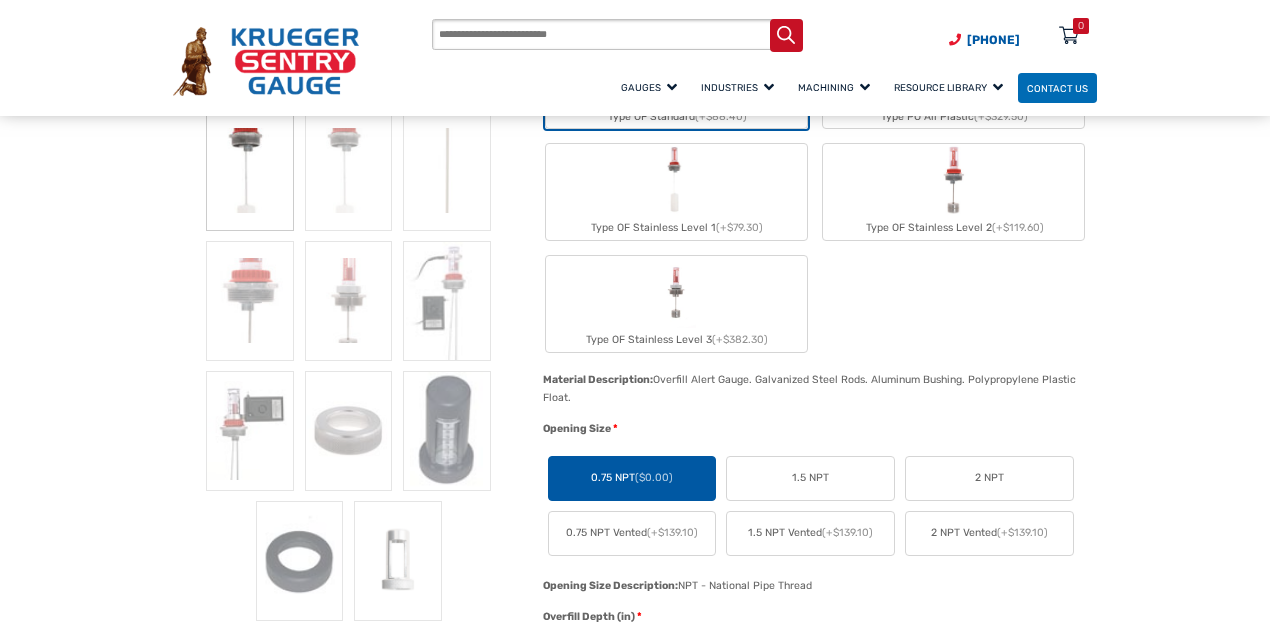 click on "Type OF Stainless Level 1  (+$79.30)" at bounding box center [676, 228] 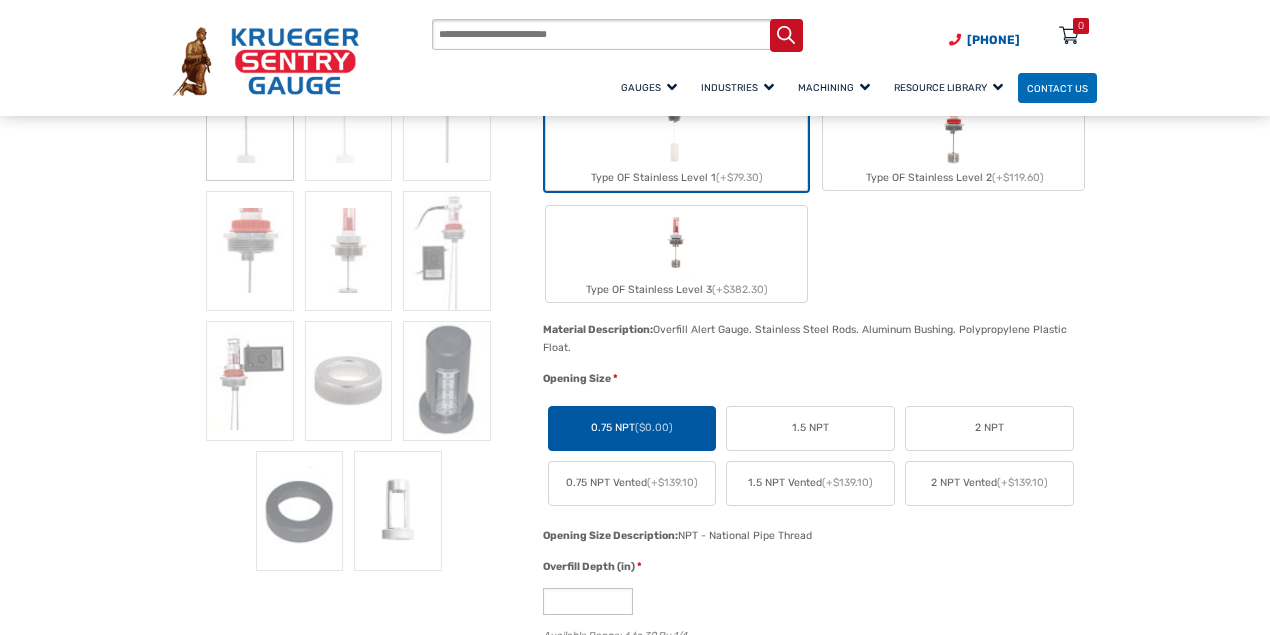 scroll, scrollTop: 600, scrollLeft: 0, axis: vertical 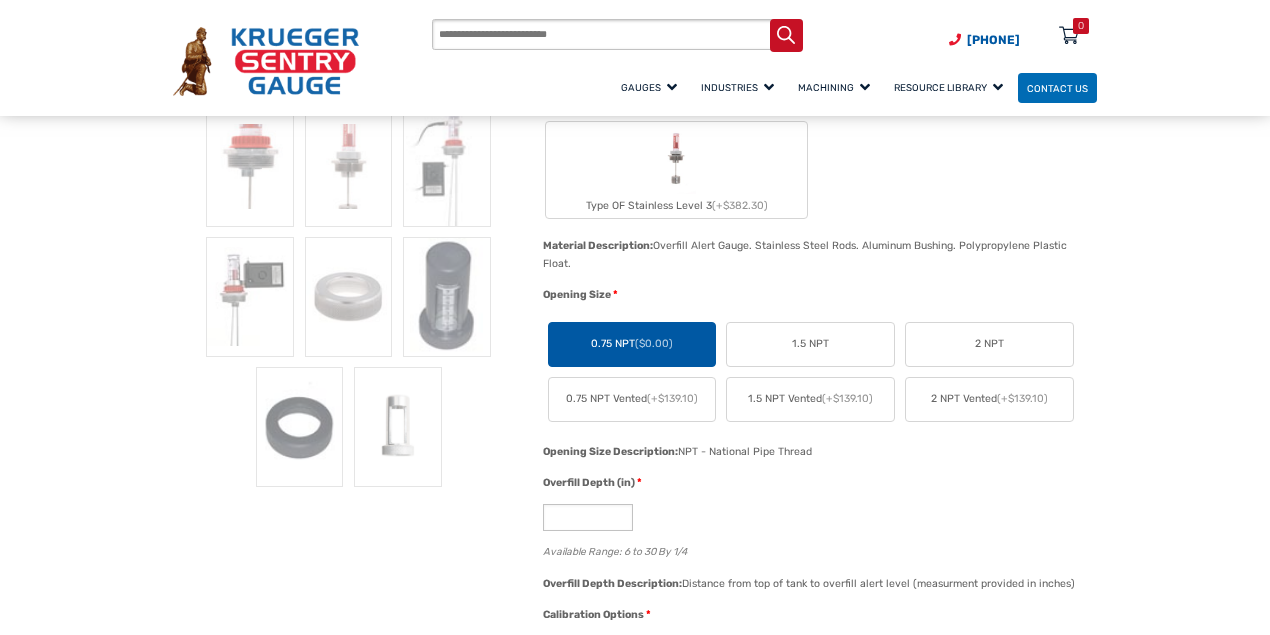 click on "($0.00)" at bounding box center (654, 343) 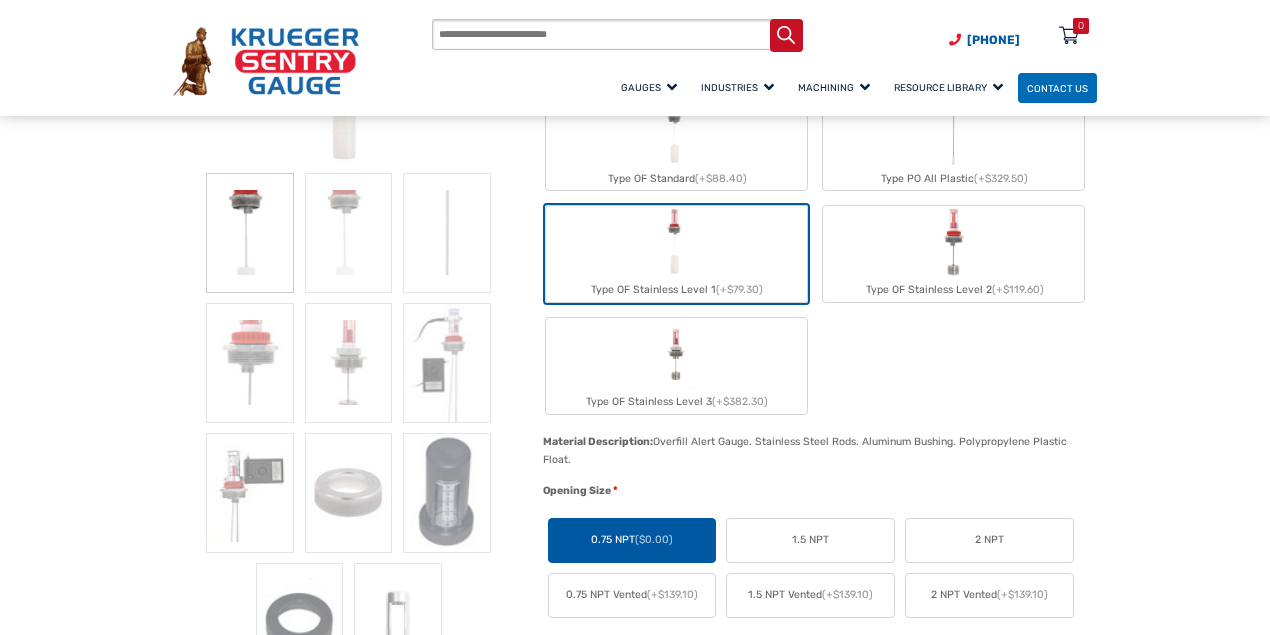 scroll, scrollTop: 400, scrollLeft: 0, axis: vertical 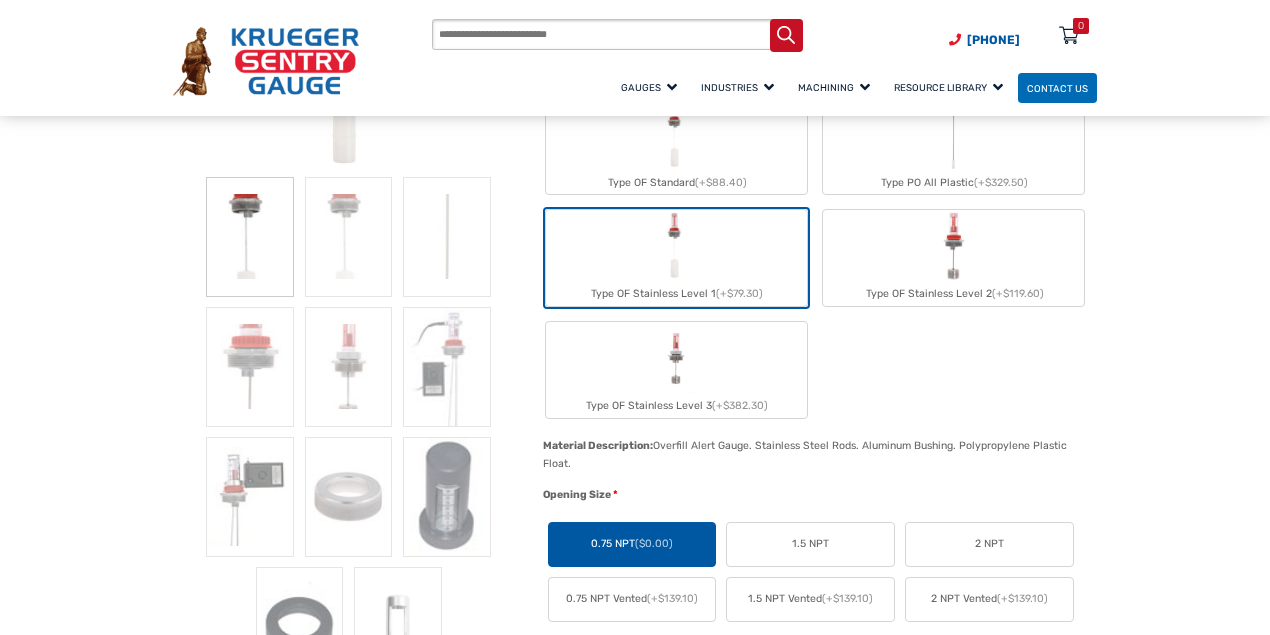 click at bounding box center [676, 358] 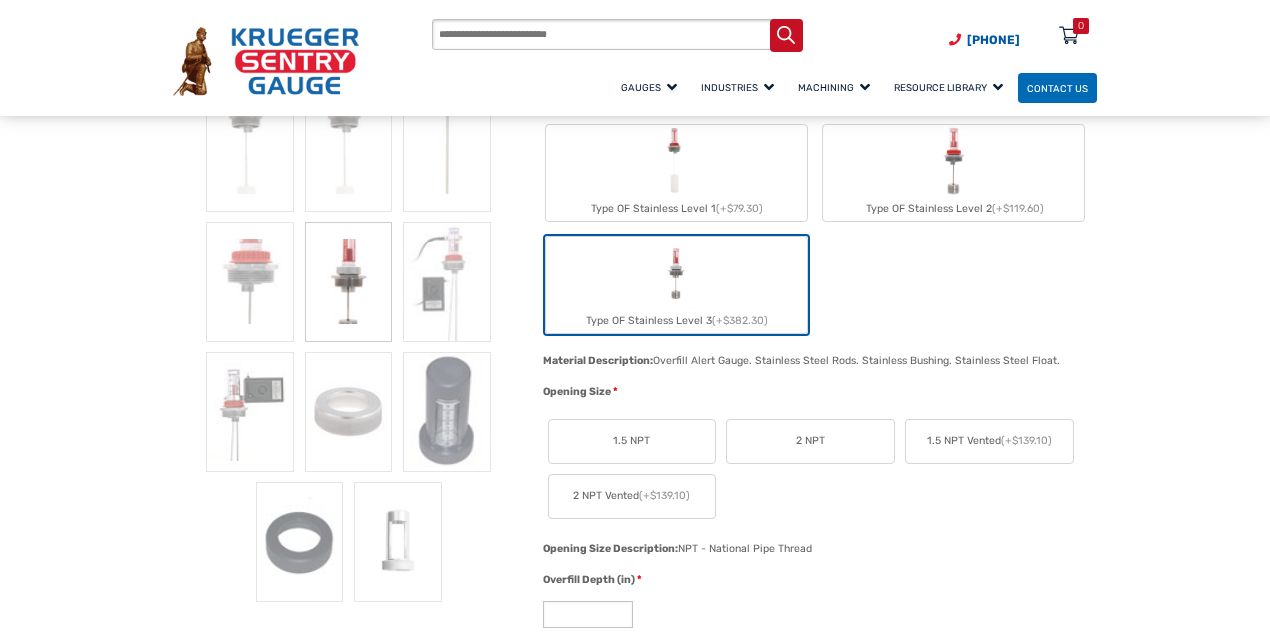 scroll, scrollTop: 266, scrollLeft: 0, axis: vertical 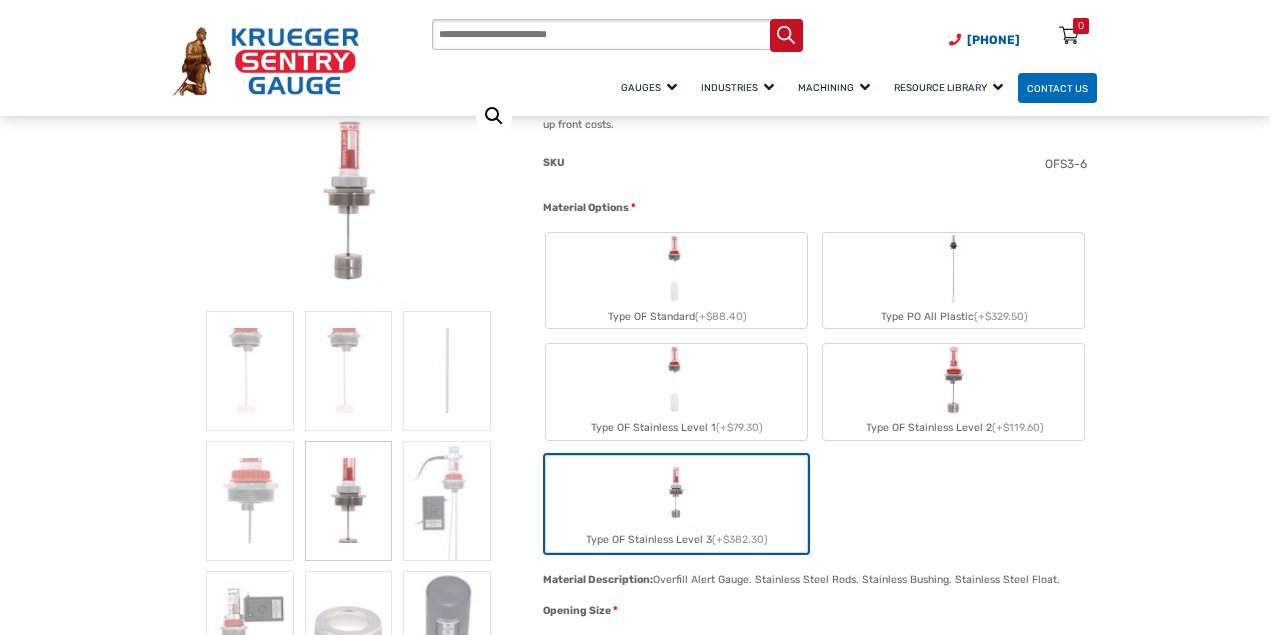 click on "Type OF Stainless Level 1  (+$79.30)" at bounding box center (676, 392) 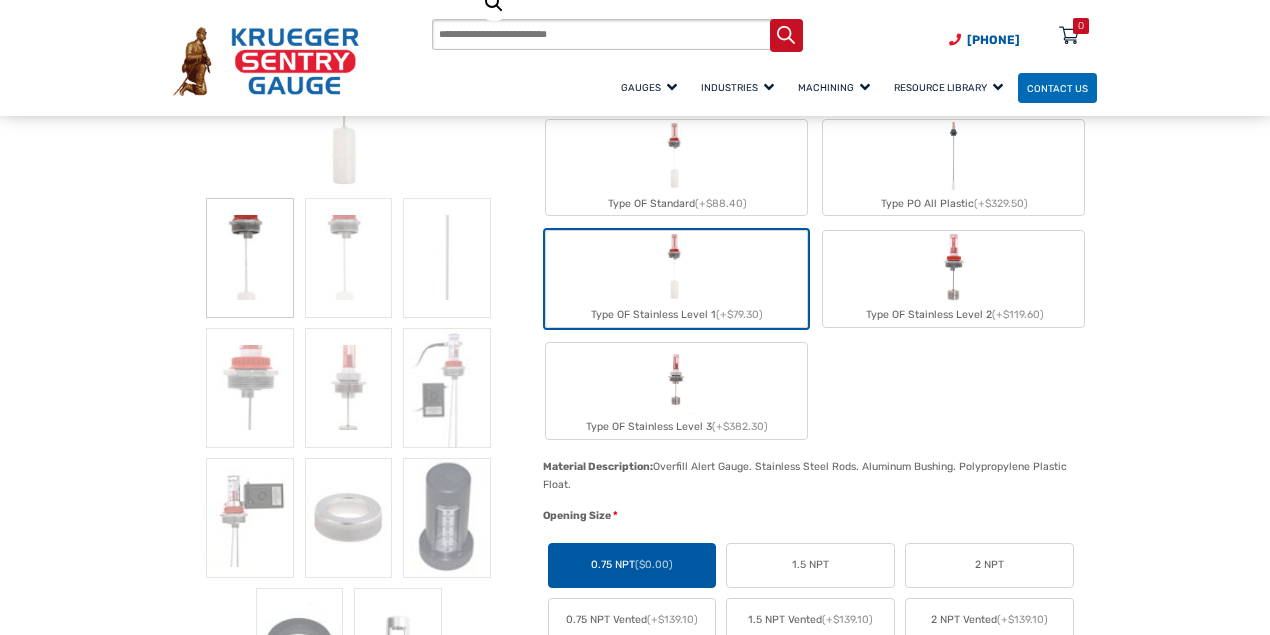 scroll, scrollTop: 400, scrollLeft: 0, axis: vertical 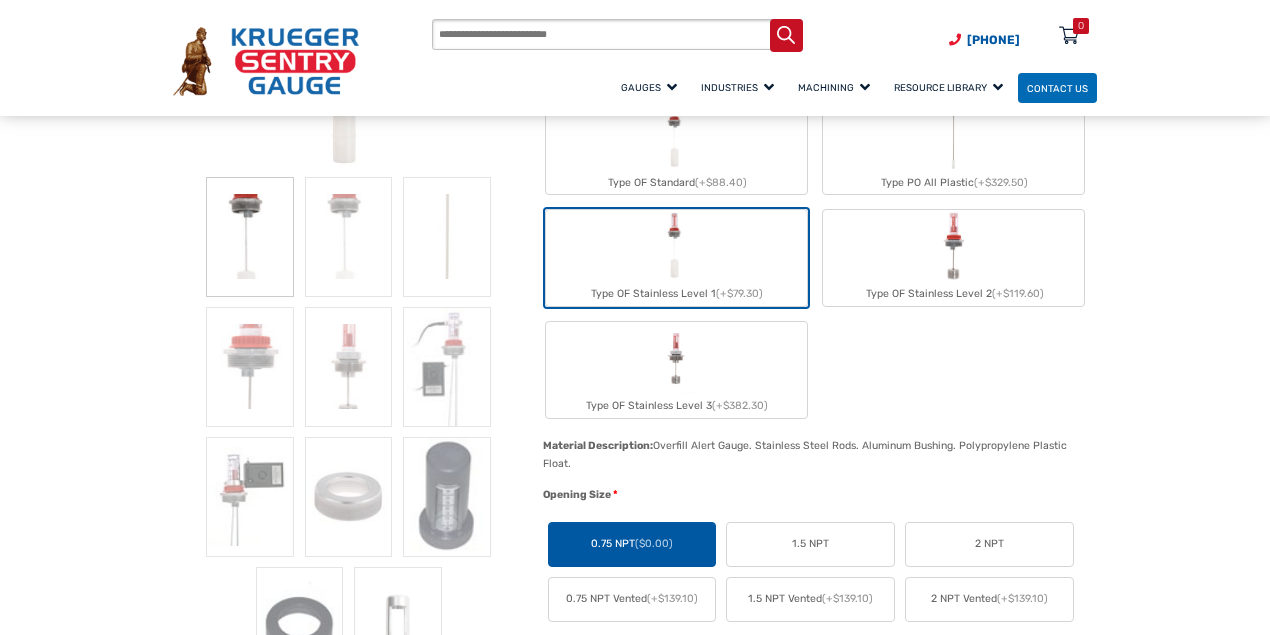 click on "Type OF Standard  (+$88.40) Type PO All Plastic  (+$329.50) Type OF Stainless Level 1  (+$79.30) Type OF Stainless Level 2  (+$119.60) Type OF Stainless Level 3  (+$382.30)" at bounding box center (815, 258) 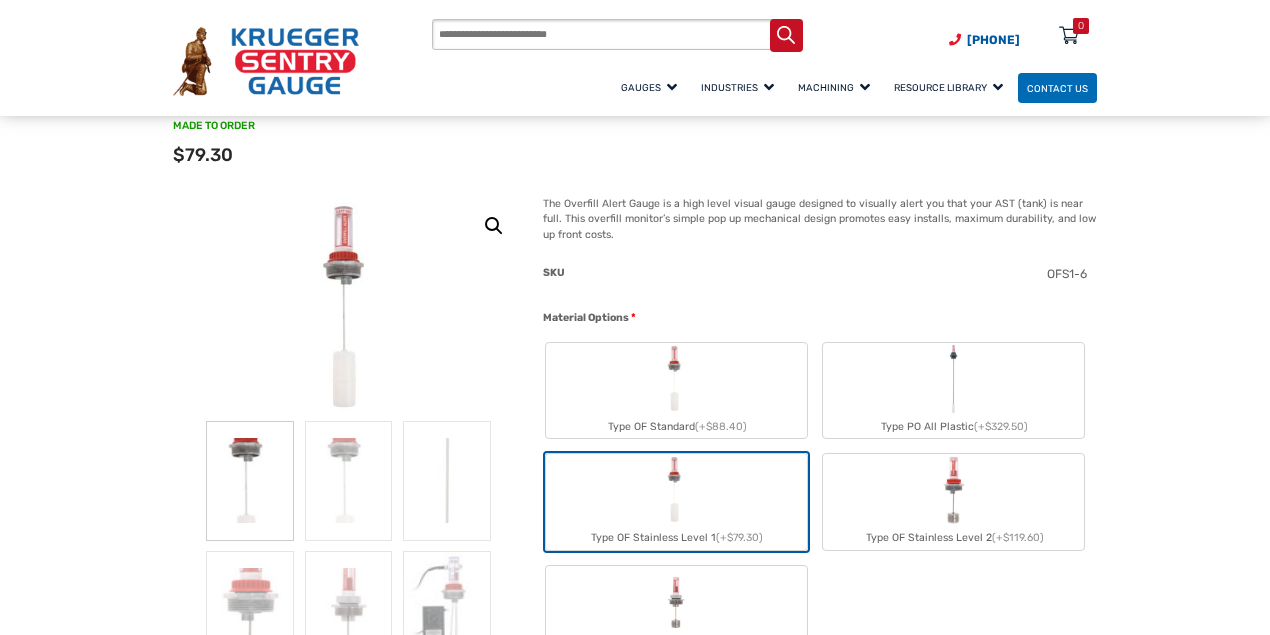 scroll, scrollTop: 133, scrollLeft: 0, axis: vertical 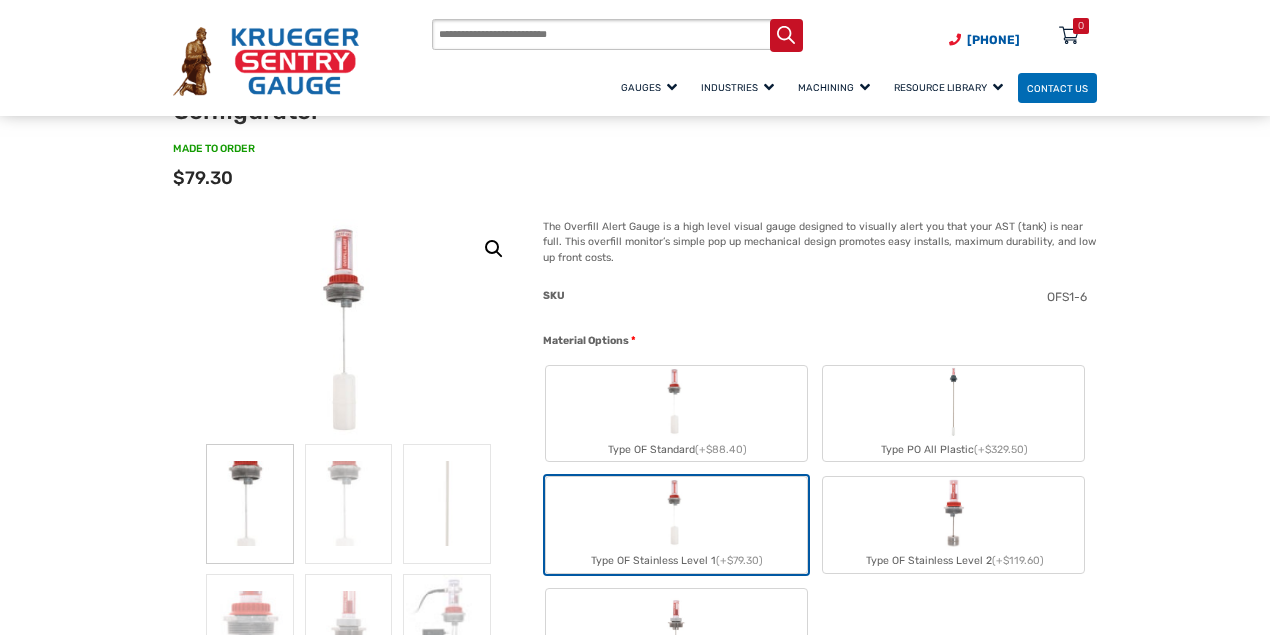 click at bounding box center [349, 331] 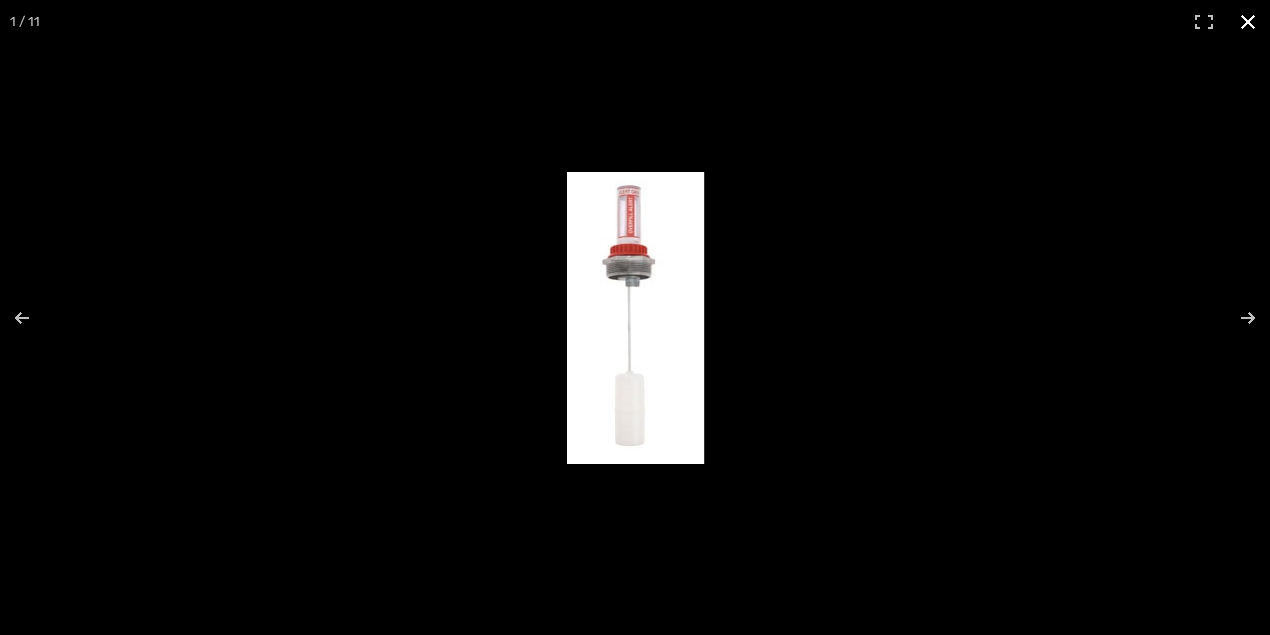 click at bounding box center (1248, 22) 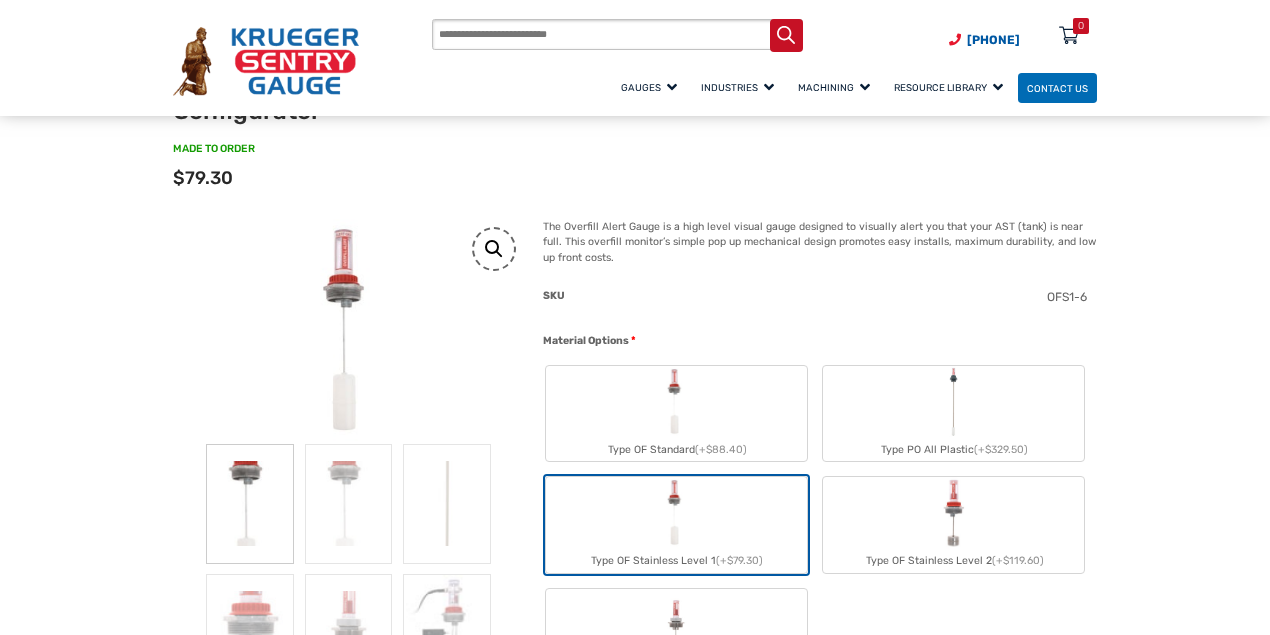 scroll, scrollTop: 400, scrollLeft: 0, axis: vertical 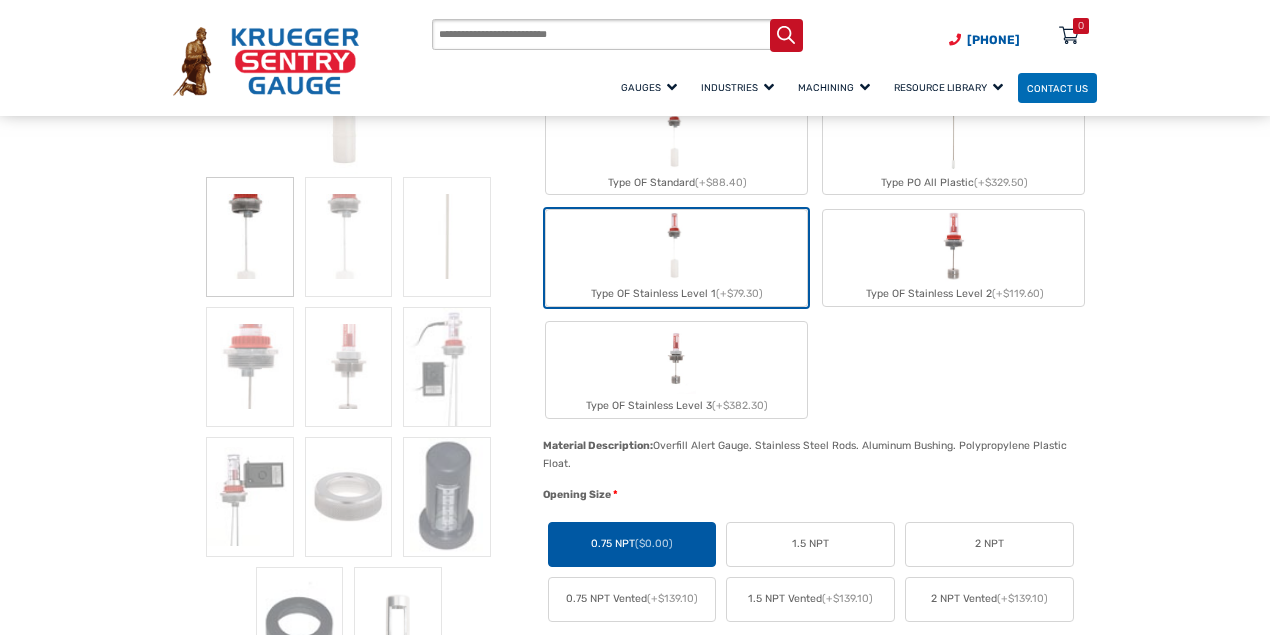 click on "Type OF Stainless Level 3  (+$382.30)" at bounding box center [676, 370] 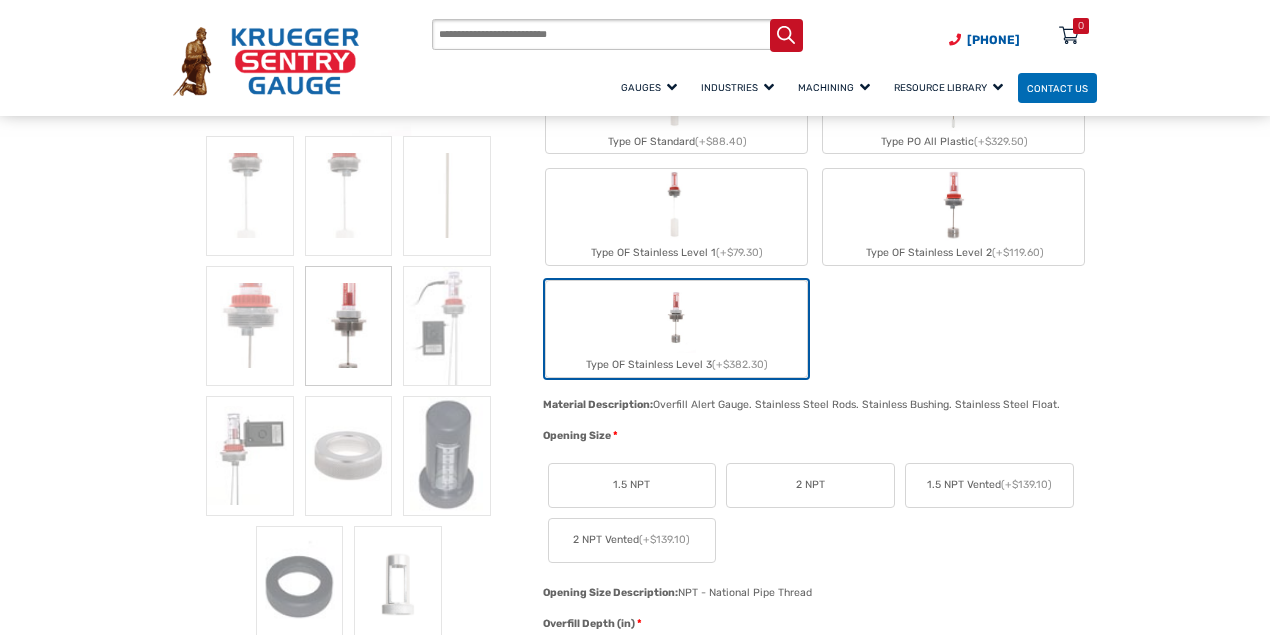 scroll, scrollTop: 600, scrollLeft: 0, axis: vertical 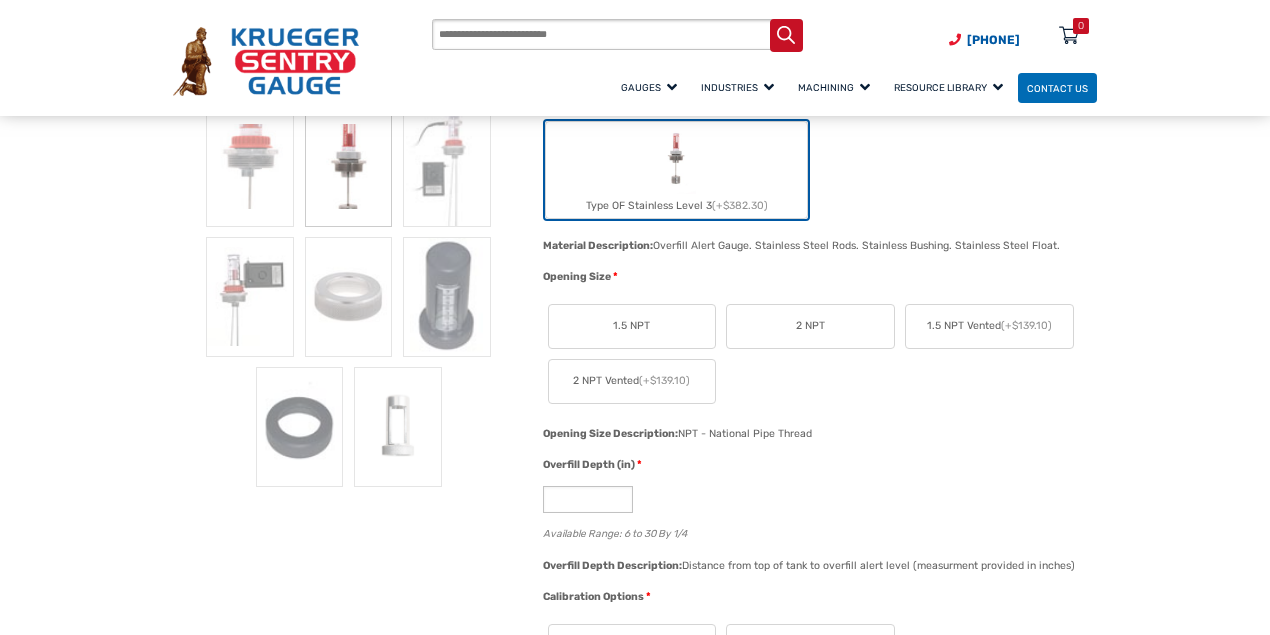 click on "1.5 NPT" at bounding box center [632, 326] 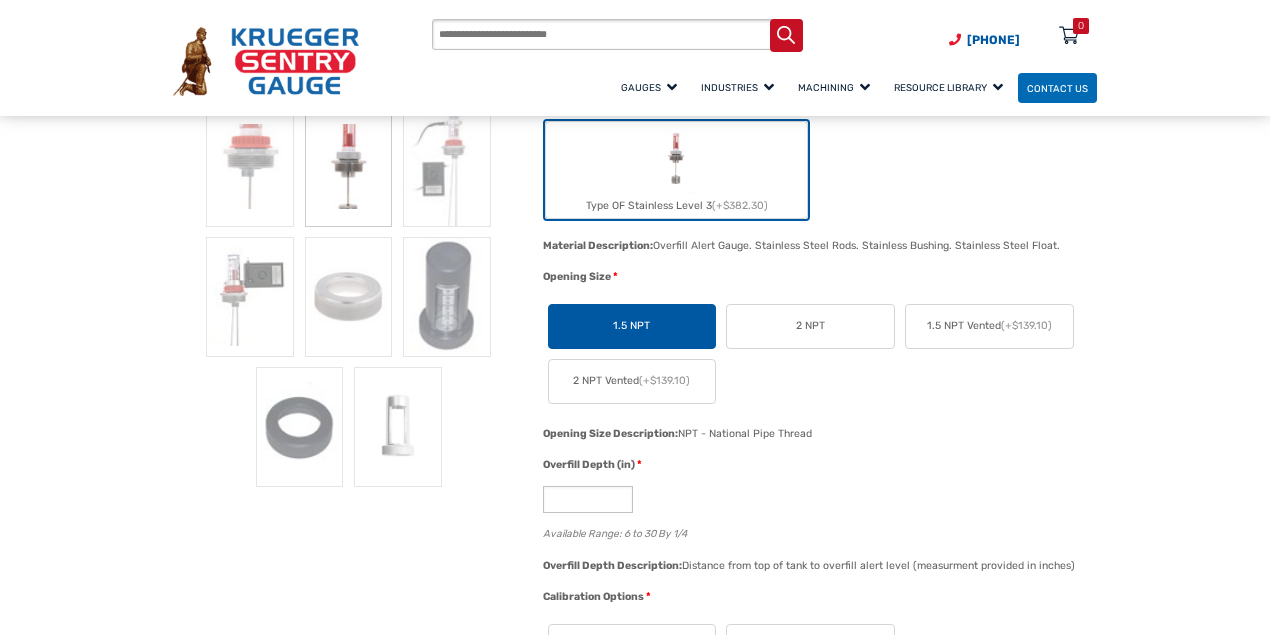 scroll, scrollTop: 333, scrollLeft: 0, axis: vertical 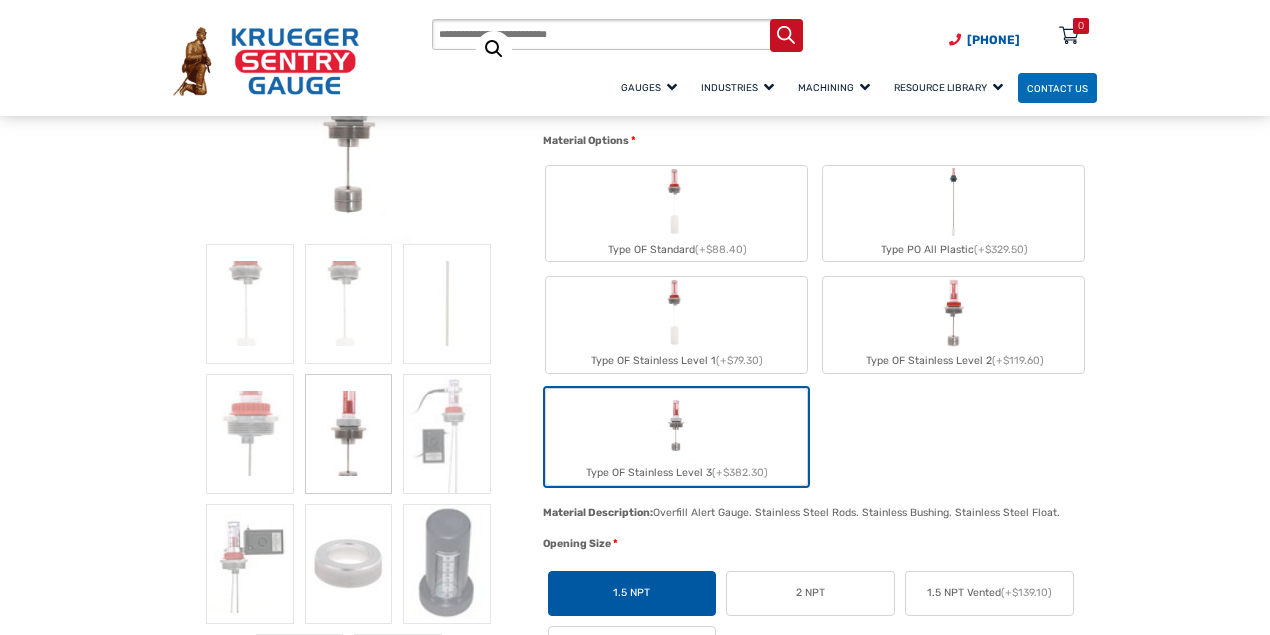 click on "Type OF Standard  (+$88.40) Type PO All Plastic  (+$329.50) Type OF Stainless Level 1  (+$79.30) Type OF Stainless Level 2  (+$119.60) Type OF Stainless Level 3  (+$382.30)" at bounding box center [815, 325] 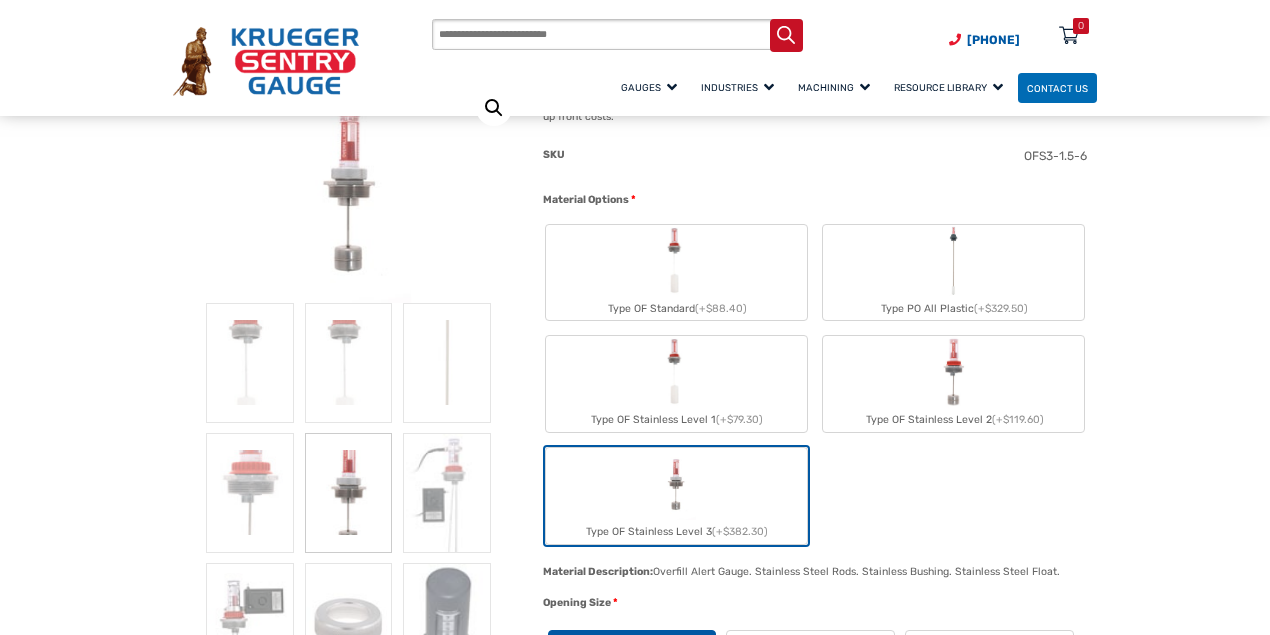 scroll, scrollTop: 266, scrollLeft: 0, axis: vertical 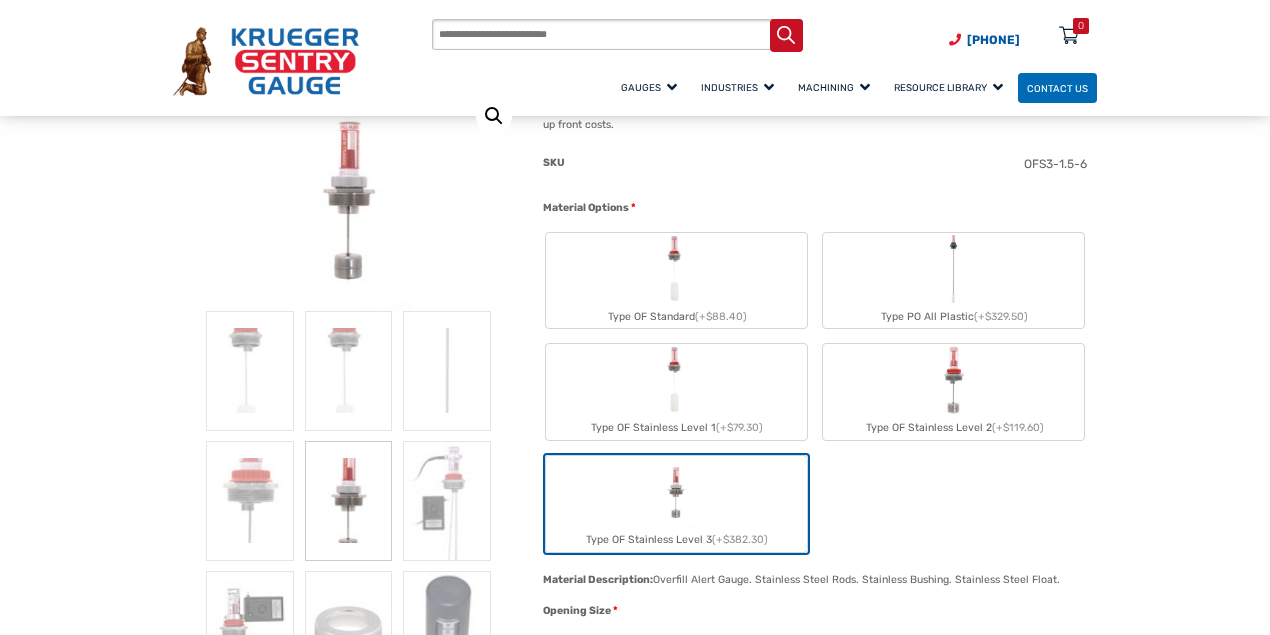 click on "Type OF Stainless Level 1  (+$79.30)" at bounding box center (676, 392) 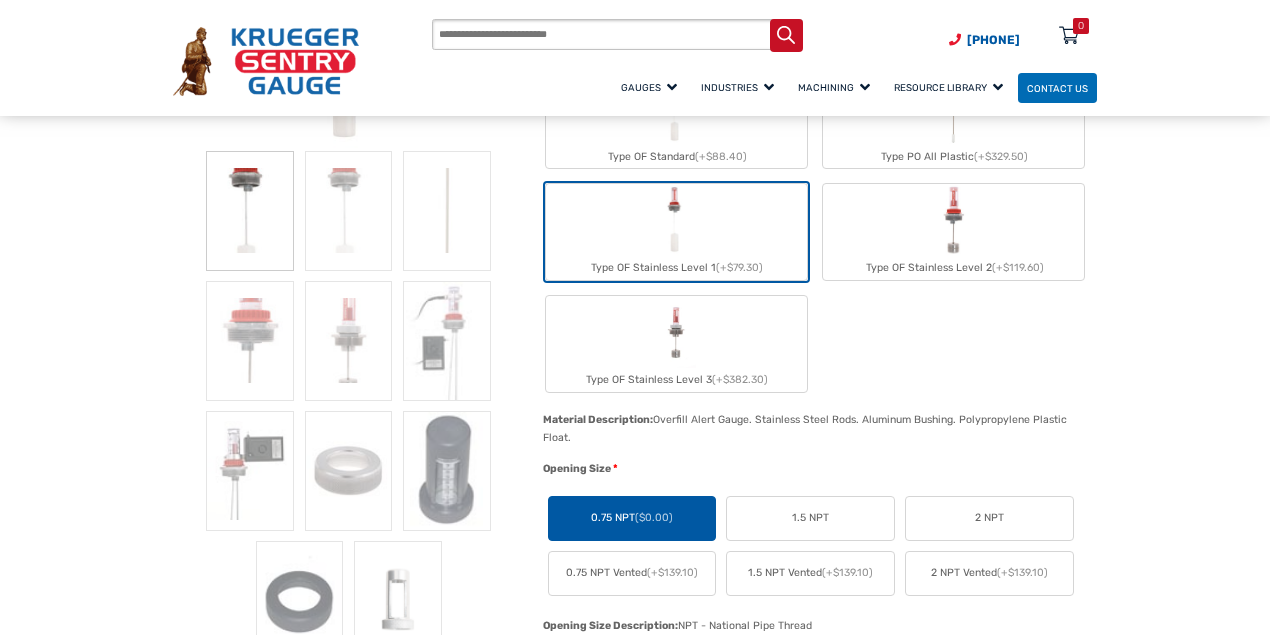 scroll, scrollTop: 400, scrollLeft: 0, axis: vertical 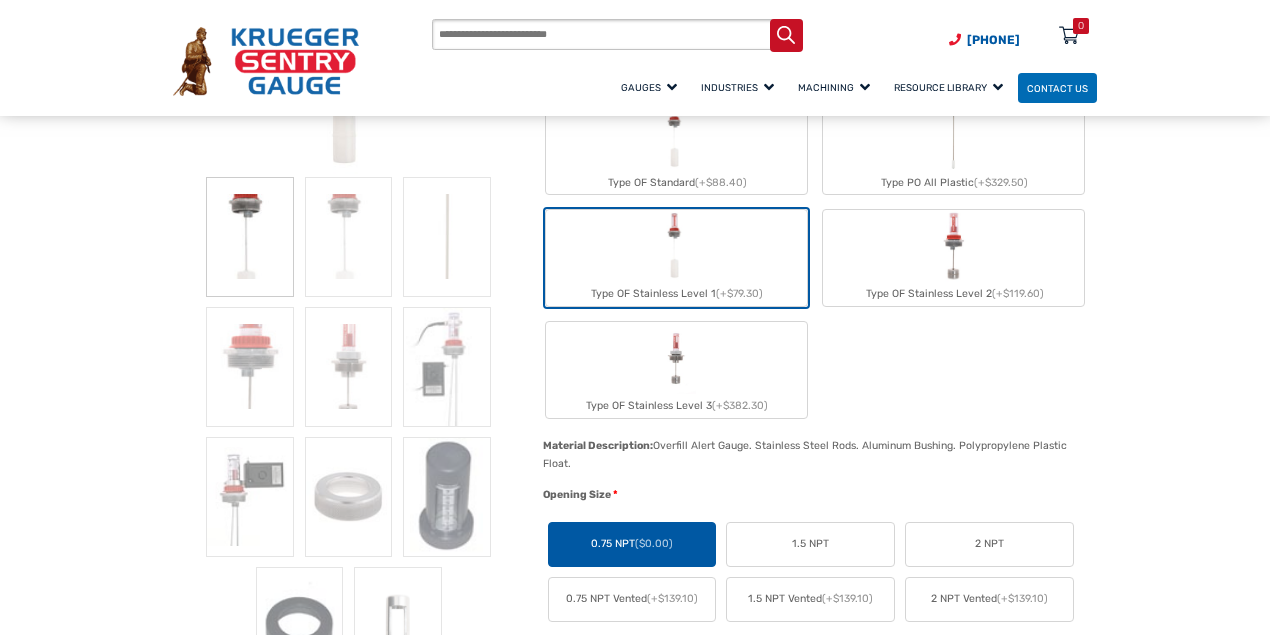click on "($0.00)" at bounding box center [654, 543] 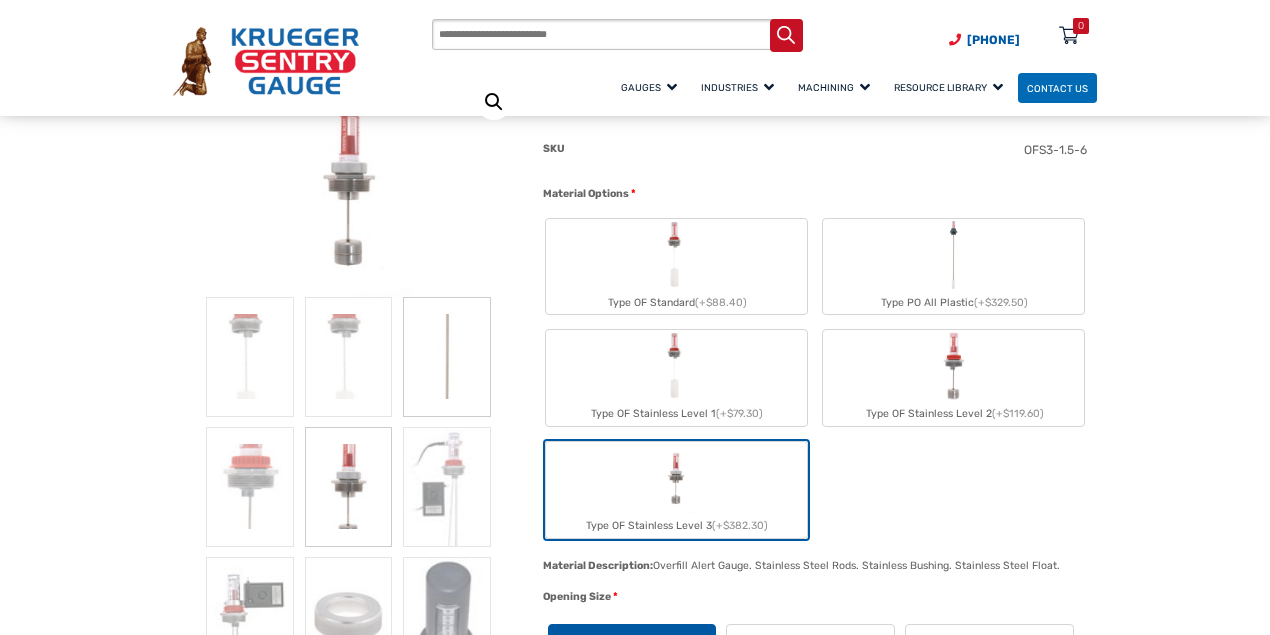 scroll, scrollTop: 466, scrollLeft: 0, axis: vertical 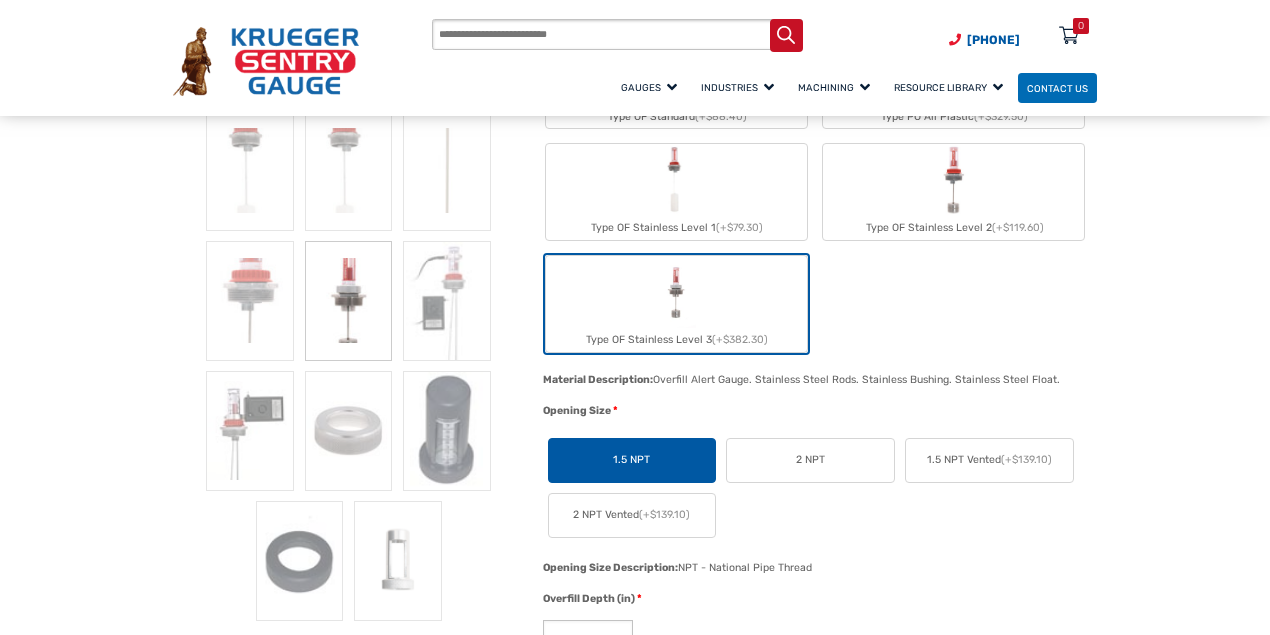 click on "1.5 NPT" at bounding box center (631, 460) 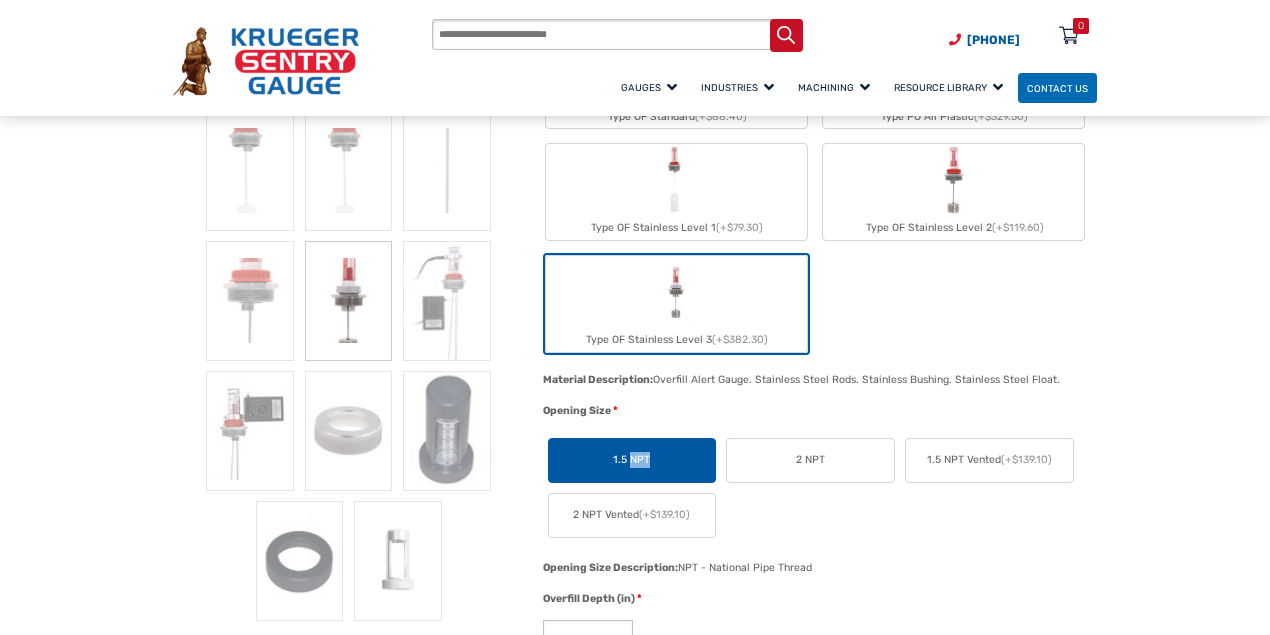 click on "1.5 NPT" at bounding box center (631, 460) 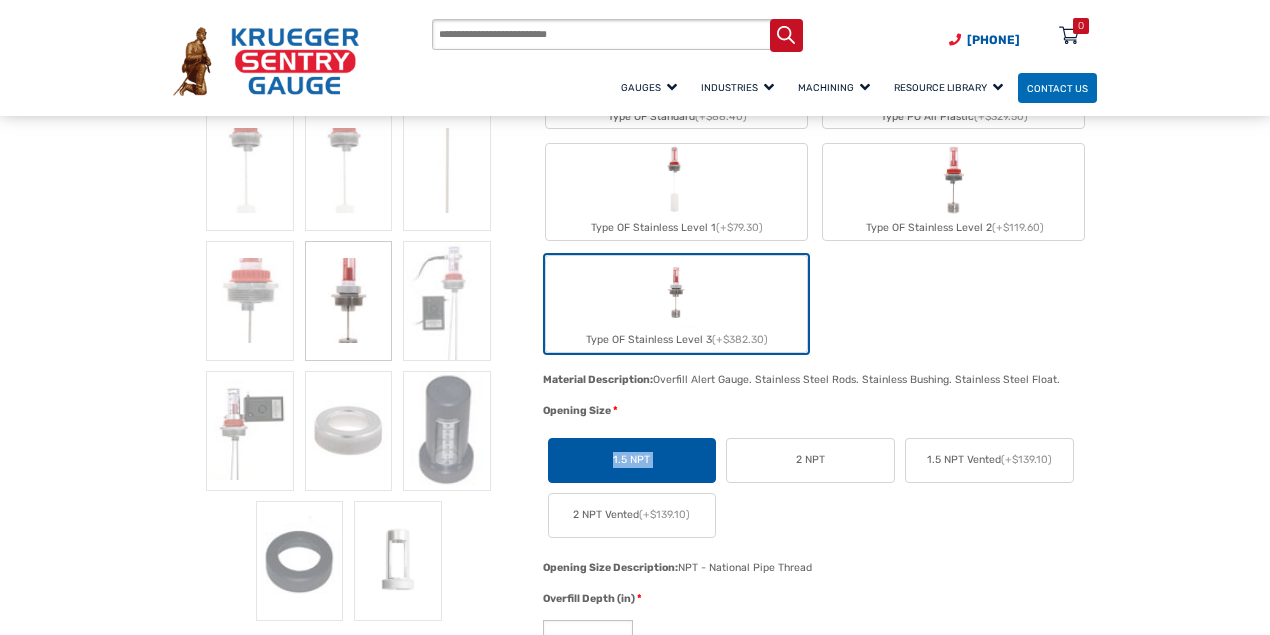 drag, startPoint x: 639, startPoint y: 458, endPoint x: 619, endPoint y: 441, distance: 26.24881 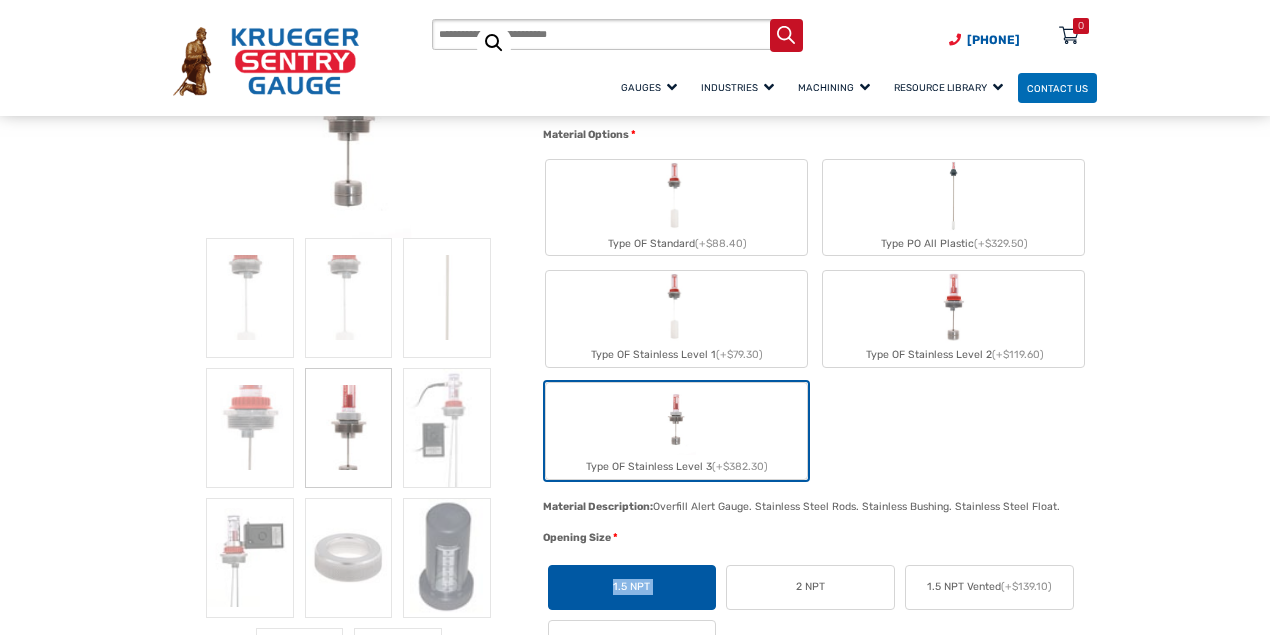 scroll, scrollTop: 333, scrollLeft: 0, axis: vertical 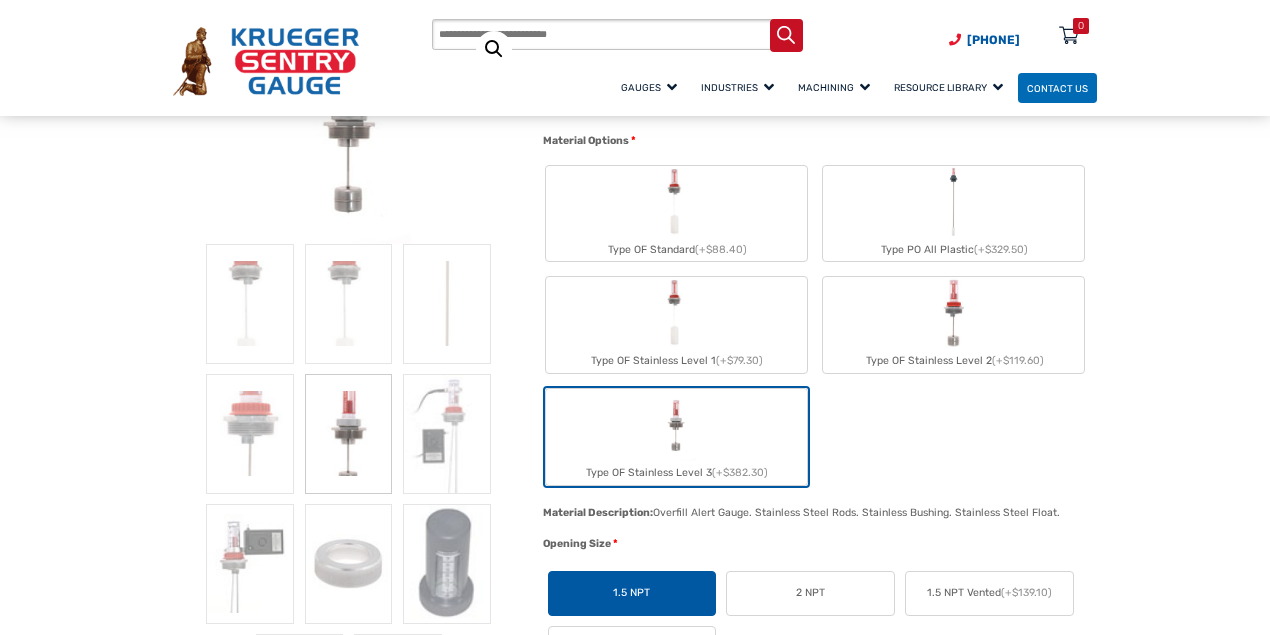 click on "Type OF Stainless Level 1  (+$79.30)" at bounding box center (676, 325) 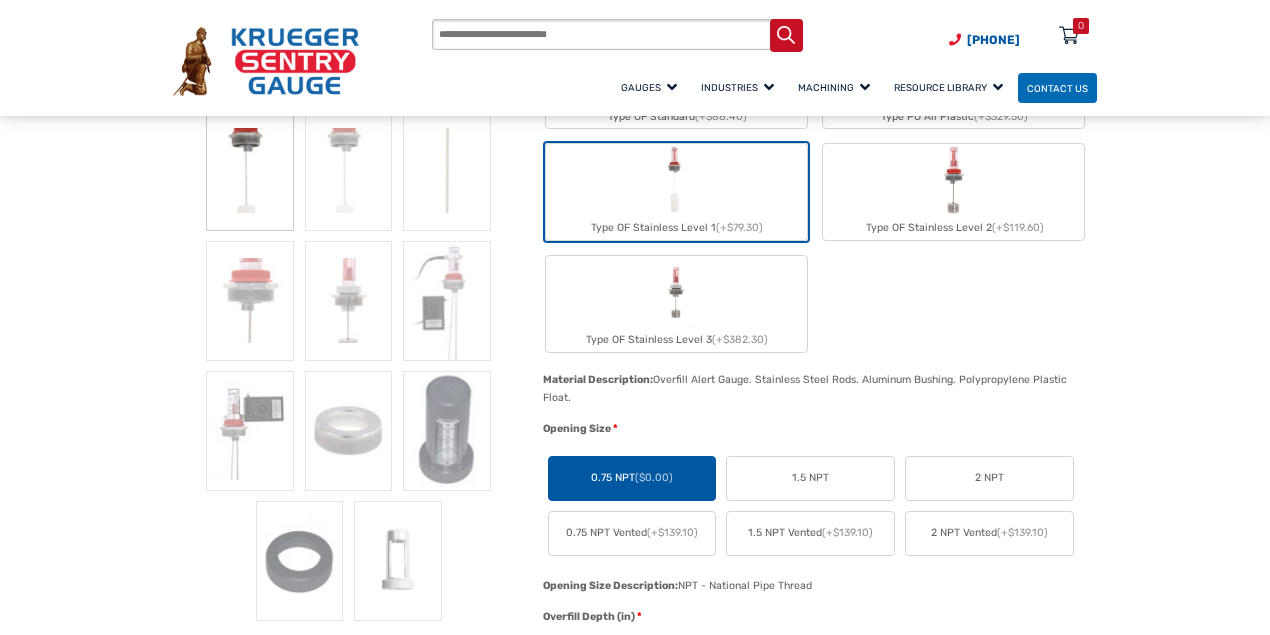 click on "0.75 NPT  ($0.00)" at bounding box center [632, 478] 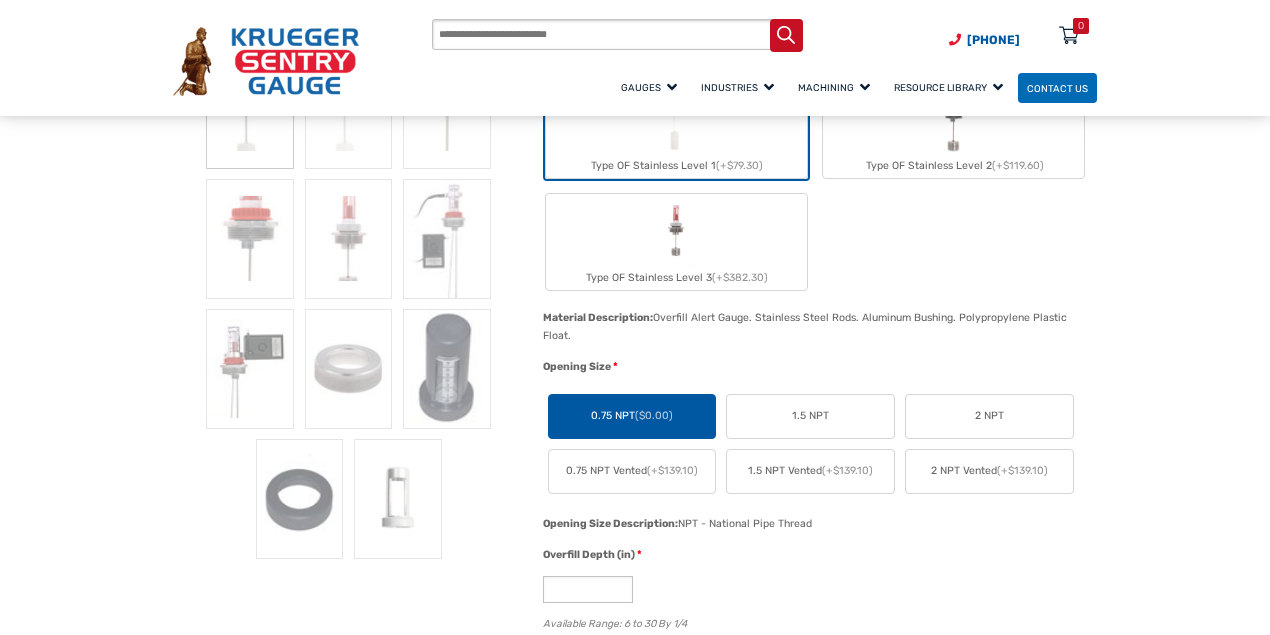 scroll, scrollTop: 533, scrollLeft: 0, axis: vertical 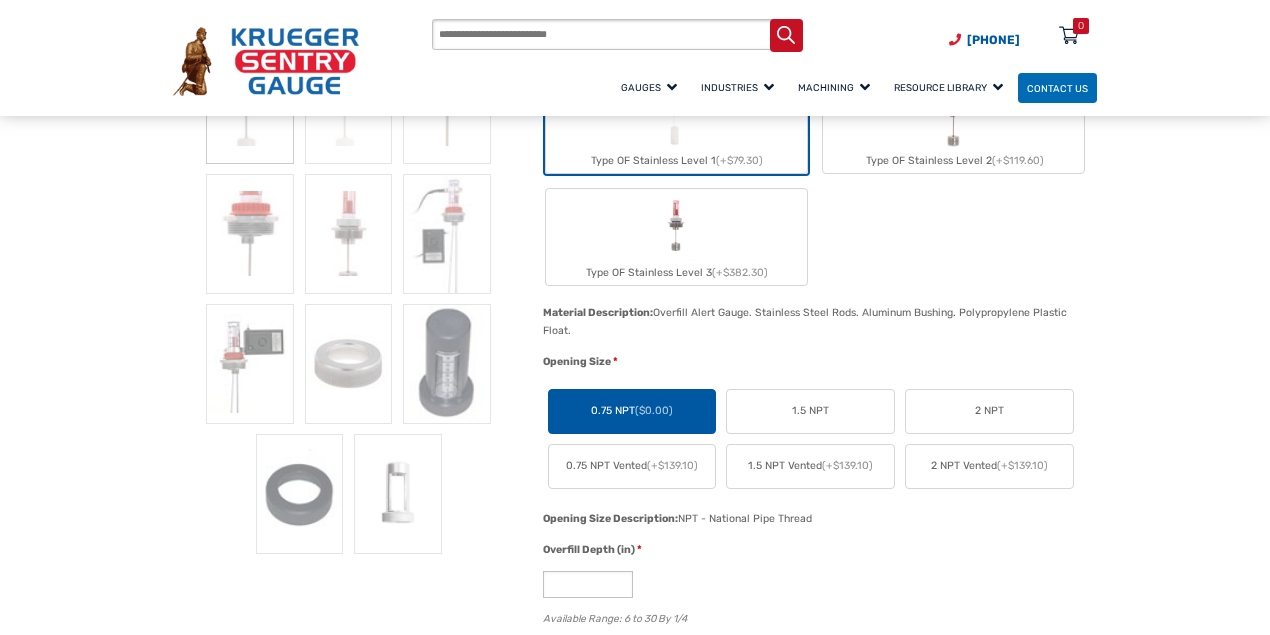 click on "2 NPT Vented  (+$139.10)" at bounding box center [989, 466] 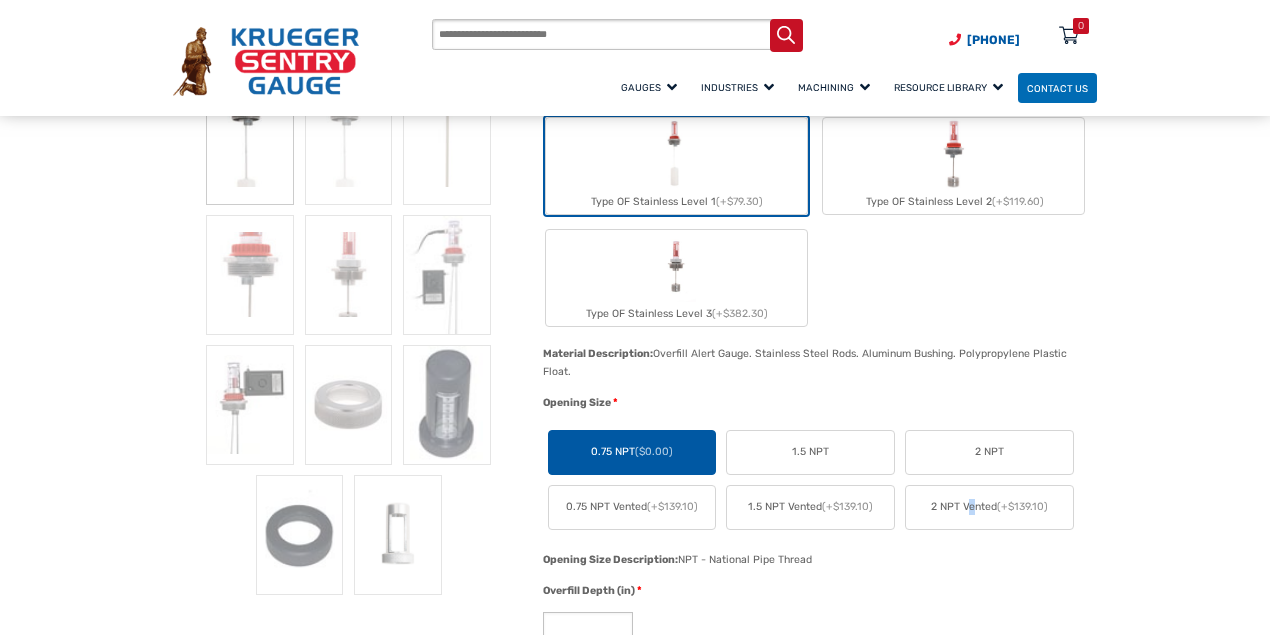 scroll, scrollTop: 533, scrollLeft: 0, axis: vertical 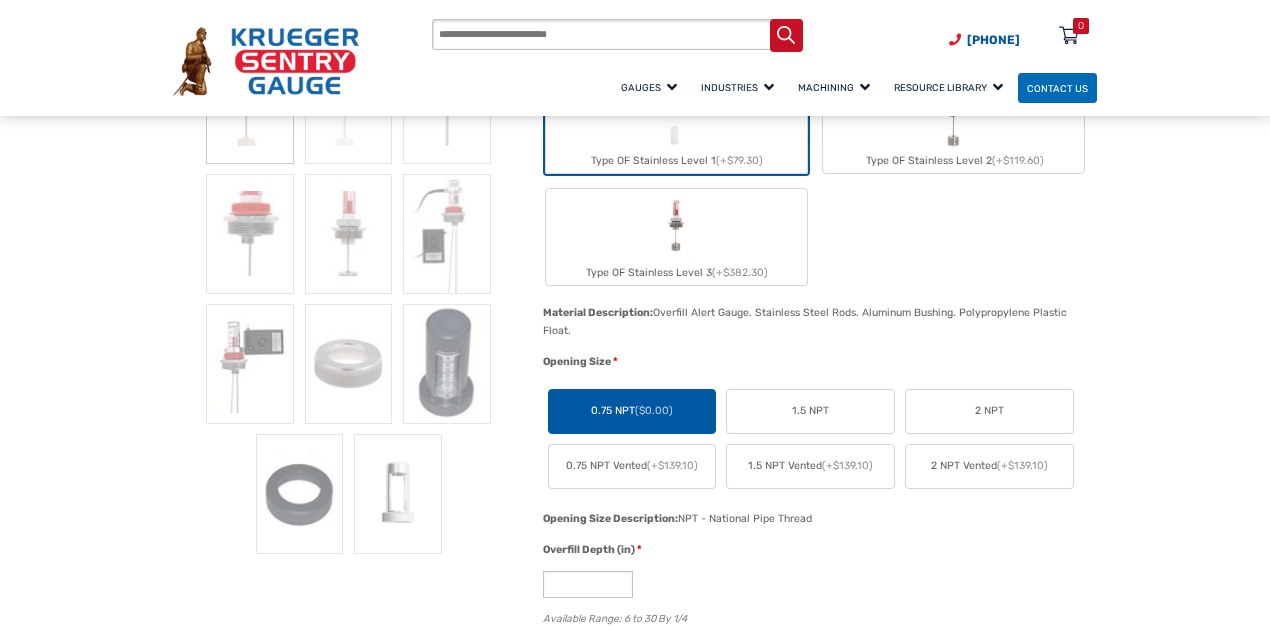 click on "2 NPT Vented  (+$139.10)" at bounding box center [989, 466] 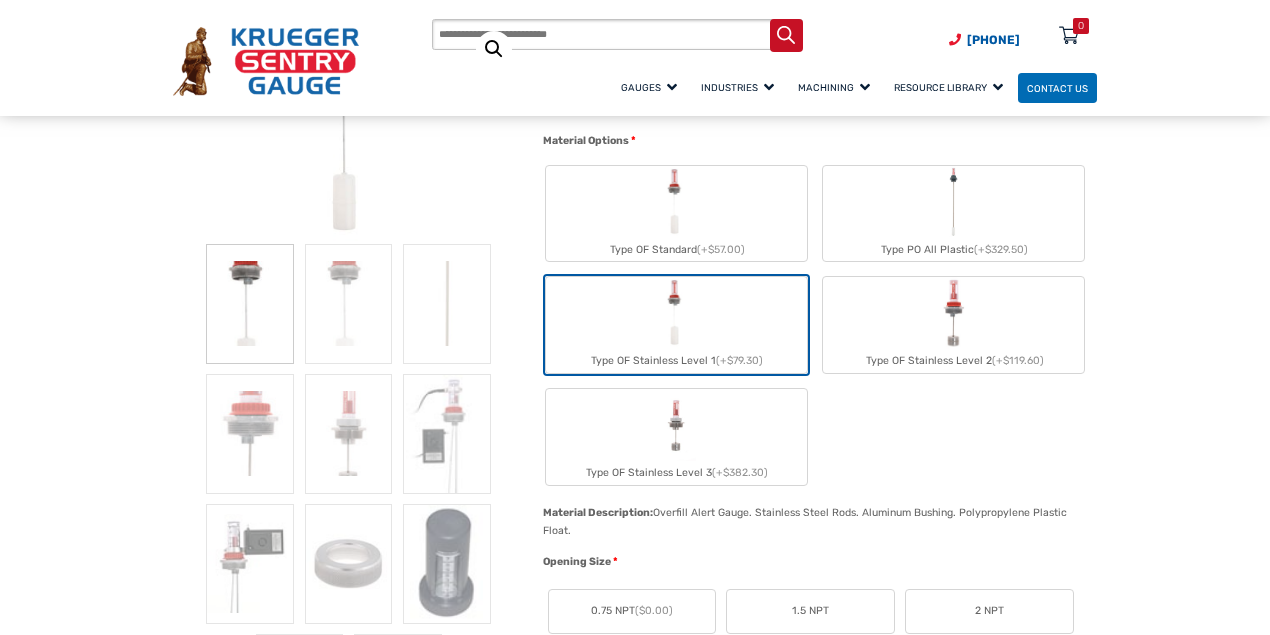 click at bounding box center [676, 202] 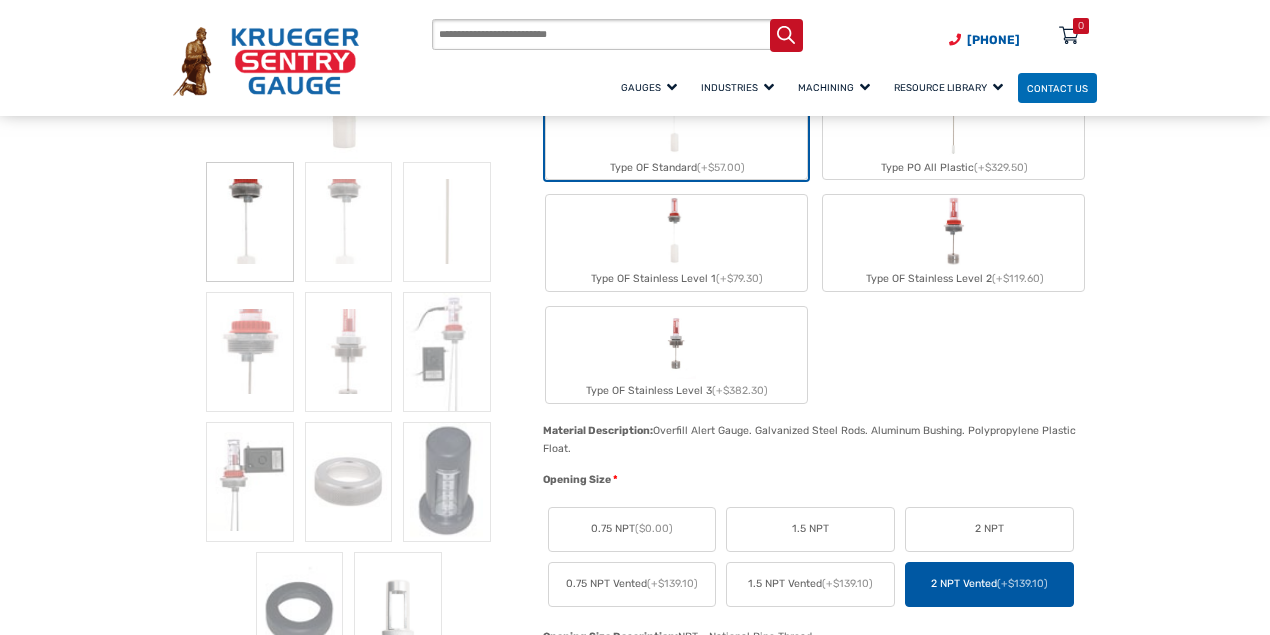 scroll, scrollTop: 533, scrollLeft: 0, axis: vertical 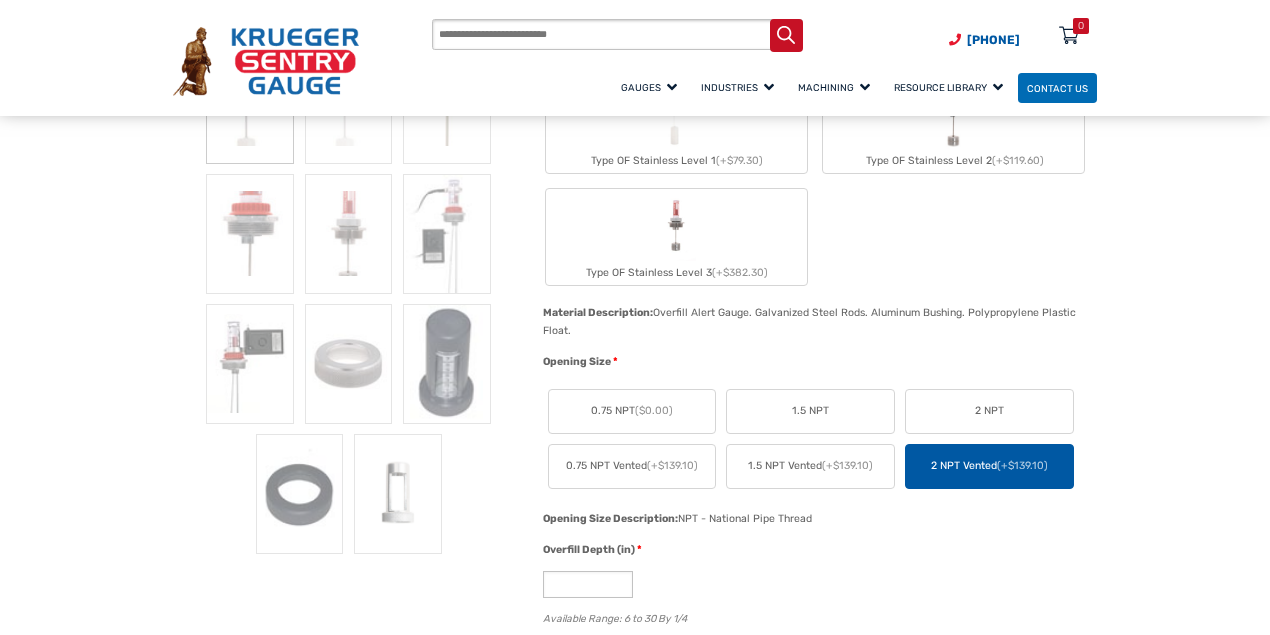 click on "2 NPT" at bounding box center (989, 411) 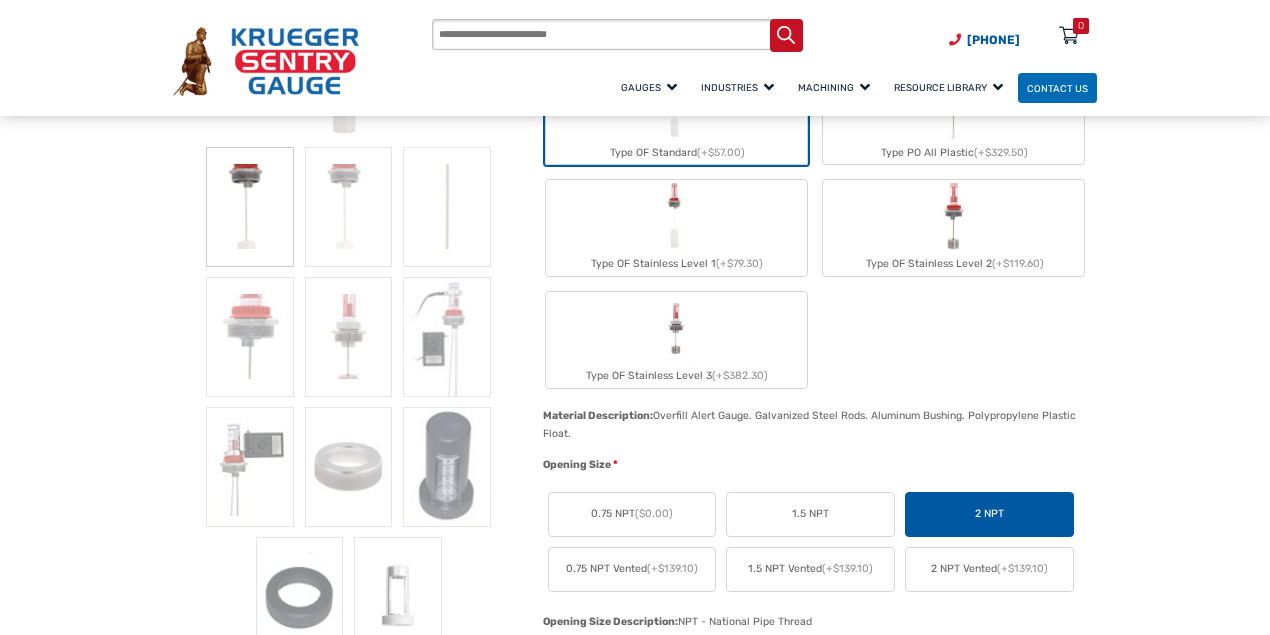 scroll, scrollTop: 533, scrollLeft: 0, axis: vertical 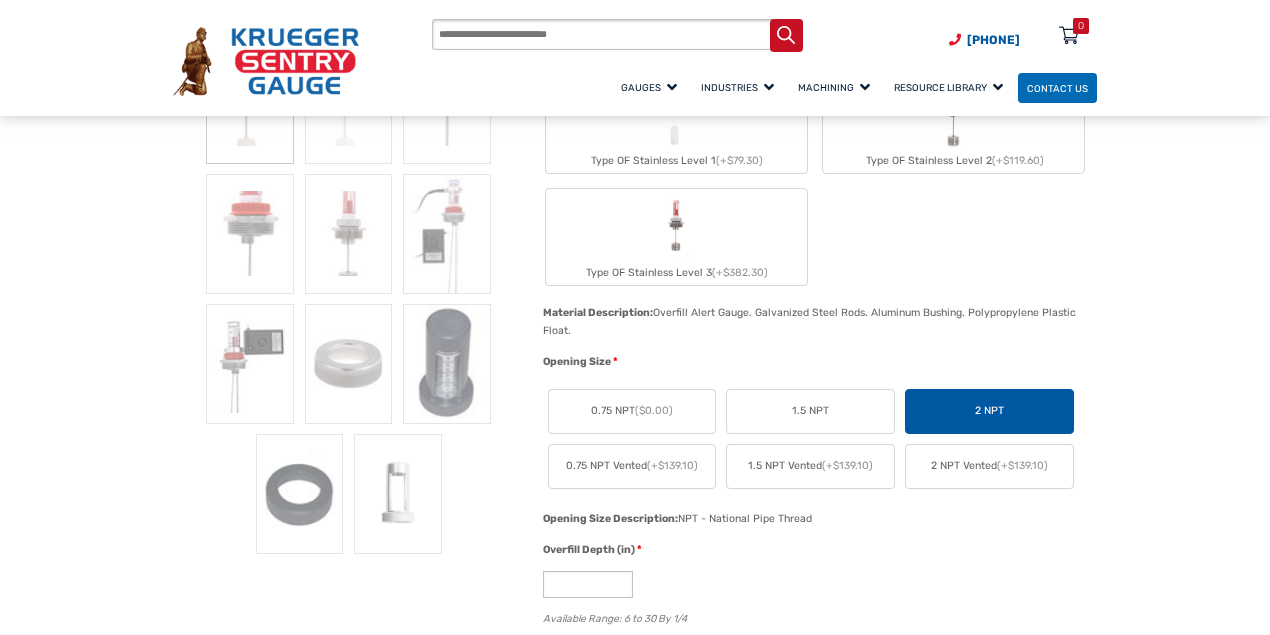click on "1.5 NPT Vented  (+$139.10)" at bounding box center [810, 466] 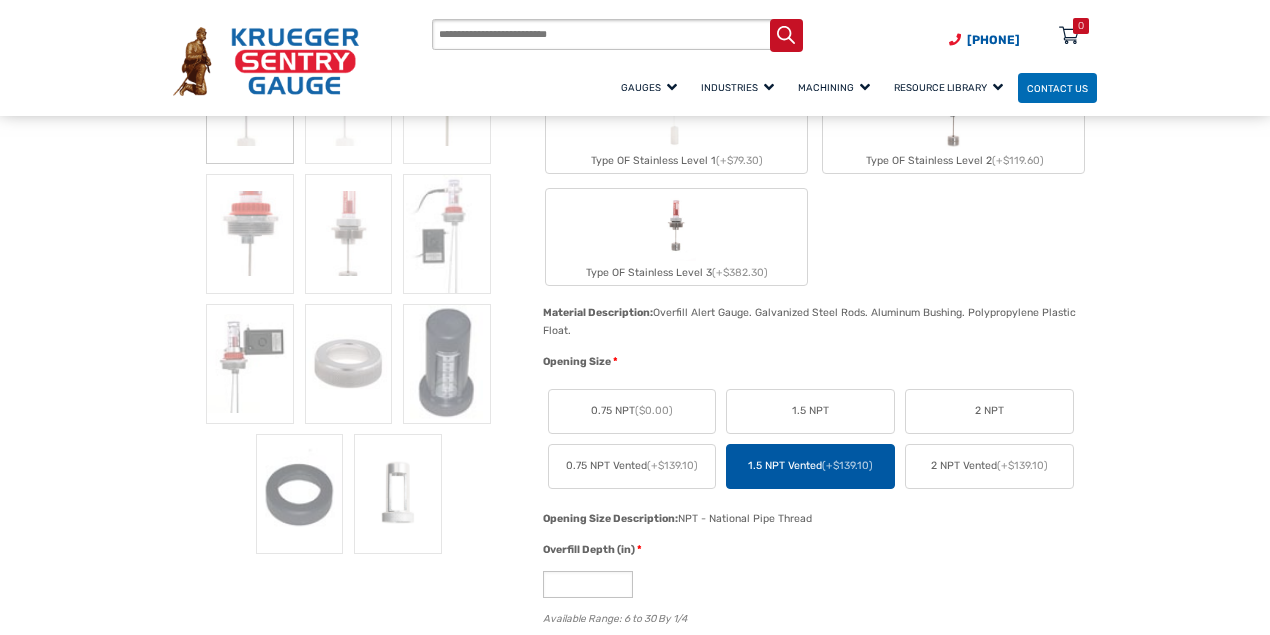 click on "0.75 NPT Vented  (+$139.10)" at bounding box center [632, 466] 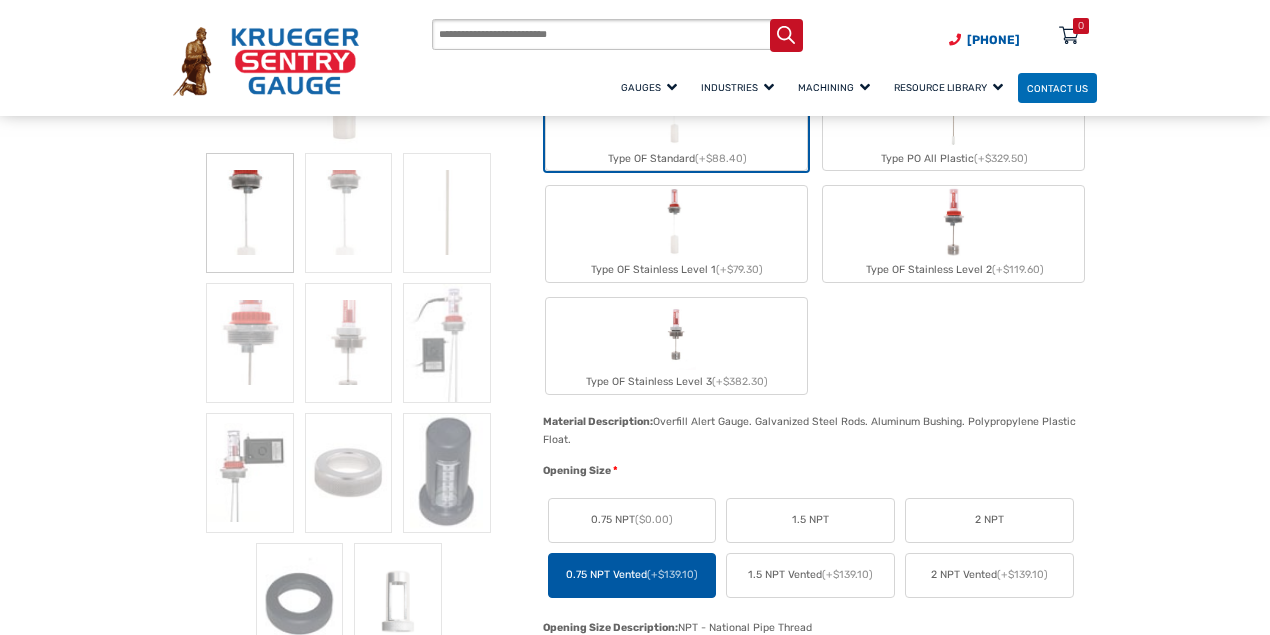 scroll, scrollTop: 266, scrollLeft: 0, axis: vertical 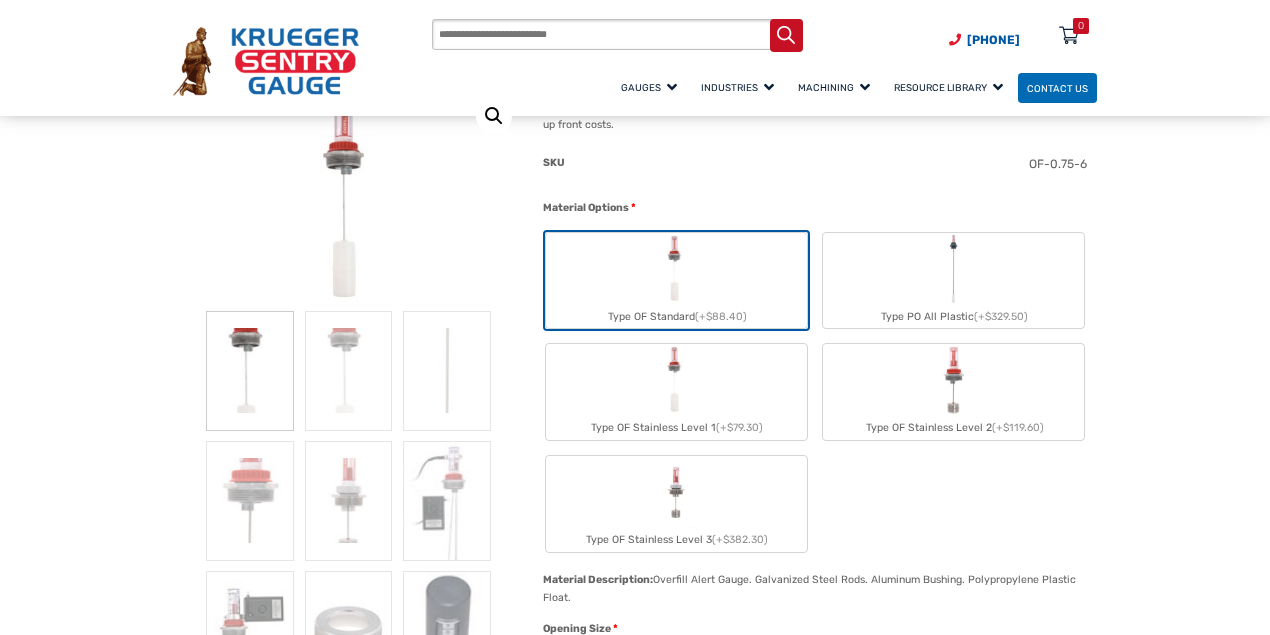 click on "Type OF Stainless Level 3  (+$382.30)" at bounding box center [676, 504] 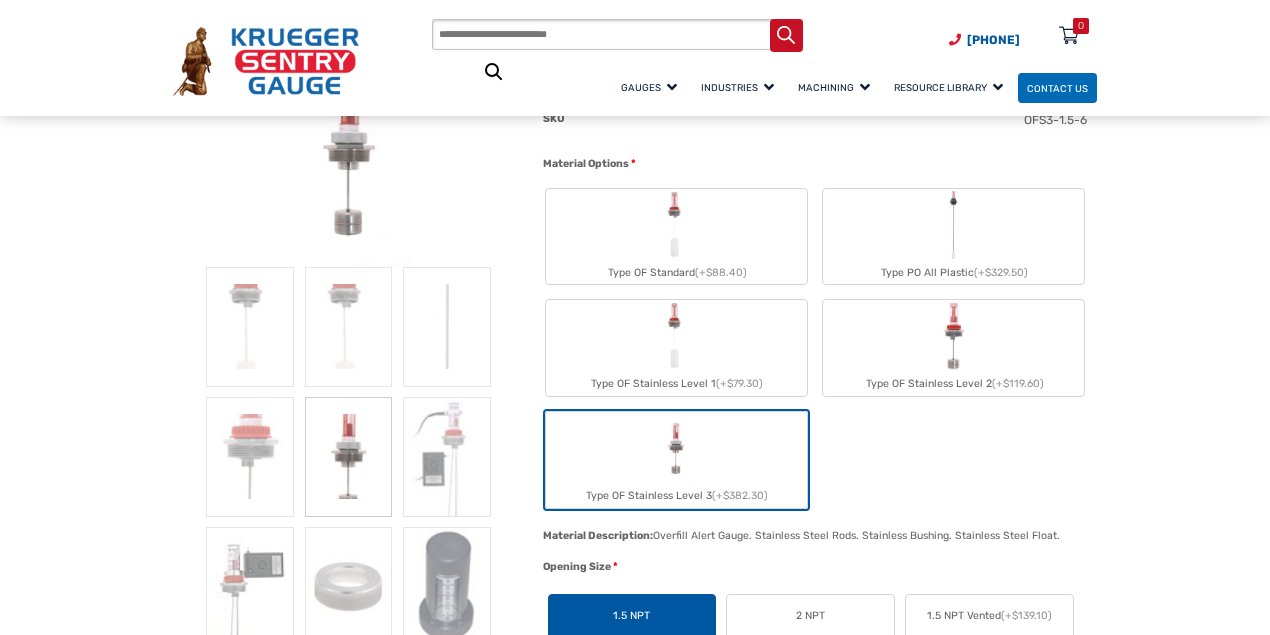 scroll, scrollTop: 333, scrollLeft: 0, axis: vertical 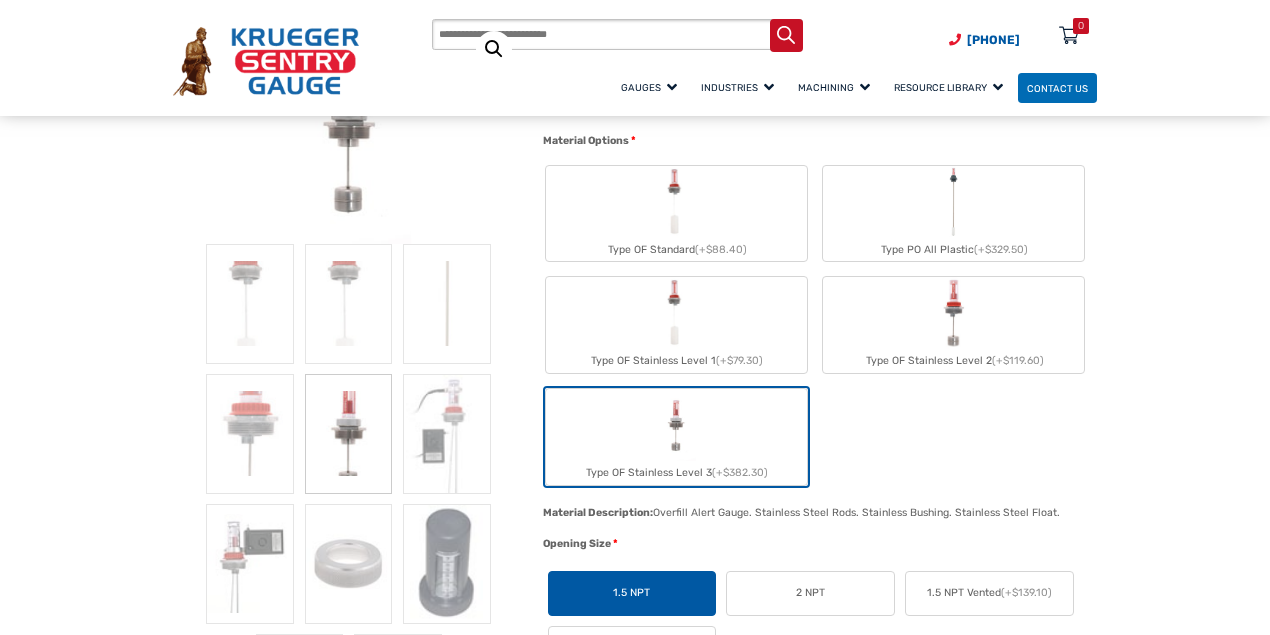 drag, startPoint x: 865, startPoint y: 309, endPoint x: 901, endPoint y: 315, distance: 36.496574 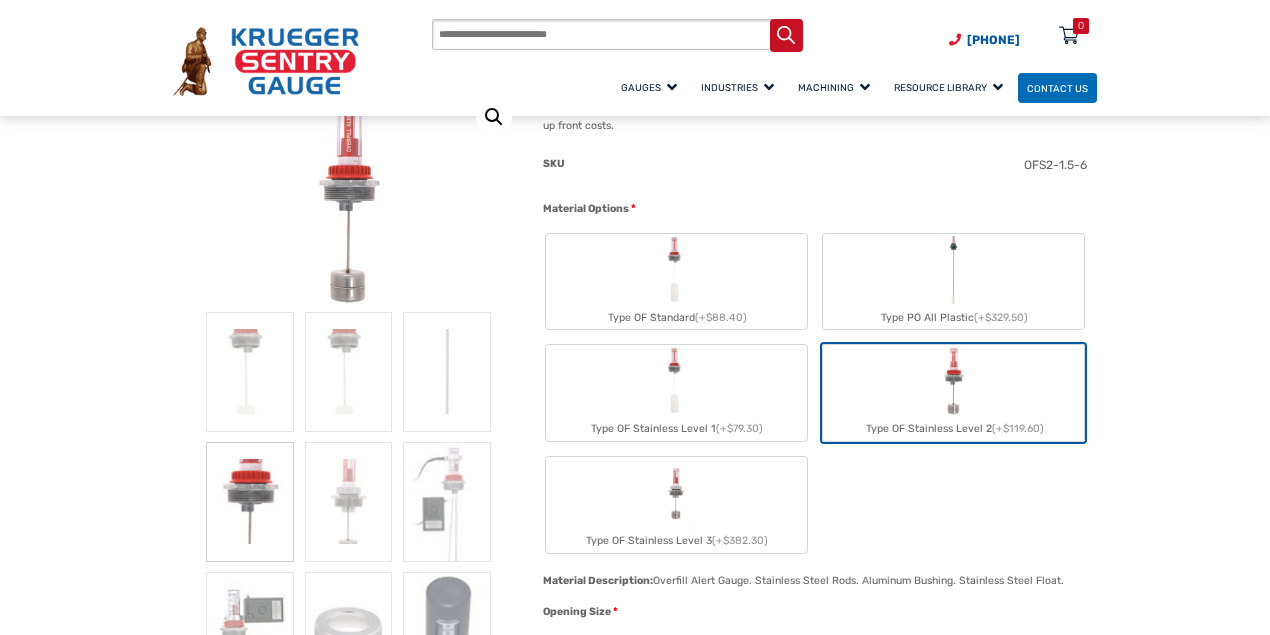scroll, scrollTop: 200, scrollLeft: 0, axis: vertical 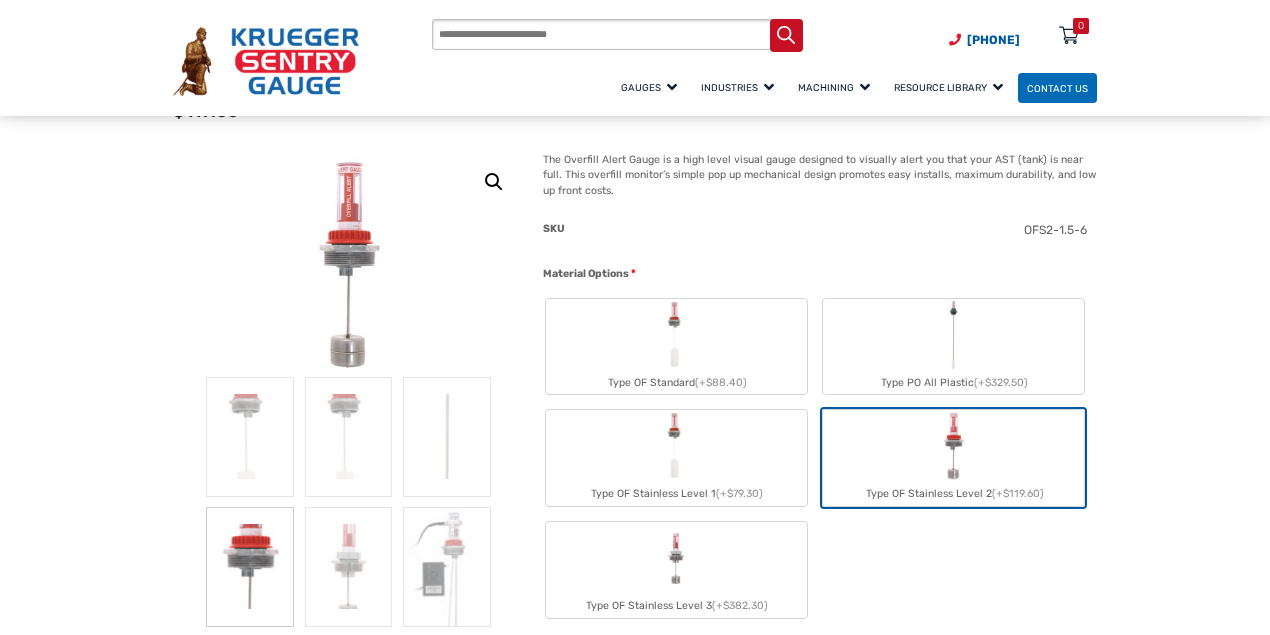 click on "Type OF Stainless Level 1  (+$79.30)" at bounding box center (676, 458) 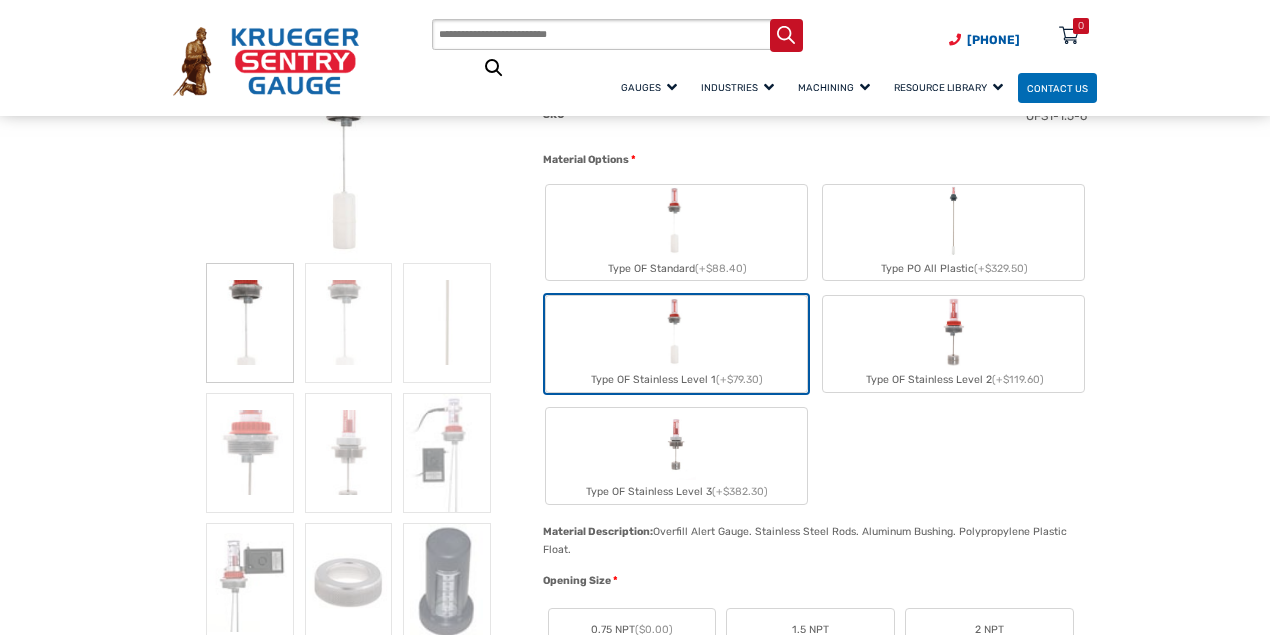 scroll, scrollTop: 400, scrollLeft: 0, axis: vertical 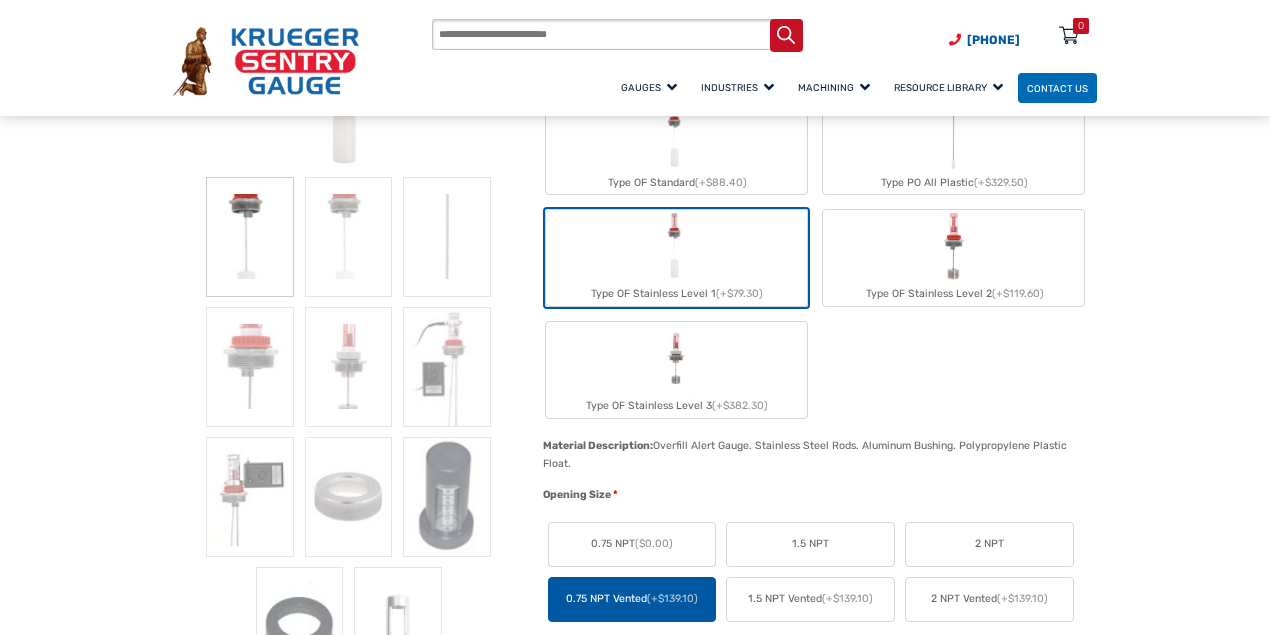 click on "Type OF Stainless Level 2  (+$119.60)" at bounding box center [953, 258] 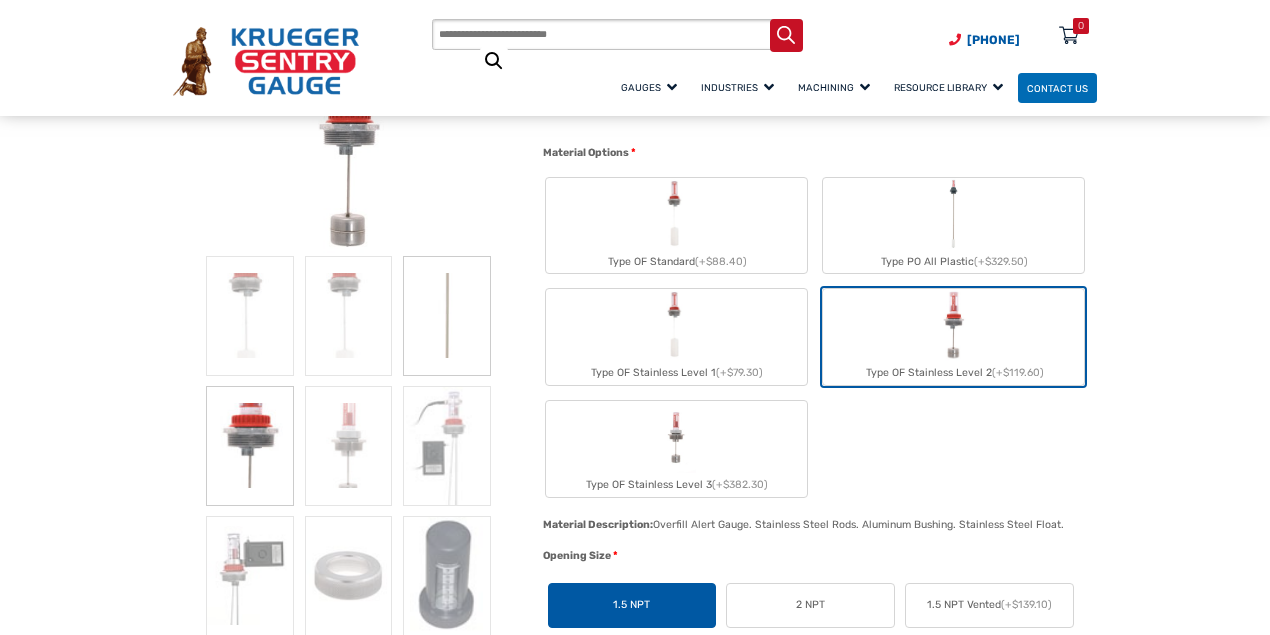 scroll, scrollTop: 466, scrollLeft: 0, axis: vertical 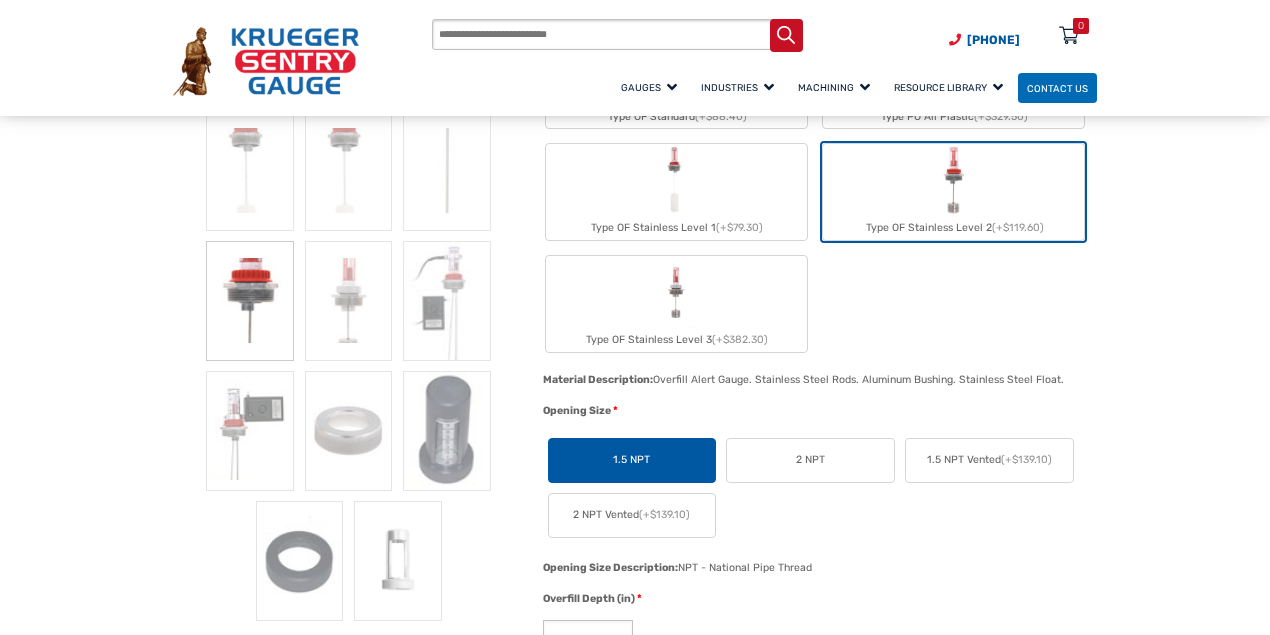 click on "2 NPT Vented  (+$139.10)" at bounding box center (632, 515) 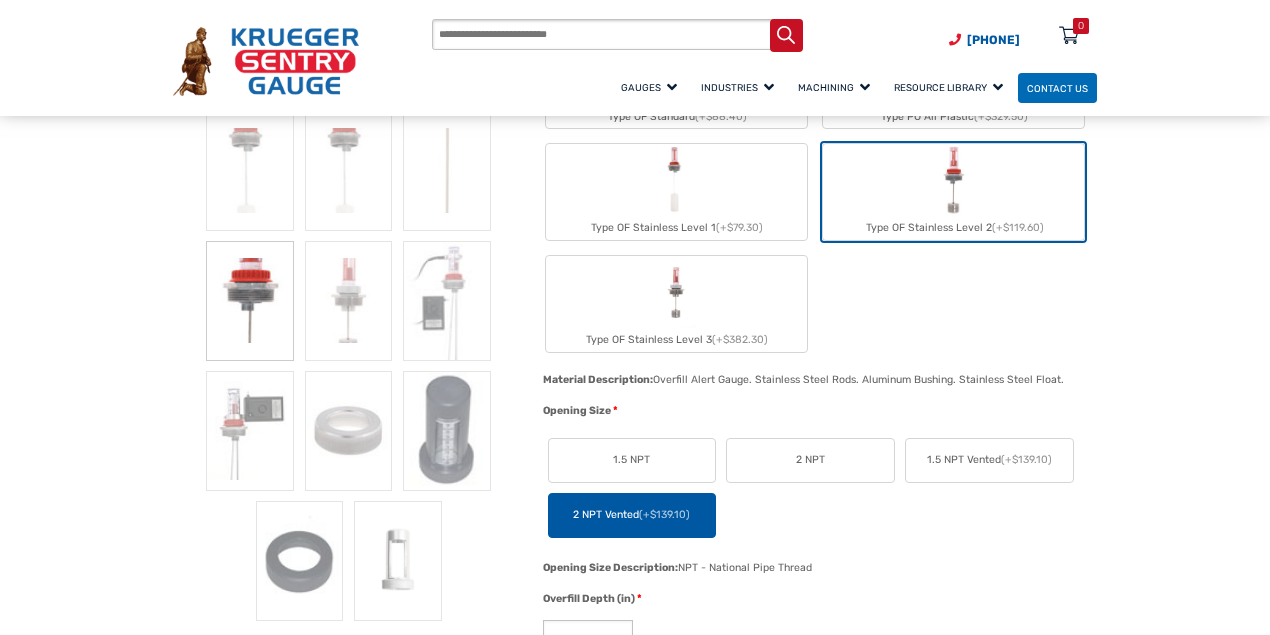 scroll, scrollTop: 400, scrollLeft: 0, axis: vertical 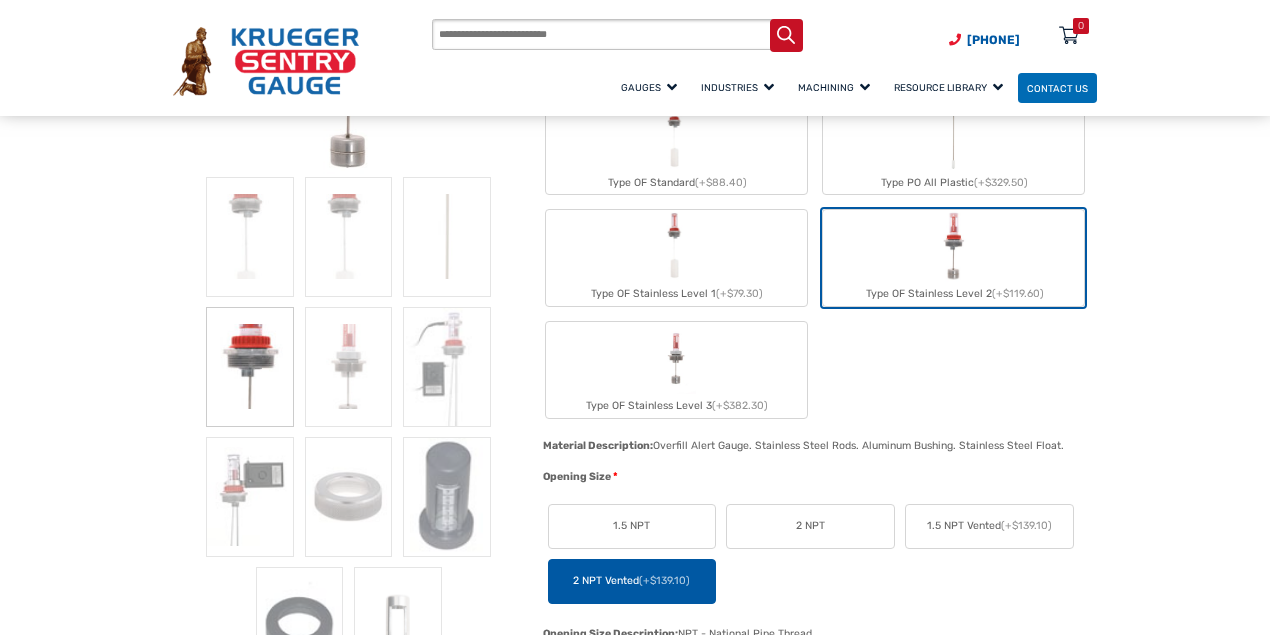 click at bounding box center (676, 246) 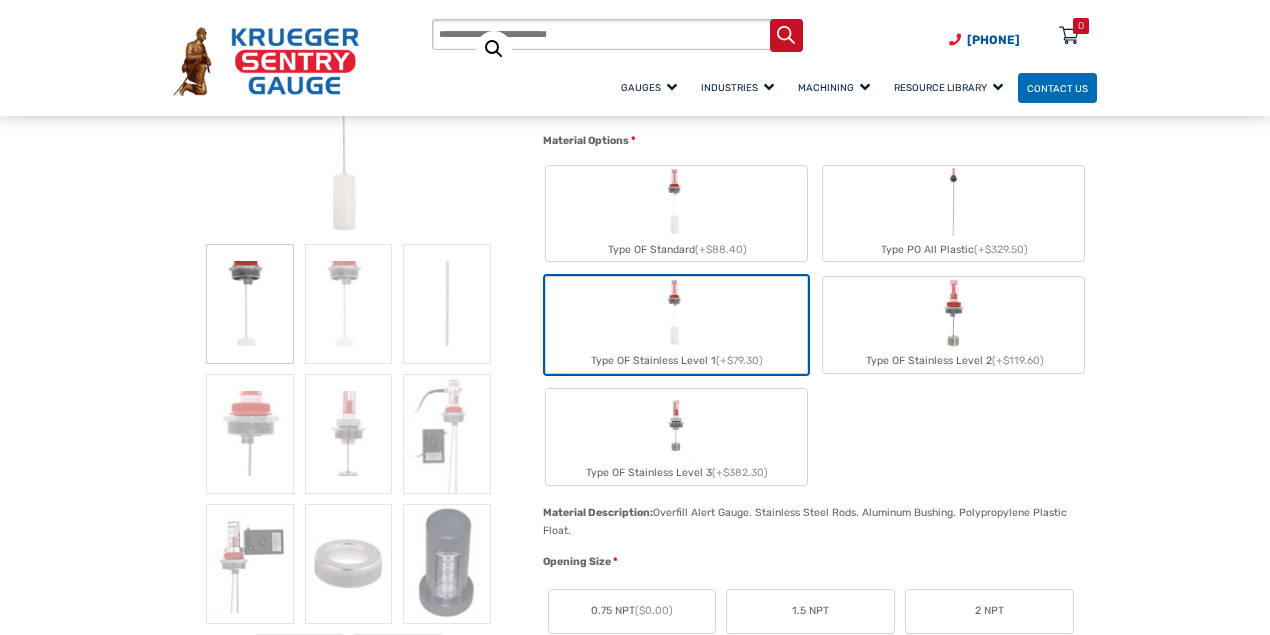 scroll, scrollTop: 533, scrollLeft: 0, axis: vertical 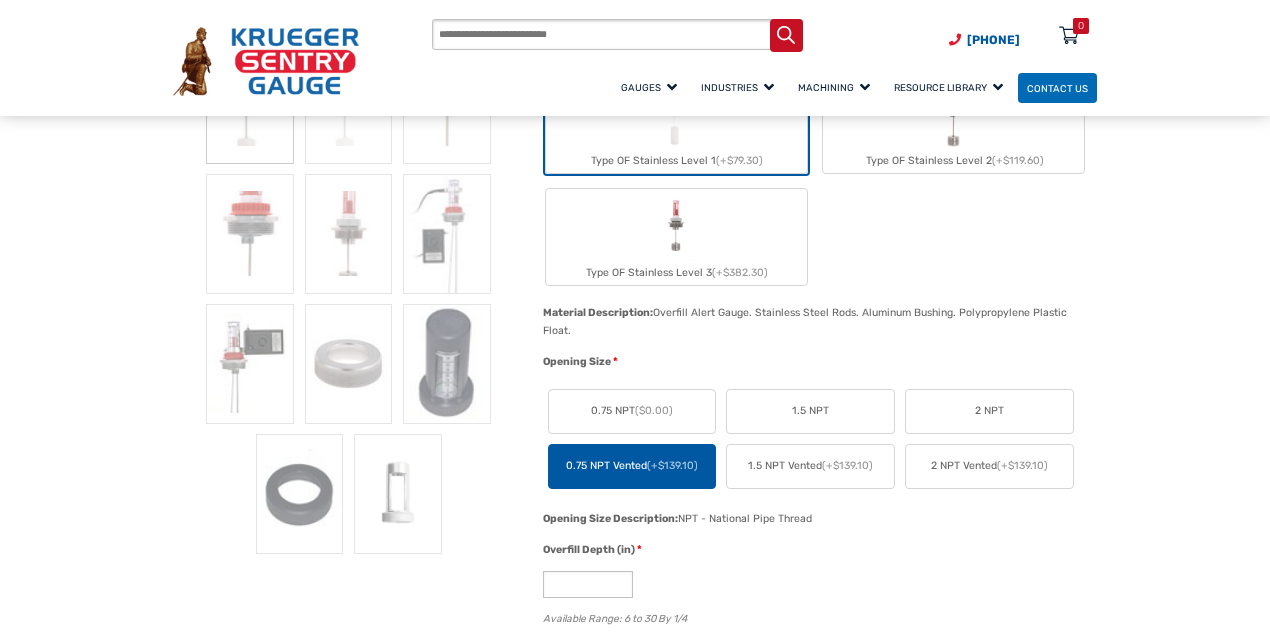 click on "0.75 NPT  ($0.00)" at bounding box center [632, 411] 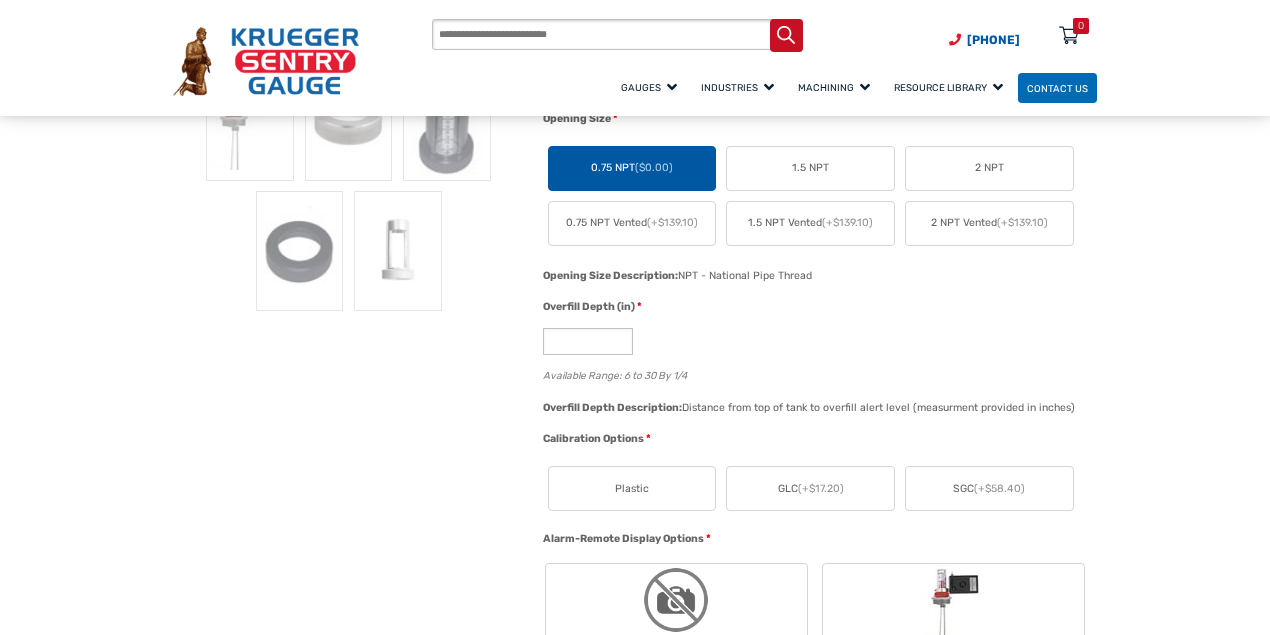 scroll, scrollTop: 800, scrollLeft: 0, axis: vertical 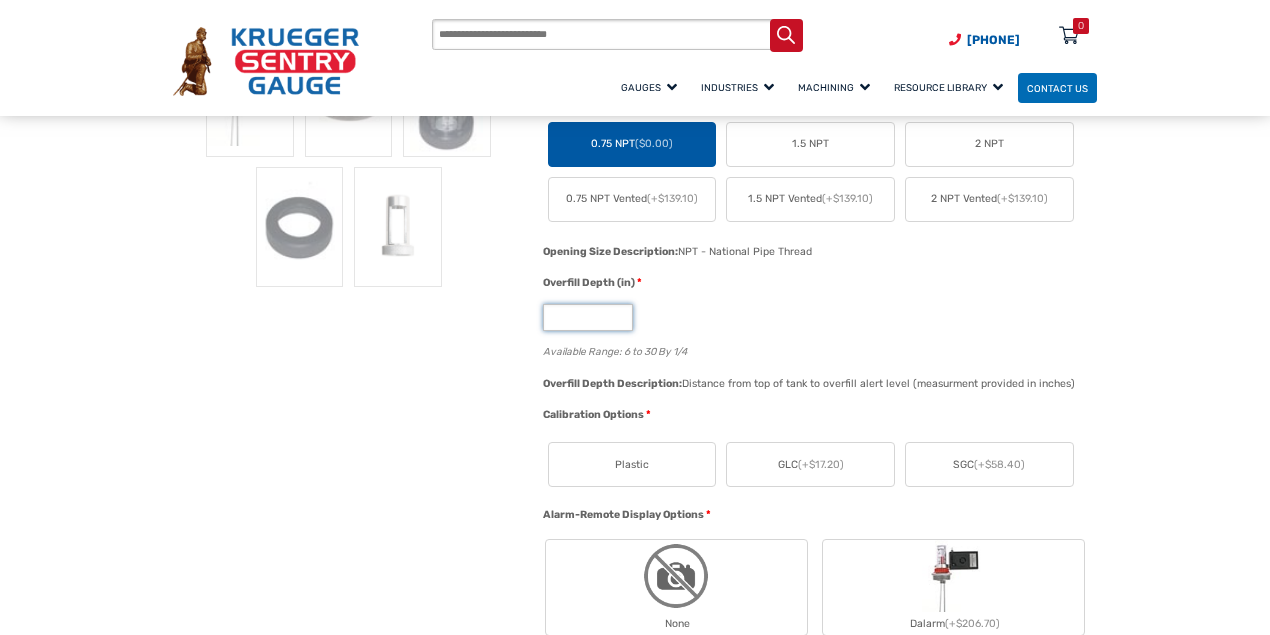 click on "Overfill Depth (in)   *
*
Available Range: 6 to 30 By 1/4" at bounding box center [815, 325] 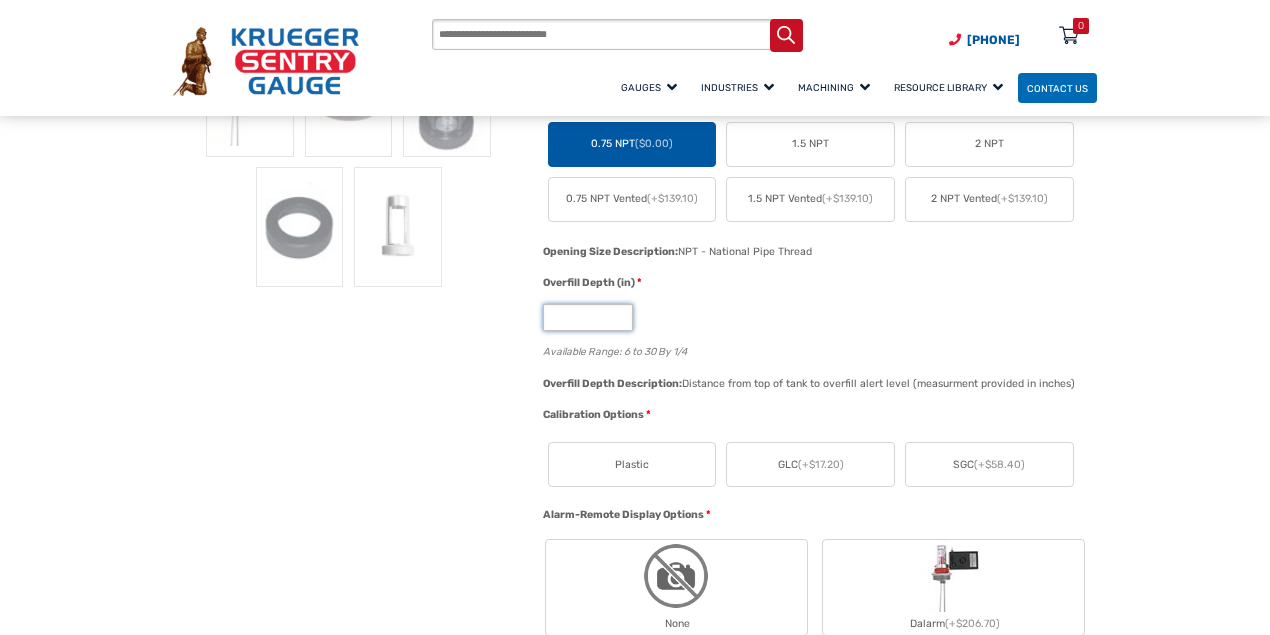 type on "*" 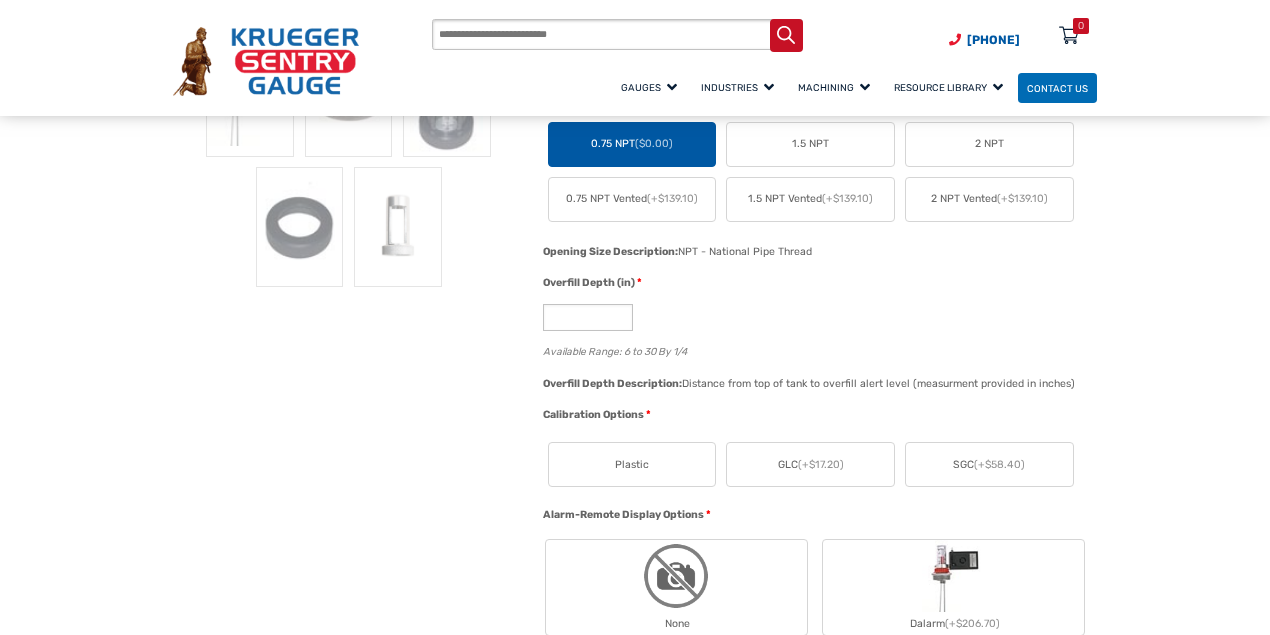 click on "Overfill Depth (in)   *
*
Available Range: 6 to 30 By 1/4" at bounding box center (815, 325) 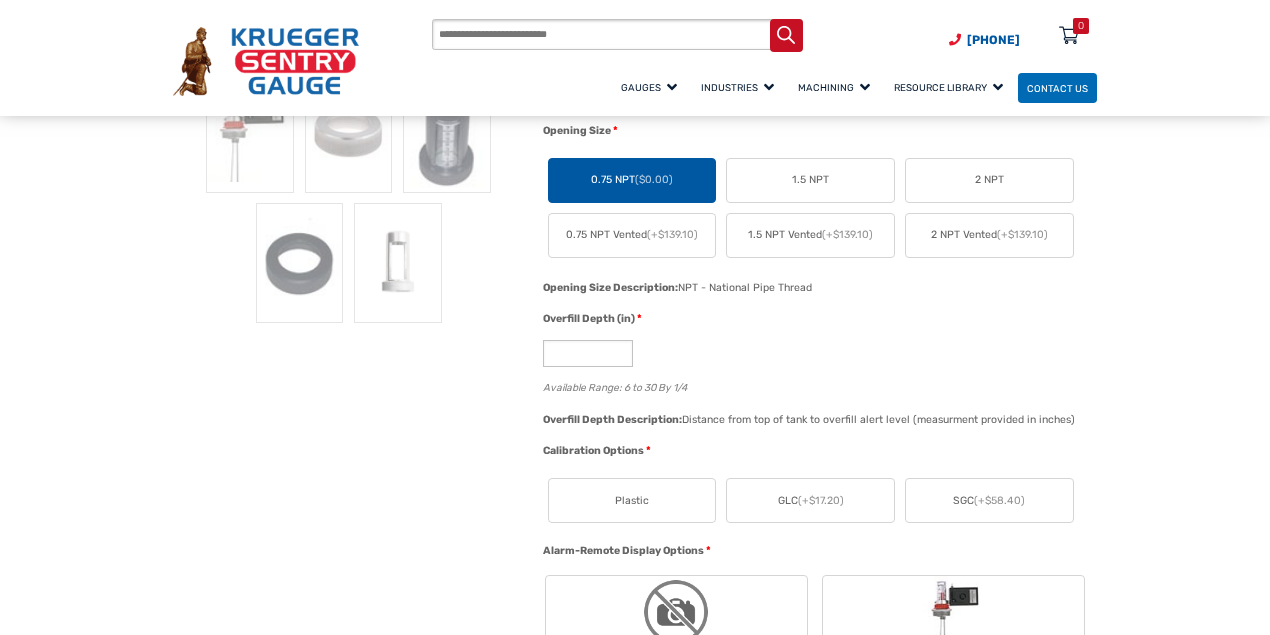 scroll, scrollTop: 733, scrollLeft: 0, axis: vertical 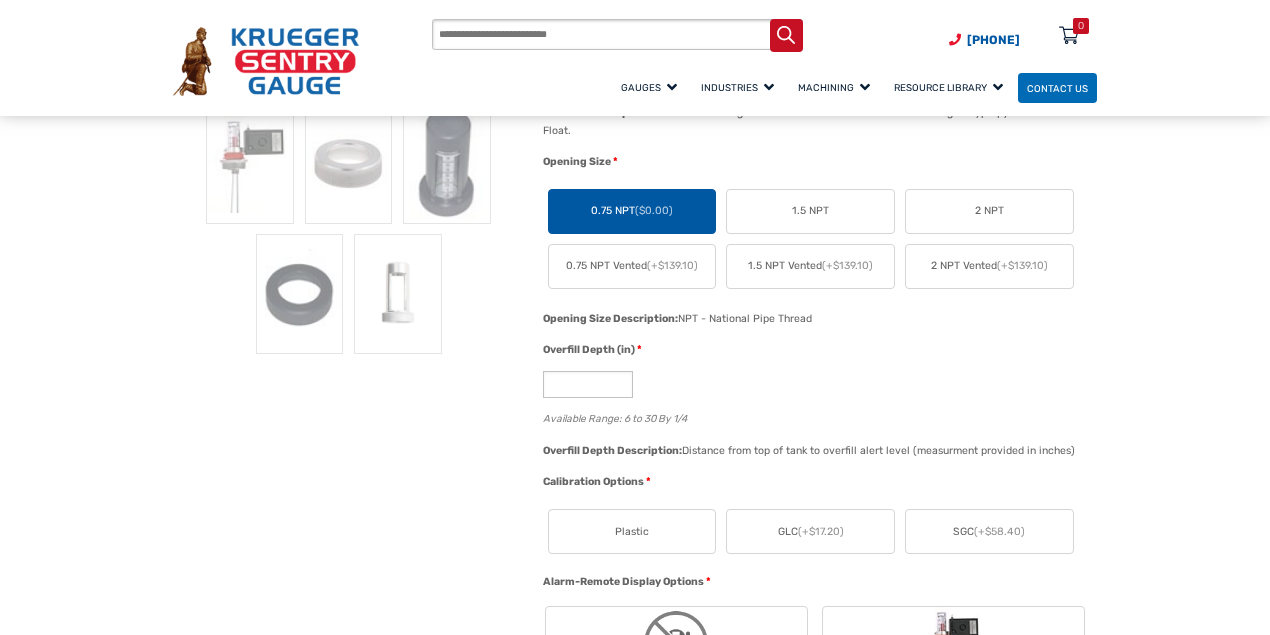 drag, startPoint x: 831, startPoint y: 346, endPoint x: 840, endPoint y: 370, distance: 25.632011 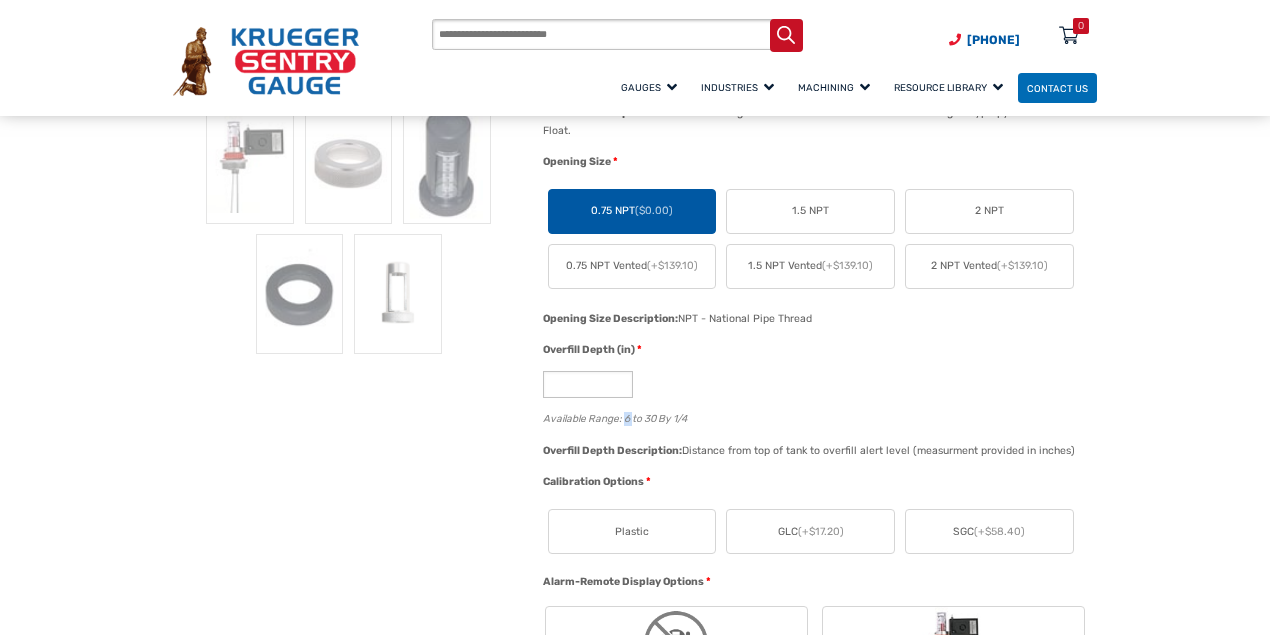 click on "Available Range: 6 to 30 By 1/4" at bounding box center [815, 416] 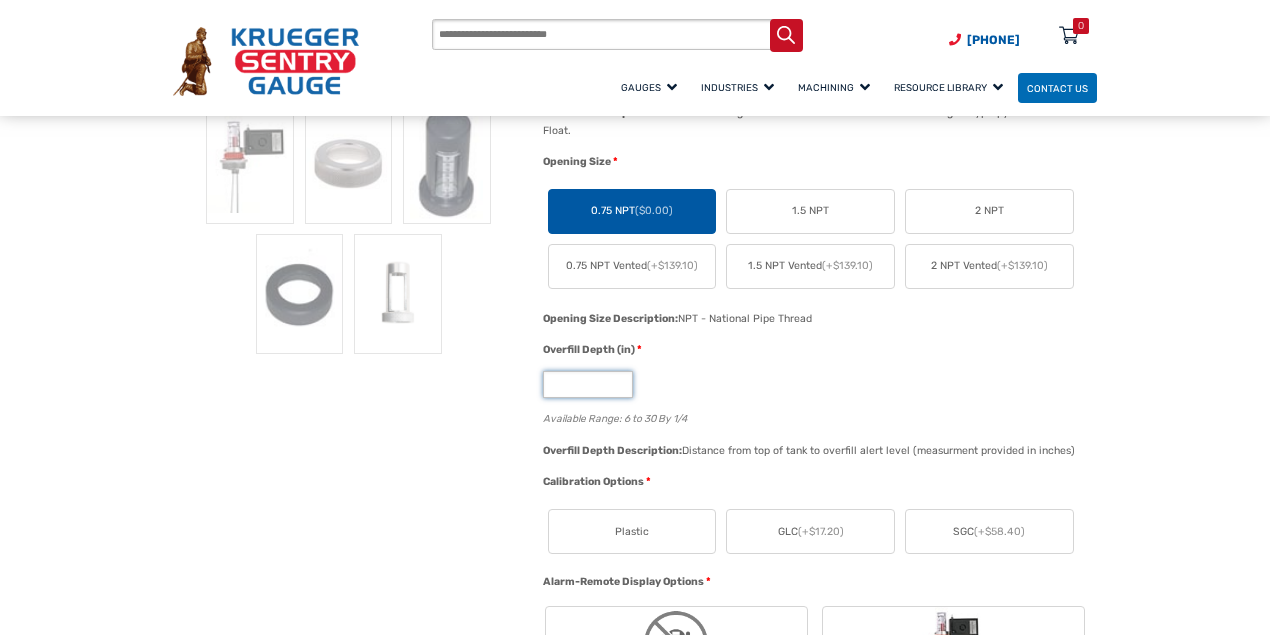 click on "*" at bounding box center [815, 384] 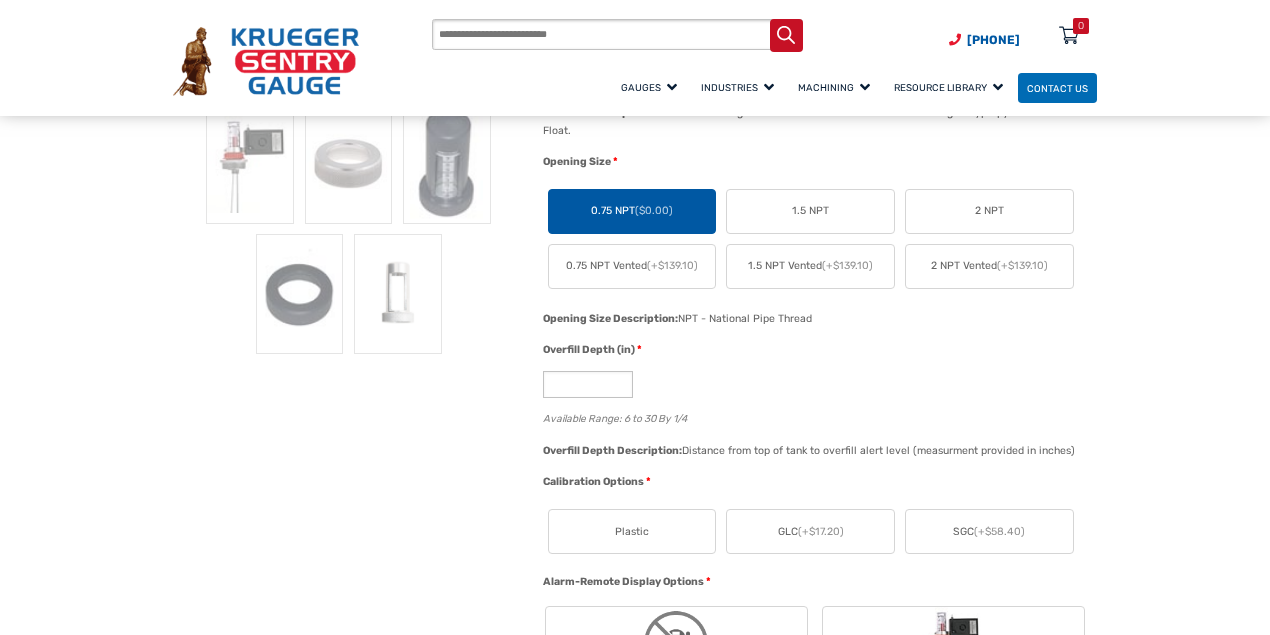 click on "Overfill Depth (in)   *
*
Available Range: 6 to 30 By 1/4" at bounding box center (815, 392) 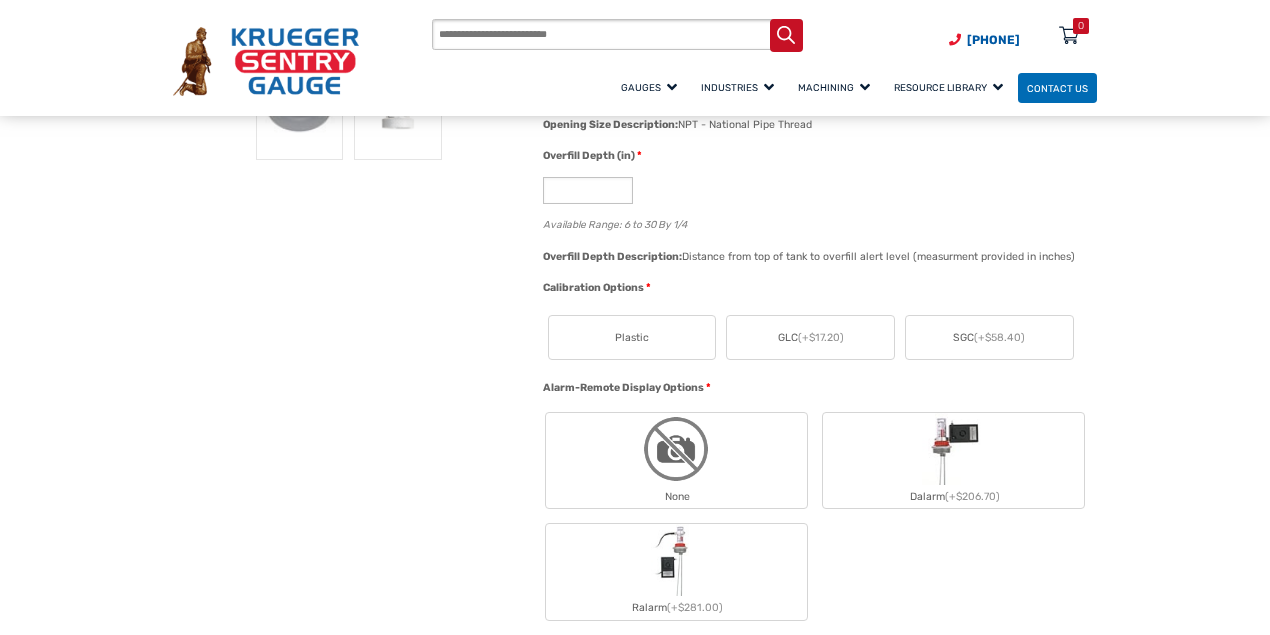 scroll, scrollTop: 933, scrollLeft: 0, axis: vertical 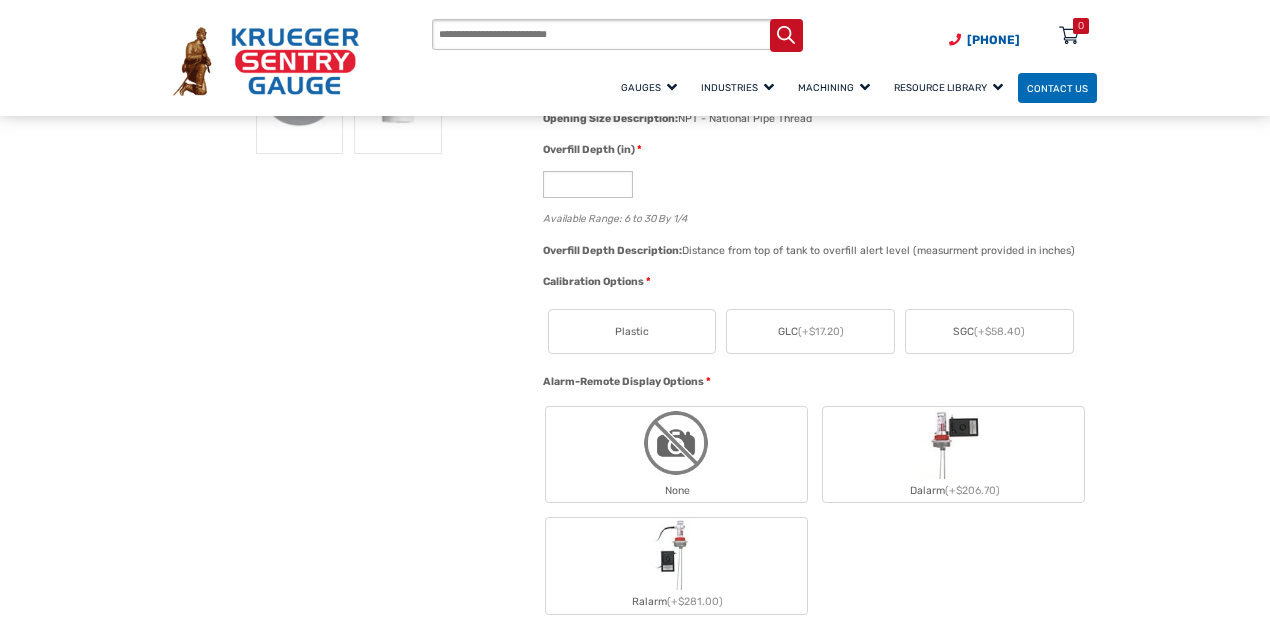 click on "SGC  (+$58.40)" at bounding box center (989, 331) 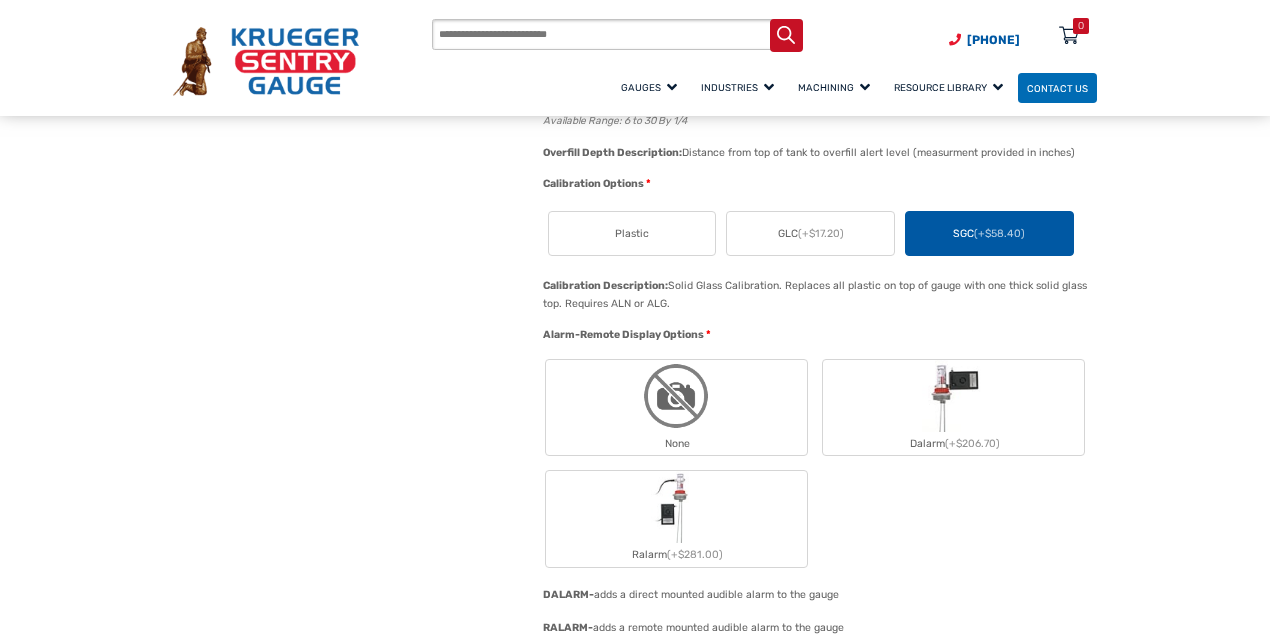 scroll, scrollTop: 1133, scrollLeft: 0, axis: vertical 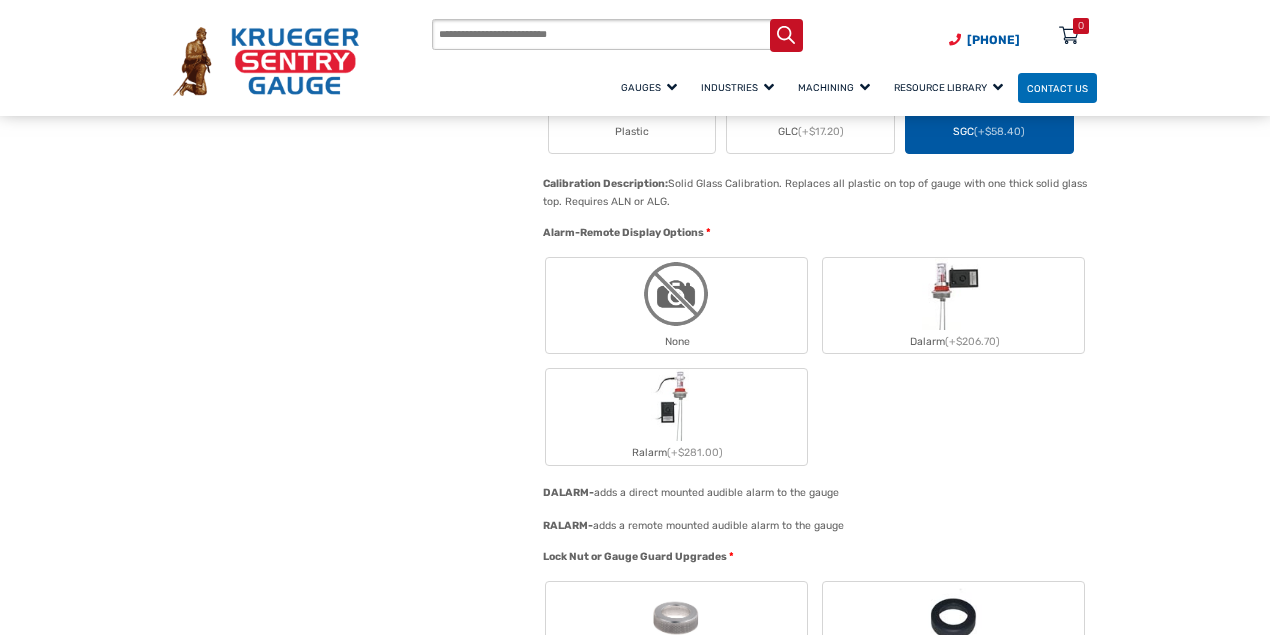 click at bounding box center [676, 294] 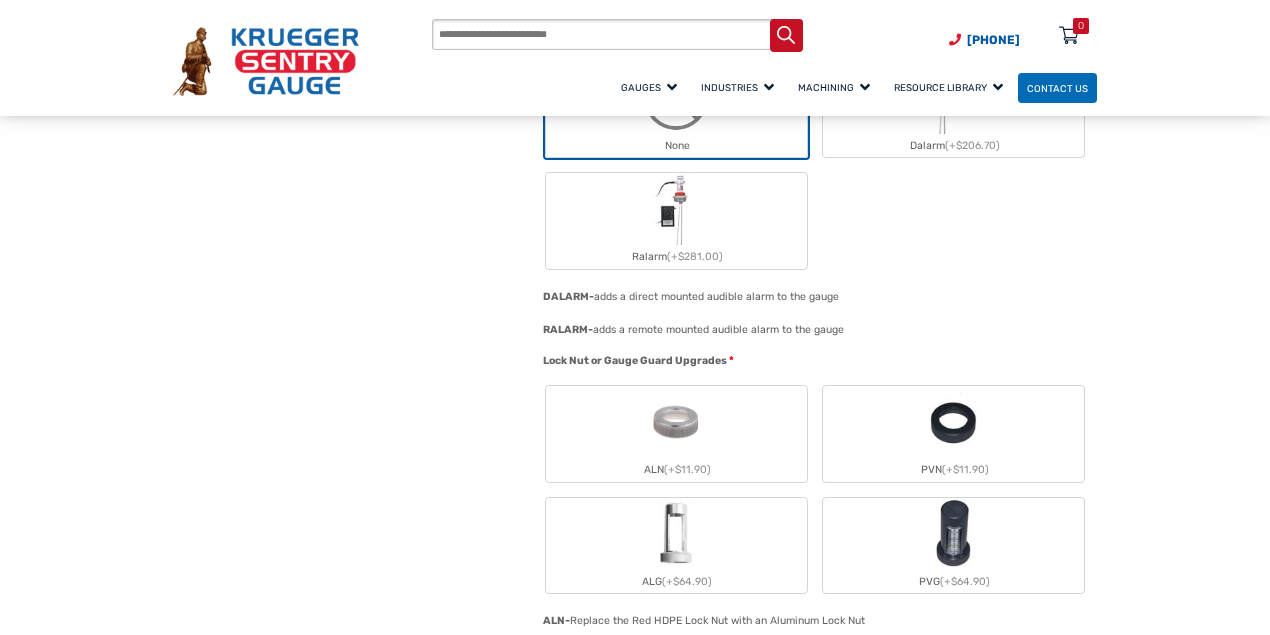 scroll, scrollTop: 1333, scrollLeft: 0, axis: vertical 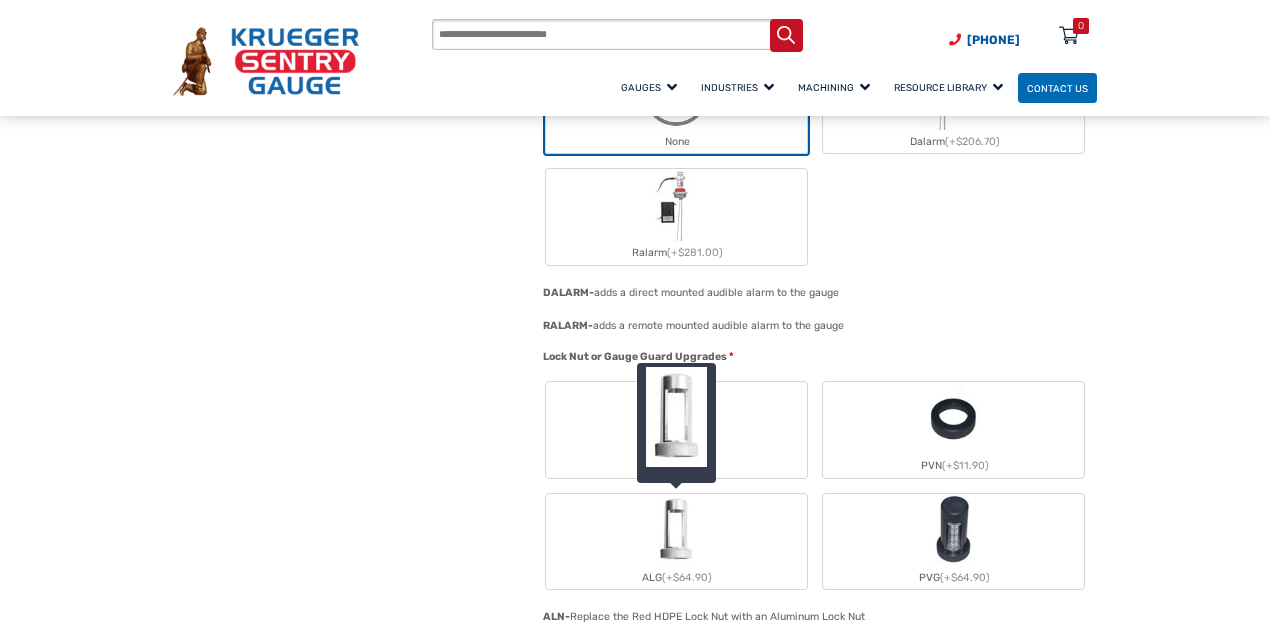 click at bounding box center [676, 530] 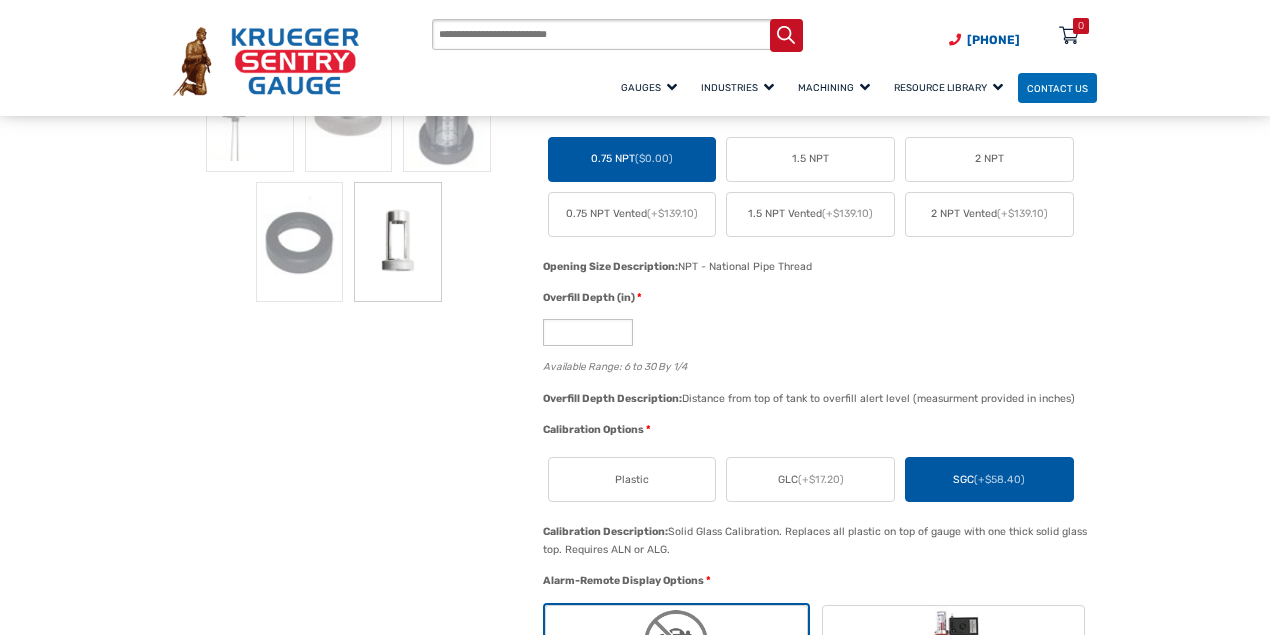 scroll, scrollTop: 800, scrollLeft: 0, axis: vertical 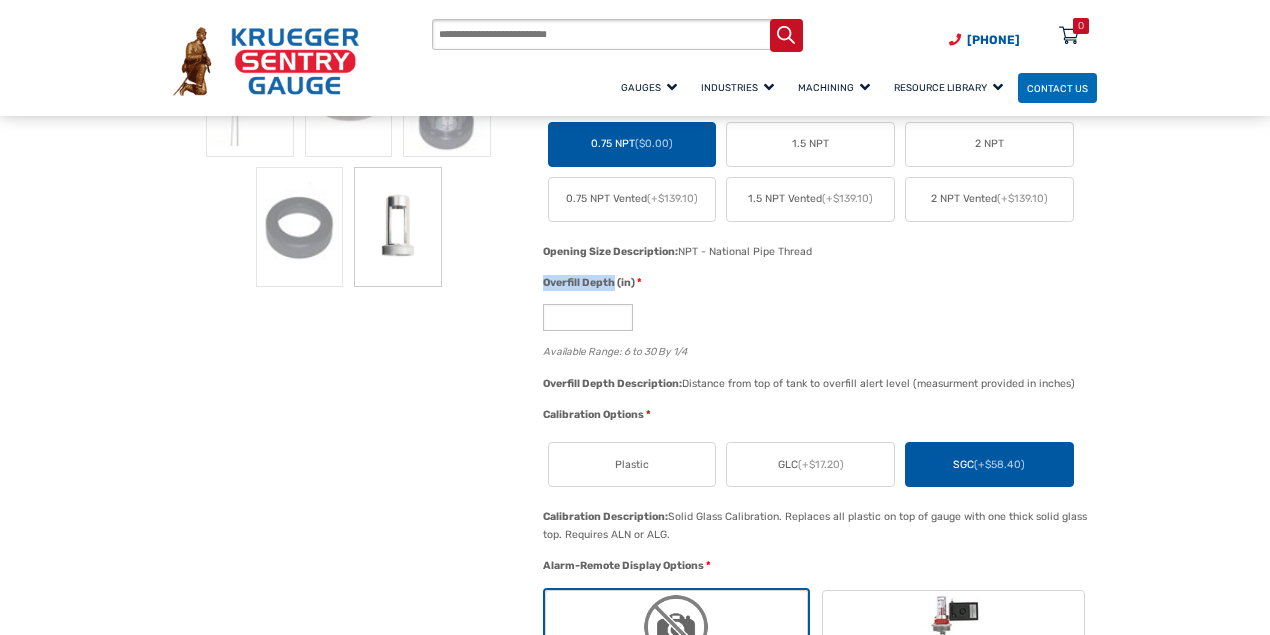 drag, startPoint x: 542, startPoint y: 282, endPoint x: 614, endPoint y: 289, distance: 72.33948 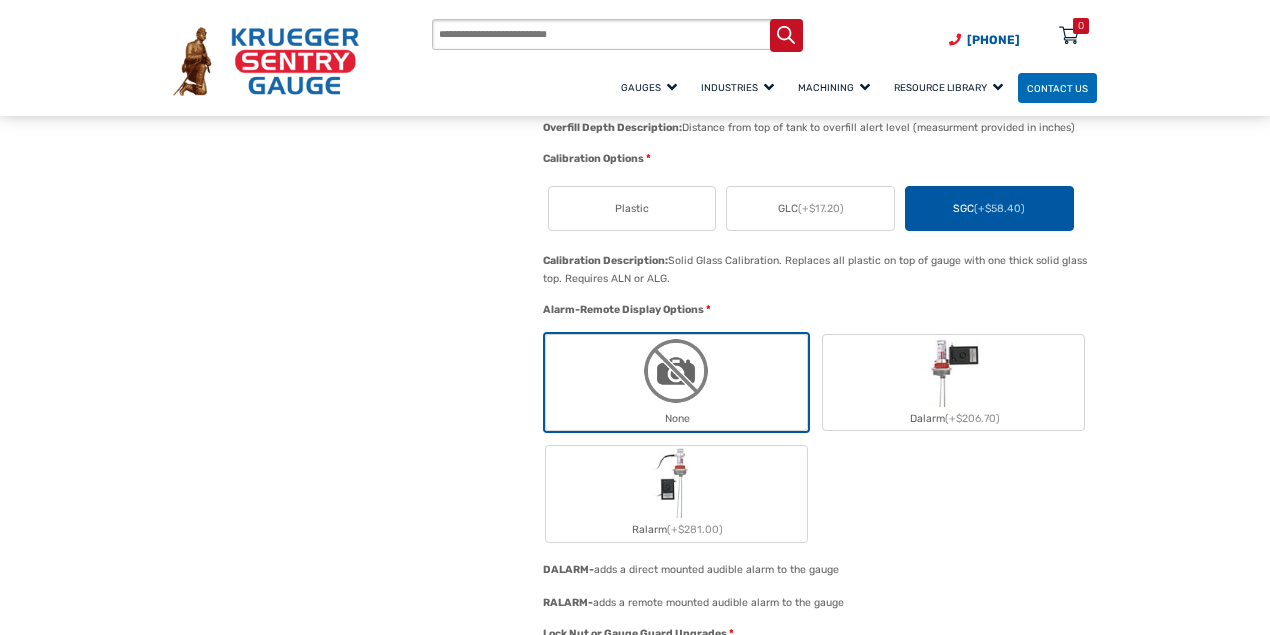 scroll, scrollTop: 1066, scrollLeft: 0, axis: vertical 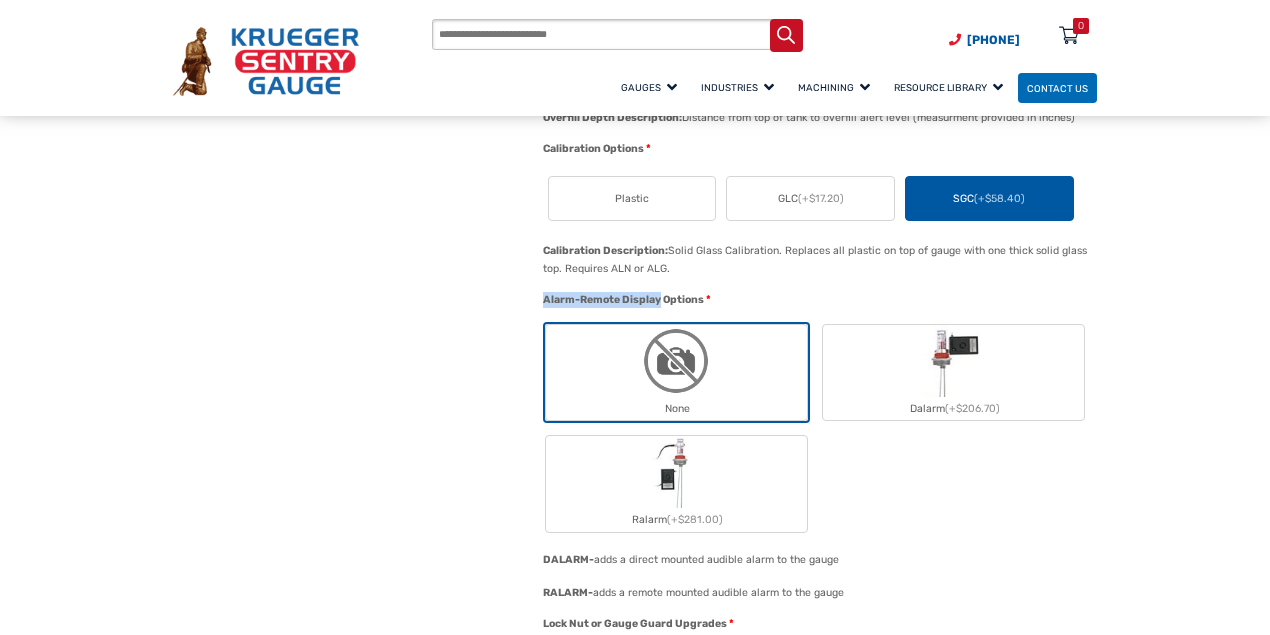 drag, startPoint x: 540, startPoint y: 297, endPoint x: 658, endPoint y: 304, distance: 118.20744 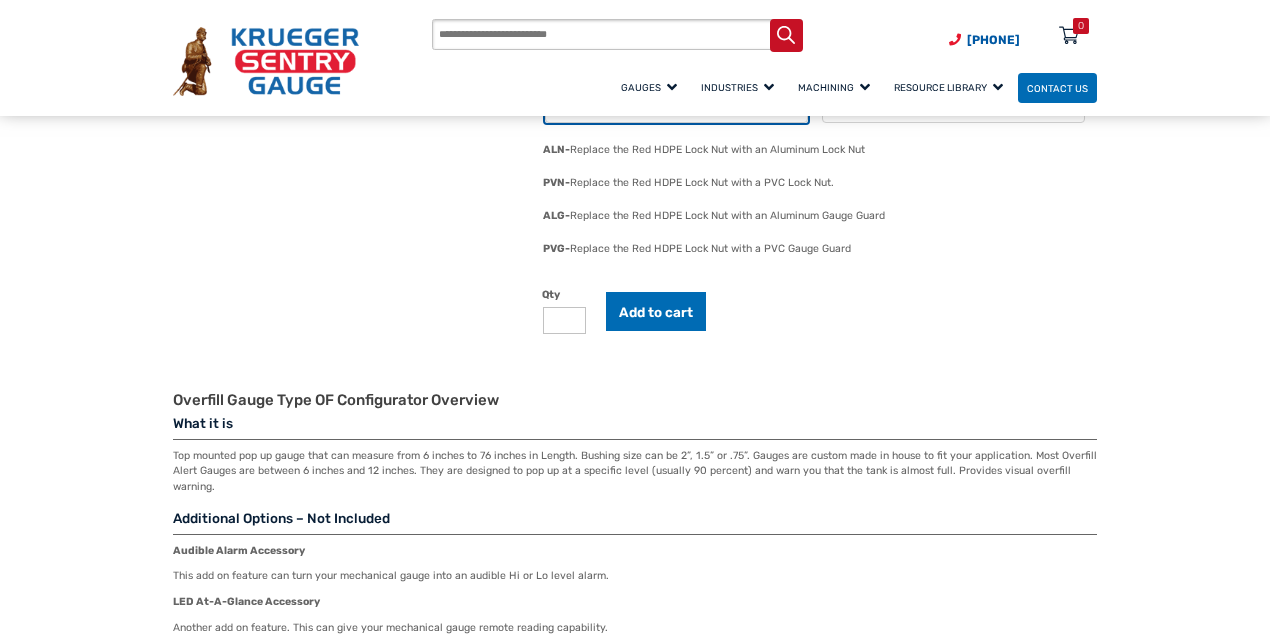 scroll, scrollTop: 2066, scrollLeft: 0, axis: vertical 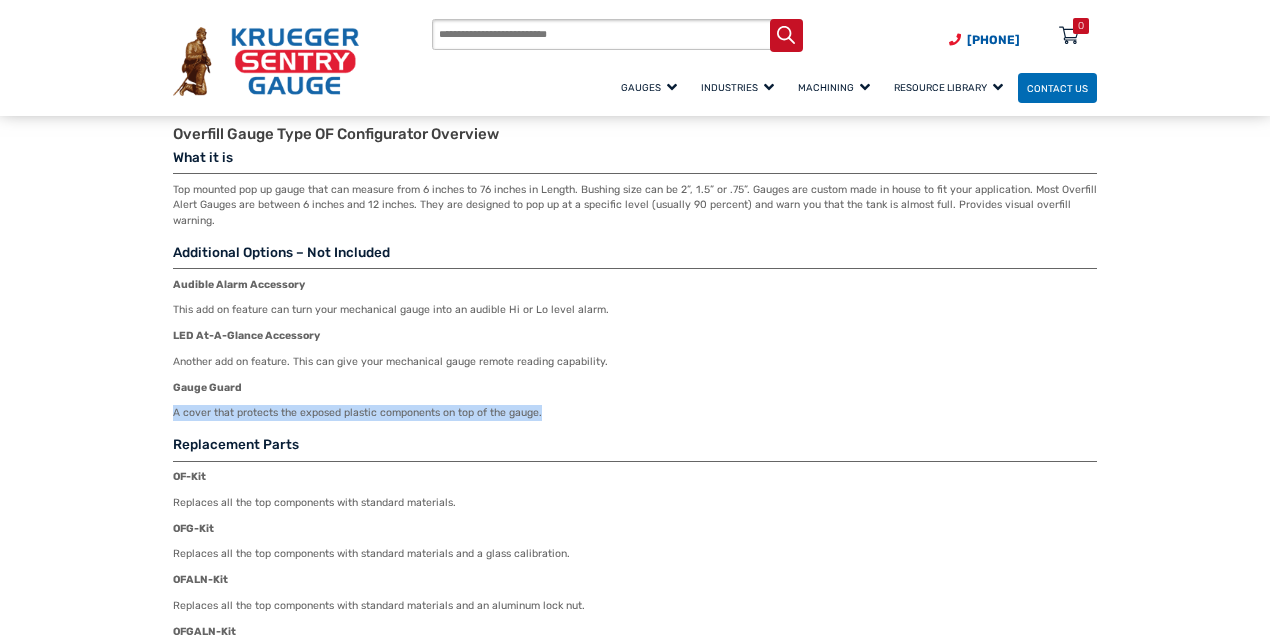 drag, startPoint x: 175, startPoint y: 397, endPoint x: 566, endPoint y: 394, distance: 391.0115 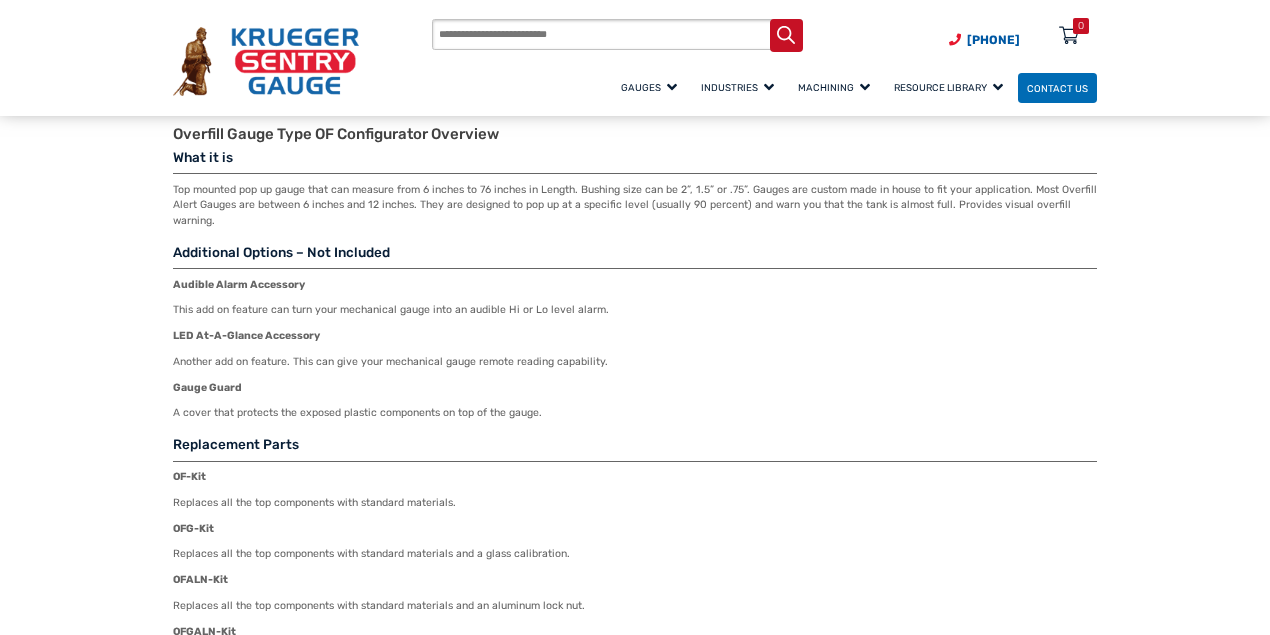 click on "Gauge Guard" at bounding box center [635, 388] 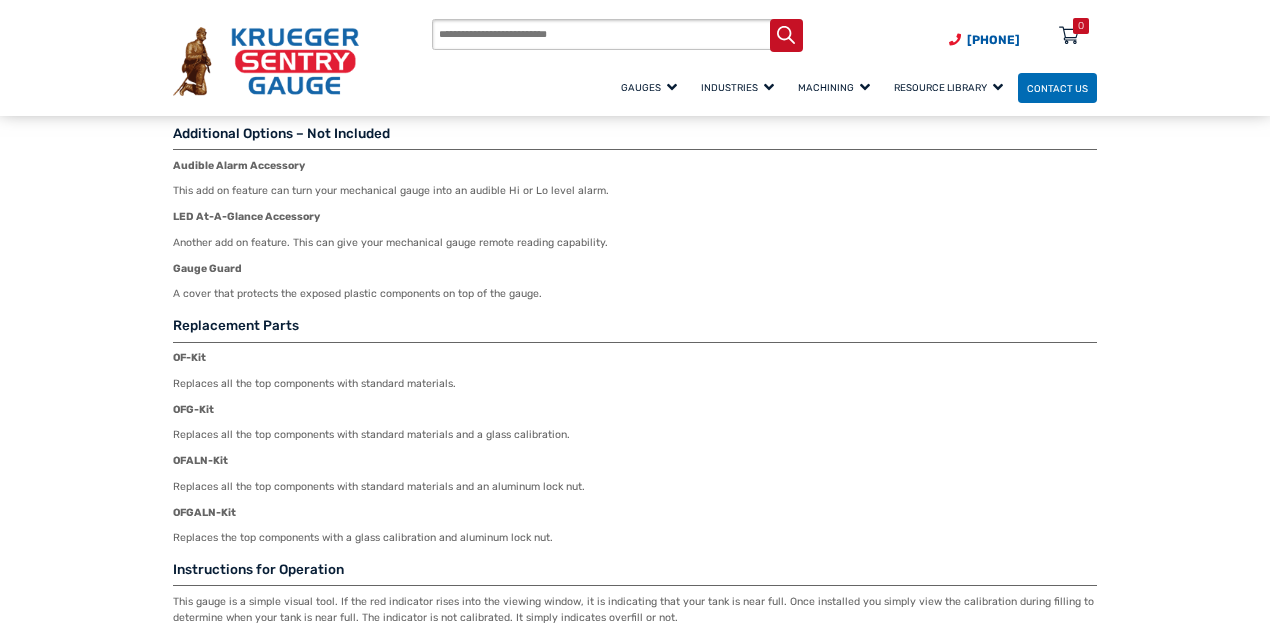 scroll, scrollTop: 2200, scrollLeft: 0, axis: vertical 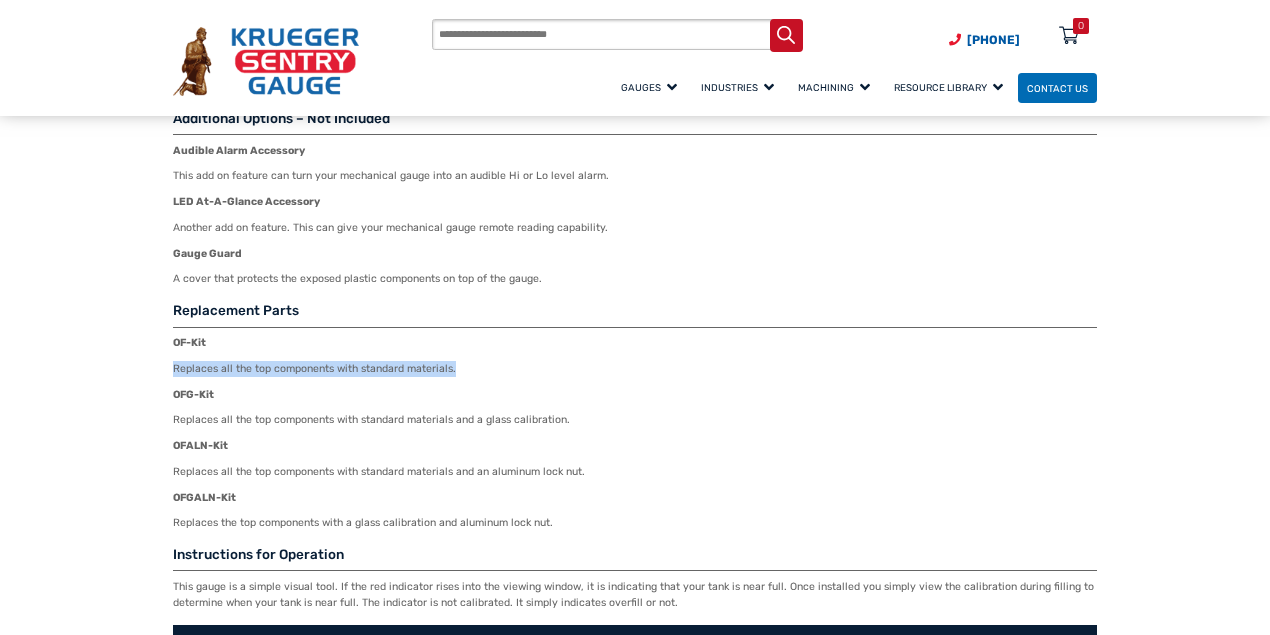 drag, startPoint x: 176, startPoint y: 355, endPoint x: 472, endPoint y: 352, distance: 296.0152 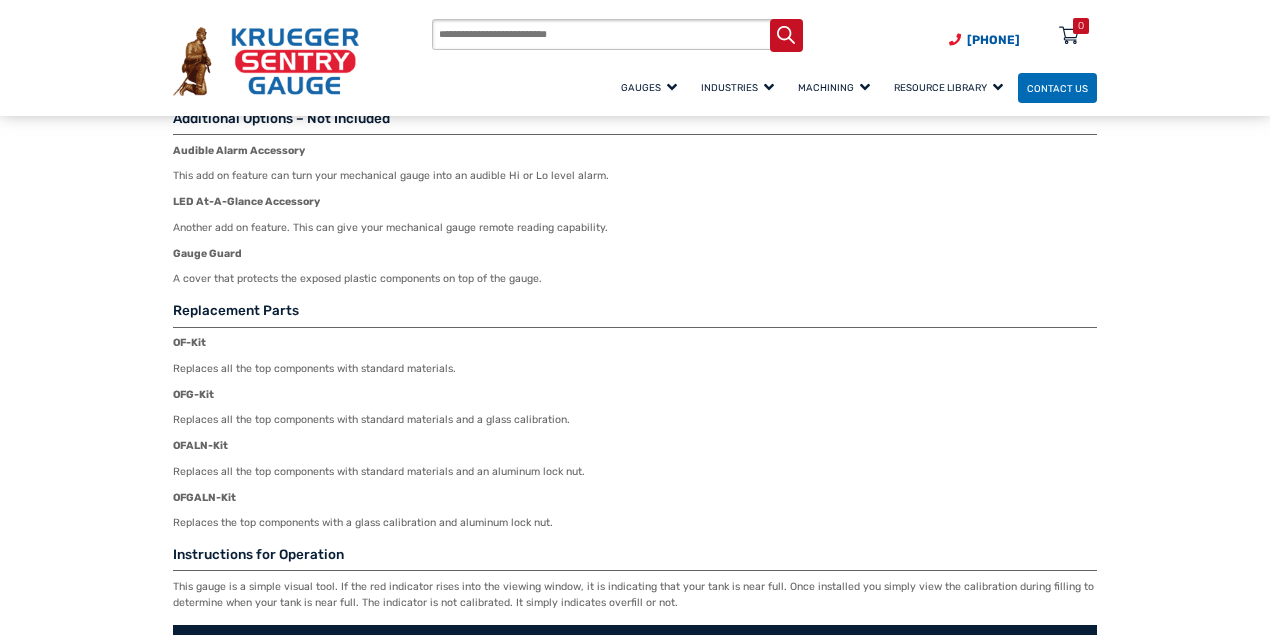 click on "OFG-Kit" at bounding box center [635, 395] 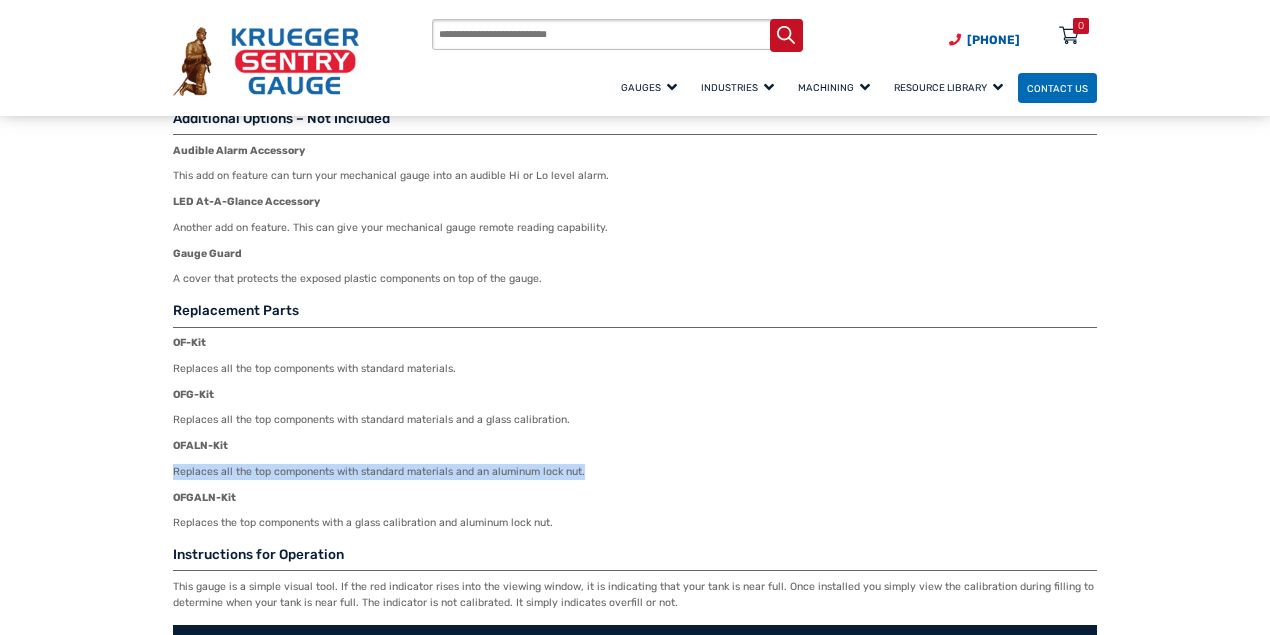 drag, startPoint x: 170, startPoint y: 454, endPoint x: 622, endPoint y: 444, distance: 452.1106 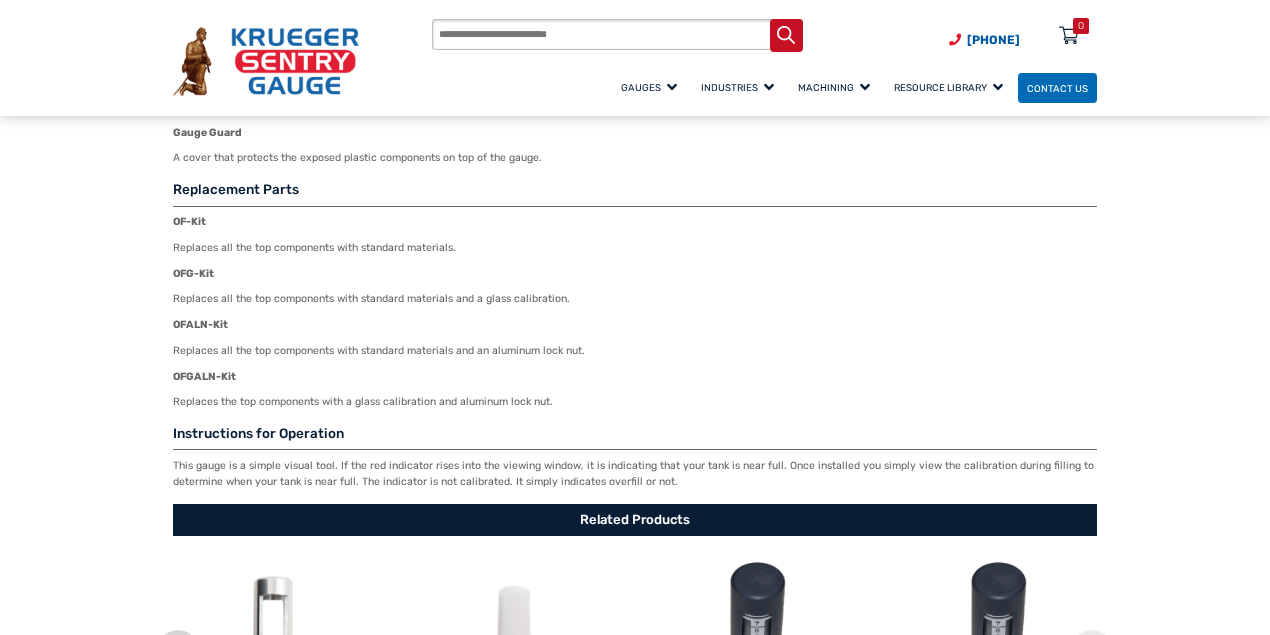 scroll, scrollTop: 2333, scrollLeft: 0, axis: vertical 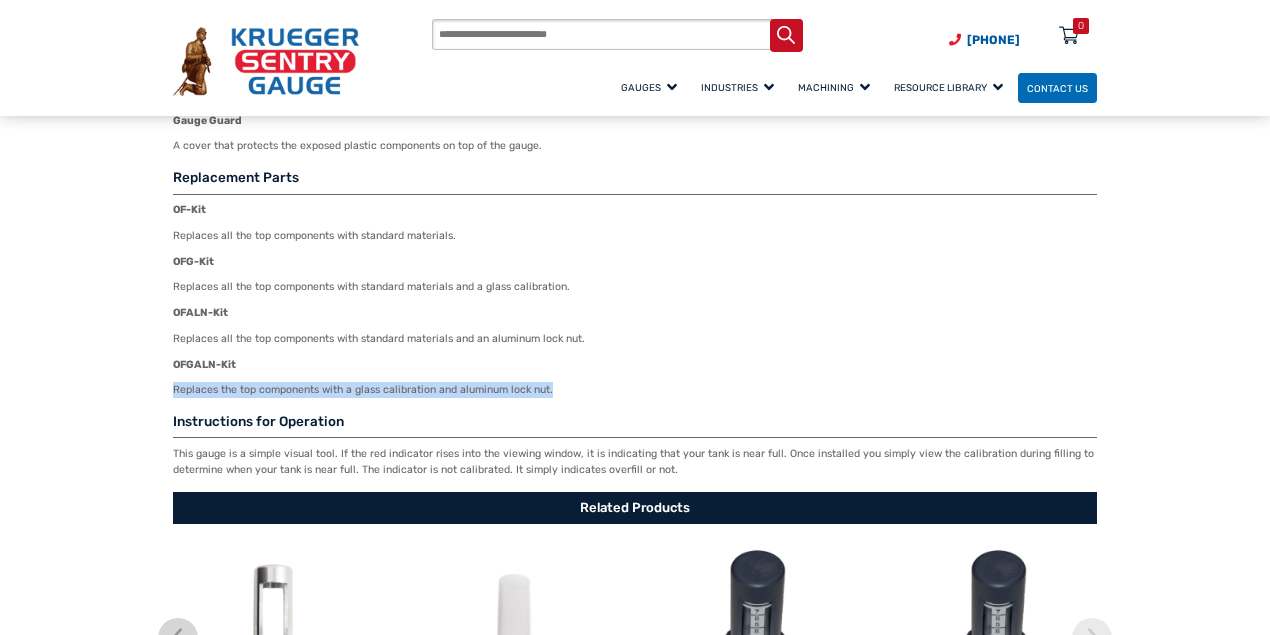 drag, startPoint x: 161, startPoint y: 379, endPoint x: 606, endPoint y: 376, distance: 445.0101 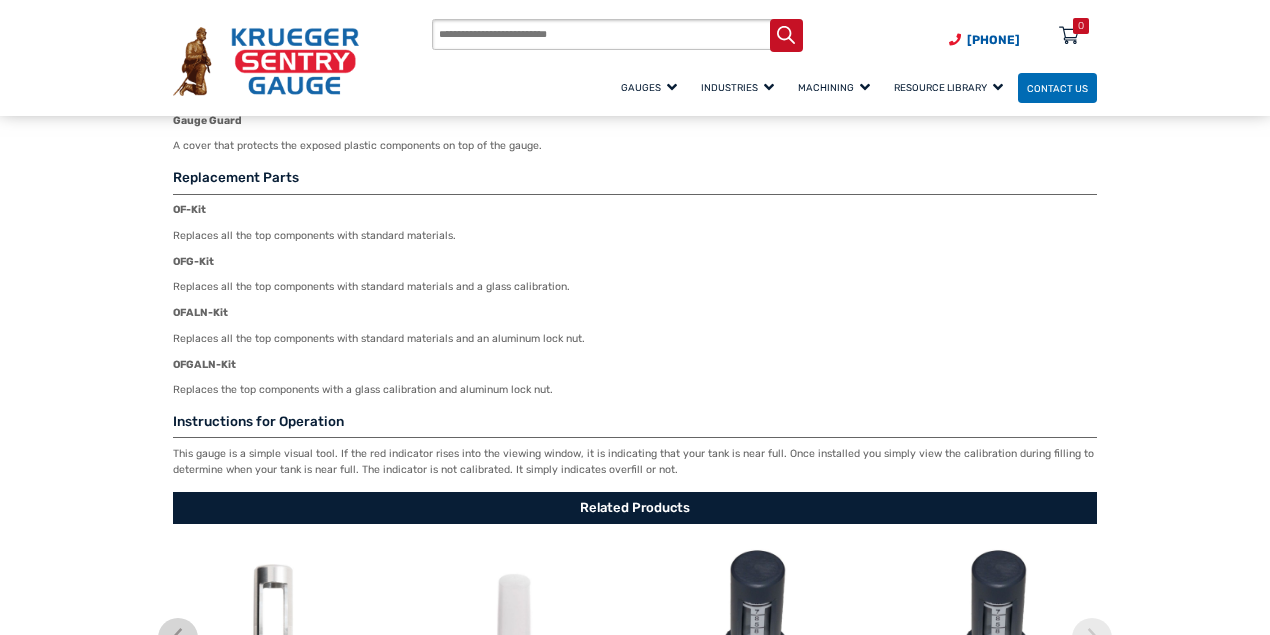 click on "Overfill Gauge Type OF Configurator Overview
What it is
Top mounted pop up gauge that can measure from 6 inches to 76 inches in Length. Bushing size can be 2”, 1.5” or .75”. Gauges are custom made in house to fit your application. Most Overfill Alert Gauges are between 6 inches and 12 inches. They are designed to pop up at a specific level (usually 90 percent) and warn you that the tank is almost full. Provides visual overfill warning.
Additional Options – Not Included
Audible Alarm Accessory
This add on feature can turn your mechanical gauge into an audible Hi or Lo level alarm.
LED At-A-Glance Accessory
Another add on feature. This can give your mechanical gauge remote reading capability.
Gauge Guard
A cover that protects the exposed plastic components on top of the gauge.
Replacement Parts
OF-Kit
Replaces all the top components with standard materials.
OFG-Kit
Replaces all the top components with standard materials and a glass calibration.
OFALN-Kit" at bounding box center (635, 168) 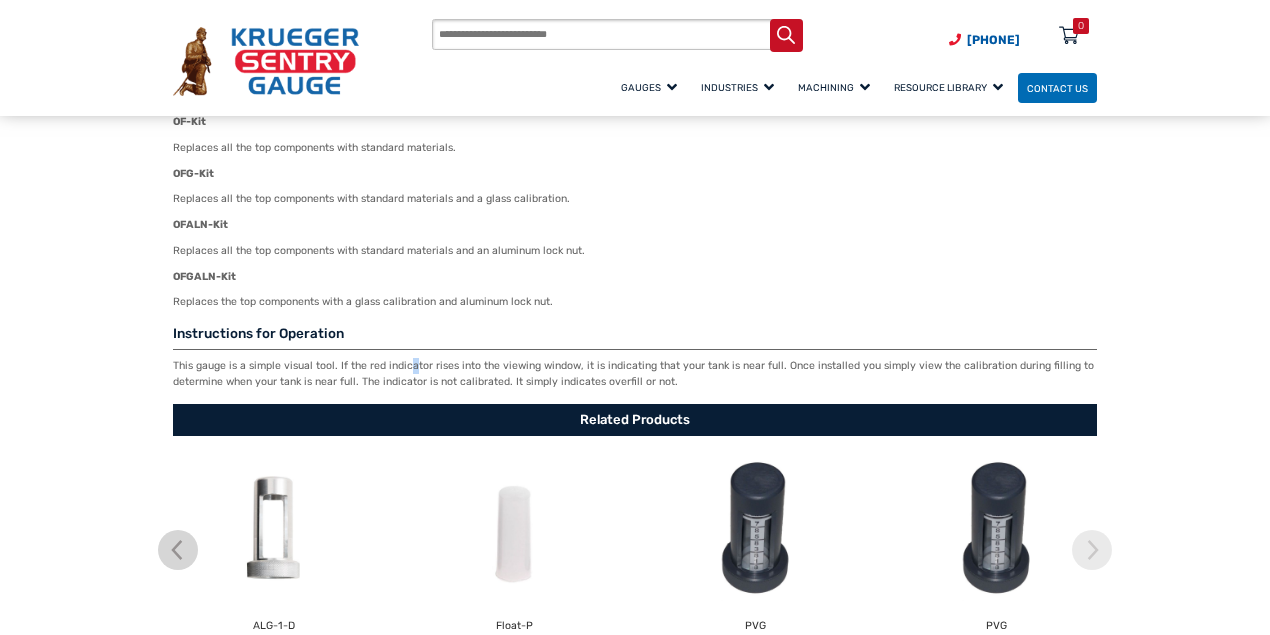 scroll, scrollTop: 2533, scrollLeft: 0, axis: vertical 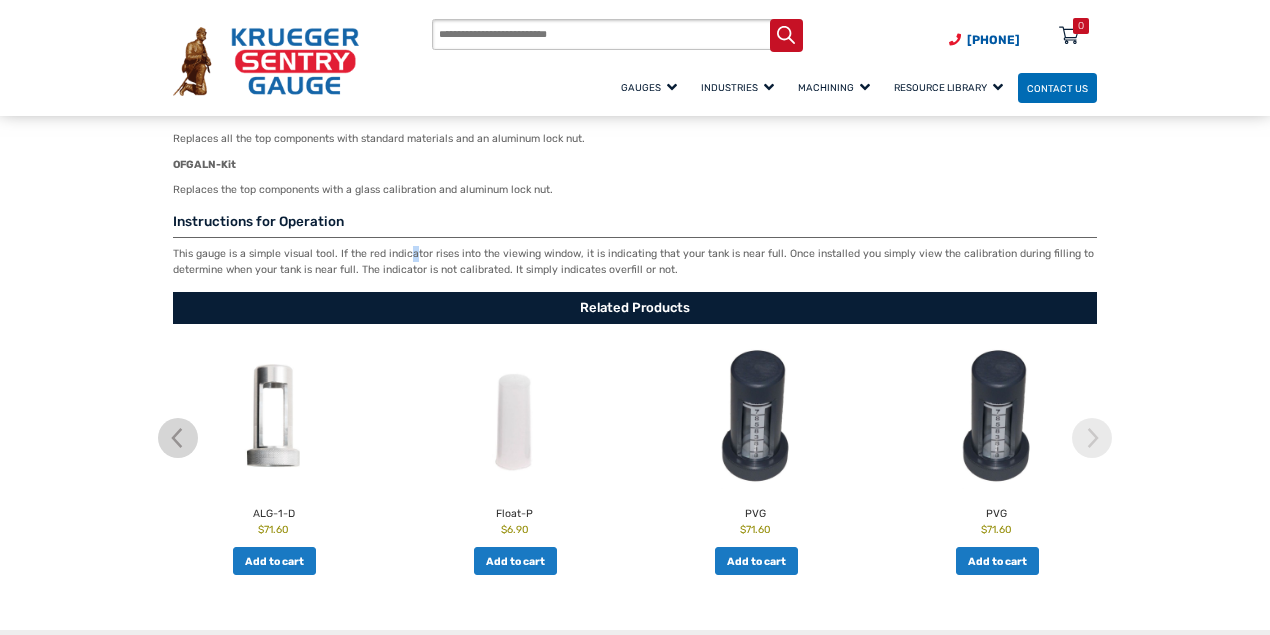 click on "TYPE D At A Glance
$ 0.00
Standard Tank Level Gauge
D-S1 Tank Level Gauge
D-S2 Tank Level Gauge
PD – Liquid Level Gauge
Select options
Float-N
$ 6.90
Nitrophyl float
Replacement for the Type D Gauge
Add to cart
ALN
$ 18.10
Aluminum Locking Nut
Replaces the Red Lock Nut
Add to cart
Float-P
$ 6.90
HDPE float
Replacement for the Type D Gauge
Add to cart
Float-N
$ 6.90
Nitrophyl Float
Replacement for liquid level gauges
Add to cart
Barrel Gauge
$ 0.00
Standard Barrel Gauge
B-S1 Barrel Gauge
B-S2 Barrel gauge
B-S3 Barrel Gauge
PB Barrel Gauge
Select options
ALG-1-D
$ 71.60
Aluminum Gauge Guard Accessory
Add to cart
Float-P
$ 6.90
HDPE float
Replacement for liquid level gauges
Add to cart
PVG
$ 71.60
PVC Gauge Guard Accessory
Add to cart
PVG
$ 71.60
PVC Gauge Guard Accessory" at bounding box center (-83, 460) 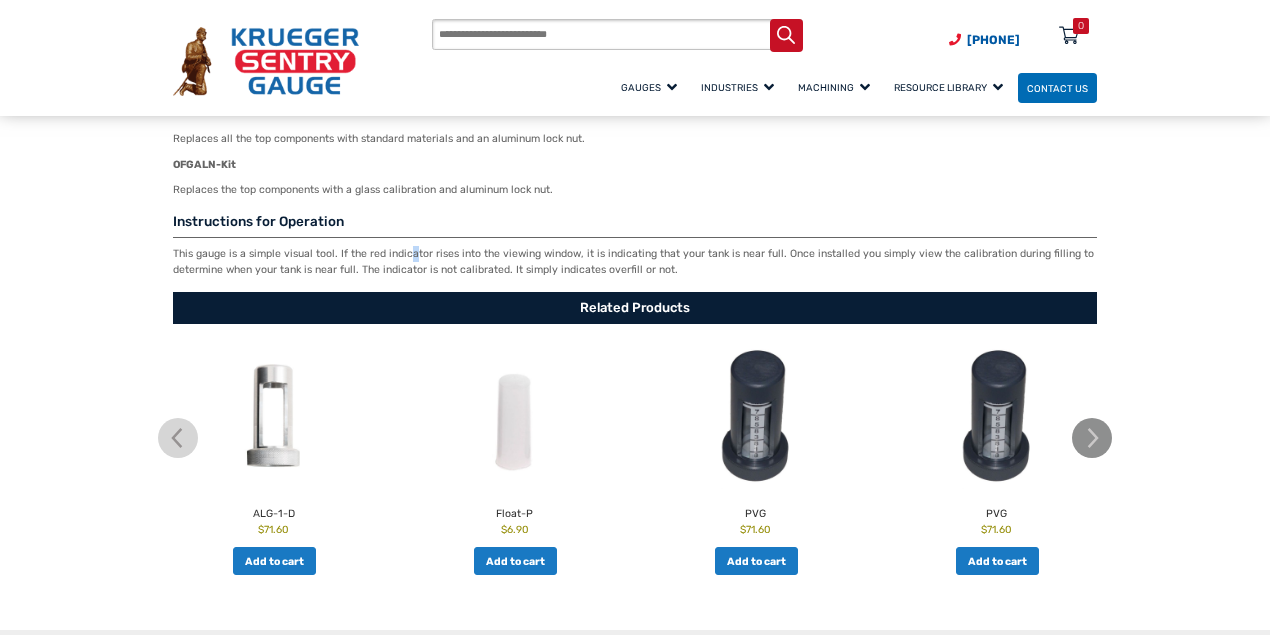 click at bounding box center [1092, 438] 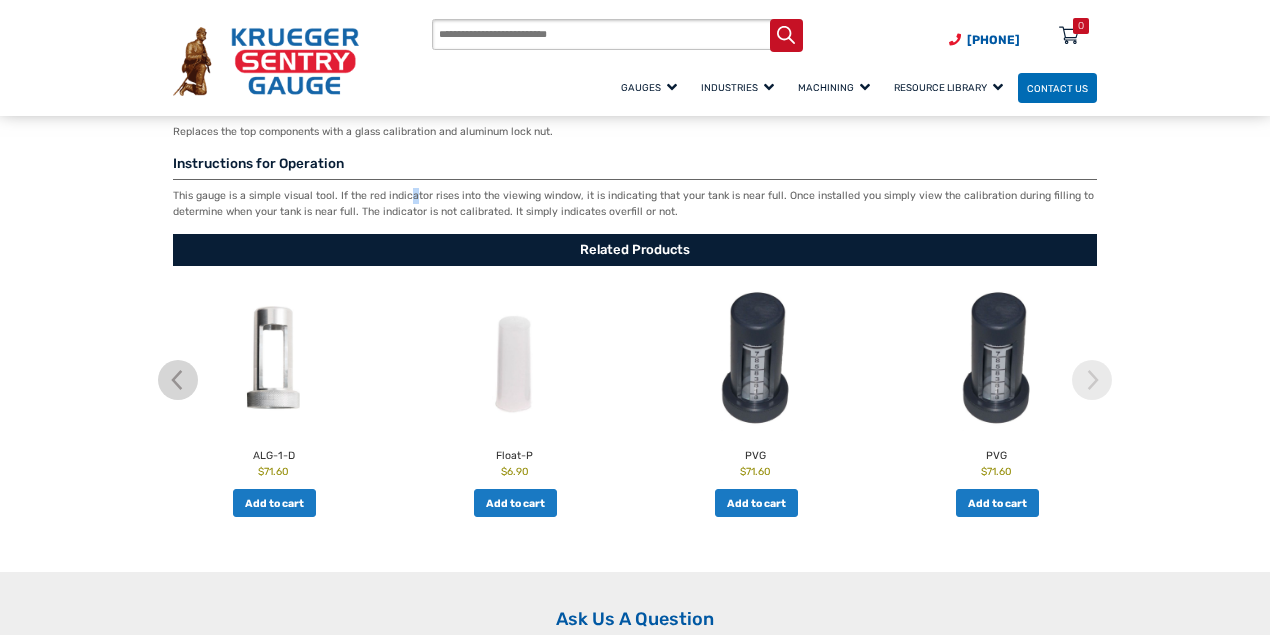 scroll, scrollTop: 2600, scrollLeft: 0, axis: vertical 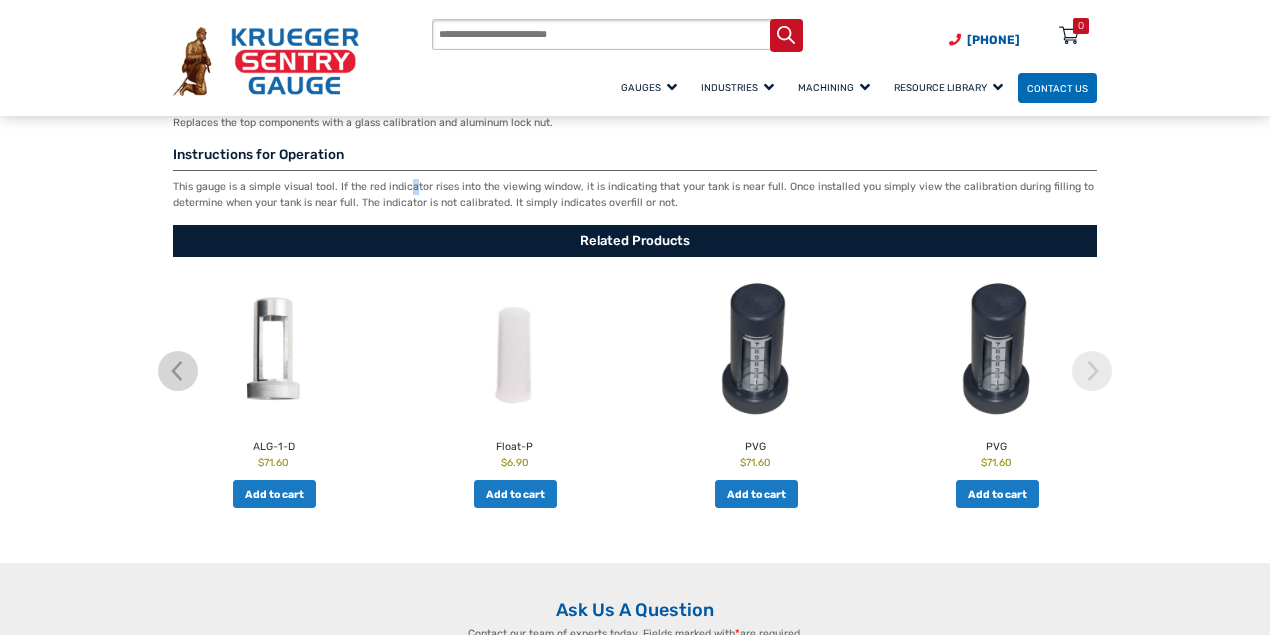 click at bounding box center (514, 350) 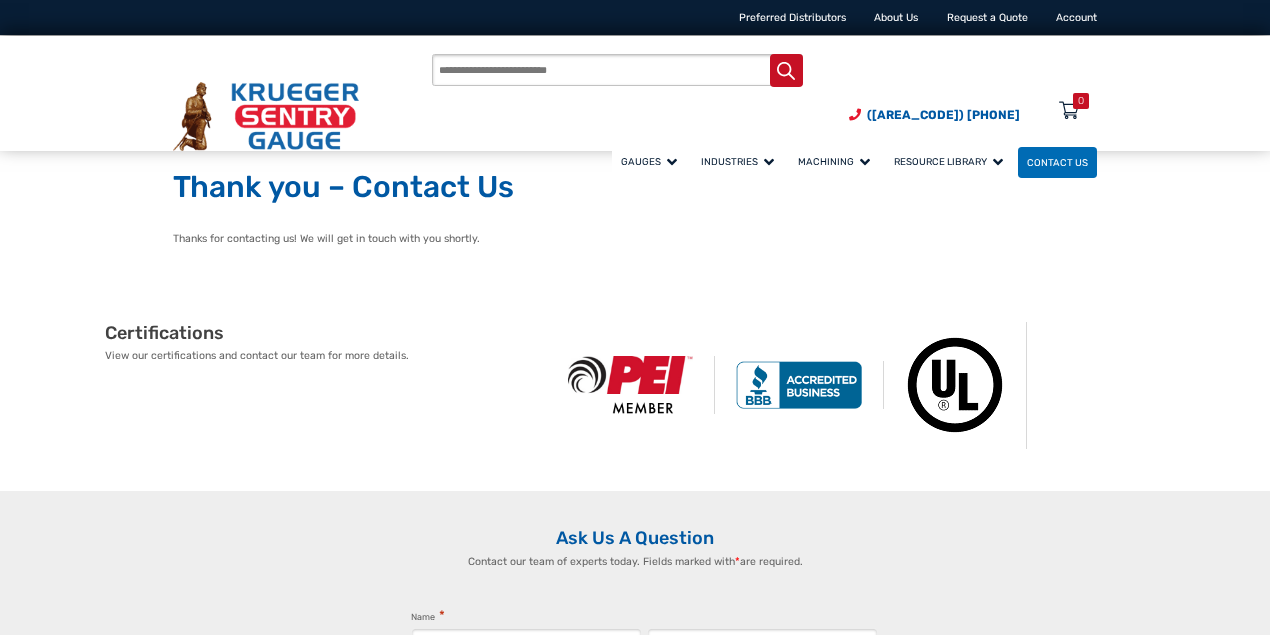 scroll, scrollTop: 0, scrollLeft: 0, axis: both 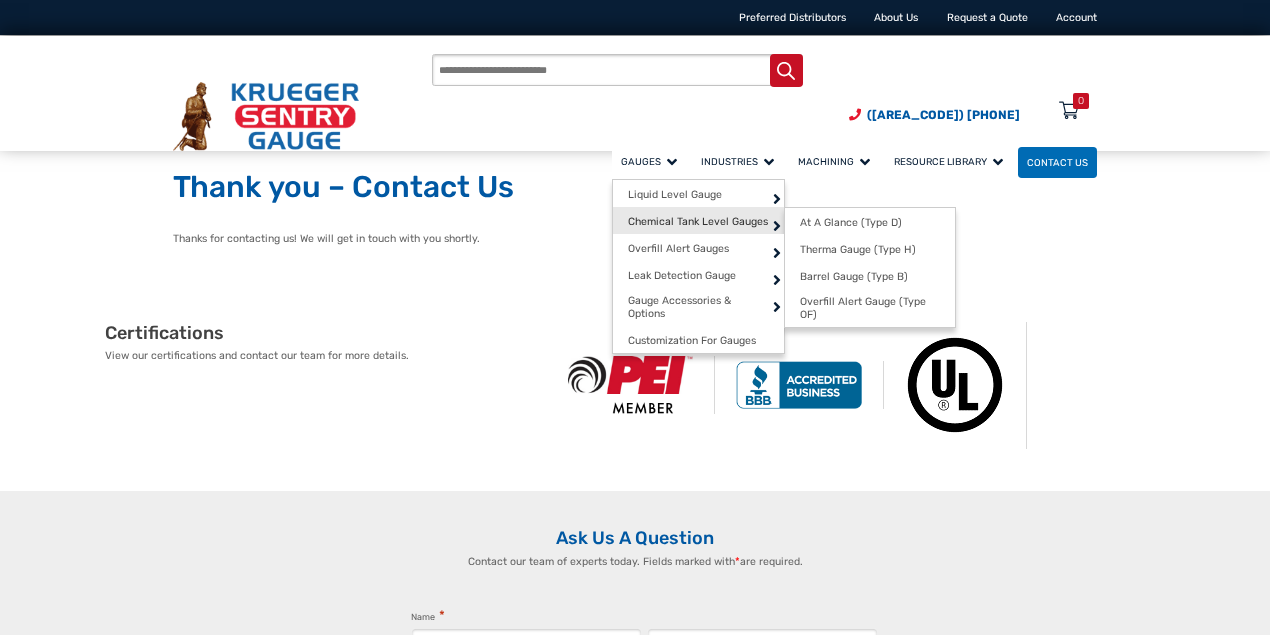 click on "Chemical Tank Level Gauges" at bounding box center (698, 221) 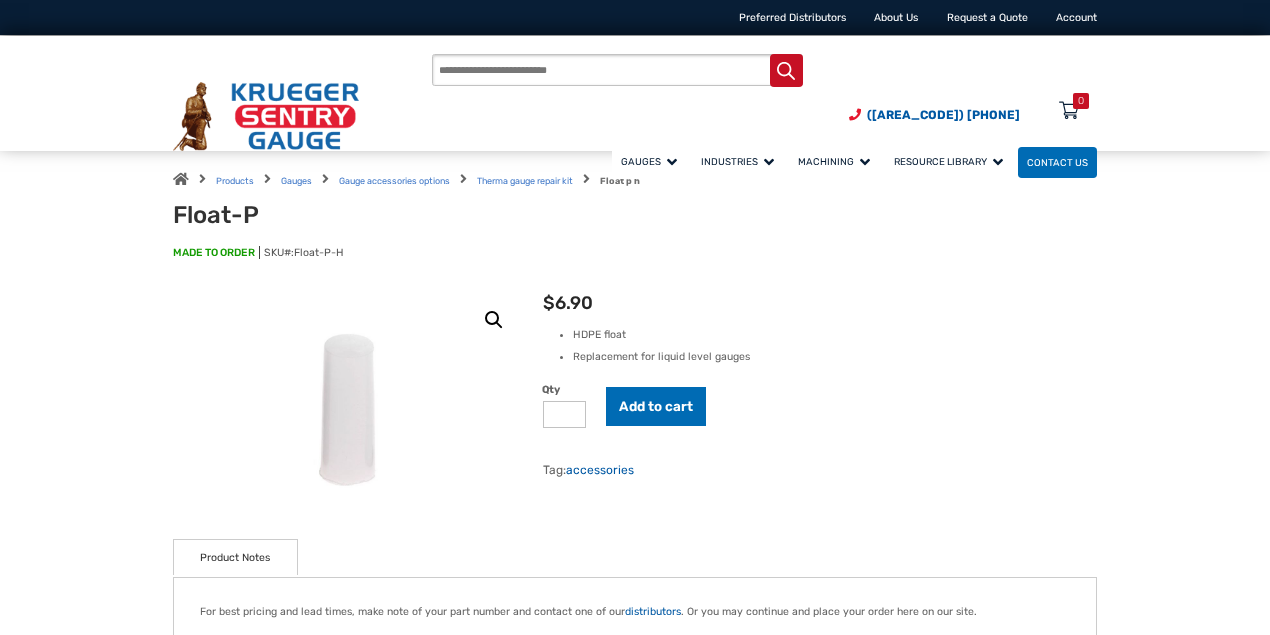 scroll, scrollTop: 0, scrollLeft: 0, axis: both 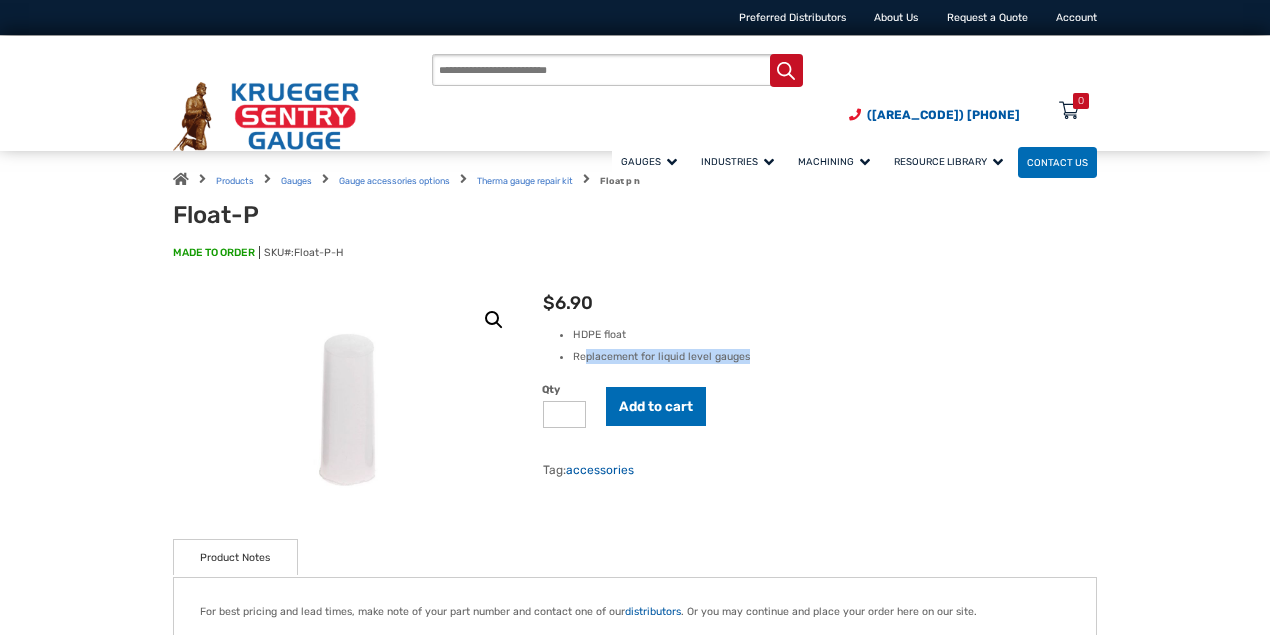 drag, startPoint x: 588, startPoint y: 354, endPoint x: 785, endPoint y: 356, distance: 197.01015 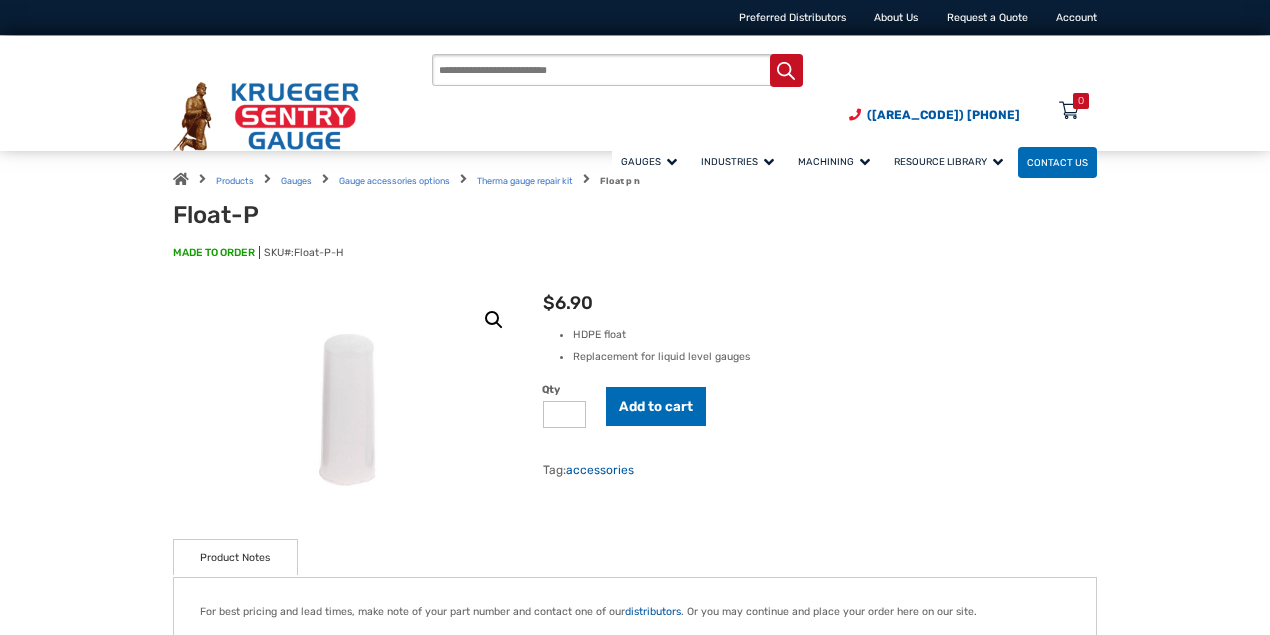 click on "Float-P $ 6.90
HDPE float
Replacement for liquid level gauges
Qty
*
Add to cart
SKU:  Float-P-H
Categories:  Gauges ,  Miscellaneous Repair Parts ,  Tank Gauge Accessories & Repair Parts ,  Therma Gauge (Type H) Repair Kit
Tag:  accessories" at bounding box center [820, 385] 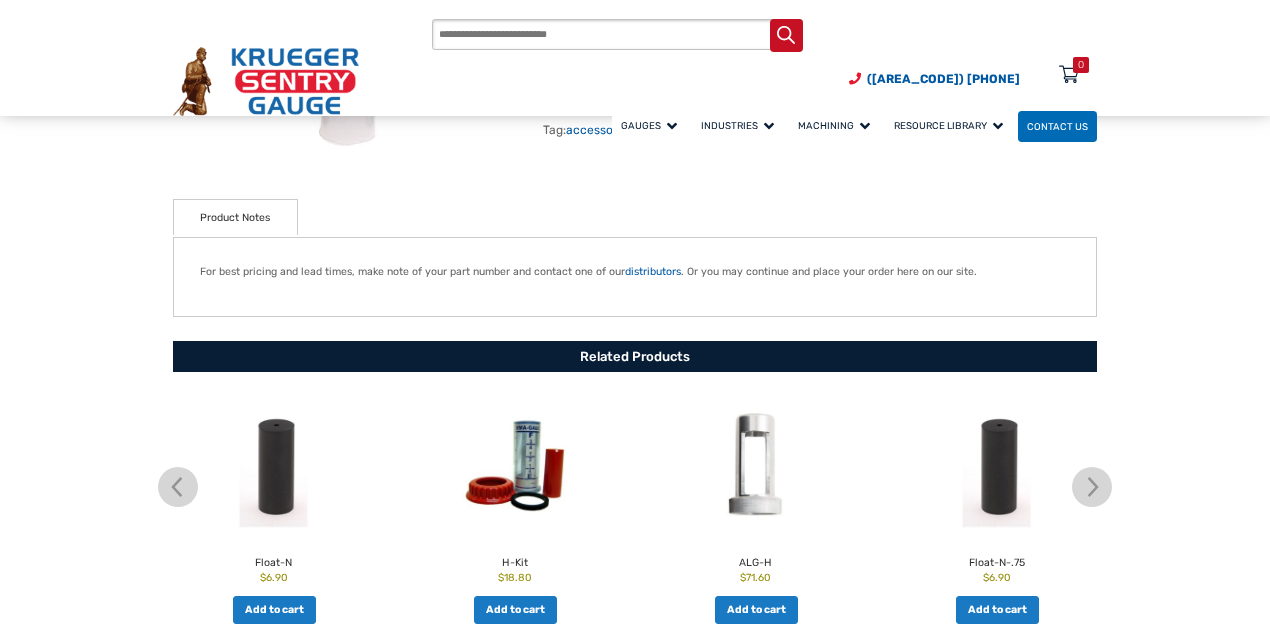 scroll, scrollTop: 466, scrollLeft: 0, axis: vertical 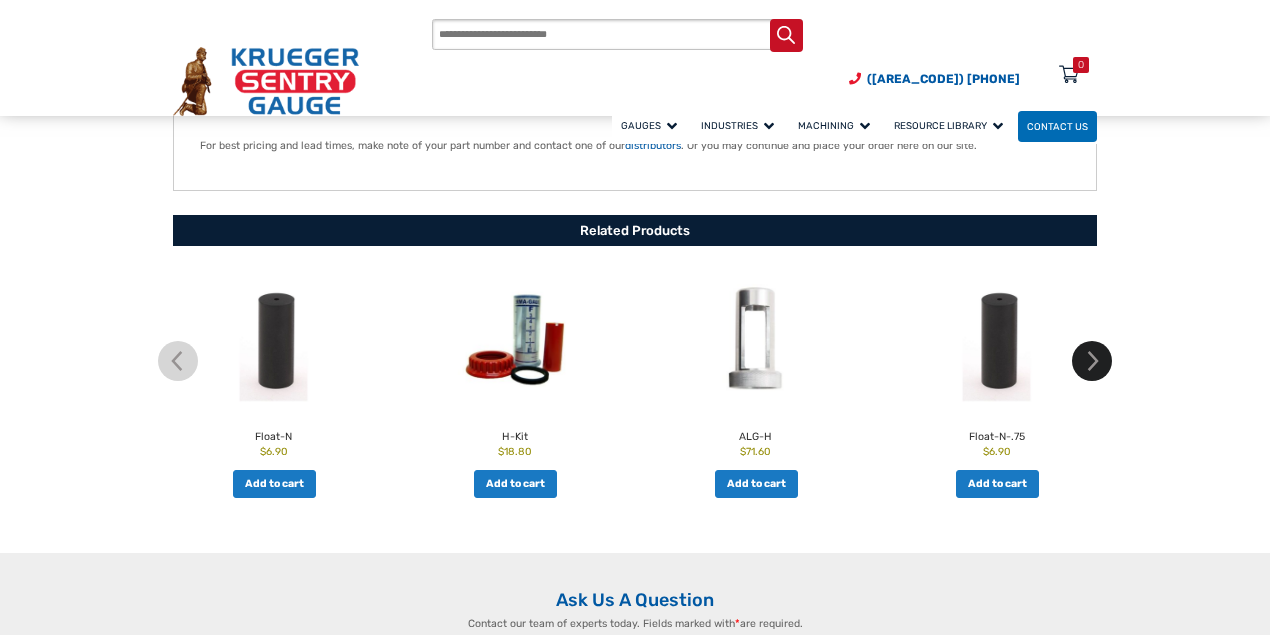 click at bounding box center [1092, 361] 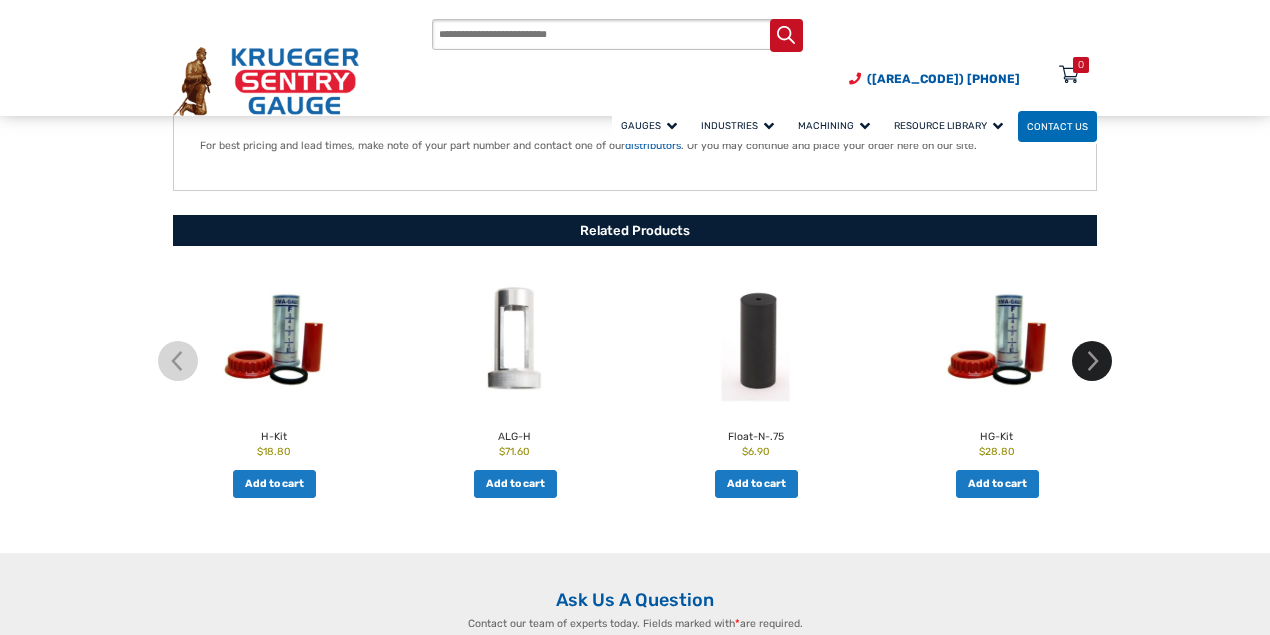 click at bounding box center (1092, 361) 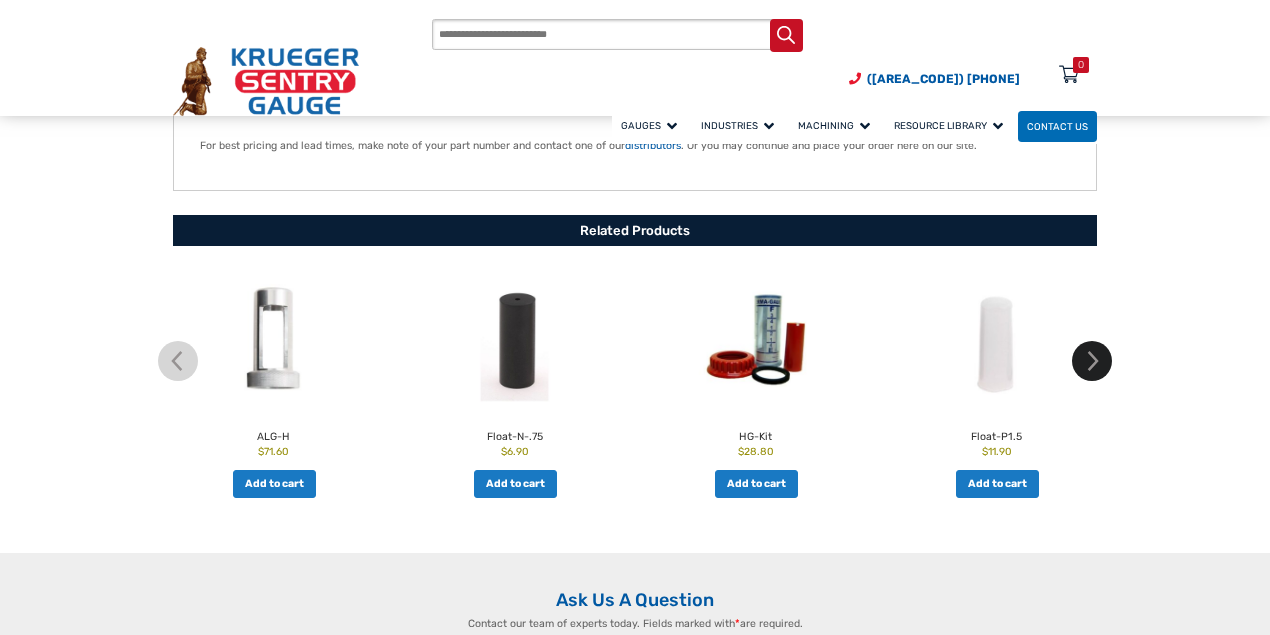 click at bounding box center (1092, 361) 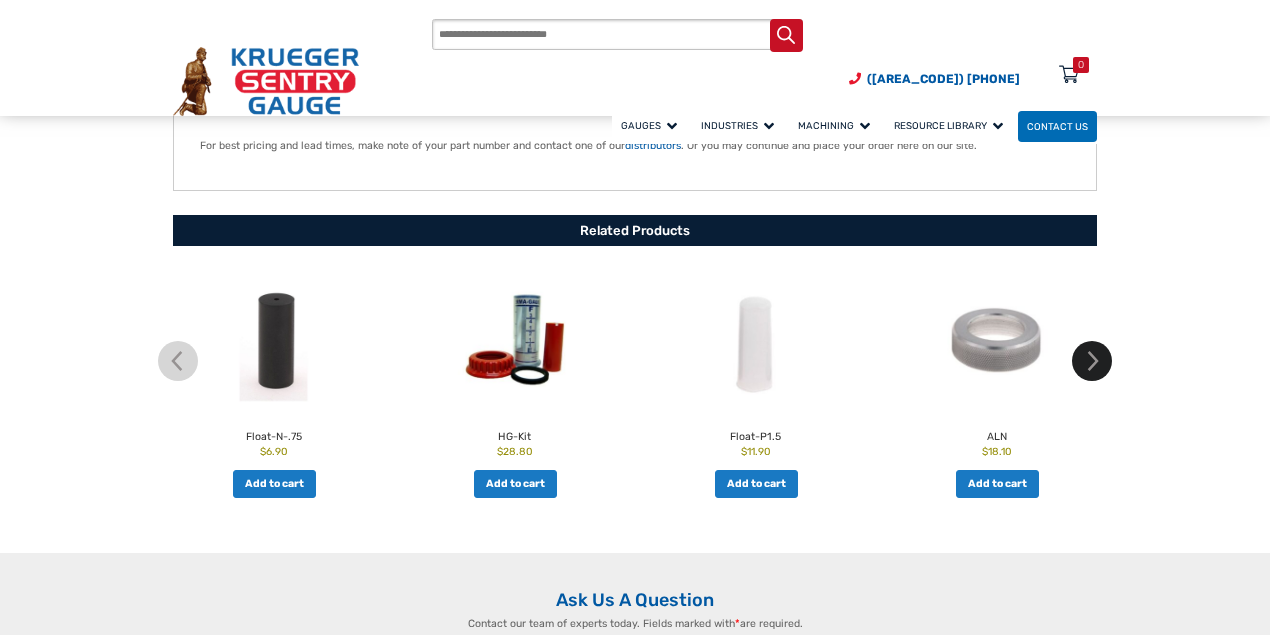 click at bounding box center (1092, 361) 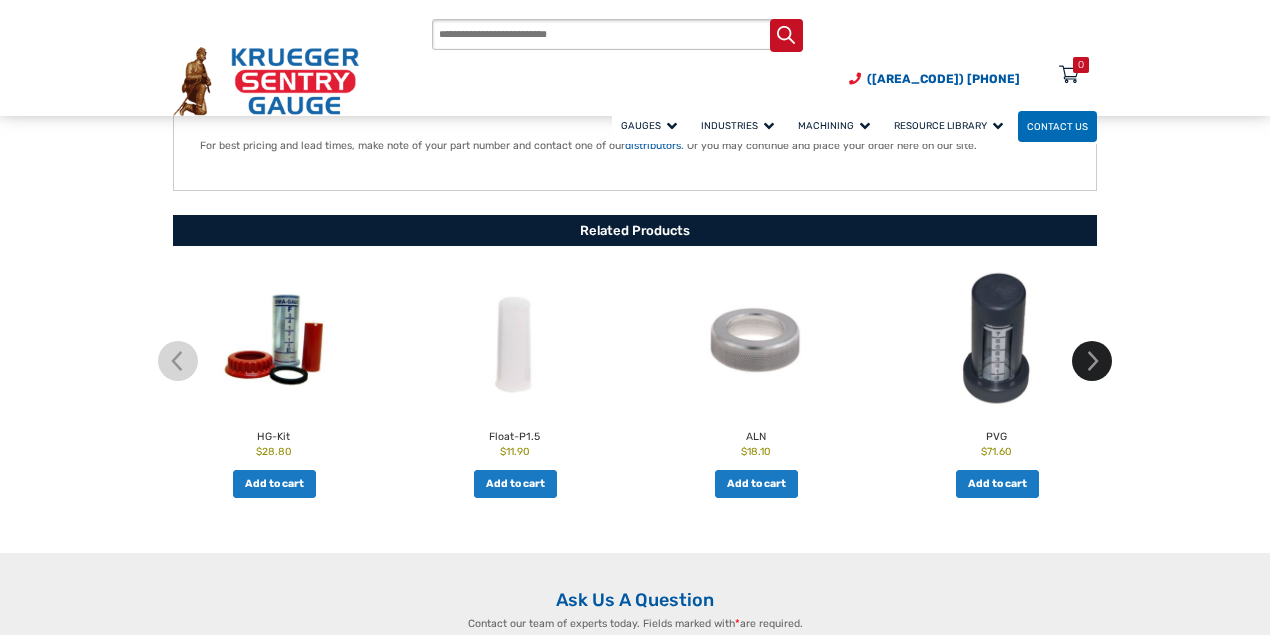 click at bounding box center [1092, 361] 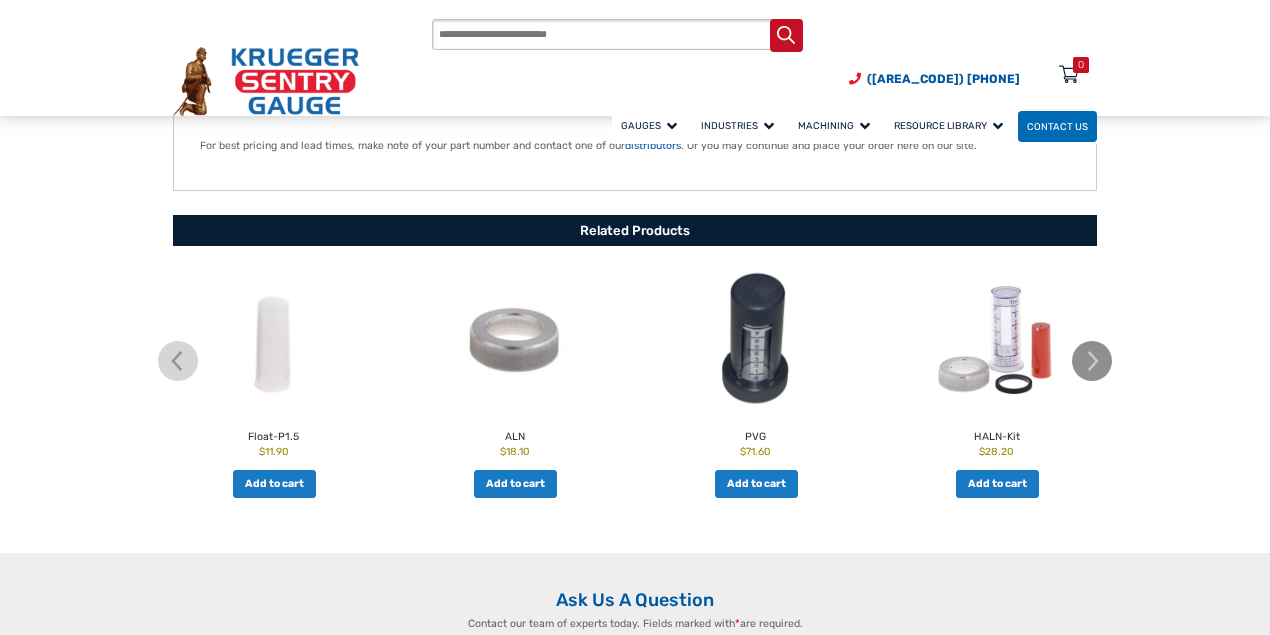 click at bounding box center [1092, 361] 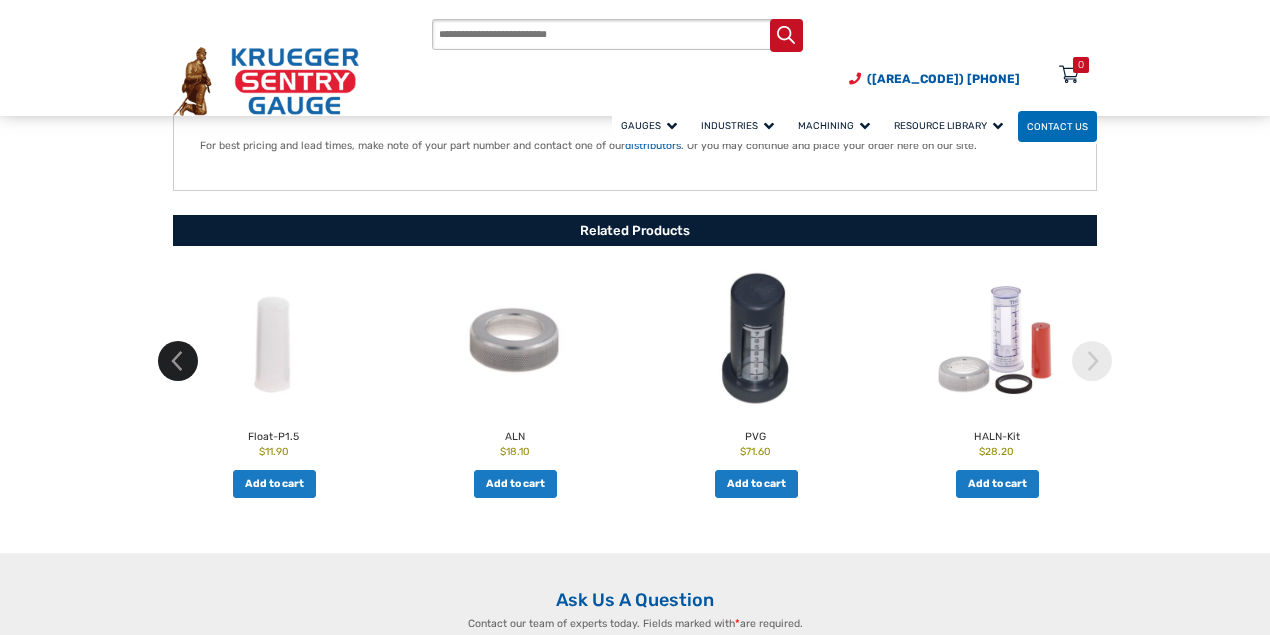 click at bounding box center [178, 361] 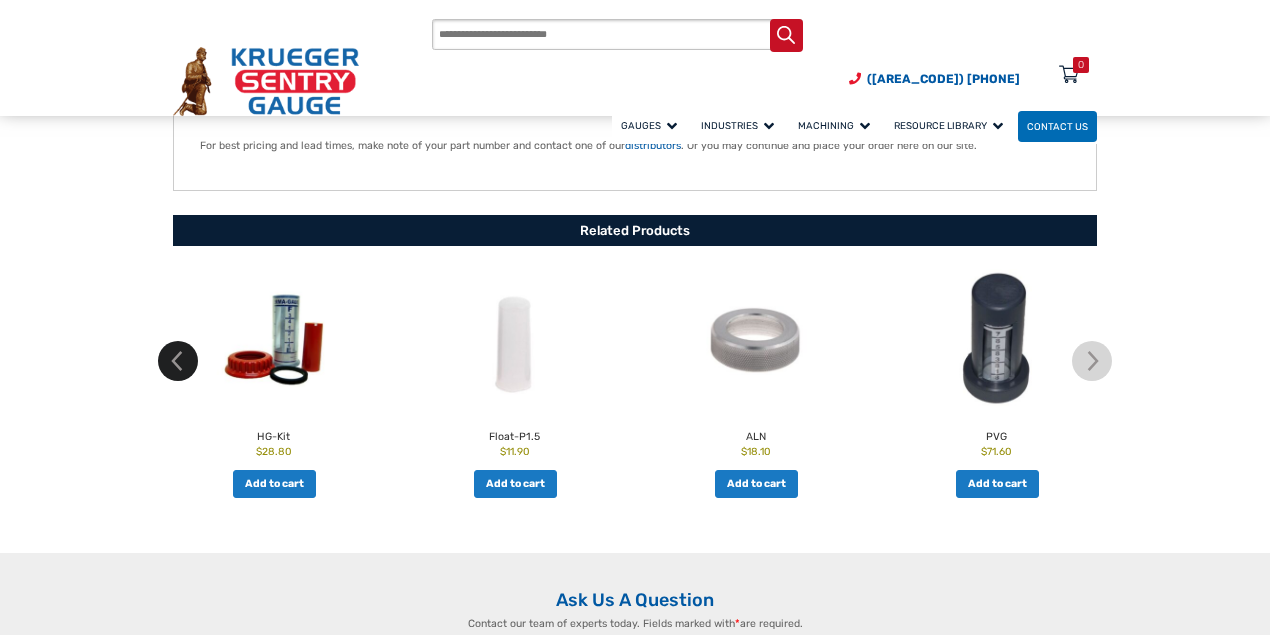 click at bounding box center [178, 361] 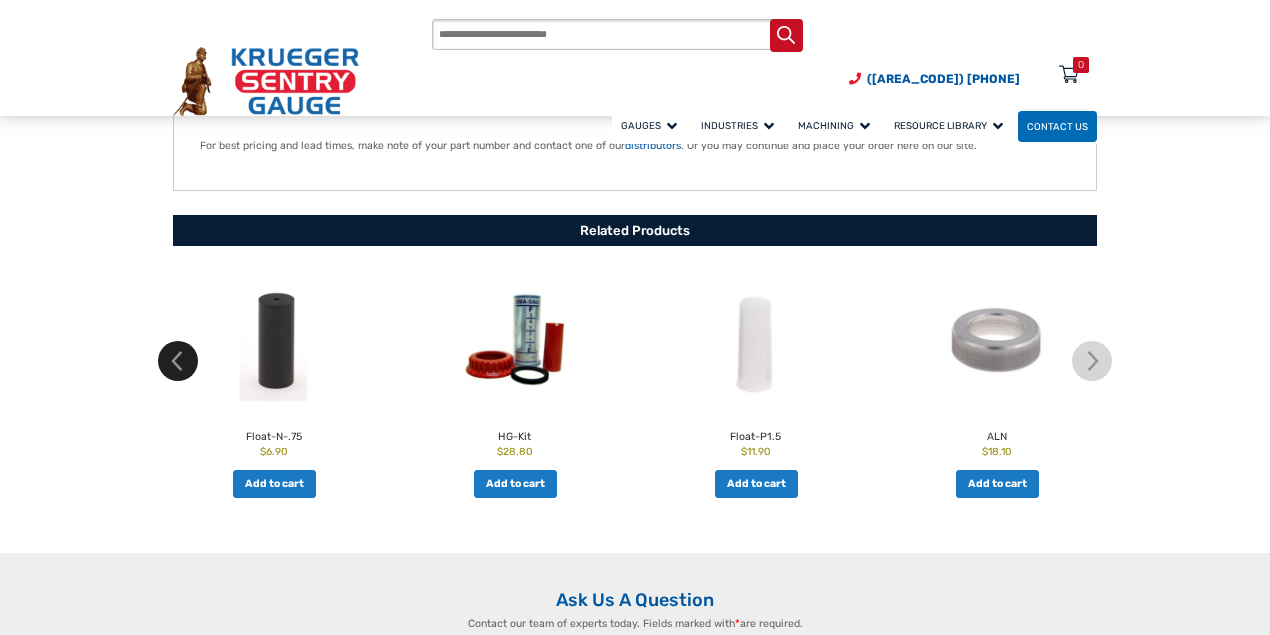 click at bounding box center (178, 361) 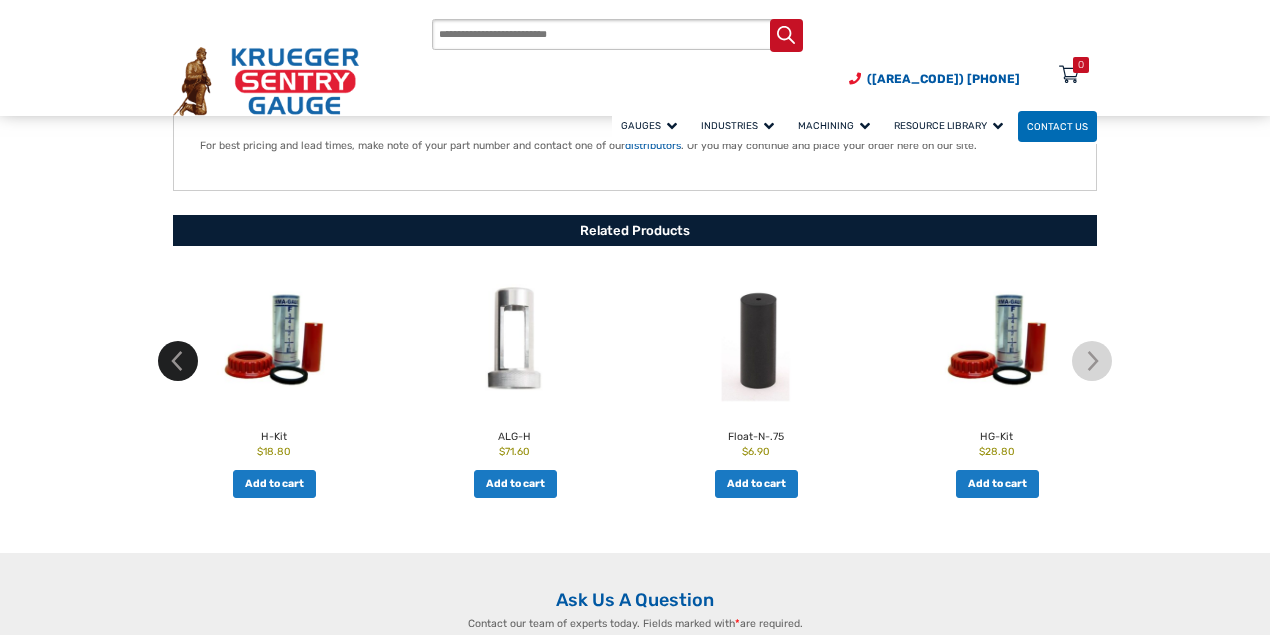 click at bounding box center (178, 361) 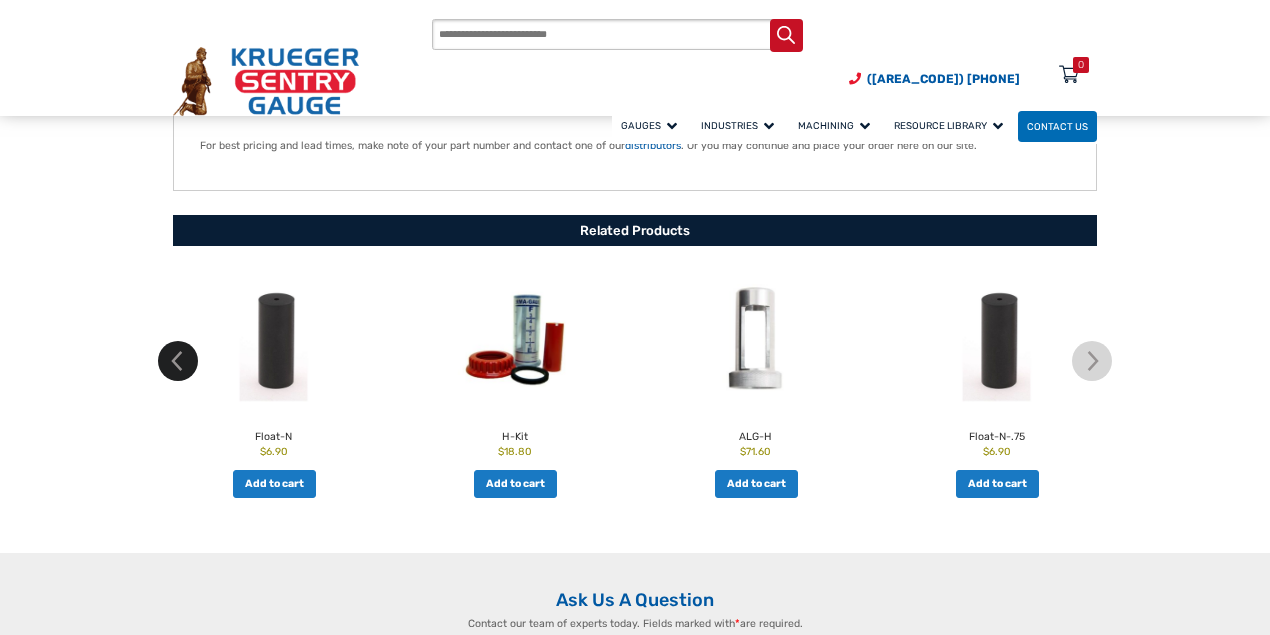 click at bounding box center [178, 361] 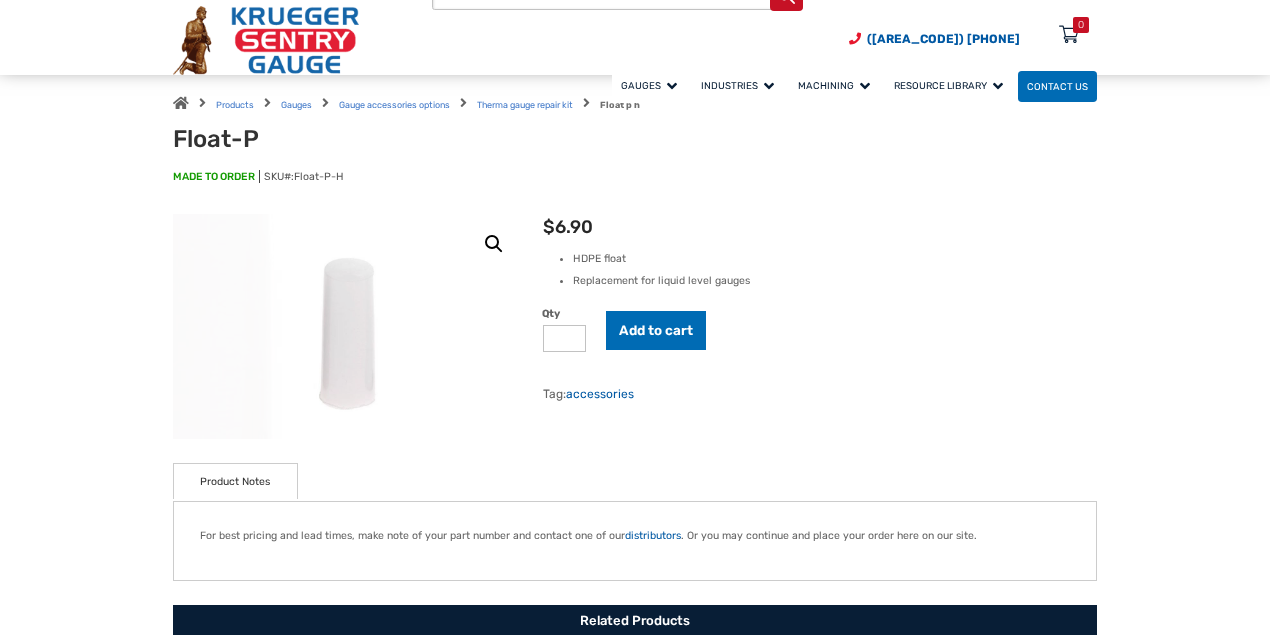 scroll, scrollTop: 0, scrollLeft: 0, axis: both 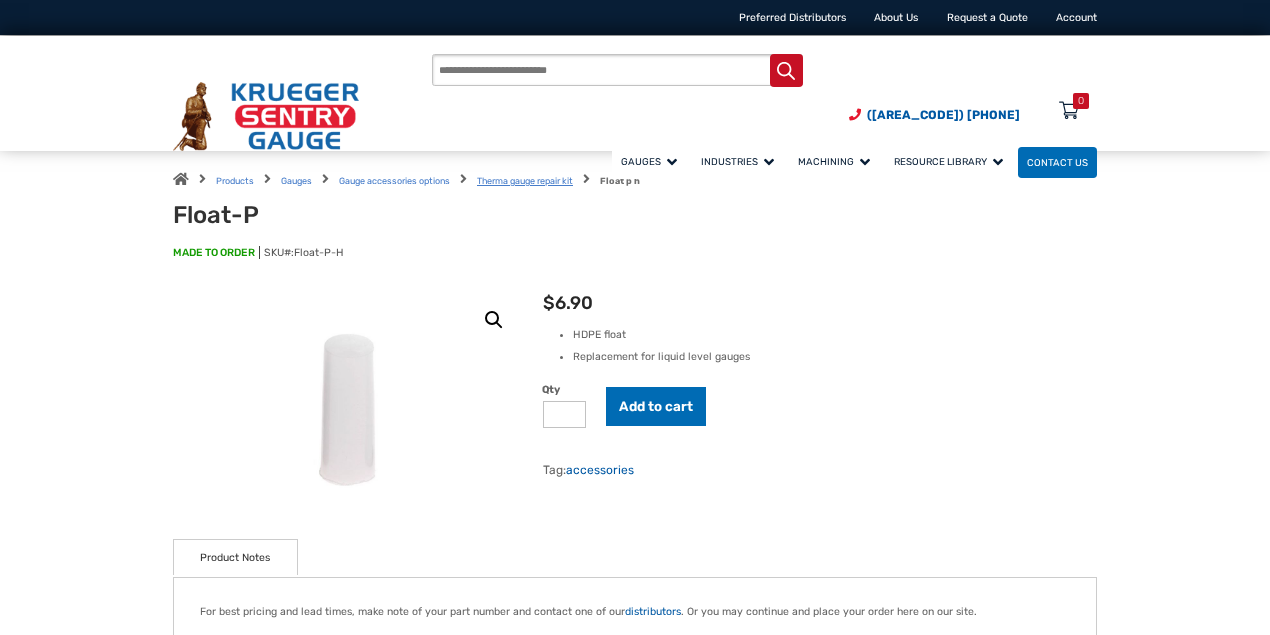 click on "Therma gauge repair kit" at bounding box center [525, 181] 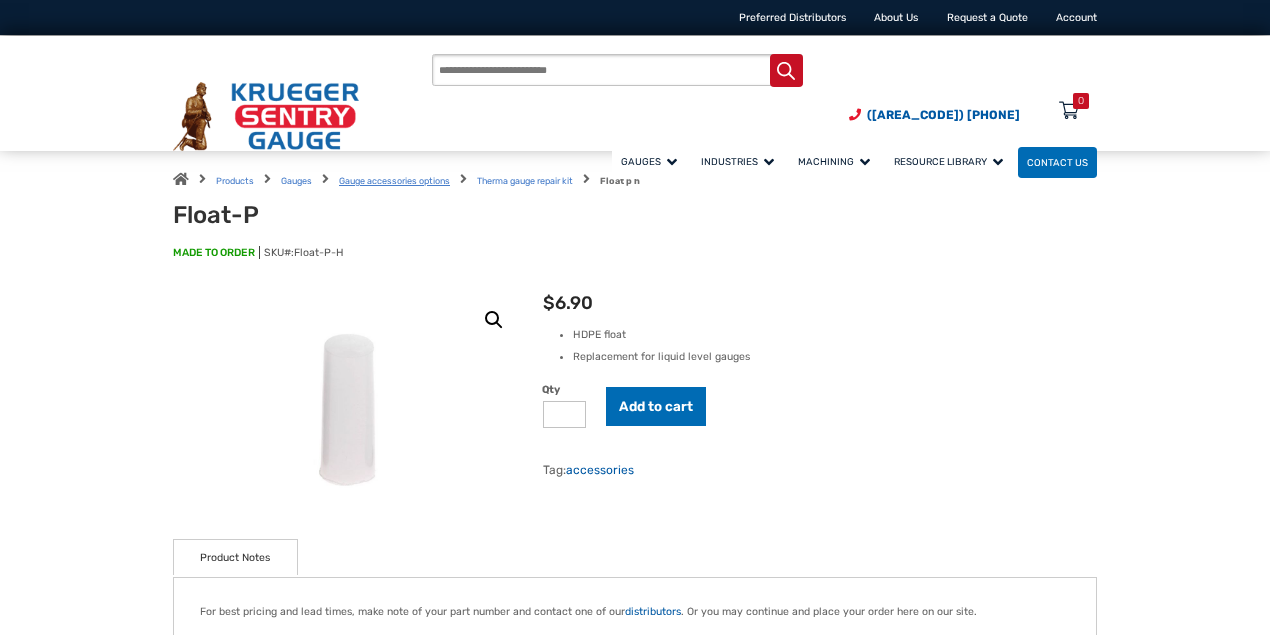 click on "Gauge accessories options" at bounding box center [394, 181] 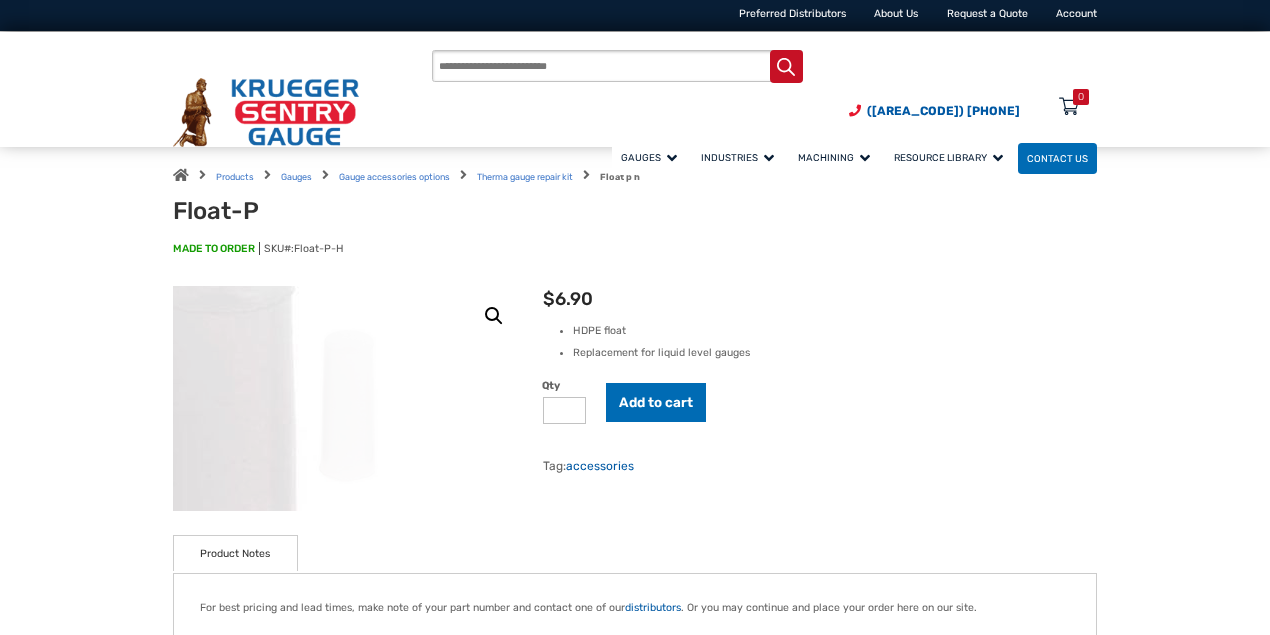 scroll, scrollTop: 0, scrollLeft: 0, axis: both 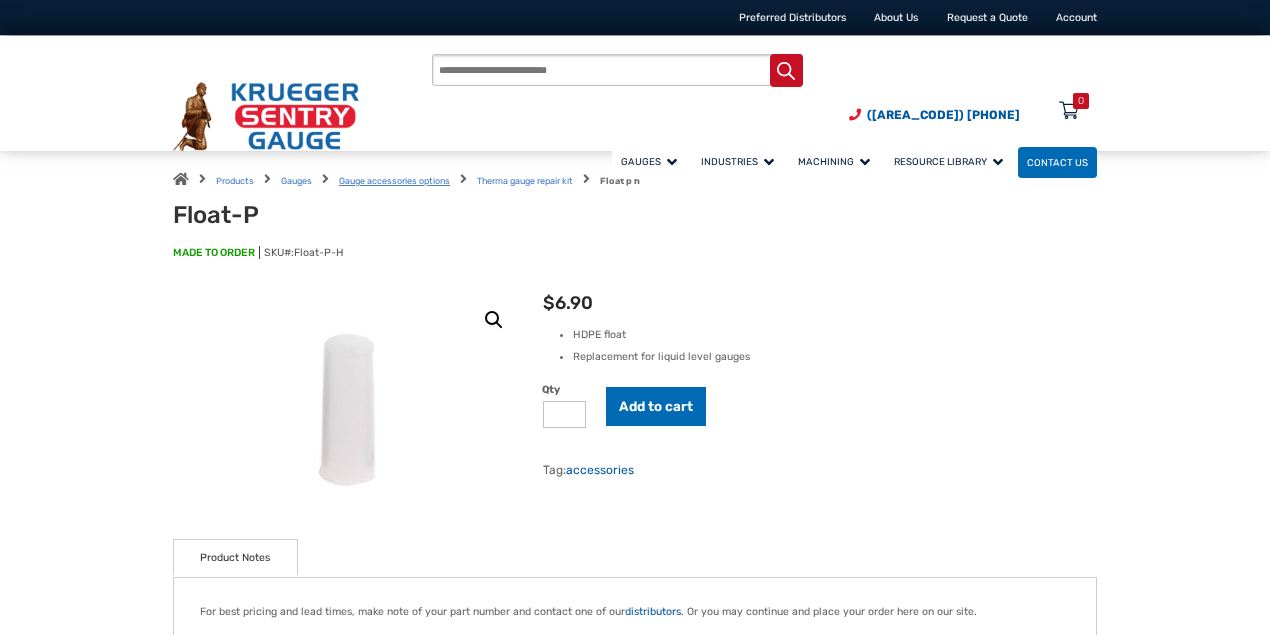 click on "Gauge accessories options" at bounding box center [394, 181] 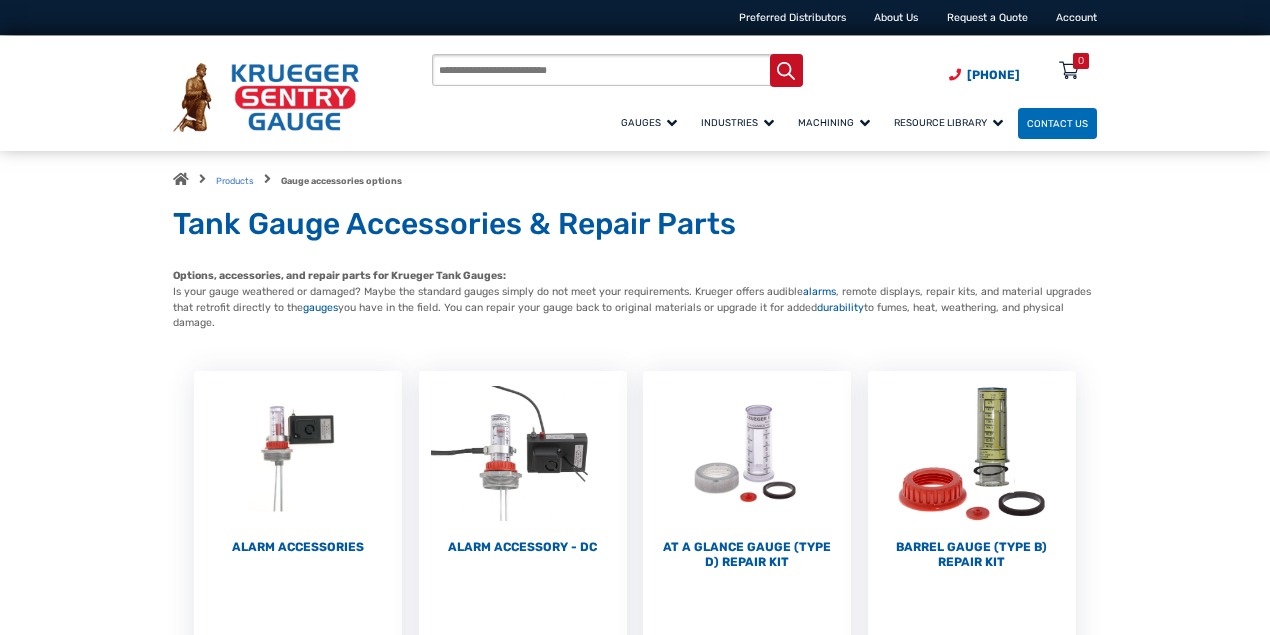 scroll, scrollTop: 0, scrollLeft: 0, axis: both 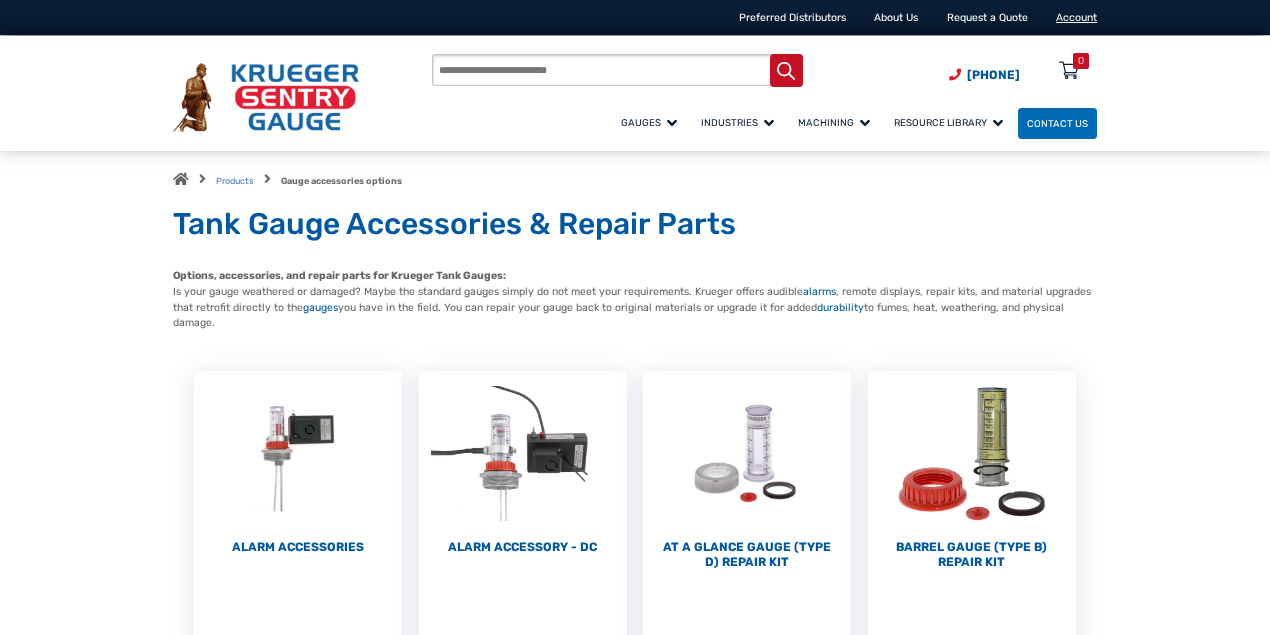 click on "Account" at bounding box center (1076, 17) 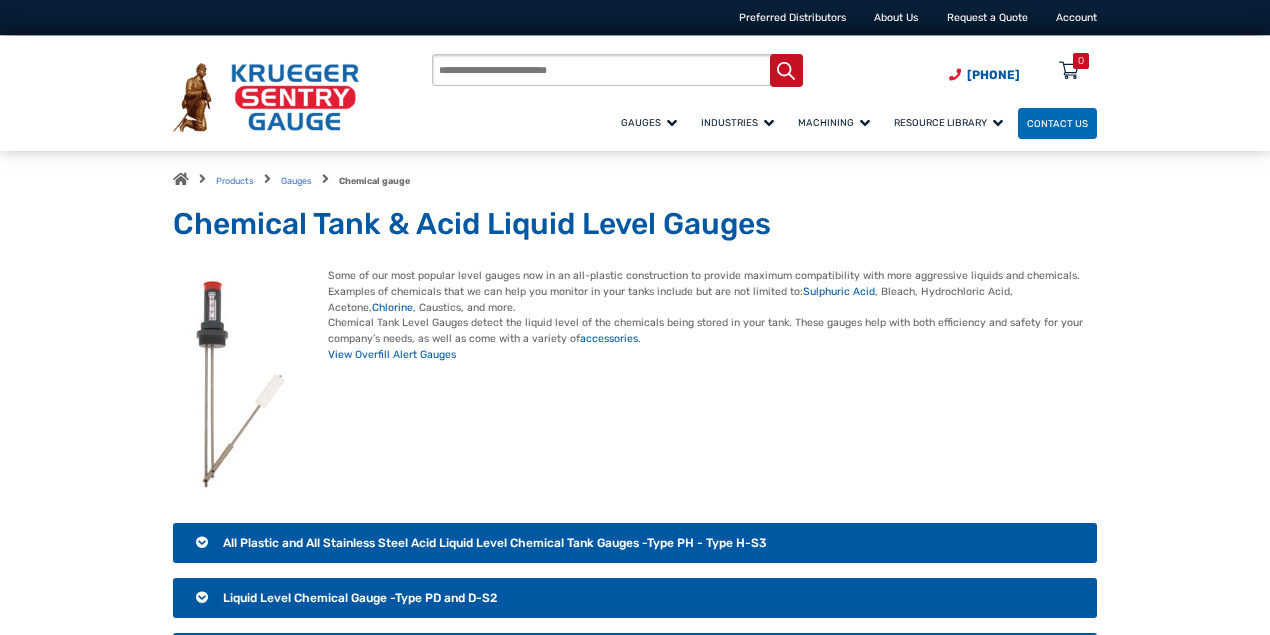 scroll, scrollTop: 0, scrollLeft: 0, axis: both 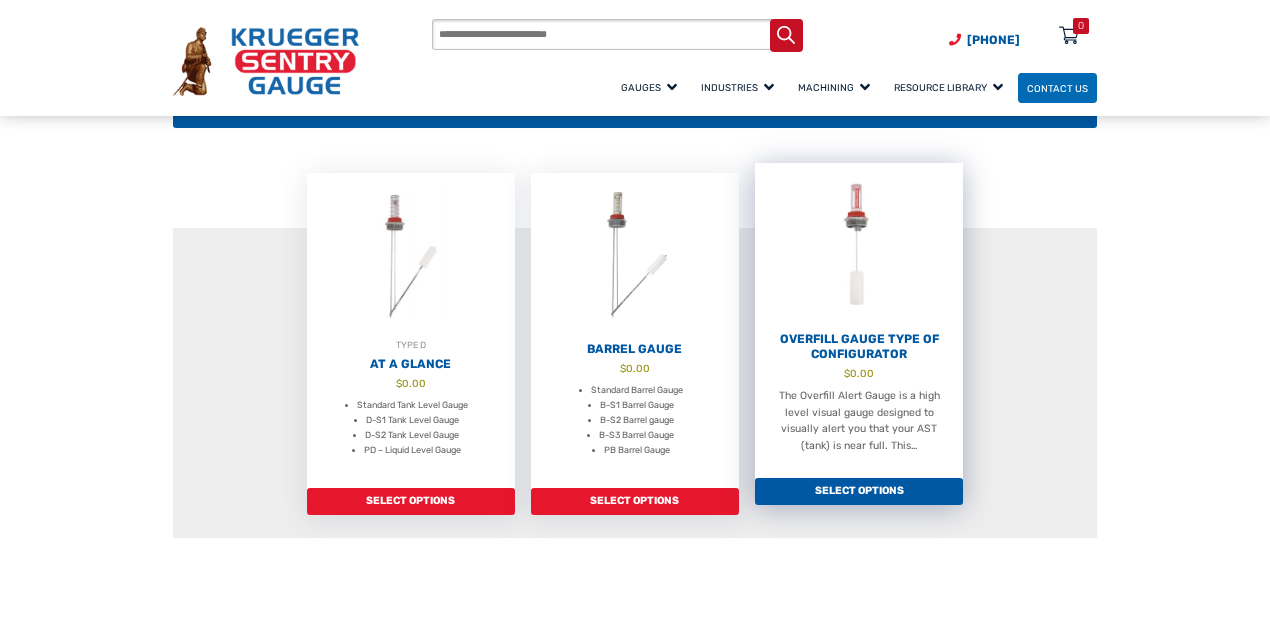click on "Overfill Gauge Type OF Configurator" at bounding box center (859, 347) 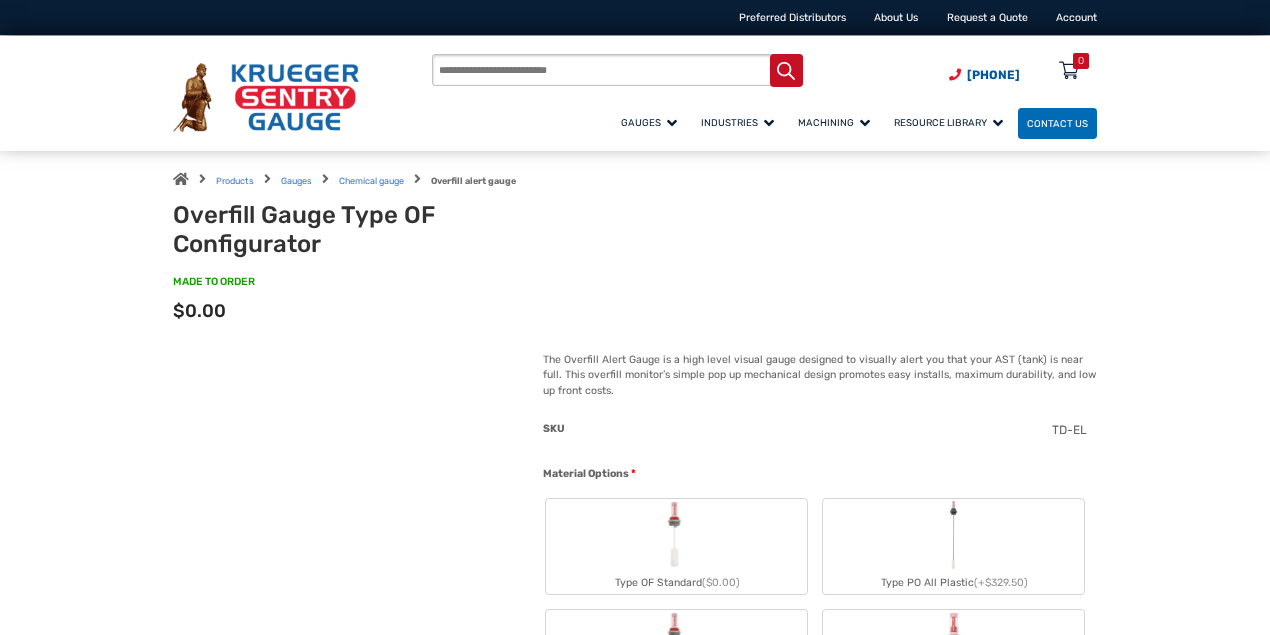 scroll, scrollTop: 0, scrollLeft: 0, axis: both 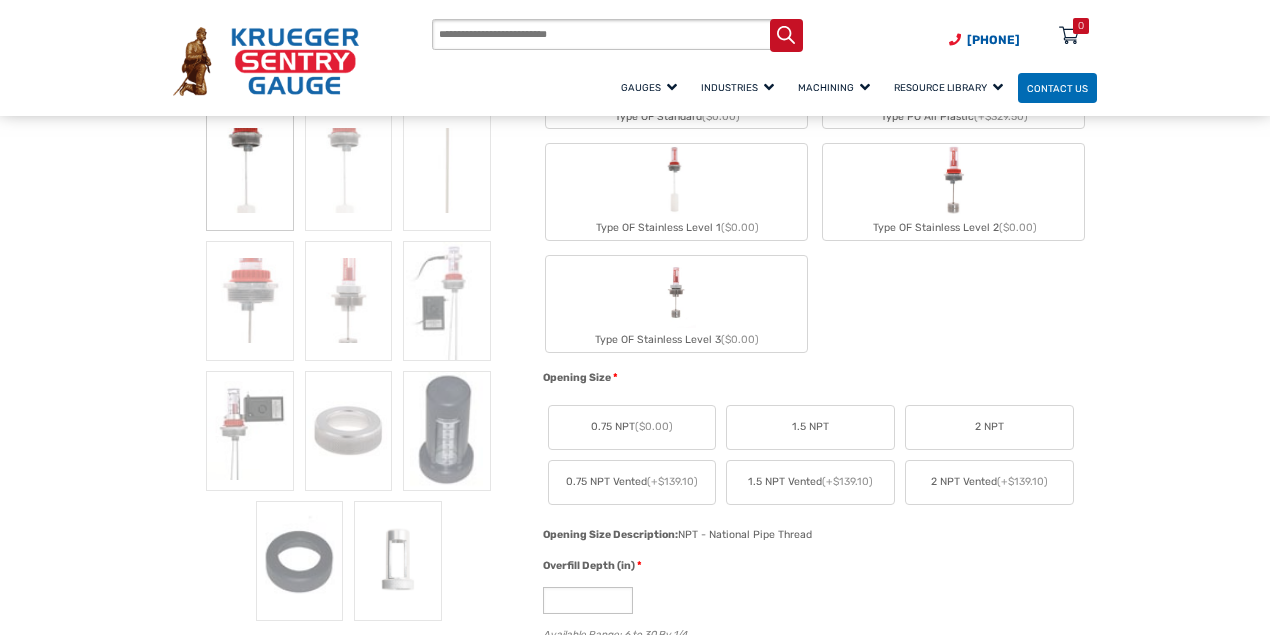 click on "Type OF Stainless Level 3  ($0.00)" at bounding box center (676, 304) 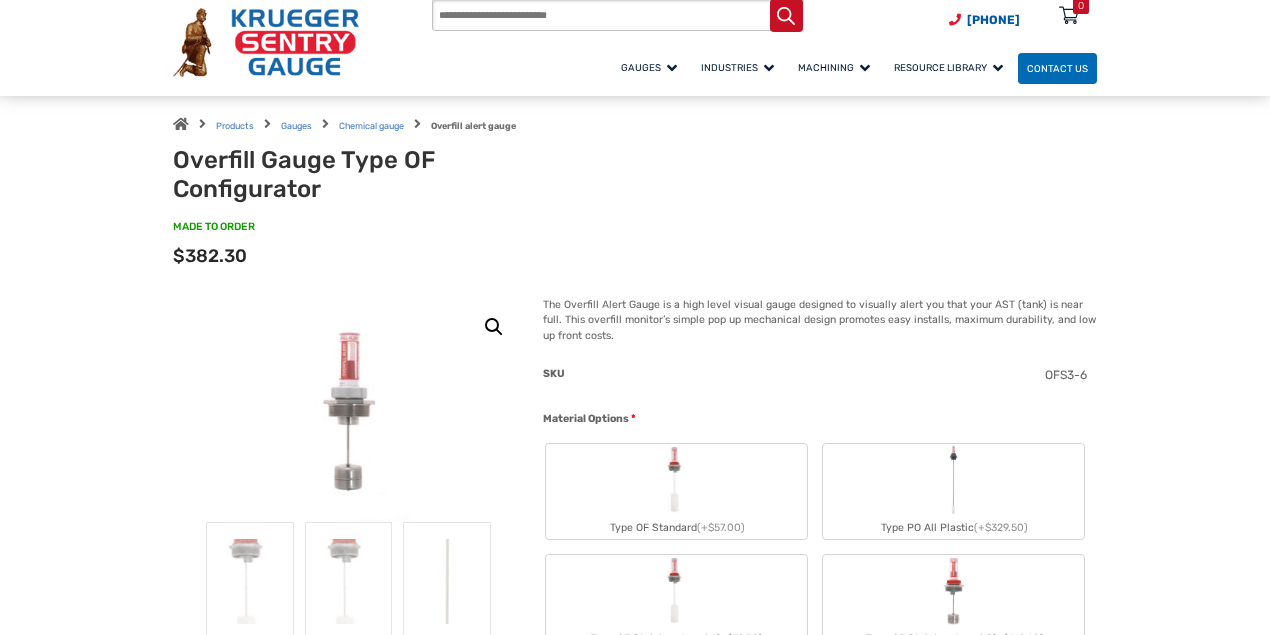 scroll, scrollTop: 0, scrollLeft: 0, axis: both 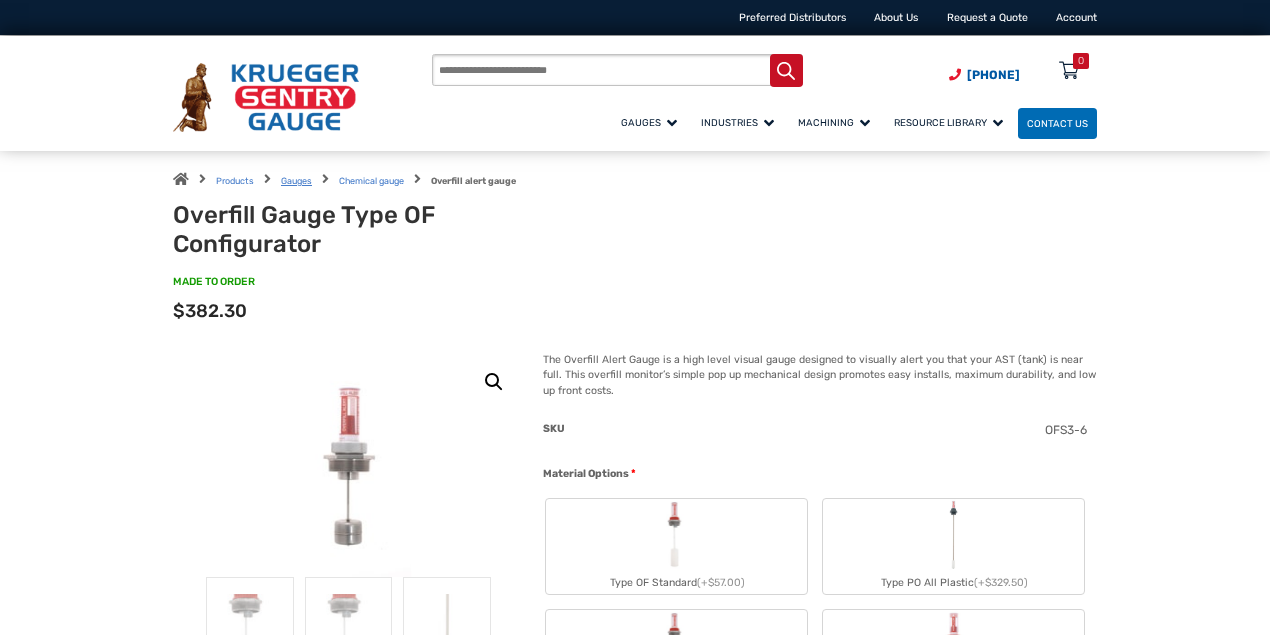 click on "Gauges" at bounding box center [296, 181] 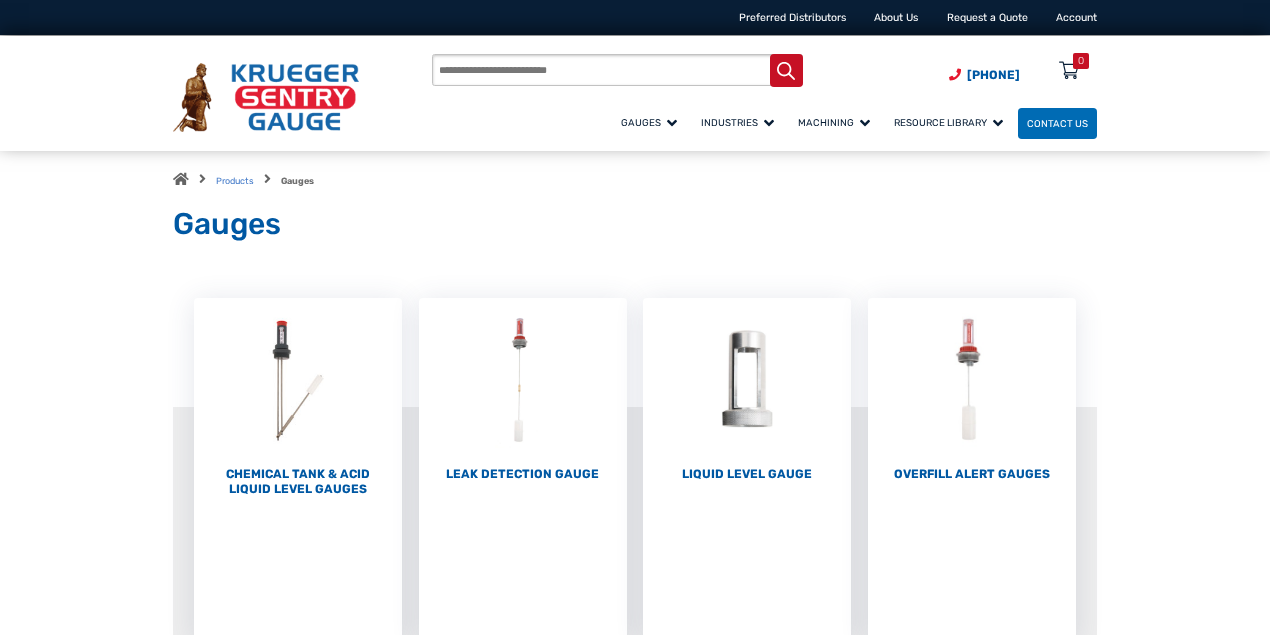 scroll, scrollTop: 0, scrollLeft: 0, axis: both 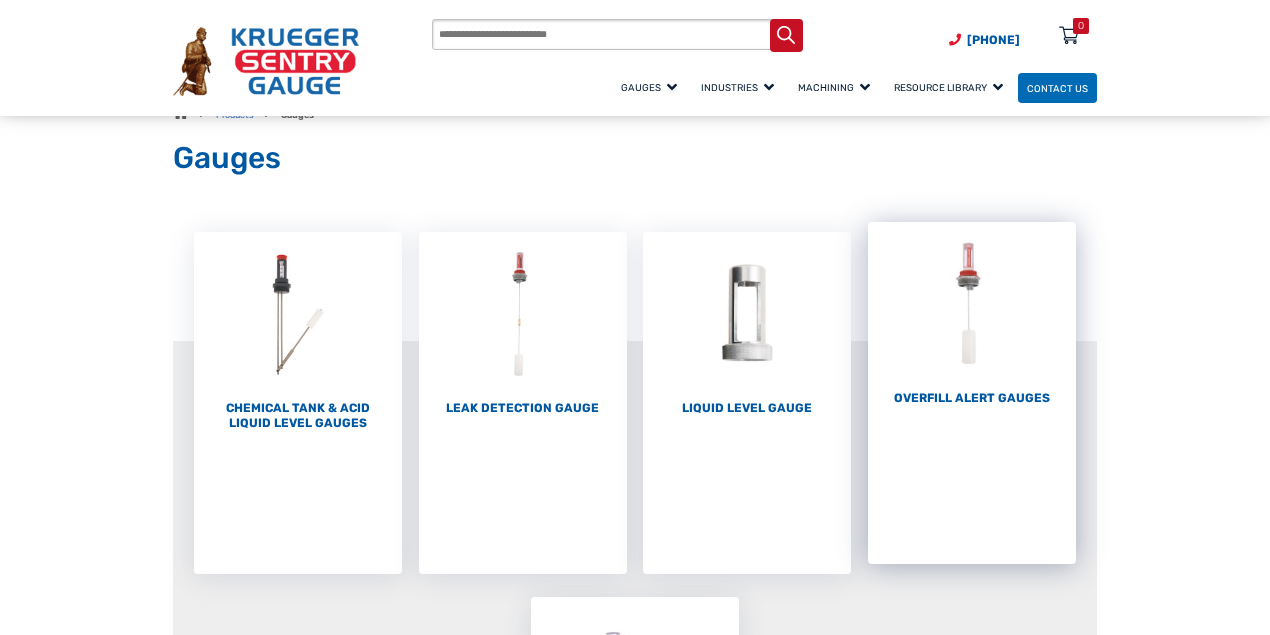 click on "Overfill Alert Gauges  (1)" at bounding box center (972, 398) 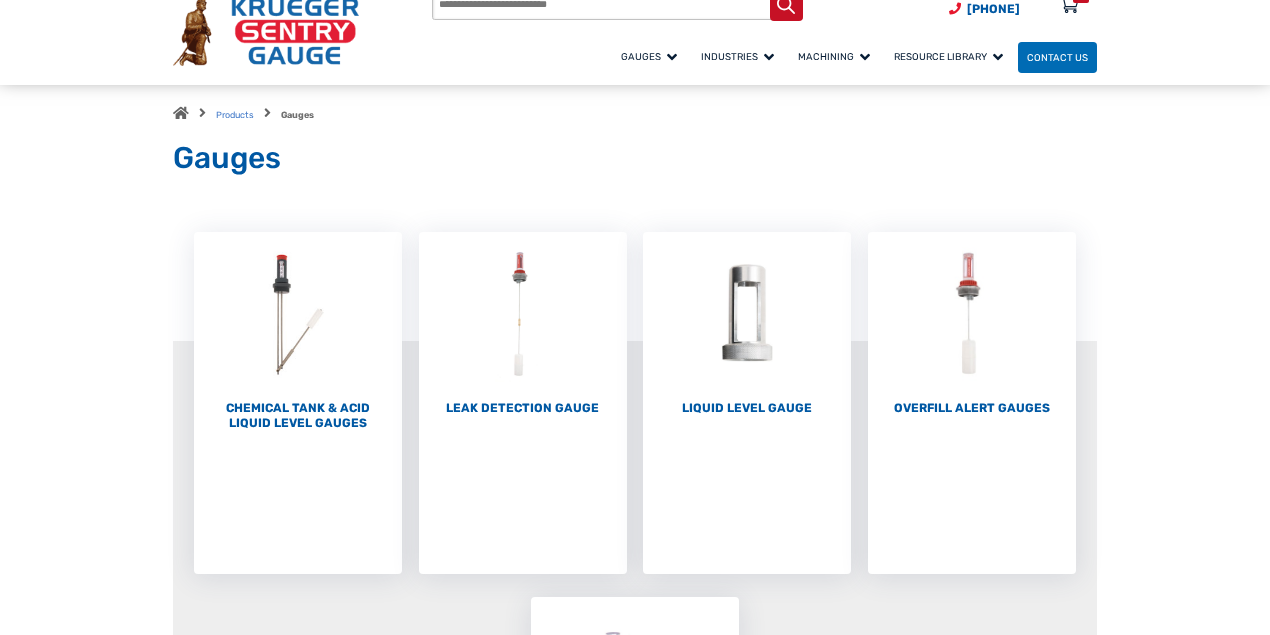 scroll, scrollTop: 0, scrollLeft: 0, axis: both 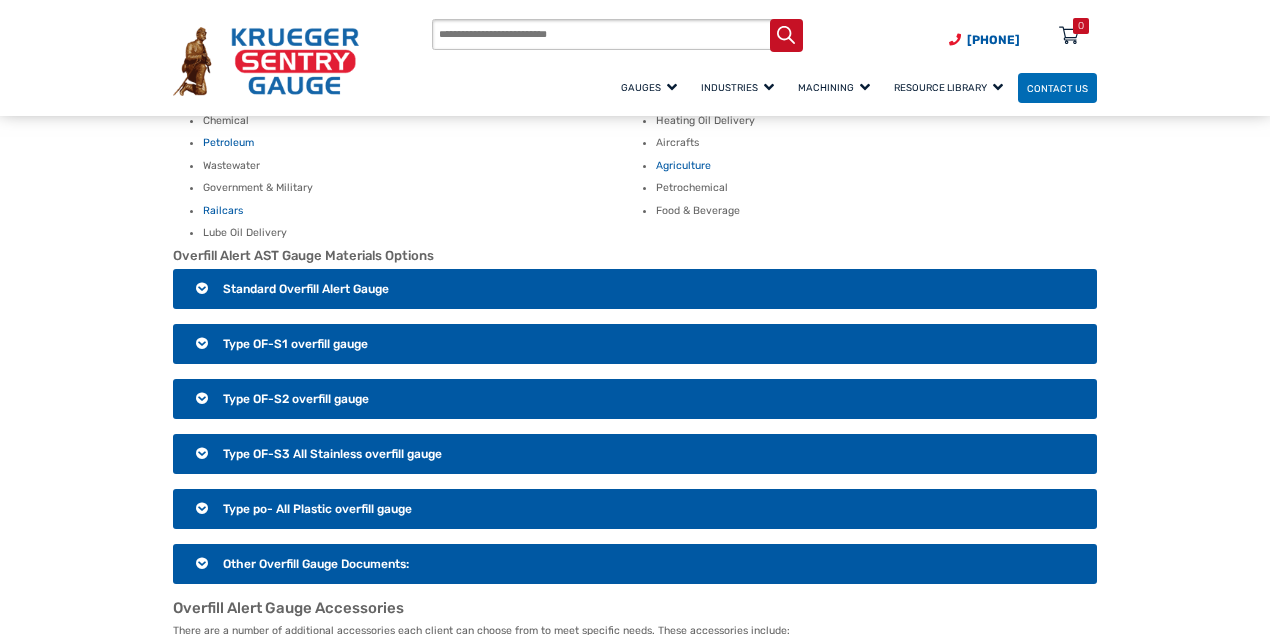 click on "Type OF-S1 overfill gauge" at bounding box center (635, 344) 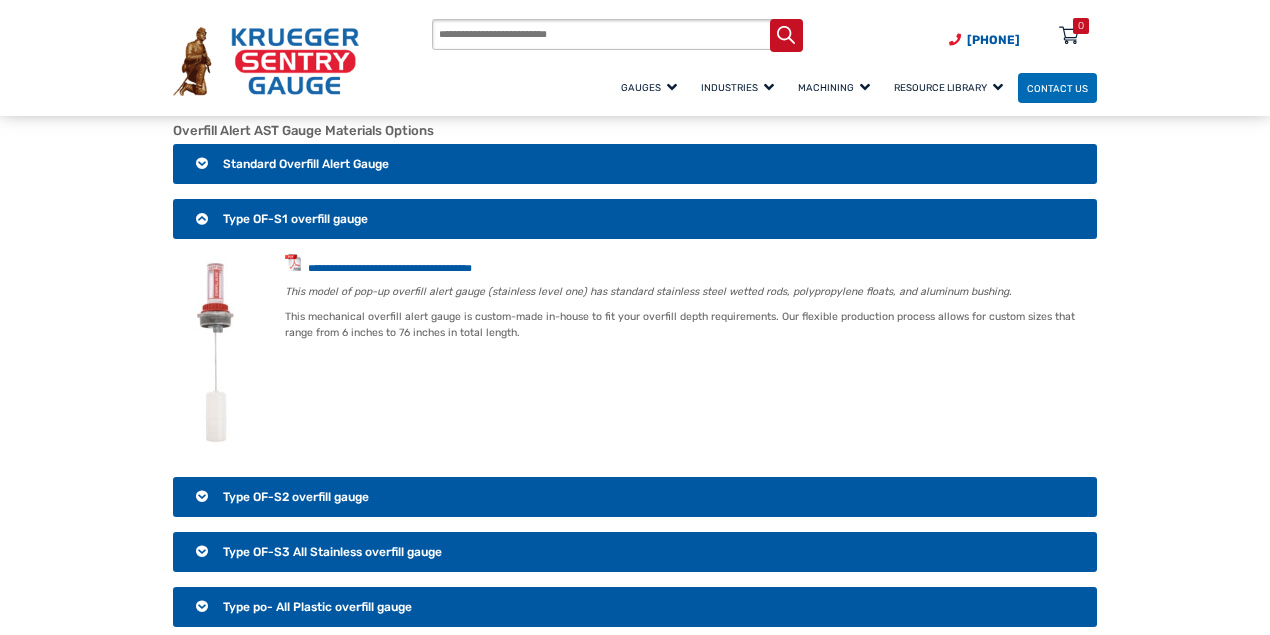 scroll, scrollTop: 1200, scrollLeft: 0, axis: vertical 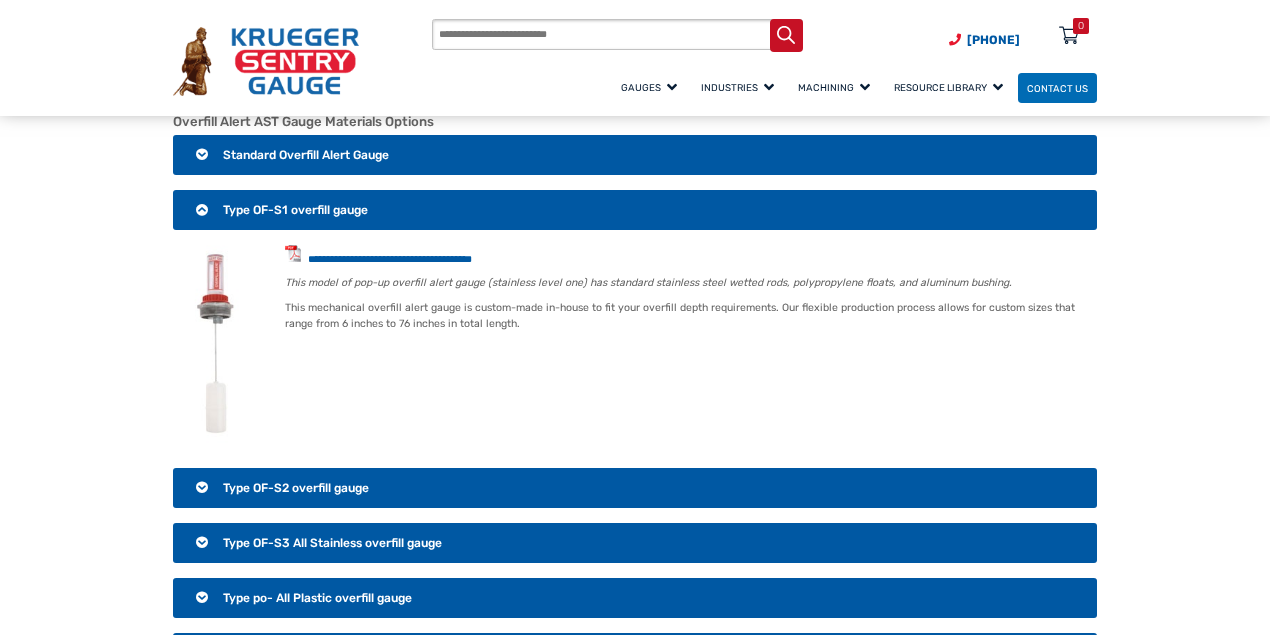 click on "Type OF-S3 All Stainless overfill gauge" at bounding box center [332, 543] 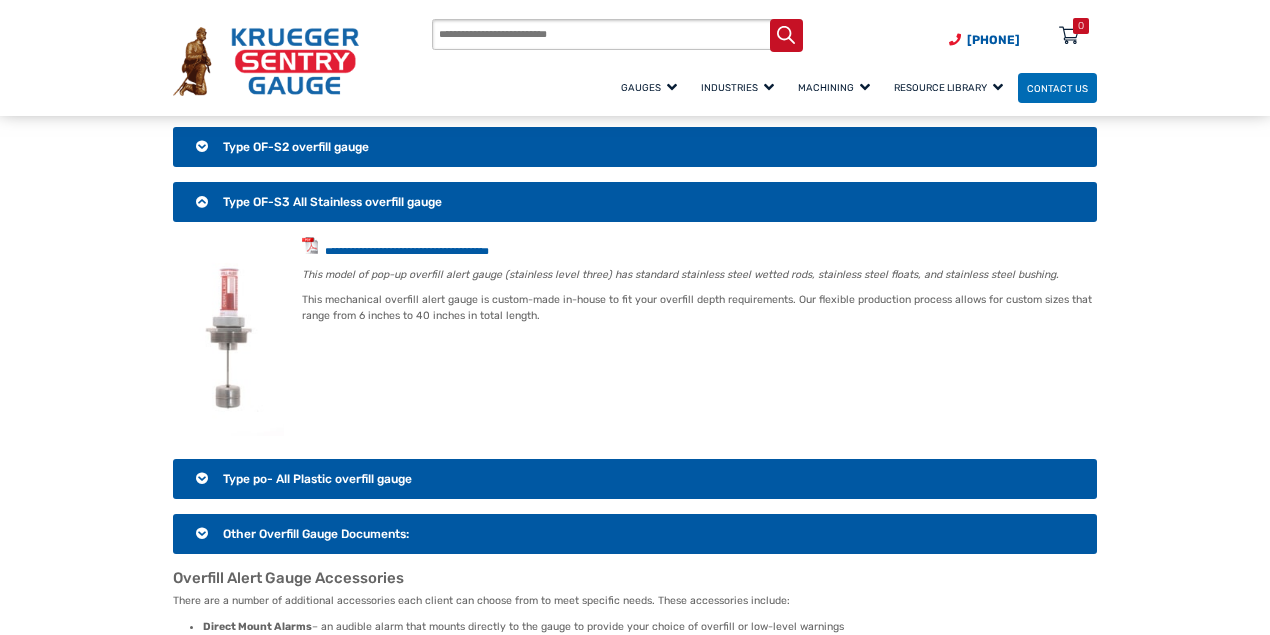 scroll, scrollTop: 1333, scrollLeft: 0, axis: vertical 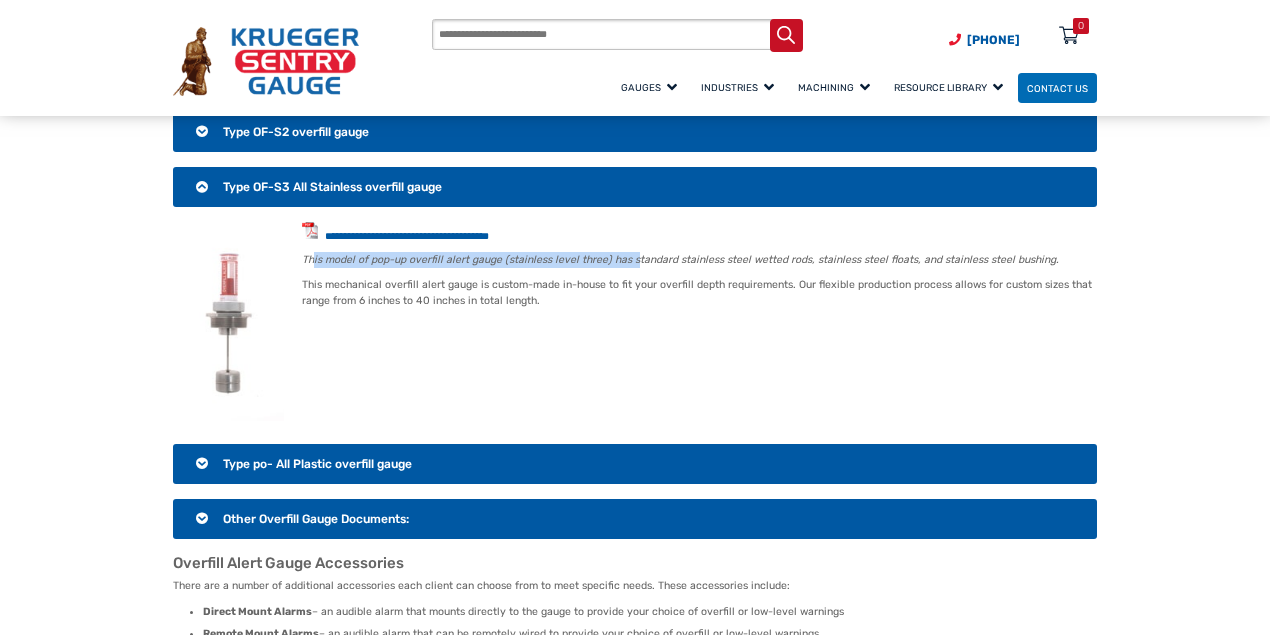 drag, startPoint x: 312, startPoint y: 240, endPoint x: 630, endPoint y: 276, distance: 320.03125 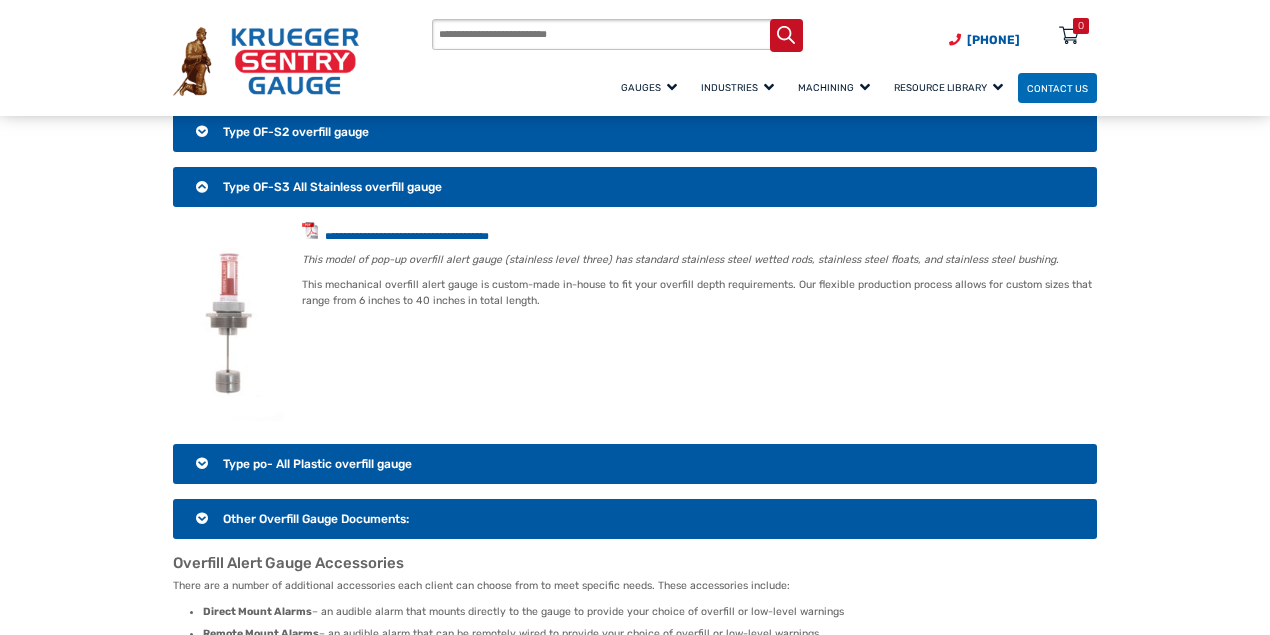 click on "**********" at bounding box center (635, 183) 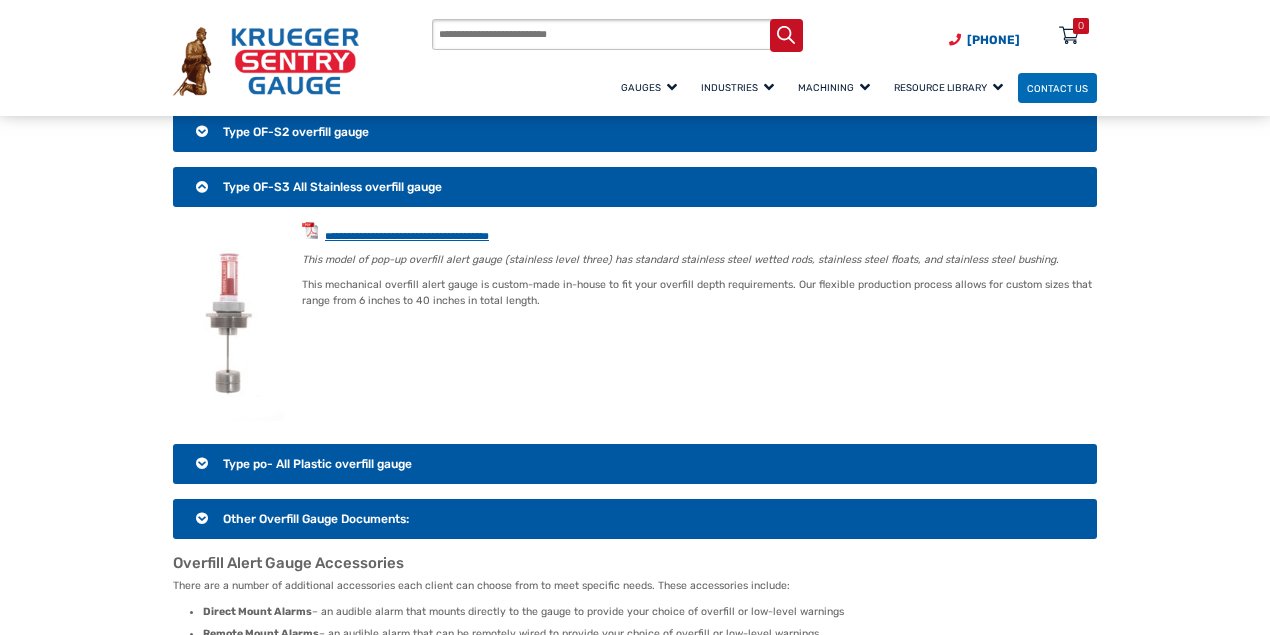 click on "**********" at bounding box center (407, 236) 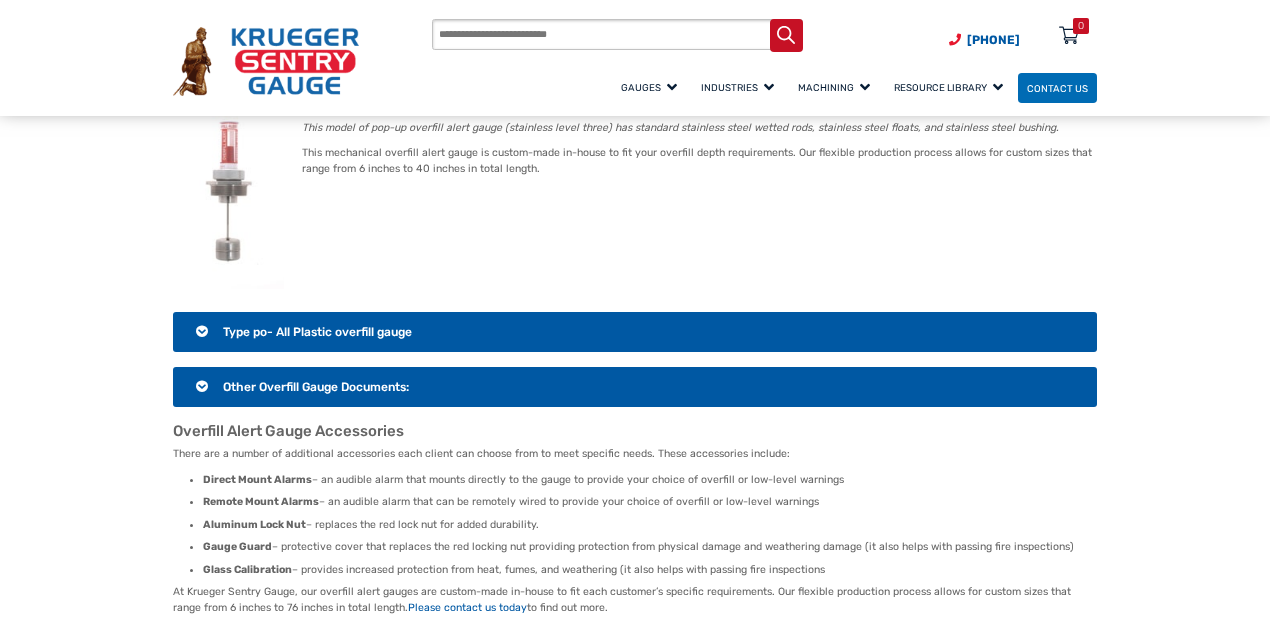scroll, scrollTop: 1466, scrollLeft: 0, axis: vertical 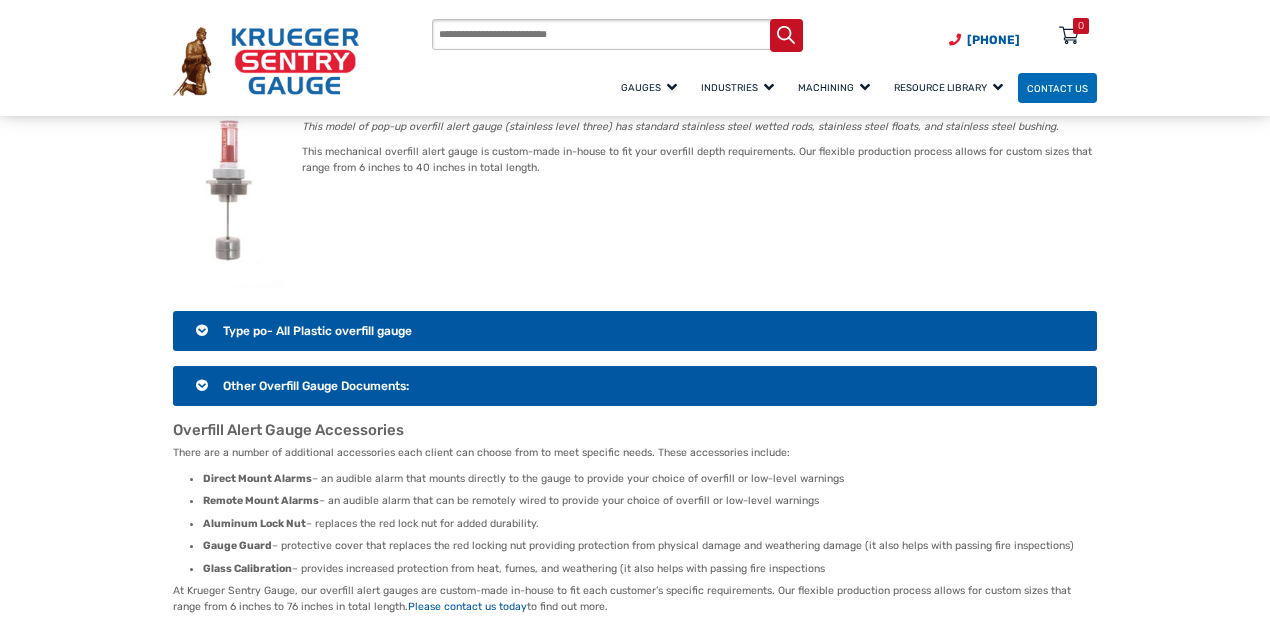 click on "Other Overfill Gauge Documents:" at bounding box center [316, 386] 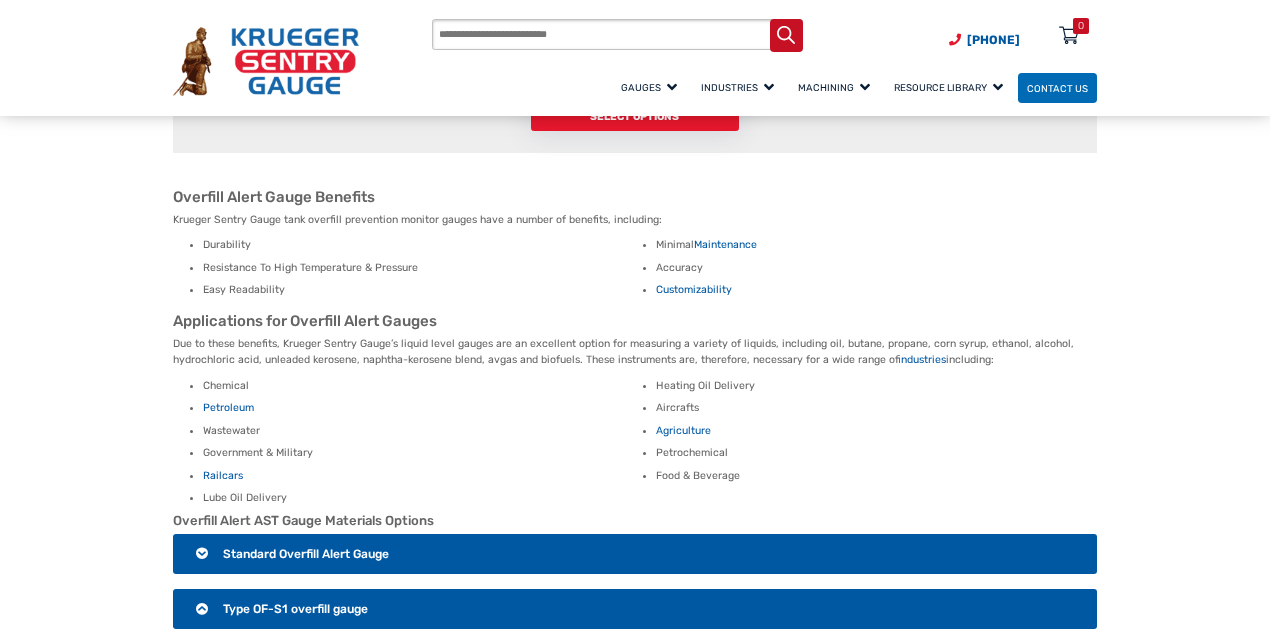 scroll, scrollTop: 800, scrollLeft: 0, axis: vertical 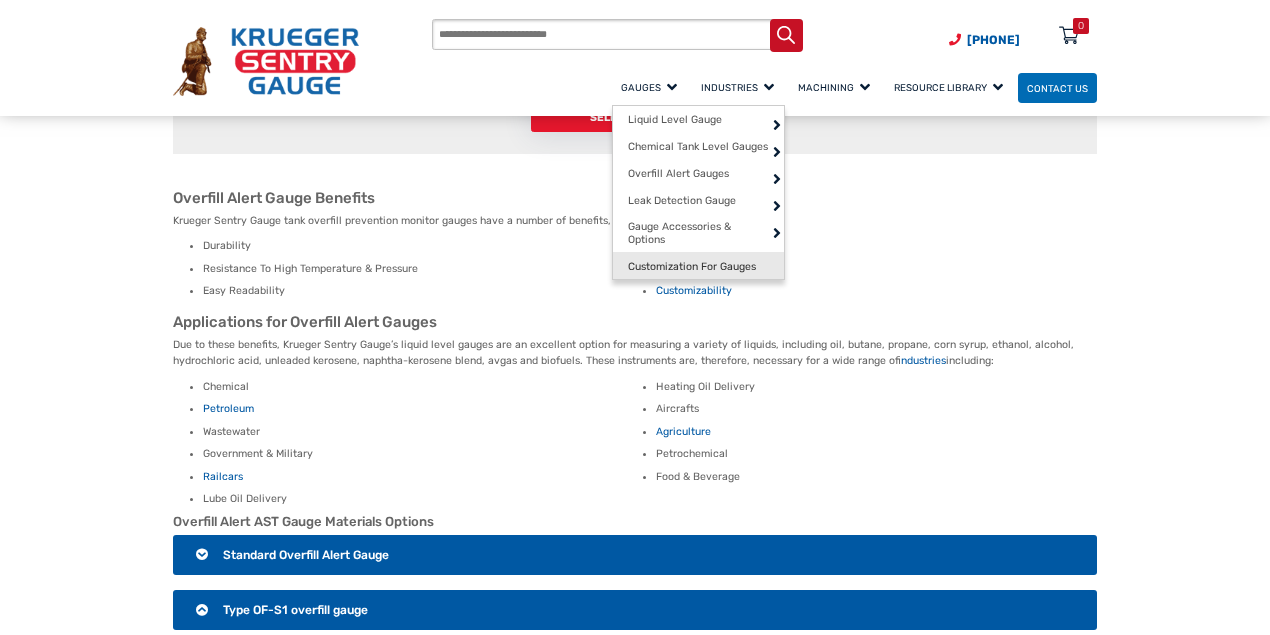 click on "Customization For Gauges" at bounding box center [692, 266] 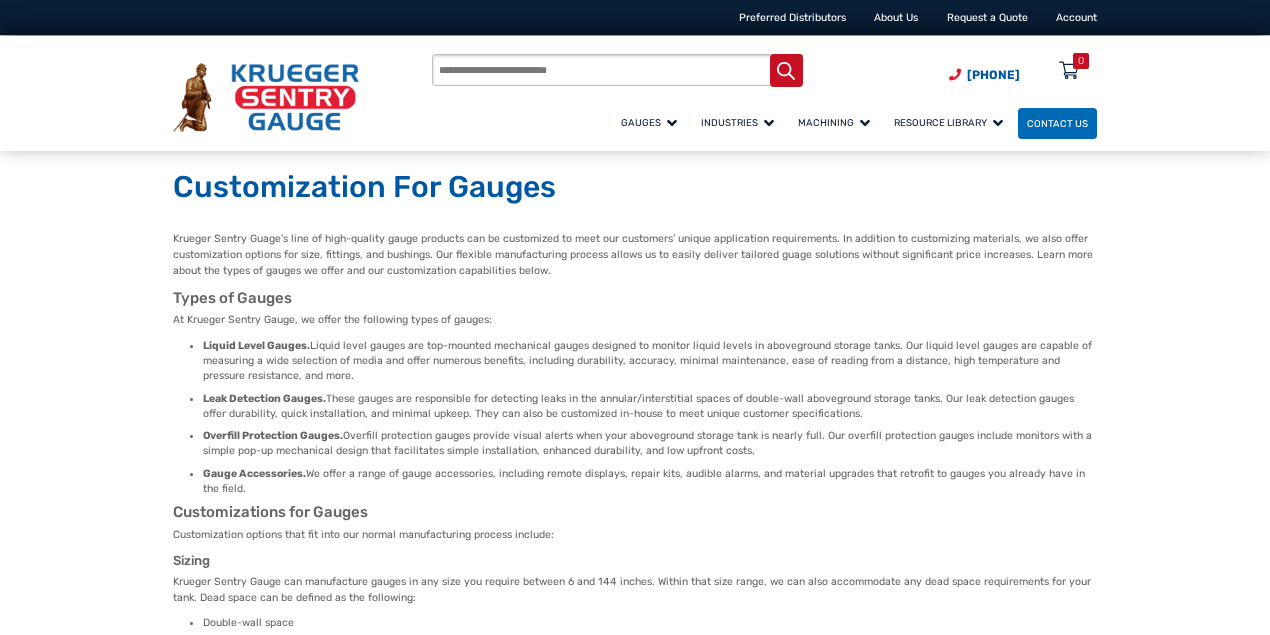 scroll, scrollTop: 0, scrollLeft: 0, axis: both 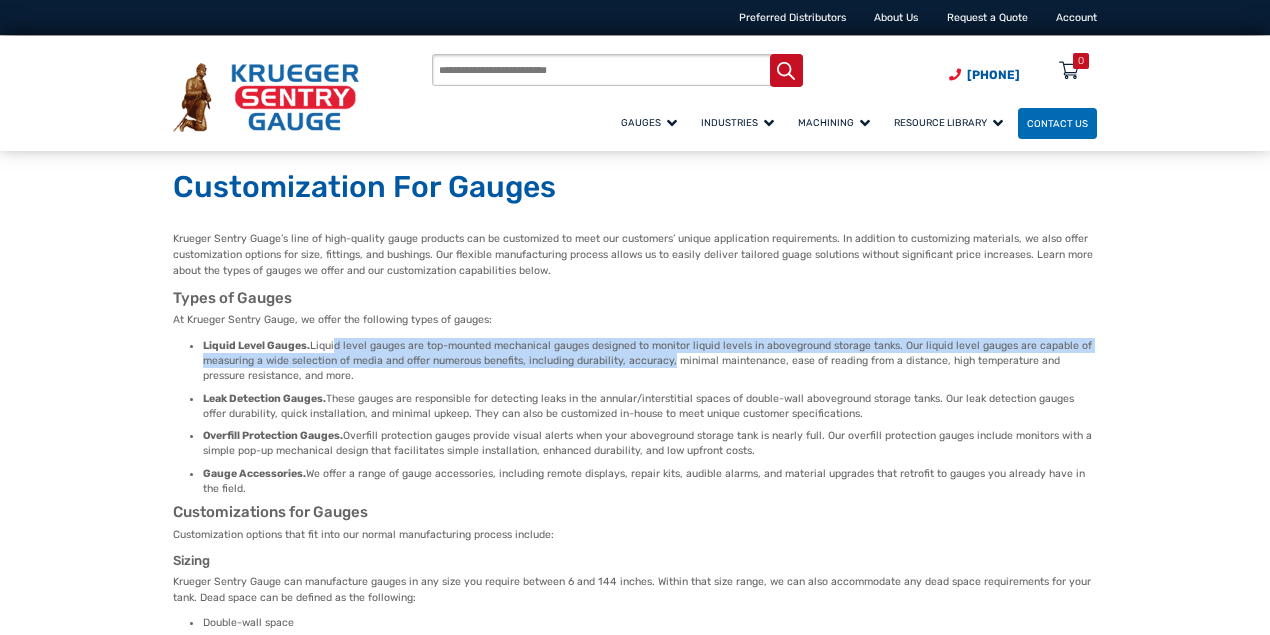 drag, startPoint x: 333, startPoint y: 343, endPoint x: 667, endPoint y: 364, distance: 334.65952 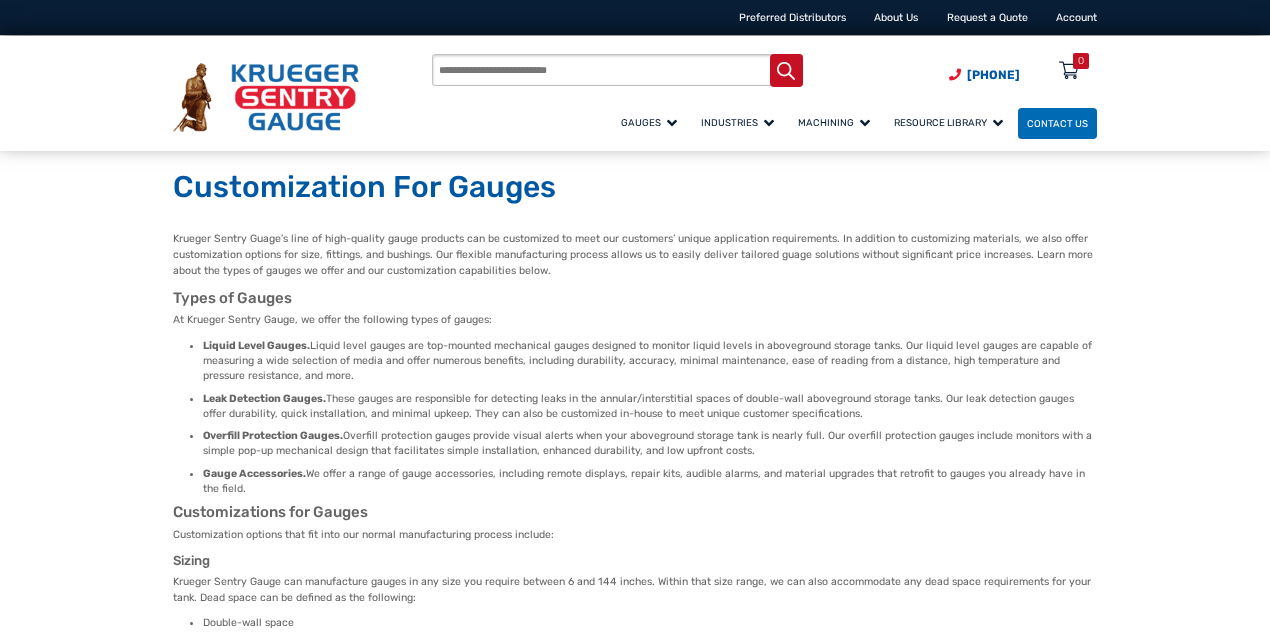click on "Leak Detection Gauges.  These gauges are responsible for detecting leaks in the annular/interstitial spaces of double-wall aboveground storage tanks. Our leak detection gauges offer durability, quick installation, and minimal upkeep. They can also be customized in-house to meet unique customer specifications." at bounding box center (650, 406) 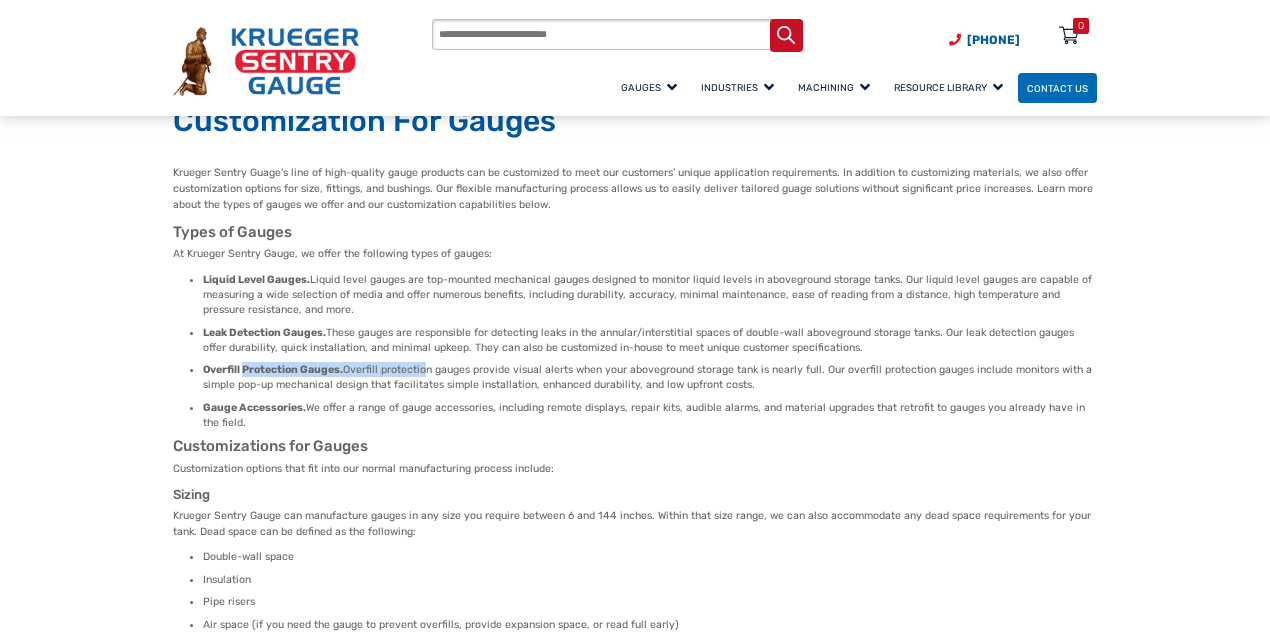 drag, startPoint x: 244, startPoint y: 365, endPoint x: 422, endPoint y: 366, distance: 178.0028 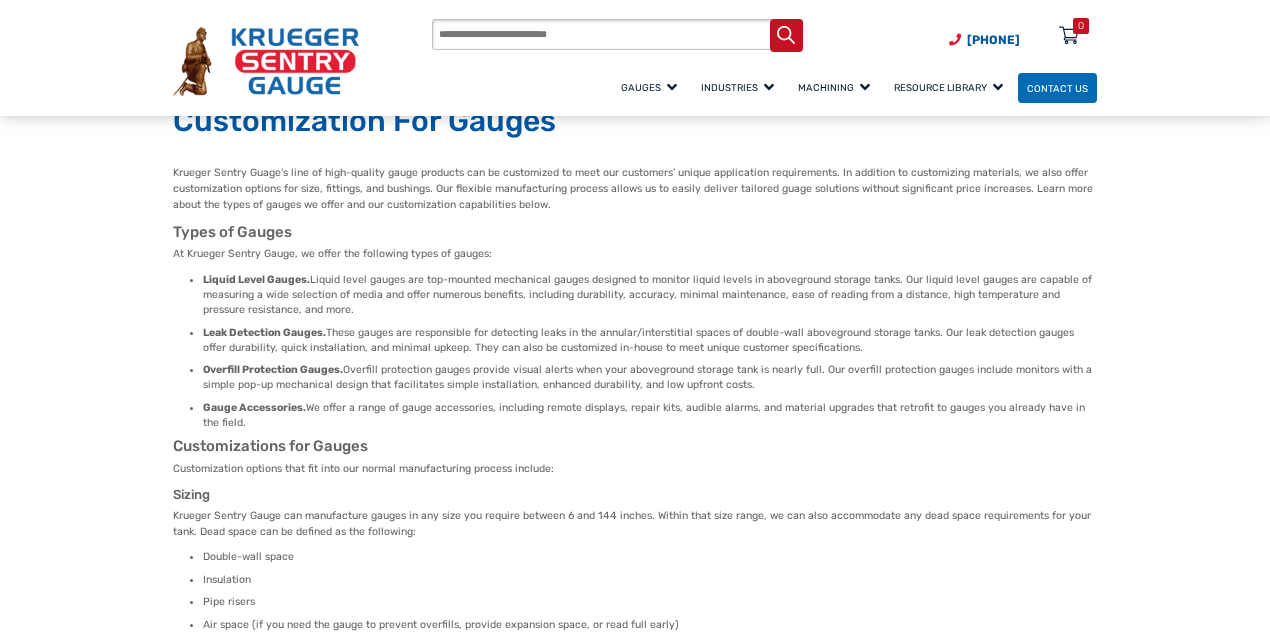 click on "Liquid Level Gauges.  Liquid level gauges are top-mounted mechanical gauges designed to monitor liquid levels in aboveground storage tanks. Our liquid level gauges are capable of measuring a wide selection of media and offer numerous benefits, including durability, accuracy, minimal maintenance, ease of reading from a distance, high temperature and pressure resistance, and more.
Leak Detection Gauges.  These gauges are responsible for detecting leaks in the annular/interstitial spaces of double-wall aboveground storage tanks. Our leak detection gauges offer durability, quick installation, and minimal upkeep. They can also be customized in-house to meet unique customer specifications.
Overfill Protection Gauges.  Overfill protection gauges provide visual alerts when your aboveground storage tank is nearly full. Our overfill protection gauges include monitors with a simple pop-up mechanical design that facilitates simple installation, enhanced durability, and low upfront costs.
Gauge Accessories." at bounding box center [635, 351] 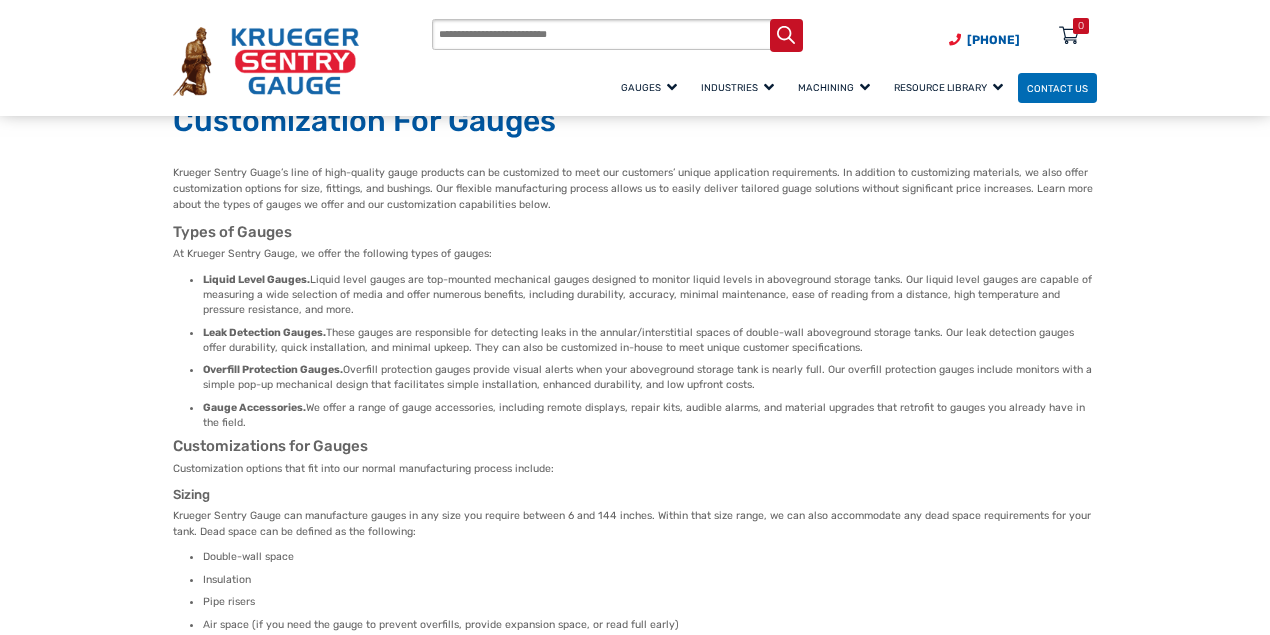 drag, startPoint x: 341, startPoint y: 364, endPoint x: 814, endPoint y: 384, distance: 473.42264 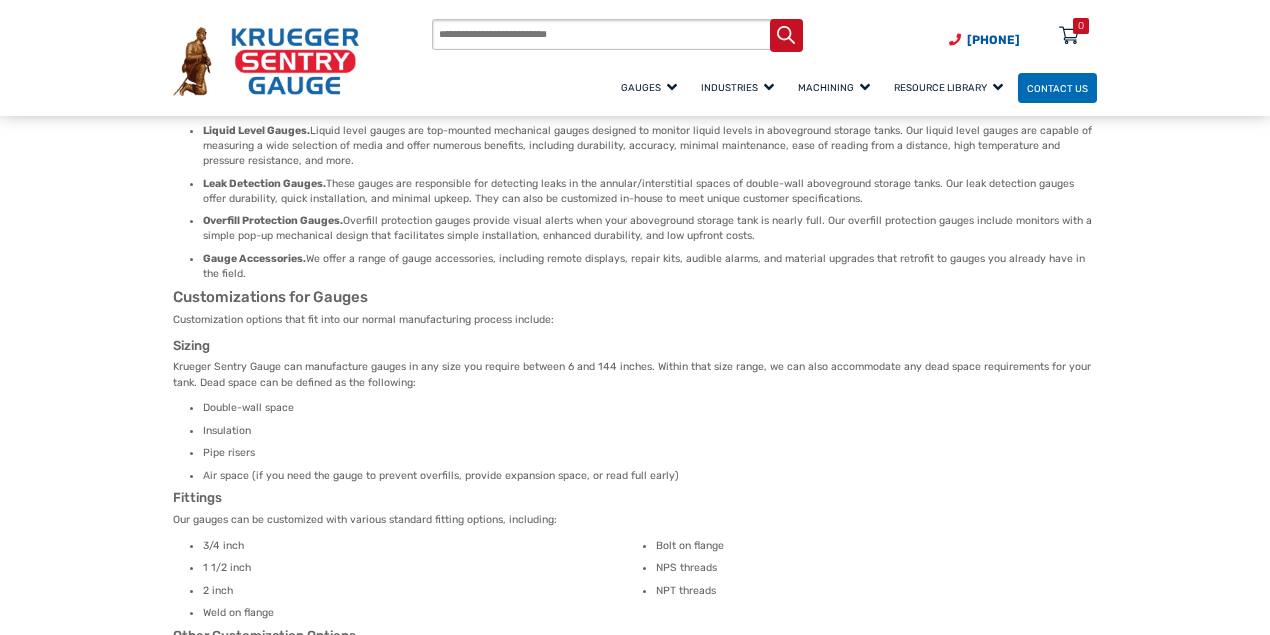 scroll, scrollTop: 266, scrollLeft: 0, axis: vertical 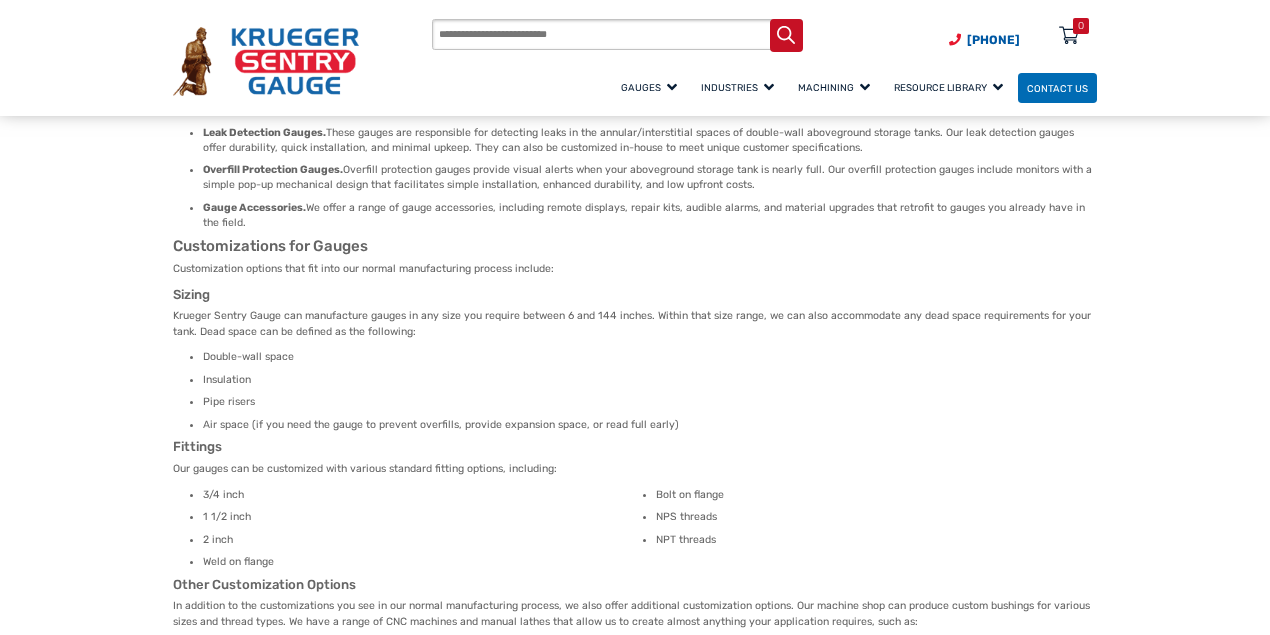 drag, startPoint x: 194, startPoint y: 423, endPoint x: 206, endPoint y: 423, distance: 12 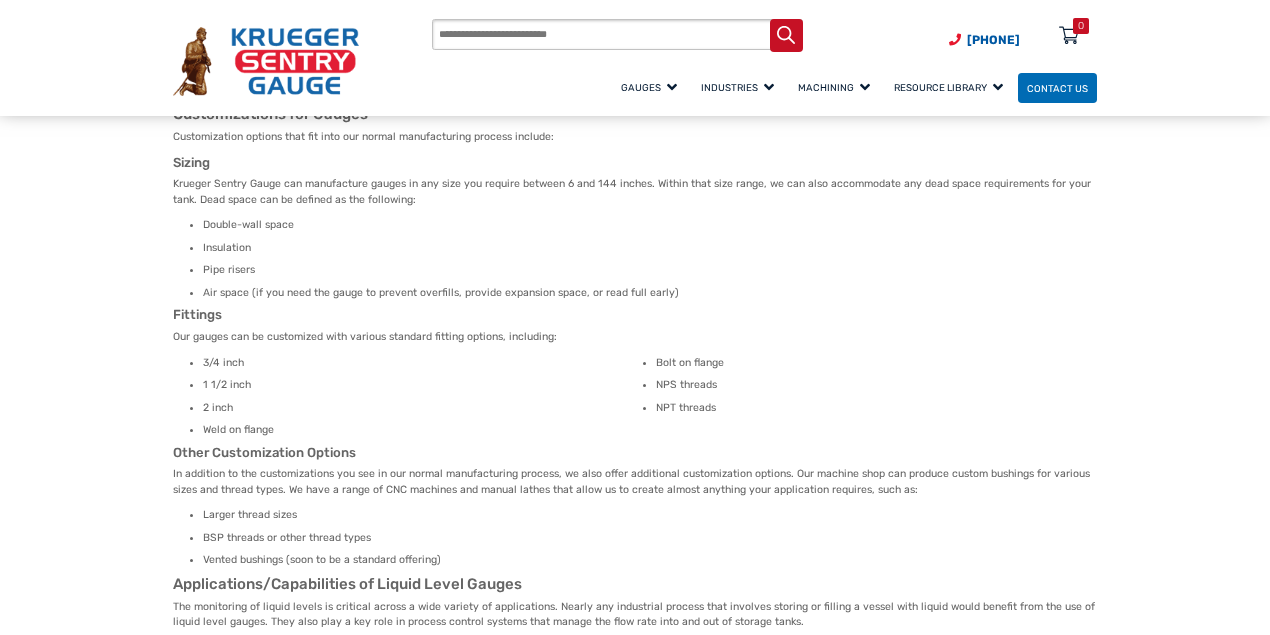 scroll, scrollTop: 400, scrollLeft: 0, axis: vertical 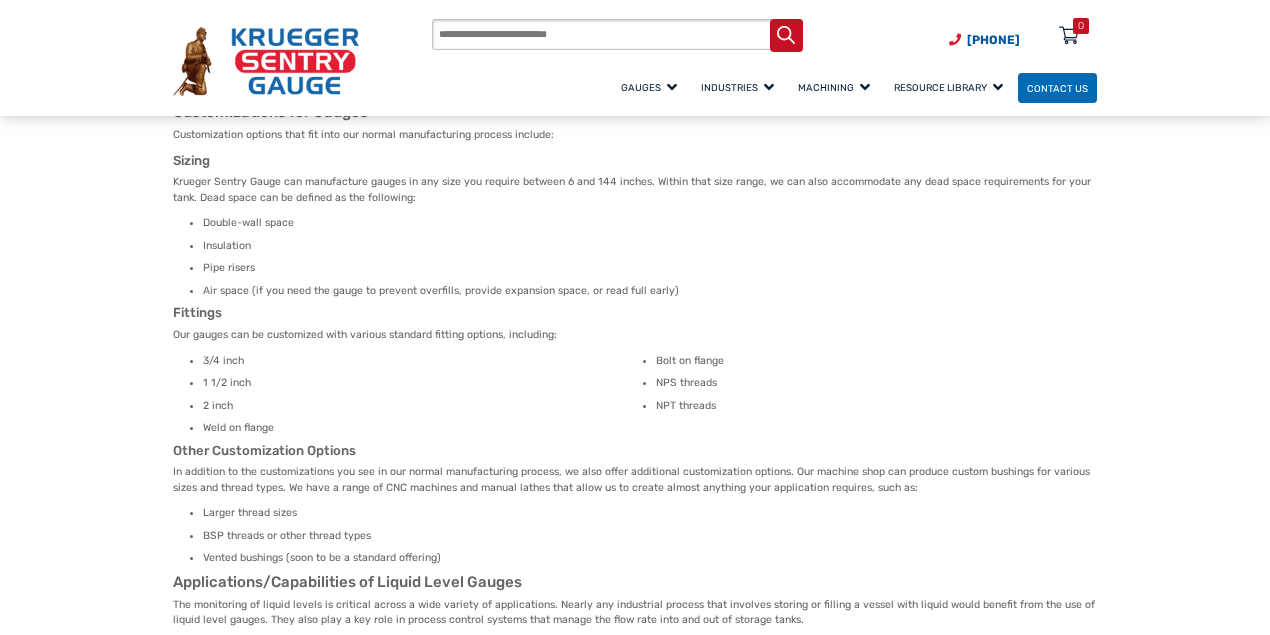 click on "1 1/2 inch" at bounding box center [423, 382] 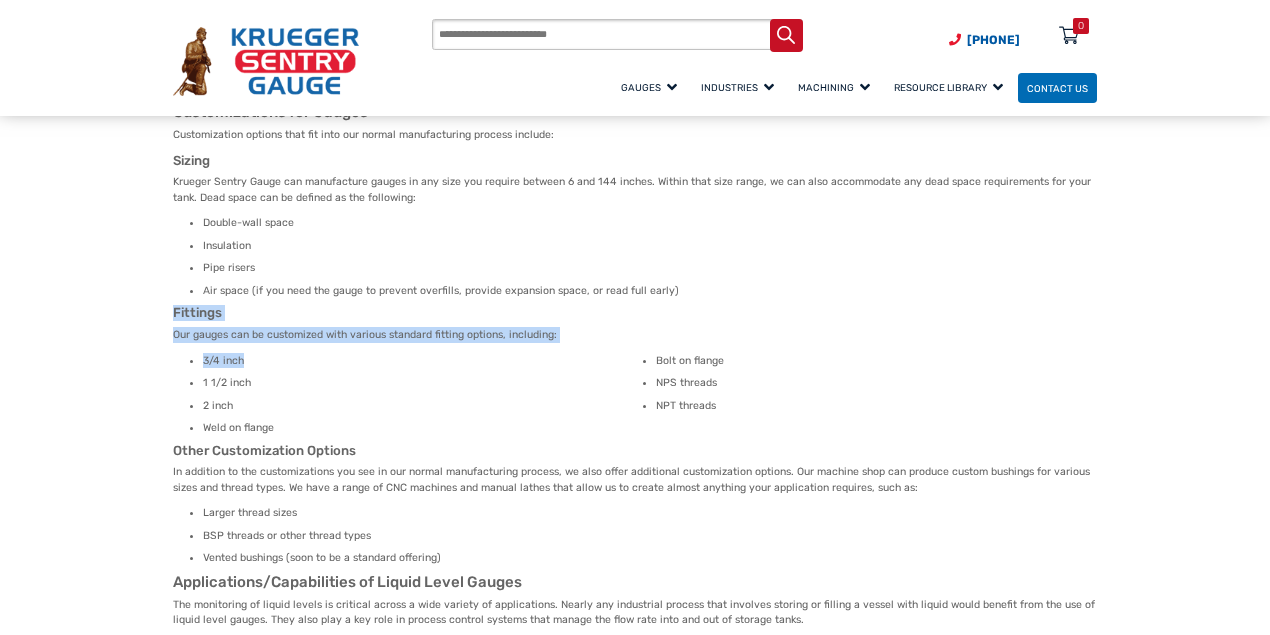 drag, startPoint x: 245, startPoint y: 358, endPoint x: 140, endPoint y: 315, distance: 113.46365 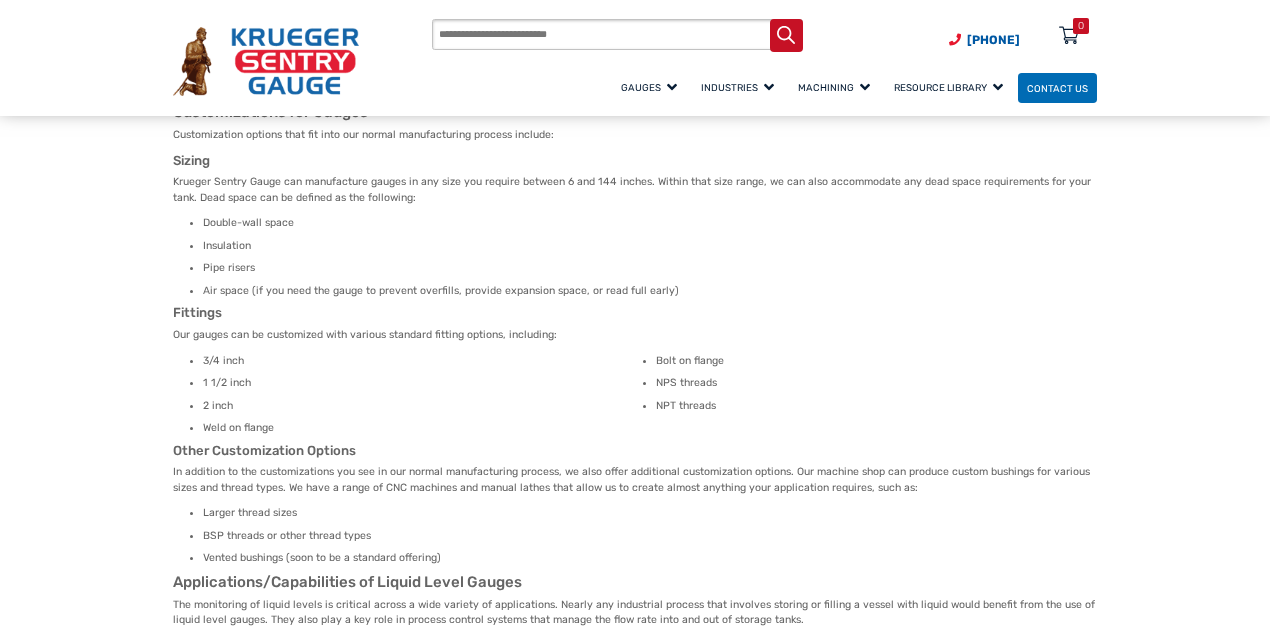click on "3/4 inch
1 1/2 inch
2 inch
Weld on flange
Bolt on flange
NPS threads
NPT threads" at bounding box center (635, 394) 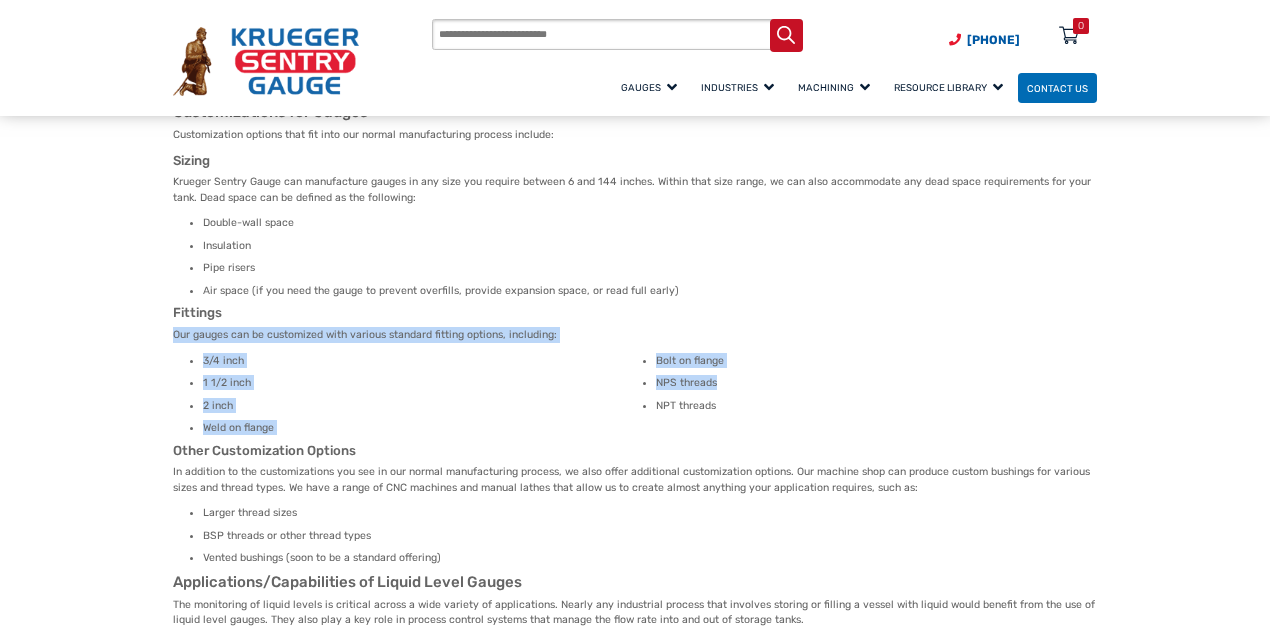 drag, startPoint x: 171, startPoint y: 332, endPoint x: 644, endPoint y: 392, distance: 476.7903 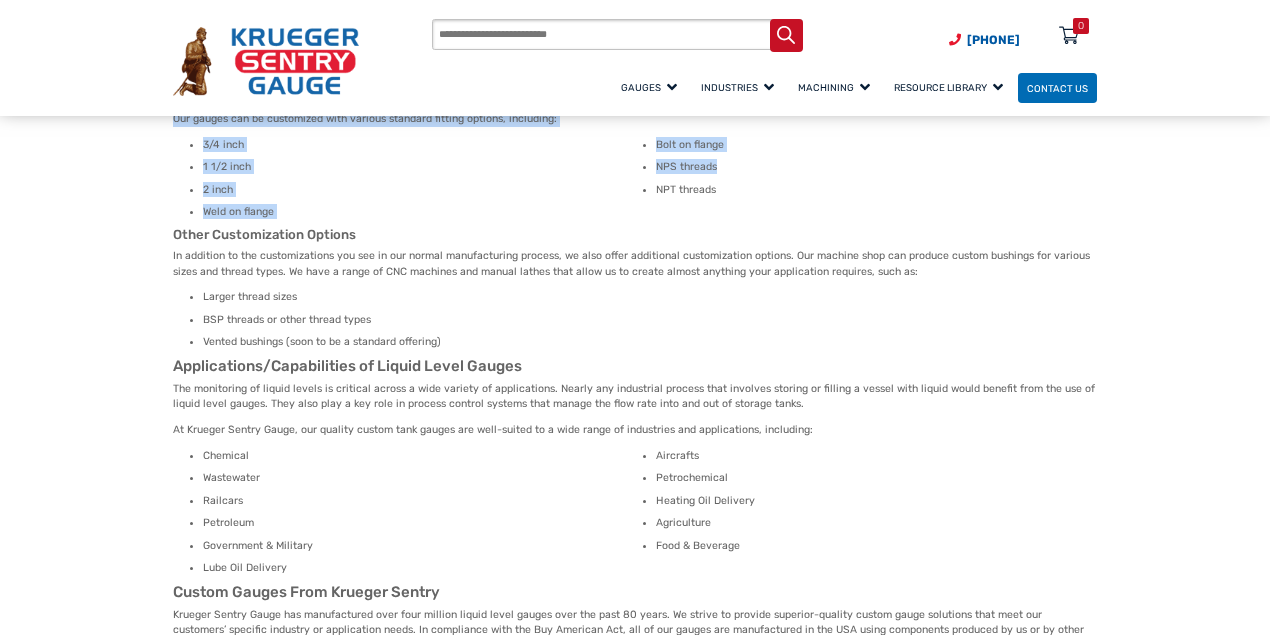 scroll, scrollTop: 666, scrollLeft: 0, axis: vertical 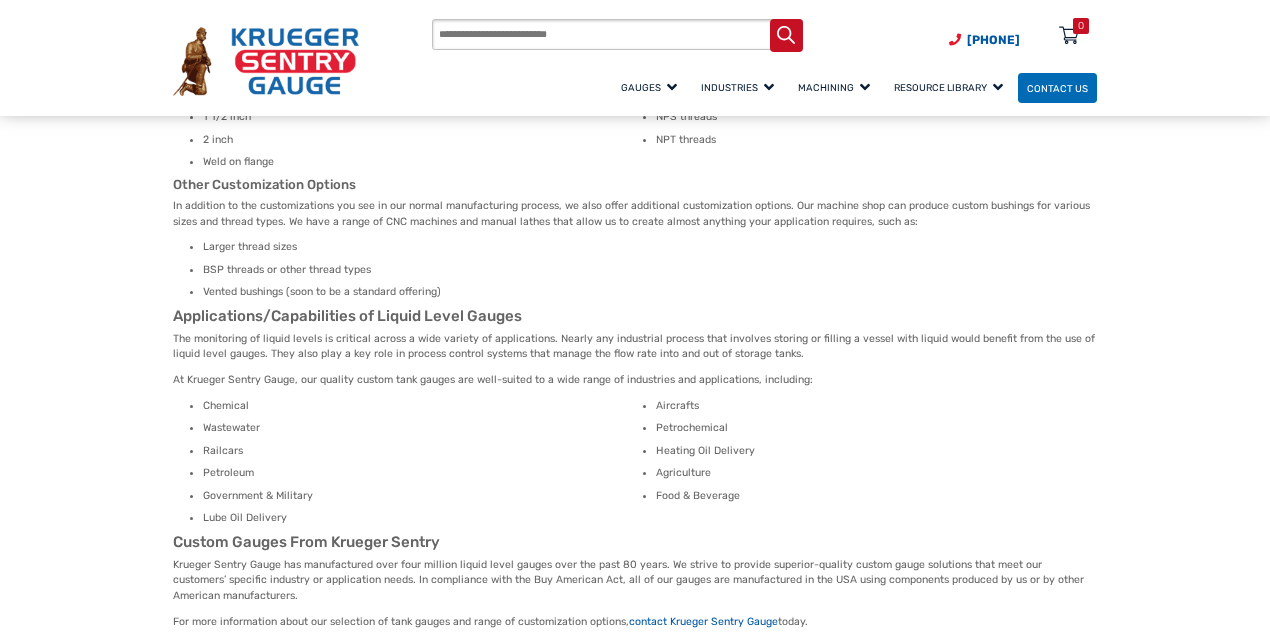 click on "Vented bushings (soon to be a standard offering)" at bounding box center (650, 291) 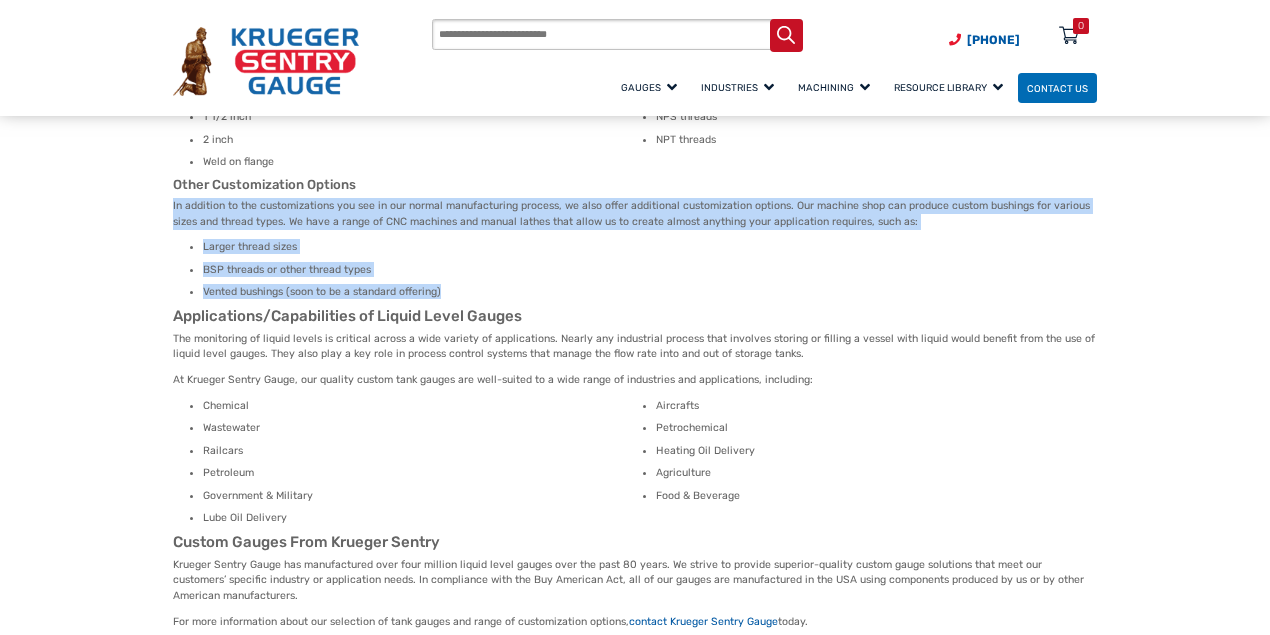 drag, startPoint x: 158, startPoint y: 198, endPoint x: 524, endPoint y: 292, distance: 377.8783 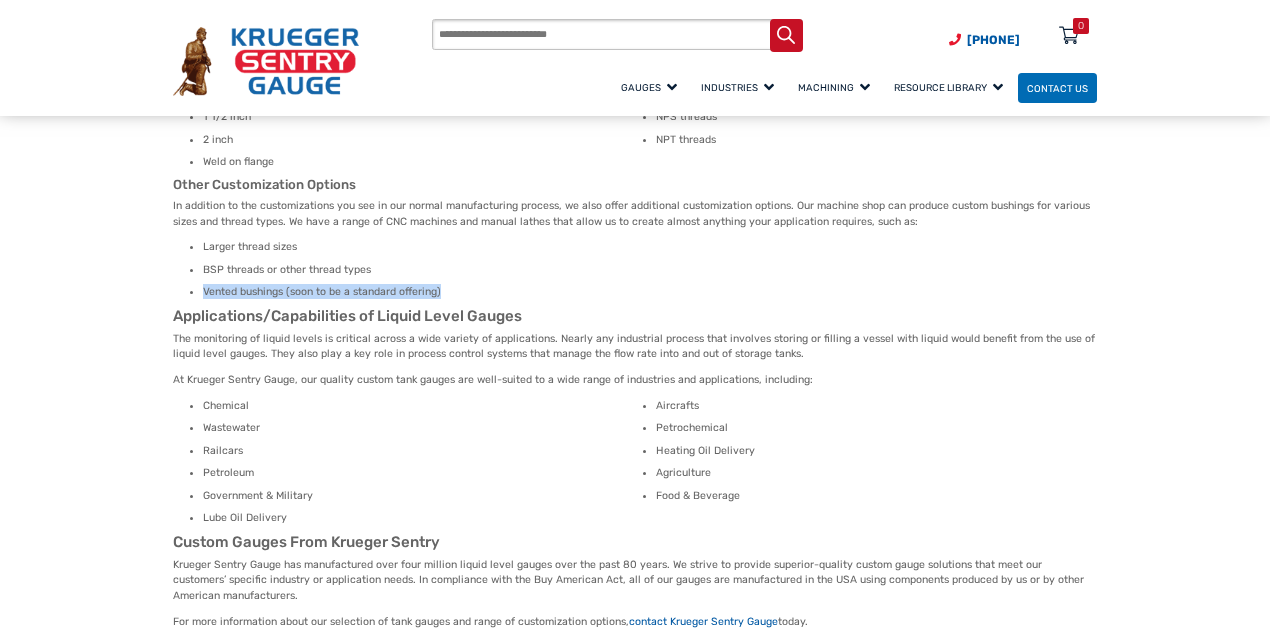 drag, startPoint x: 448, startPoint y: 289, endPoint x: 192, endPoint y: 284, distance: 256.04883 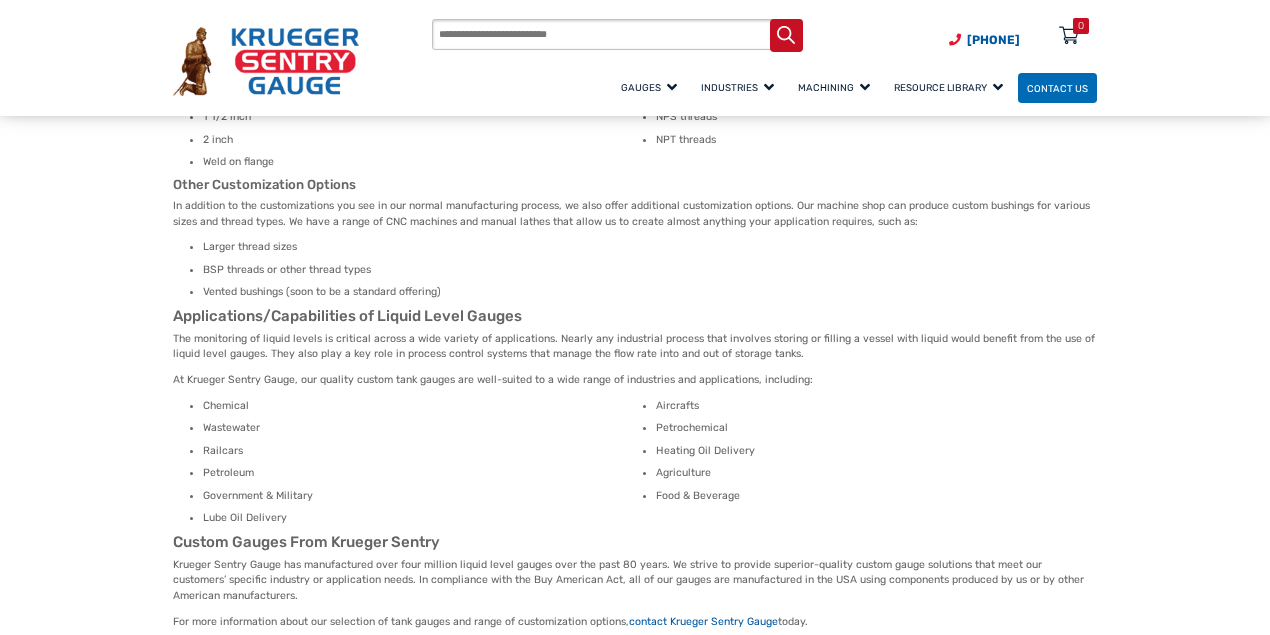 click on "BSP threads or other thread types" at bounding box center [650, 269] 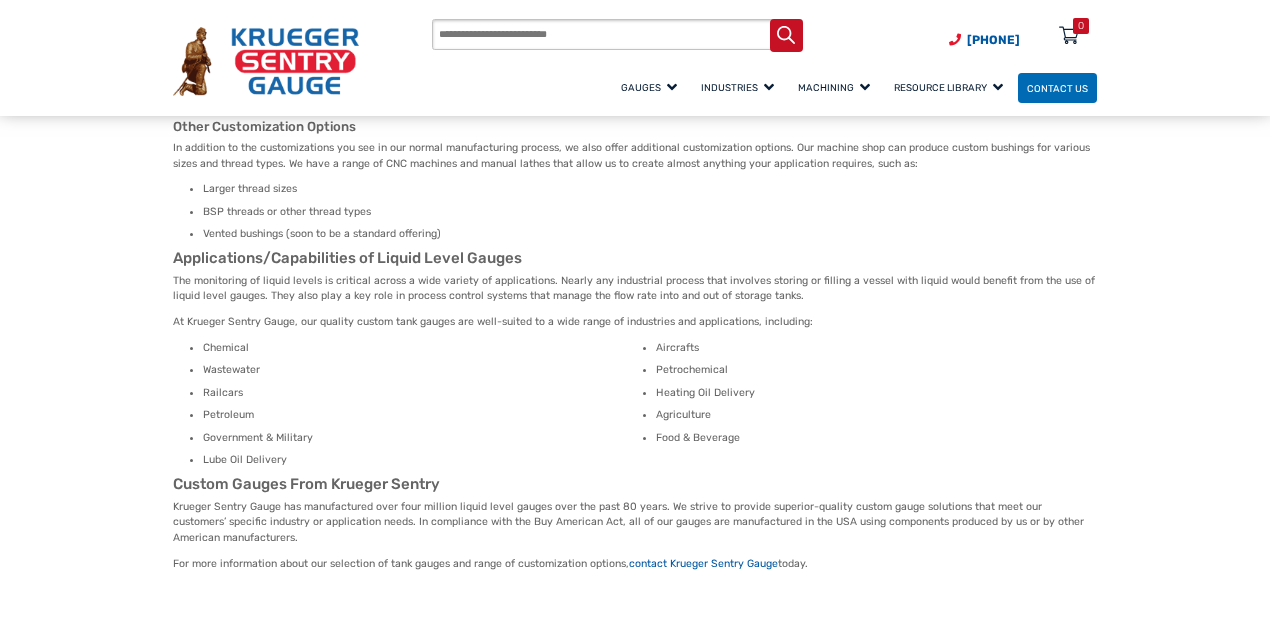 scroll, scrollTop: 800, scrollLeft: 0, axis: vertical 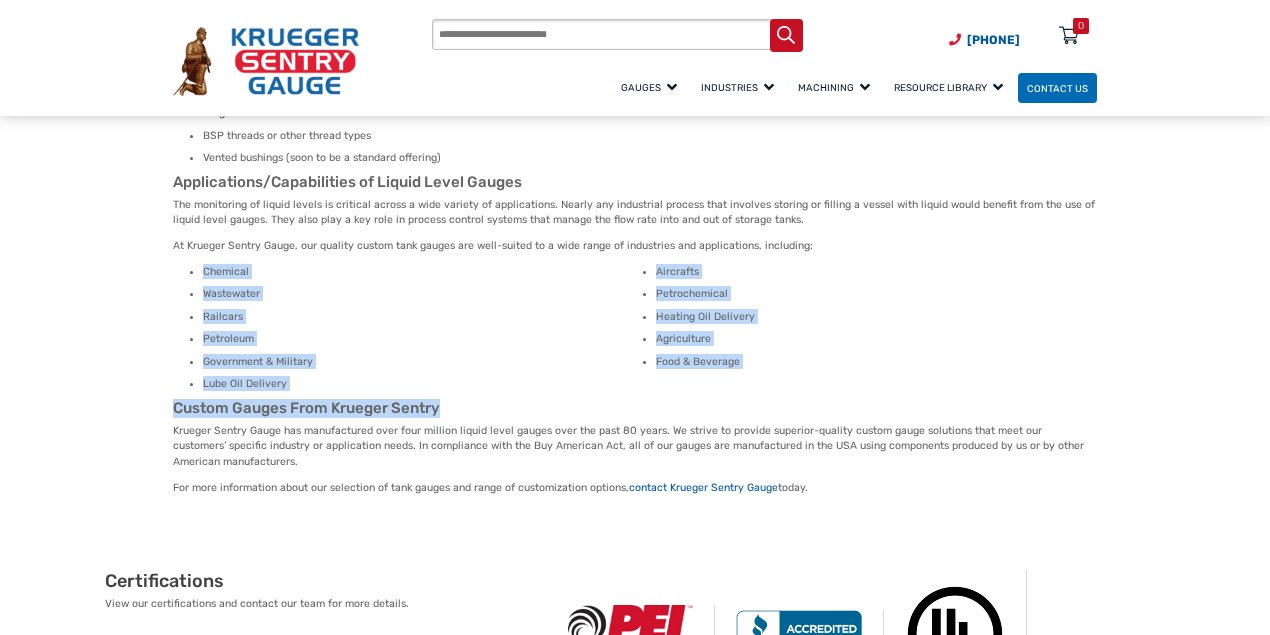 drag, startPoint x: 175, startPoint y: 271, endPoint x: 768, endPoint y: 407, distance: 608.39545 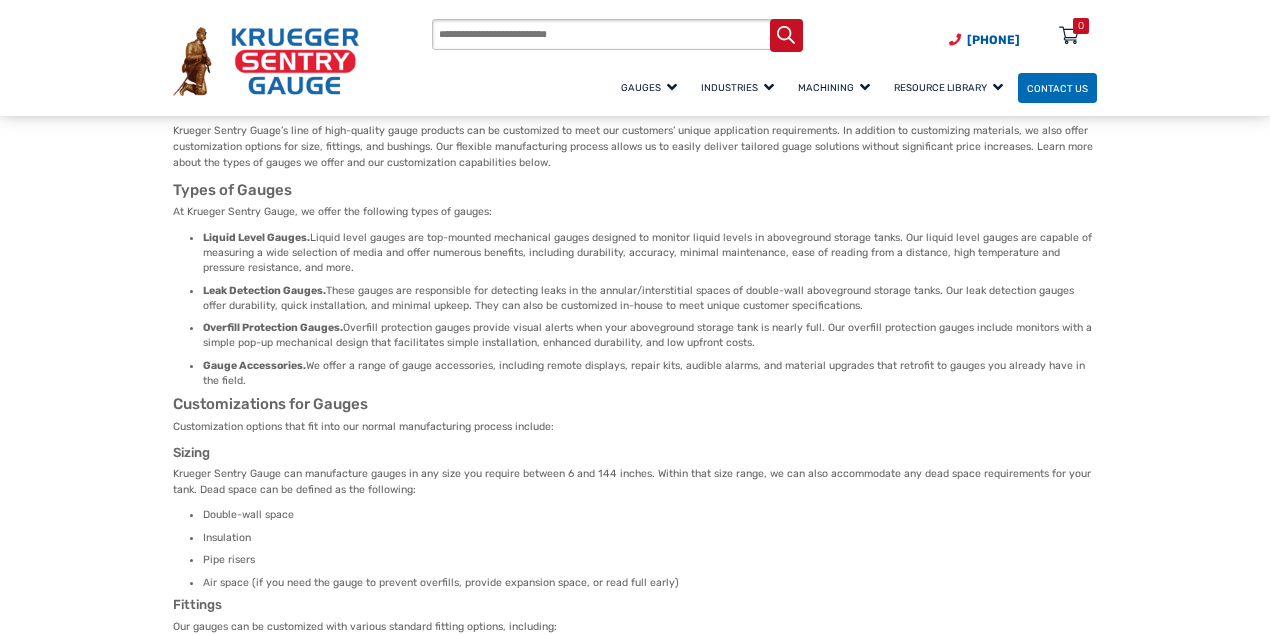 scroll, scrollTop: 0, scrollLeft: 0, axis: both 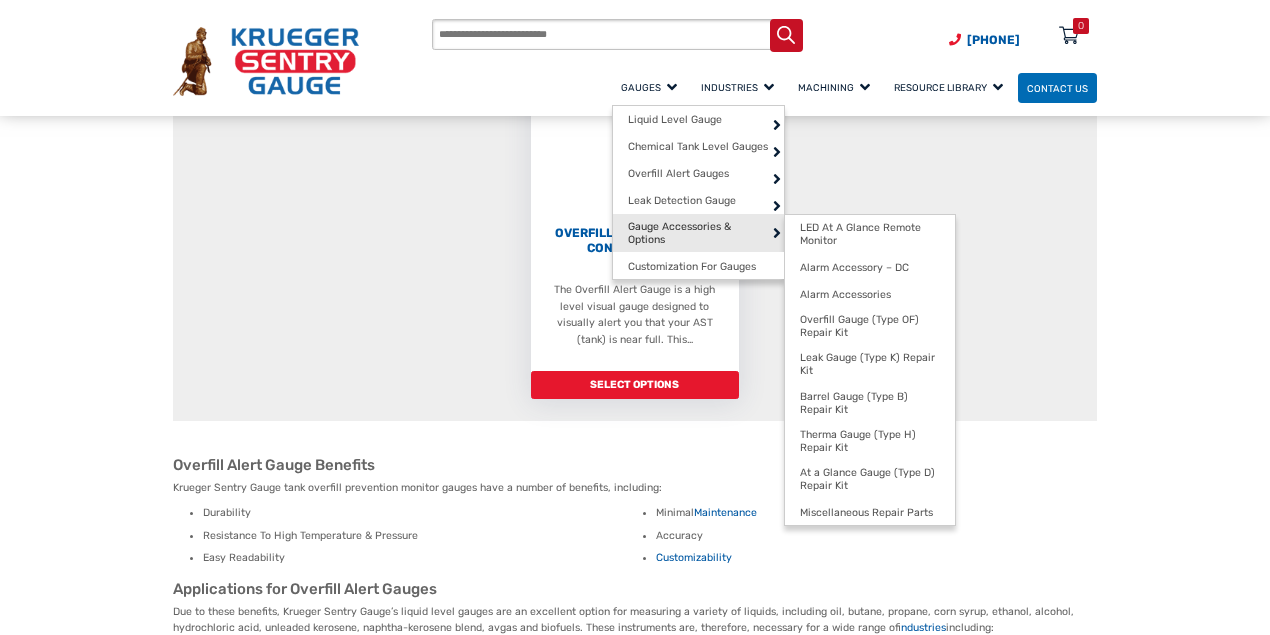 click on "Gauge Accessories & Options" at bounding box center (698, 233) 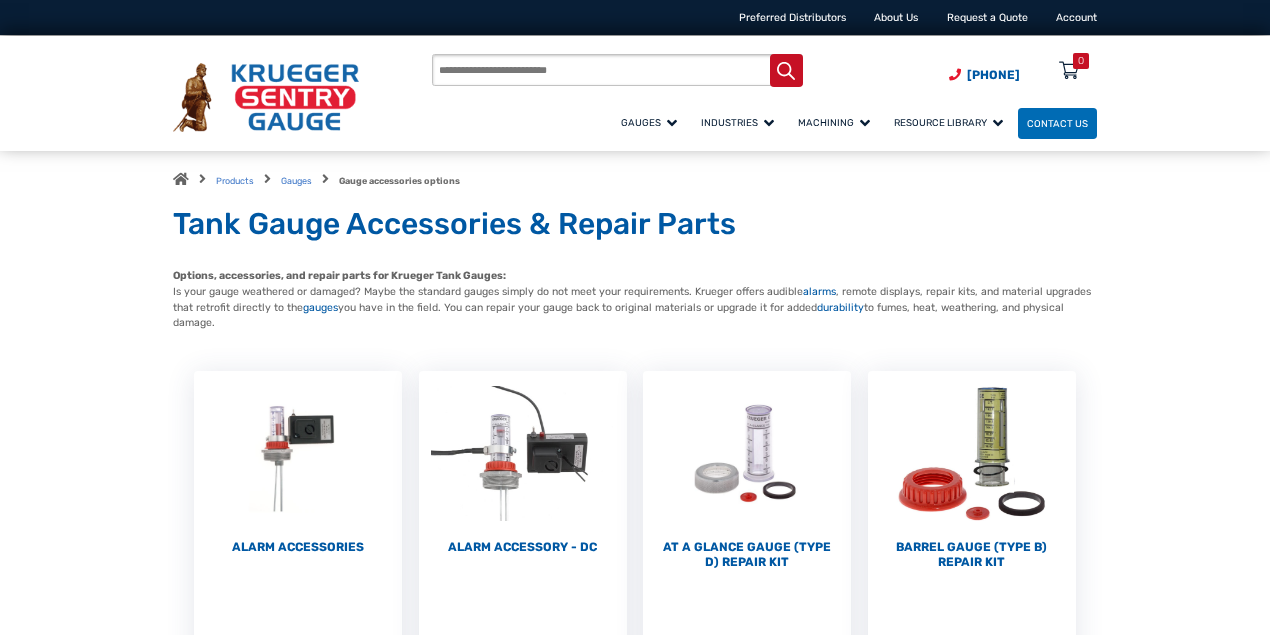 scroll, scrollTop: 0, scrollLeft: 0, axis: both 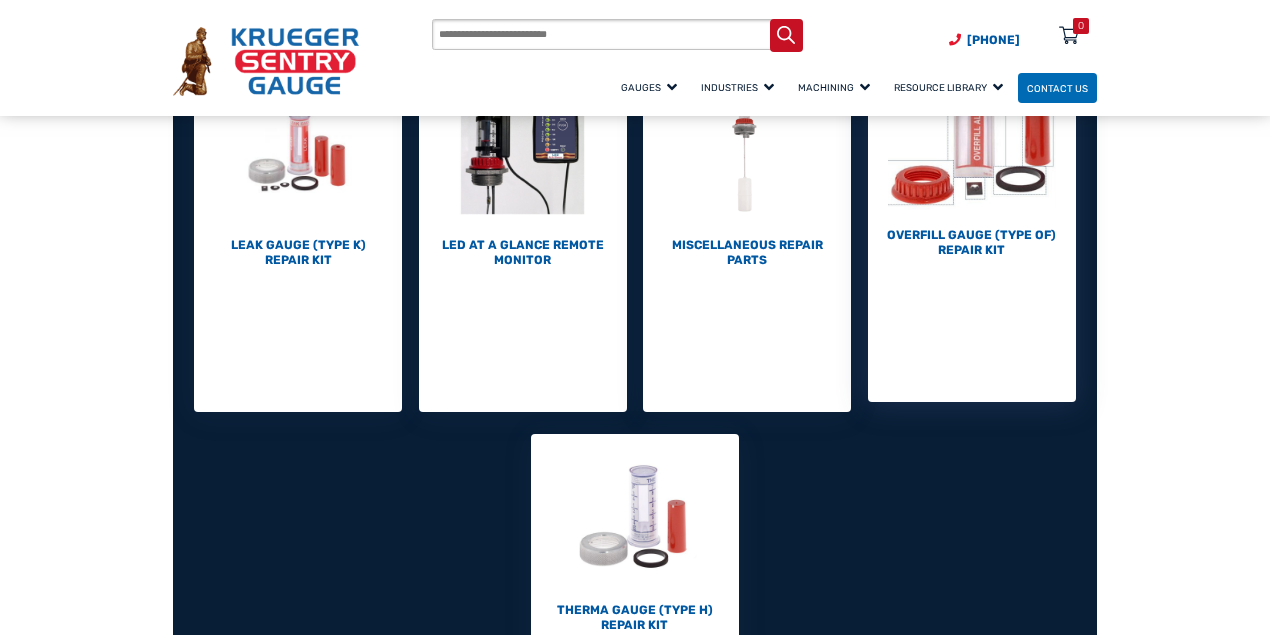 drag, startPoint x: 994, startPoint y: 236, endPoint x: 978, endPoint y: 240, distance: 16.492422 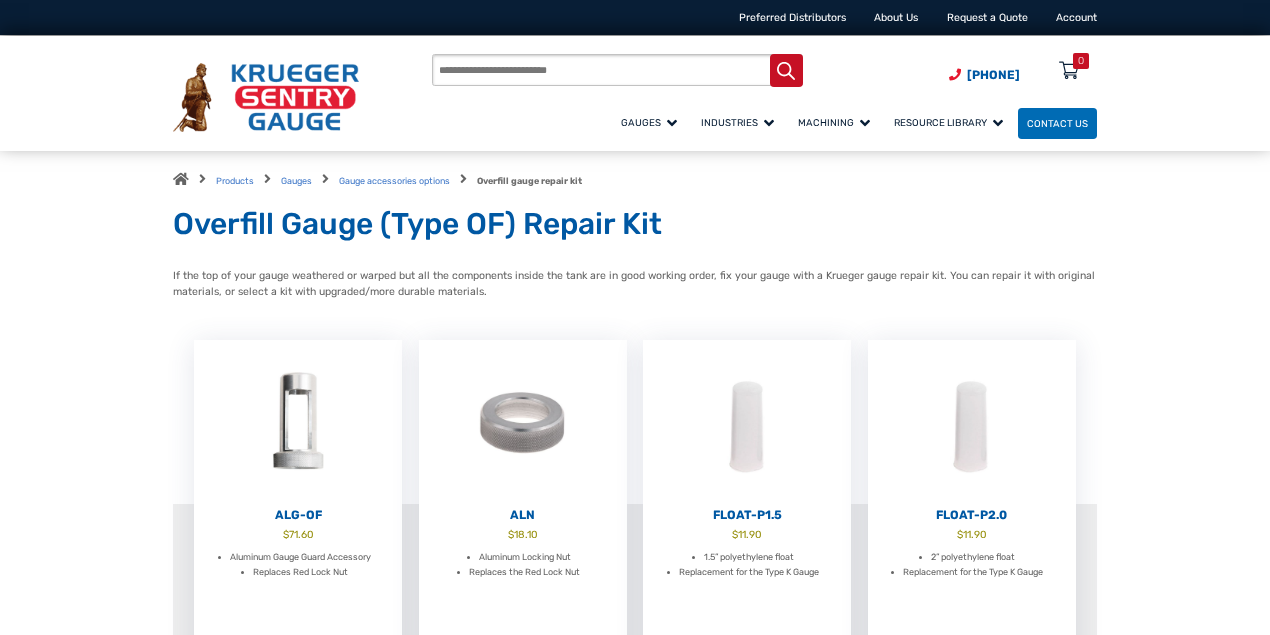 scroll, scrollTop: 0, scrollLeft: 0, axis: both 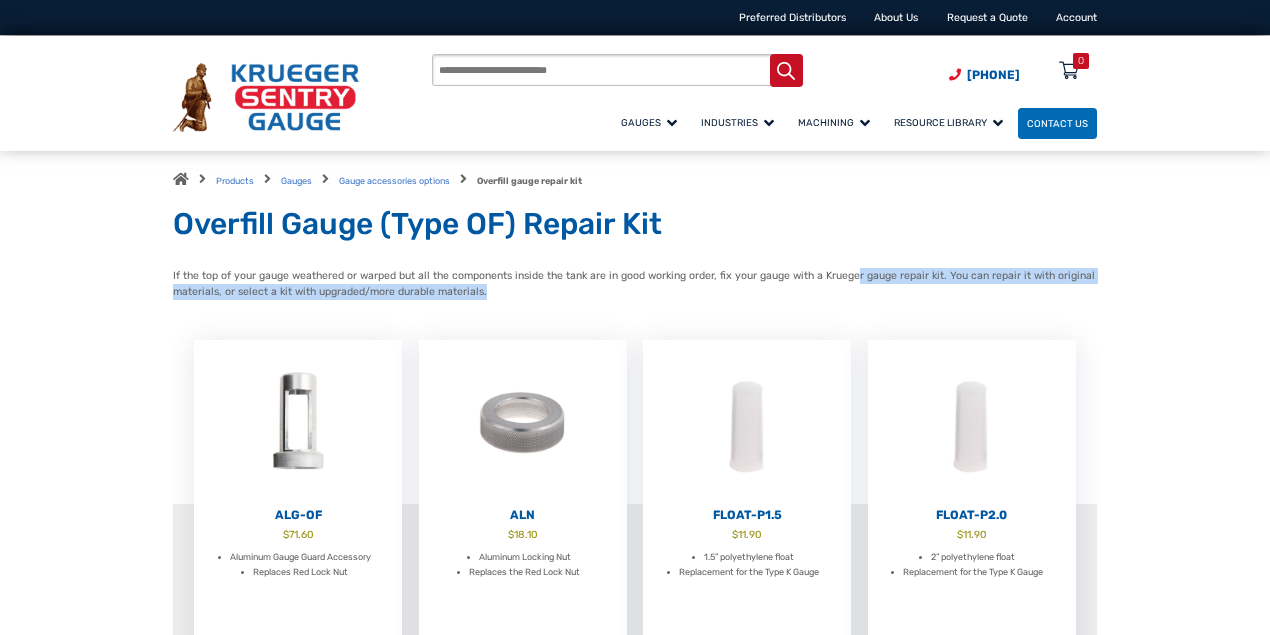 drag, startPoint x: 852, startPoint y: 272, endPoint x: 1098, endPoint y: 289, distance: 246.5867 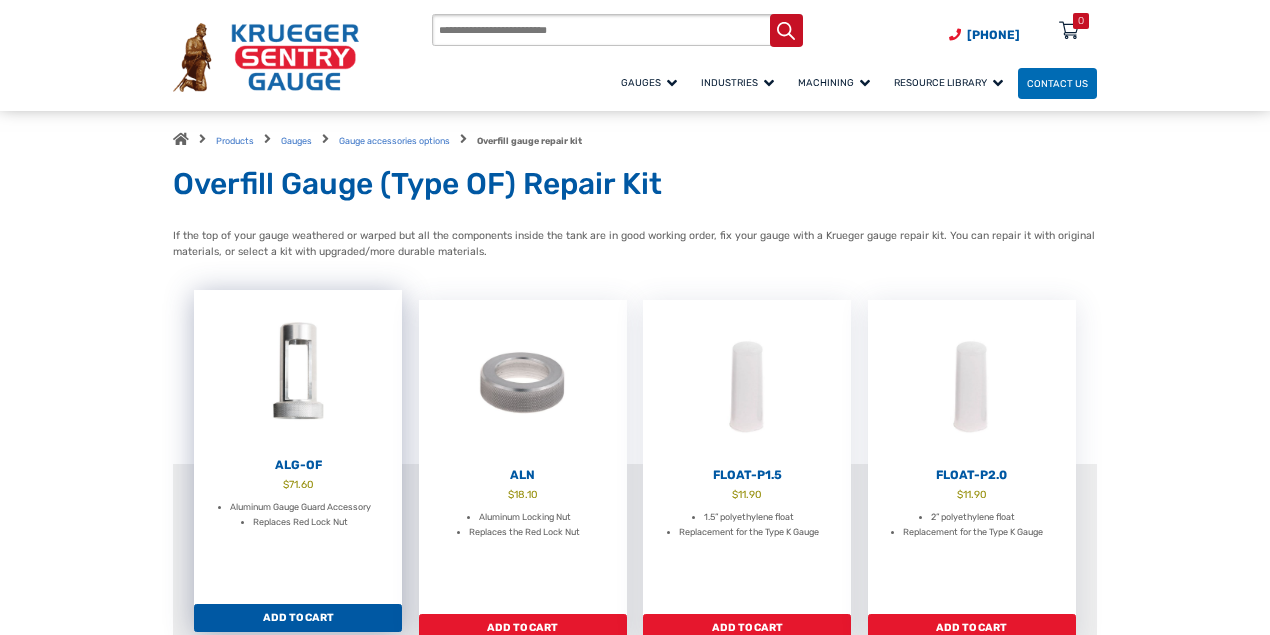 scroll, scrollTop: 0, scrollLeft: 0, axis: both 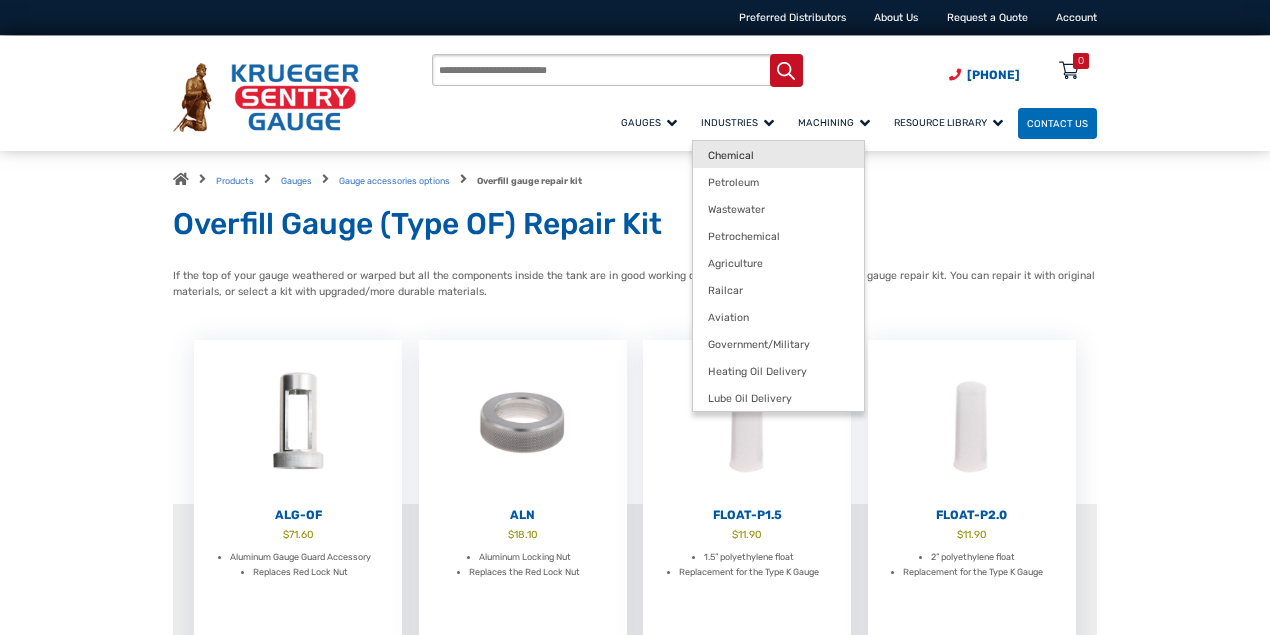 click on "Chemical" at bounding box center [778, 154] 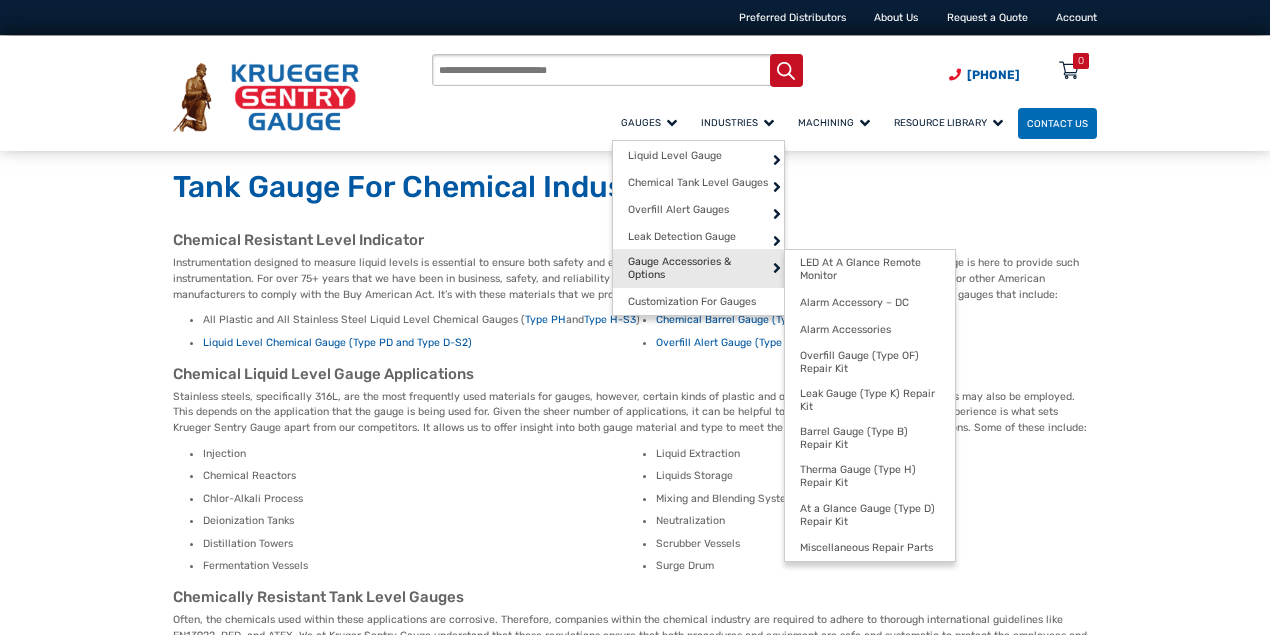 scroll, scrollTop: 0, scrollLeft: 0, axis: both 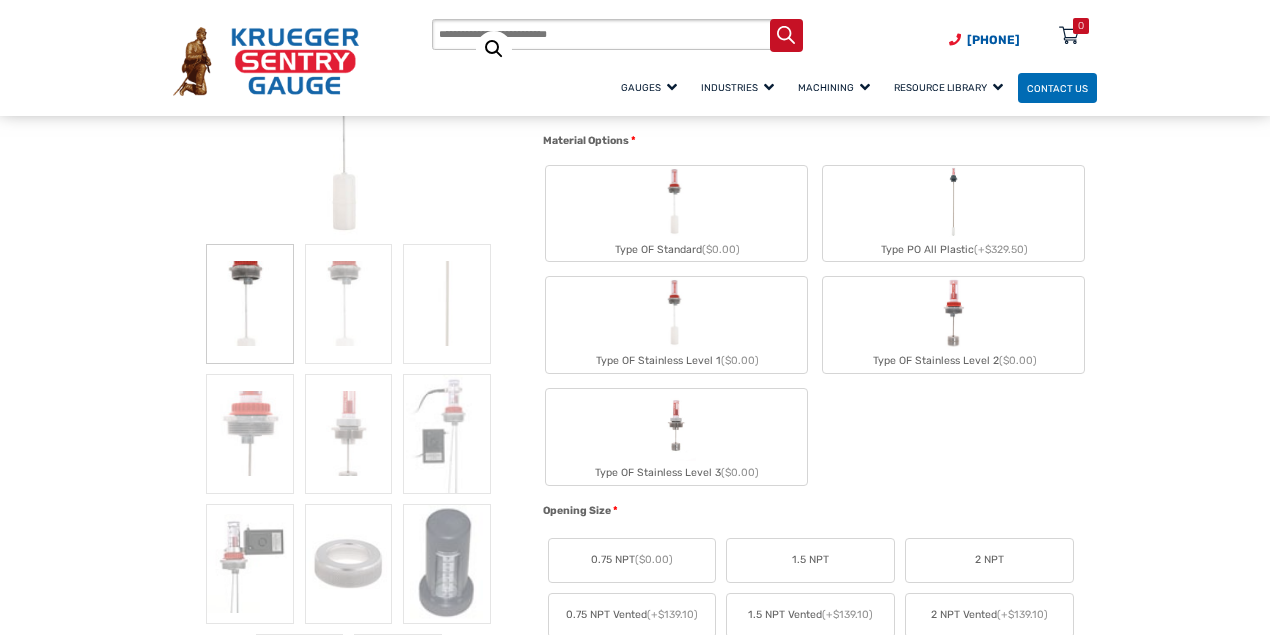 click on "Type OF Stainless Level 1  ($0.00)" at bounding box center (676, 325) 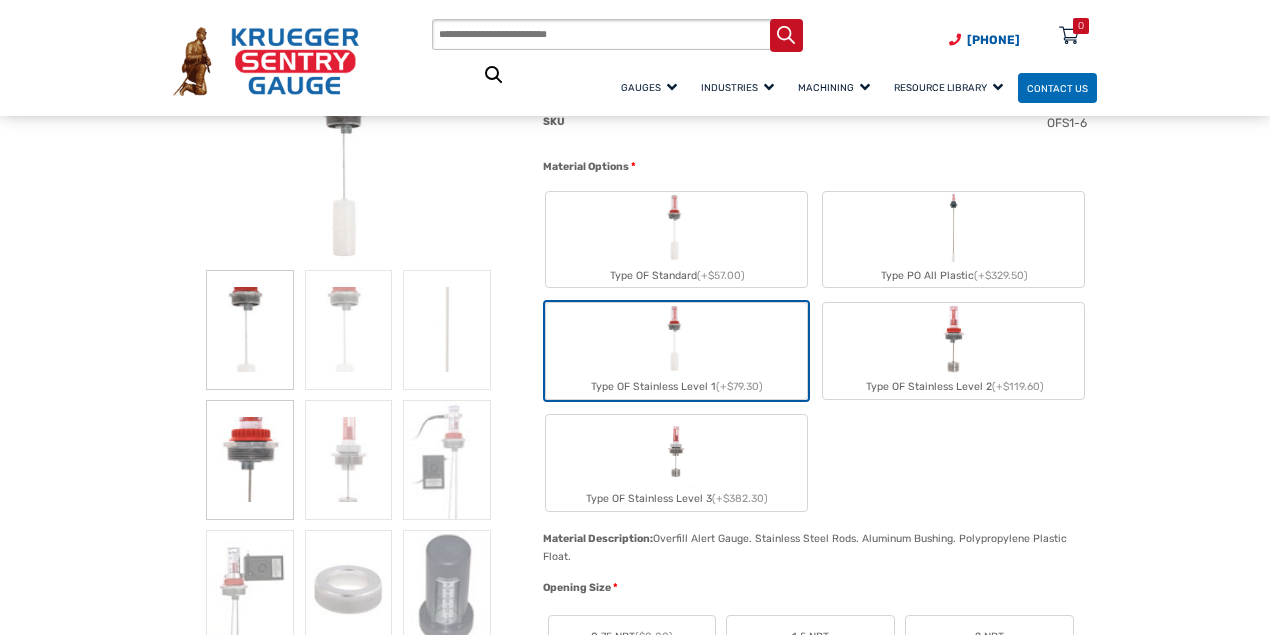 scroll, scrollTop: 466, scrollLeft: 0, axis: vertical 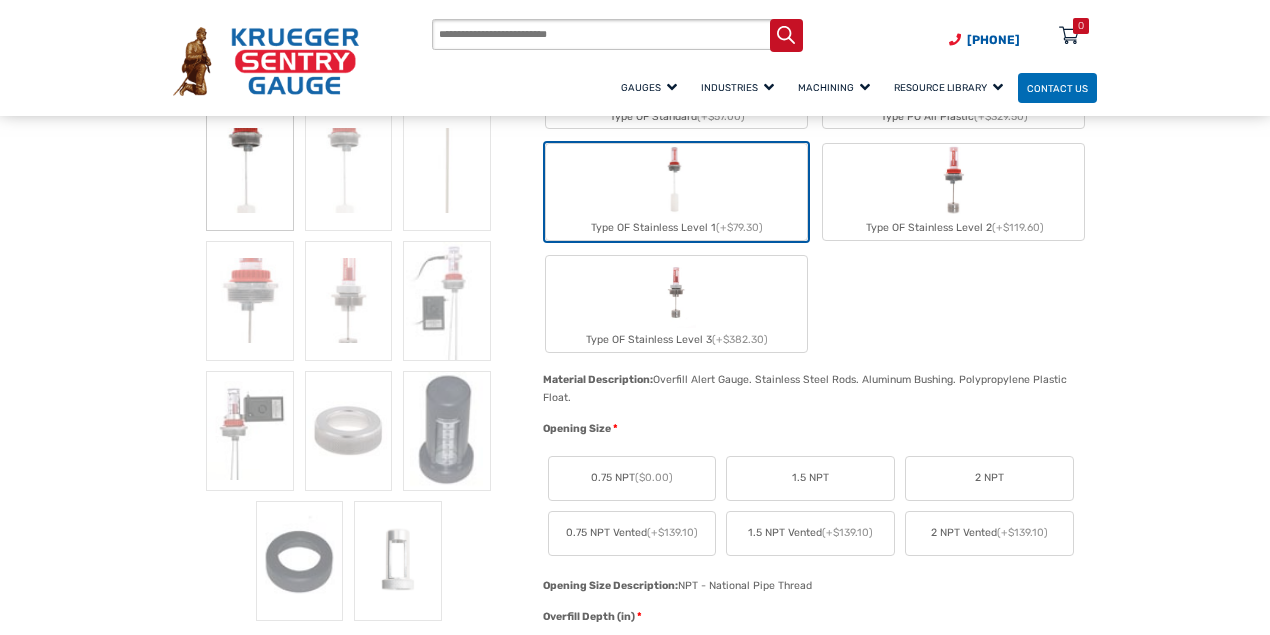 click on "($0.00)" at bounding box center [654, 477] 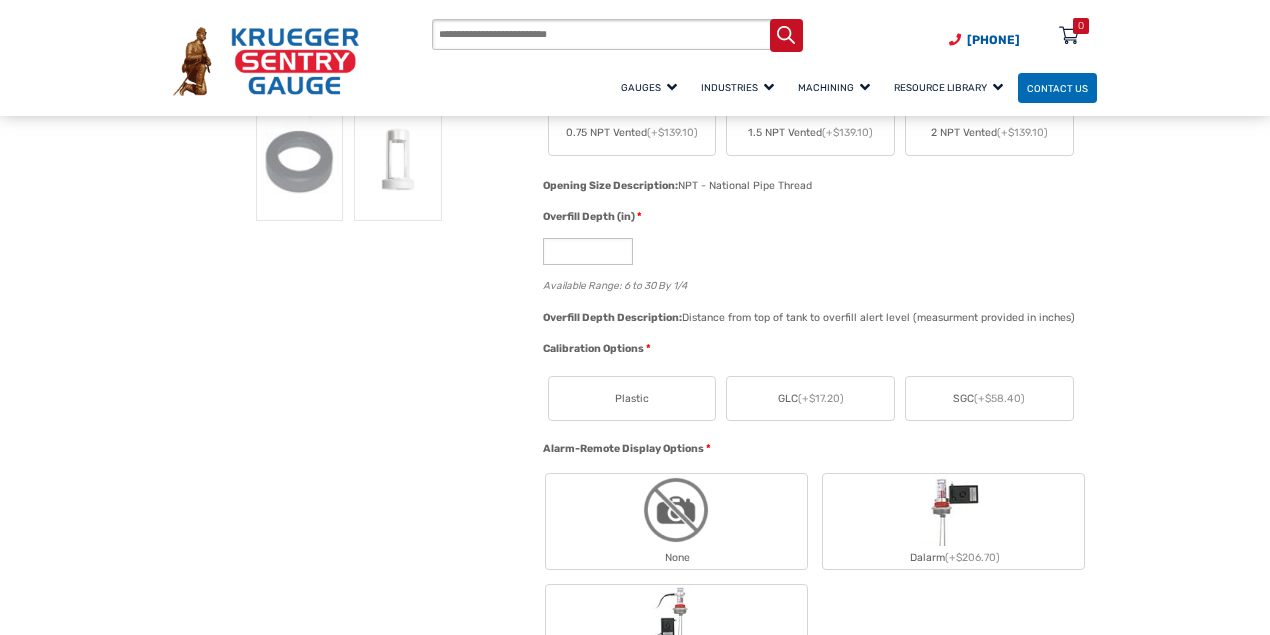 scroll, scrollTop: 866, scrollLeft: 0, axis: vertical 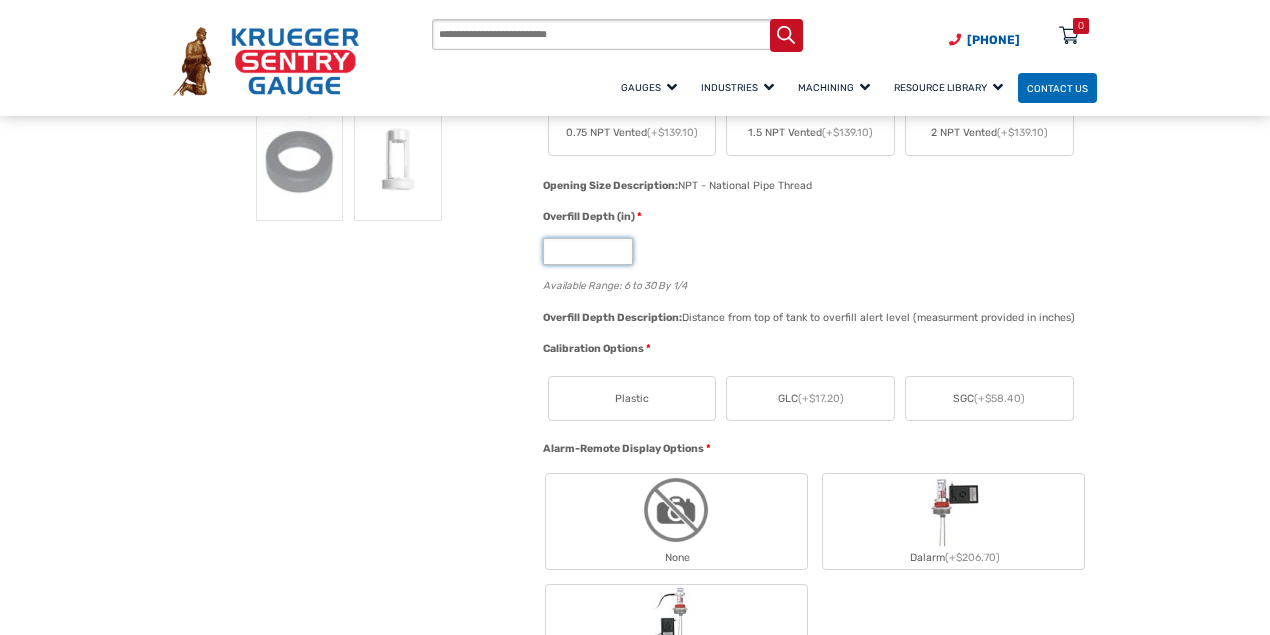click on "*" at bounding box center [588, 251] 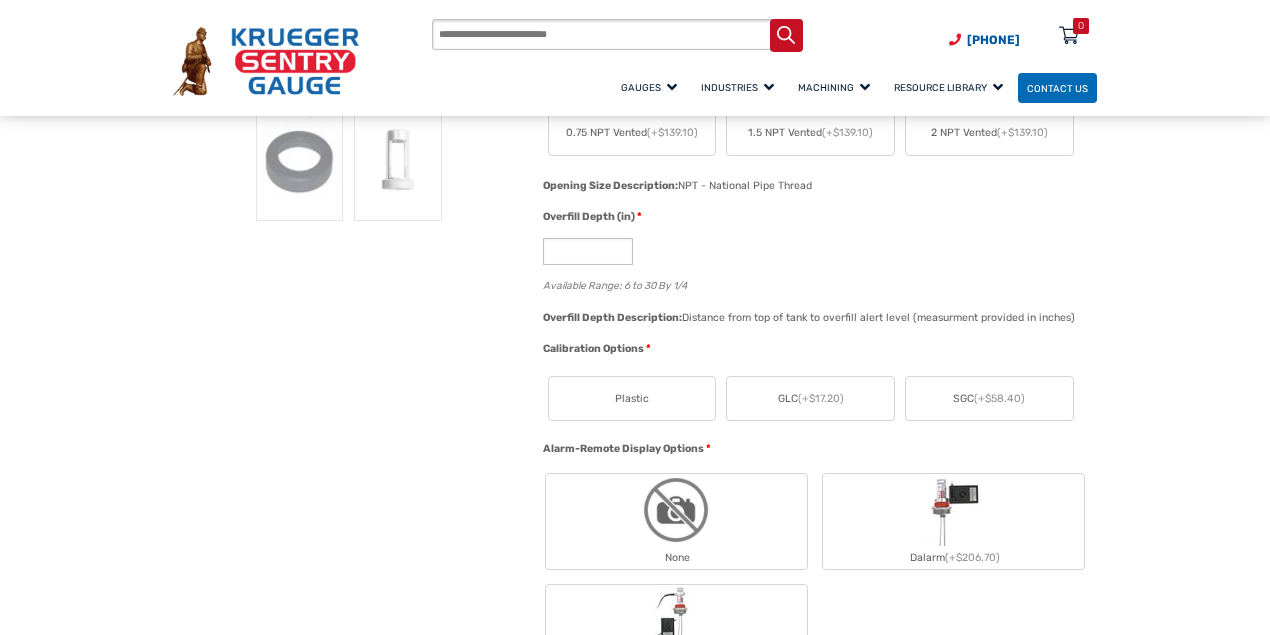 click on "*" at bounding box center (815, 251) 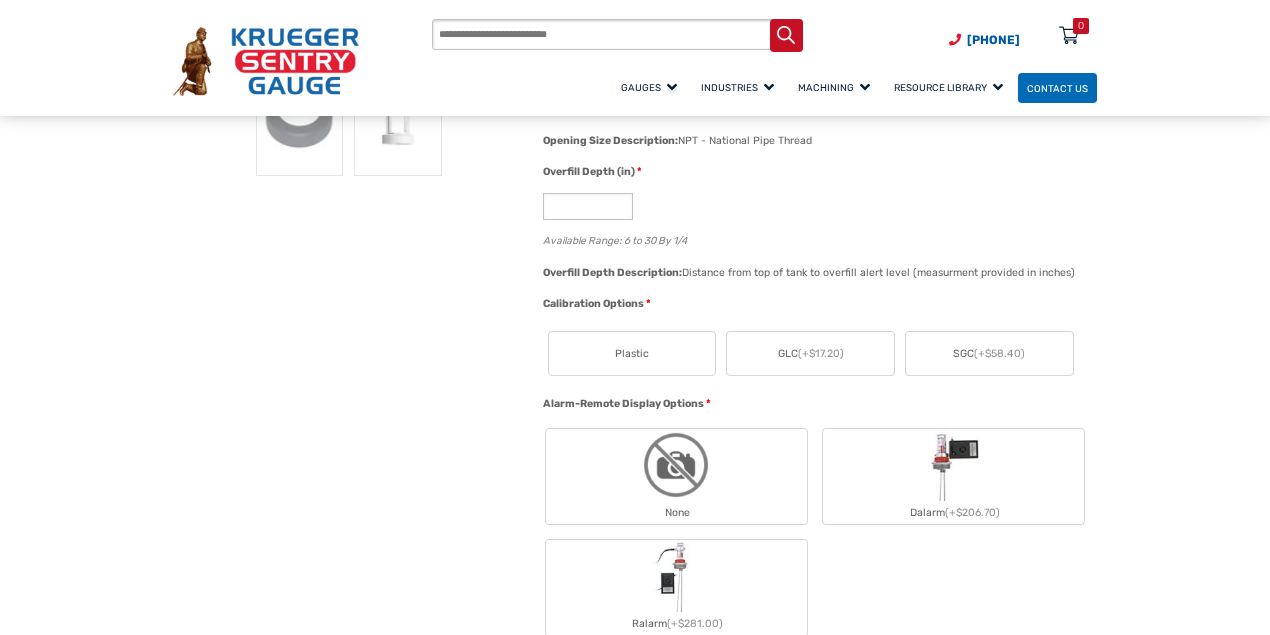 scroll, scrollTop: 933, scrollLeft: 0, axis: vertical 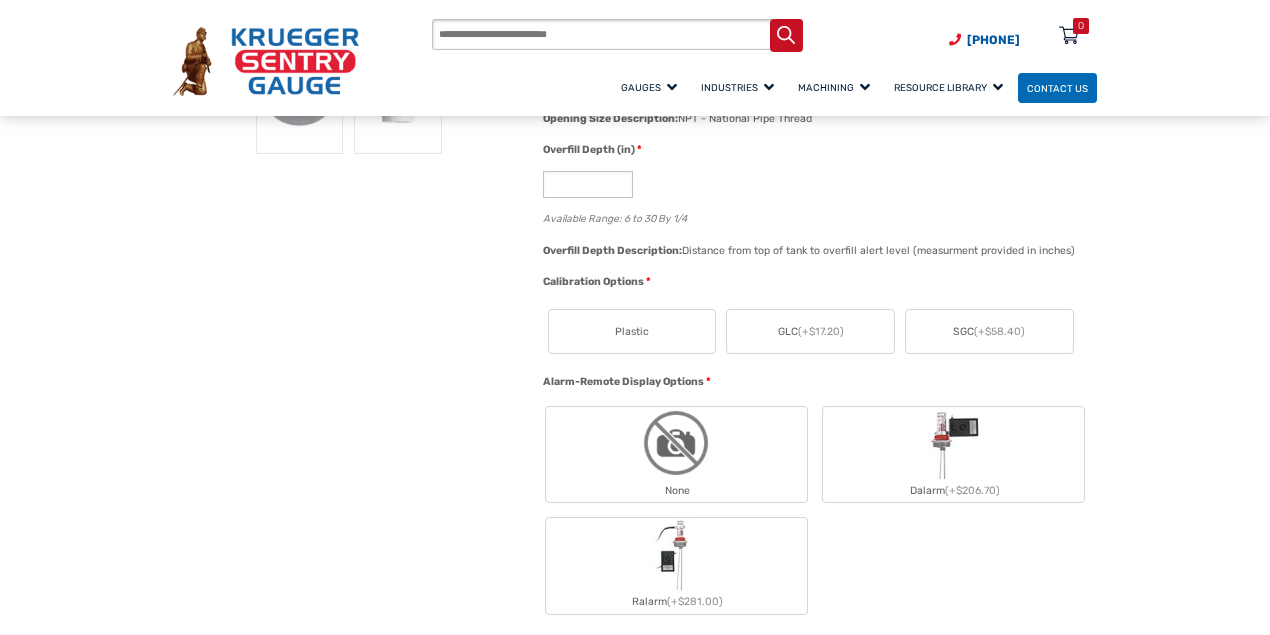 click on "(+$58.40)" at bounding box center [999, 331] 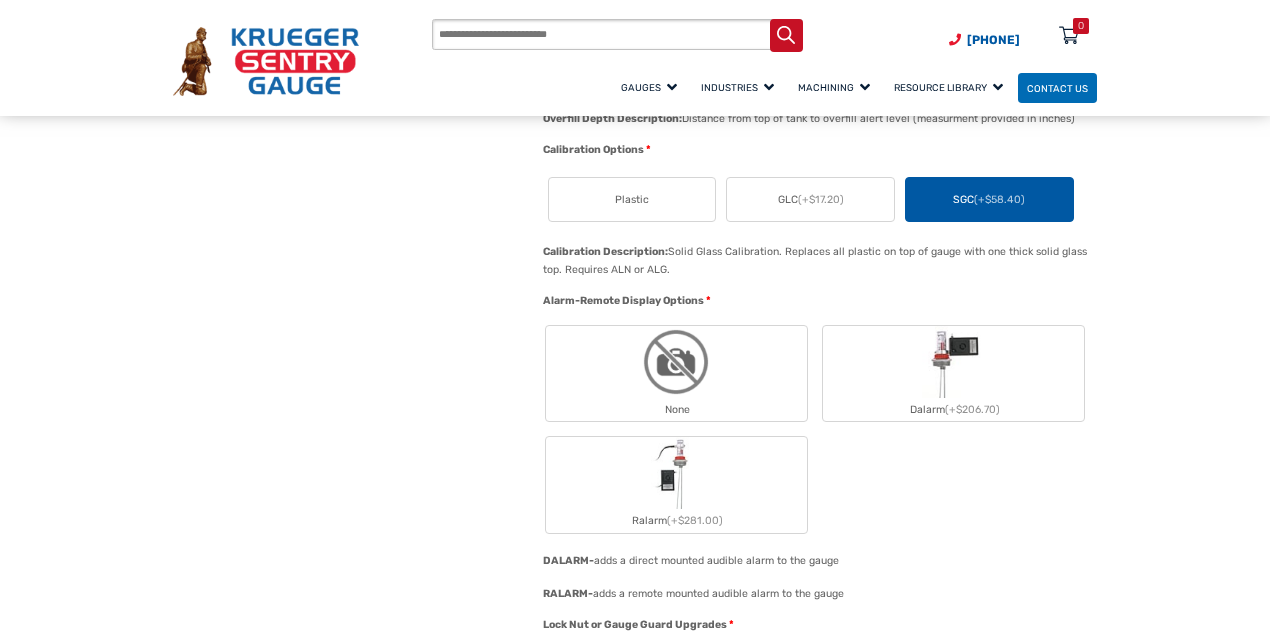scroll, scrollTop: 1066, scrollLeft: 0, axis: vertical 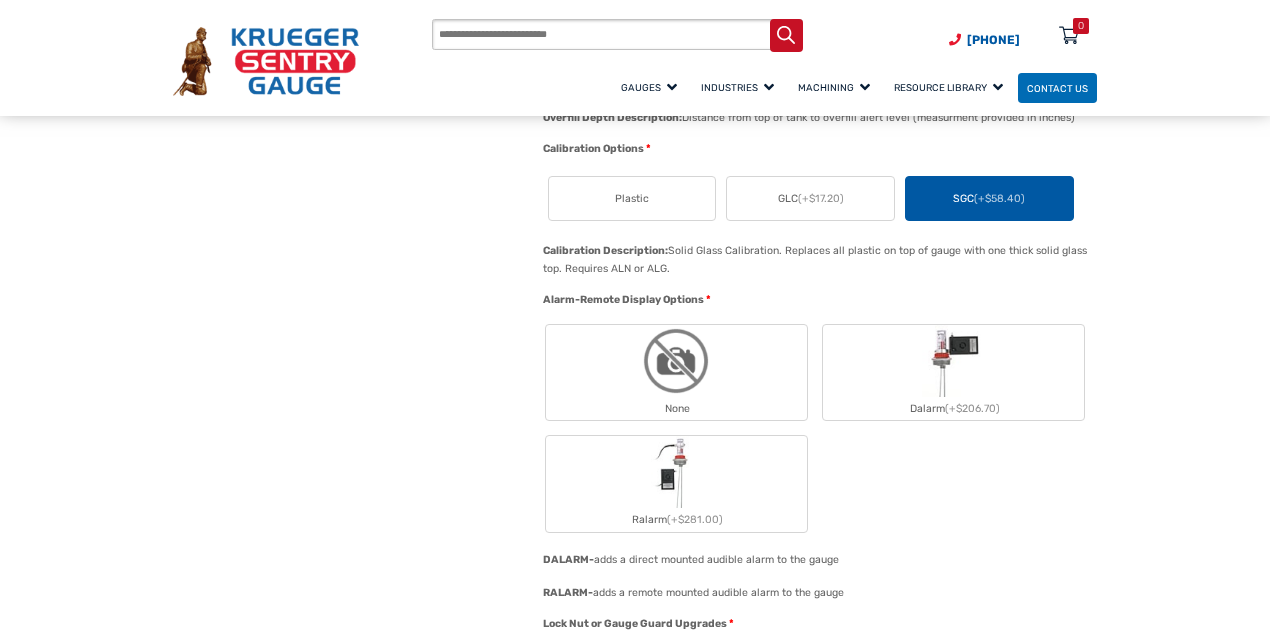 click on "(+$17.20)" at bounding box center [821, 198] 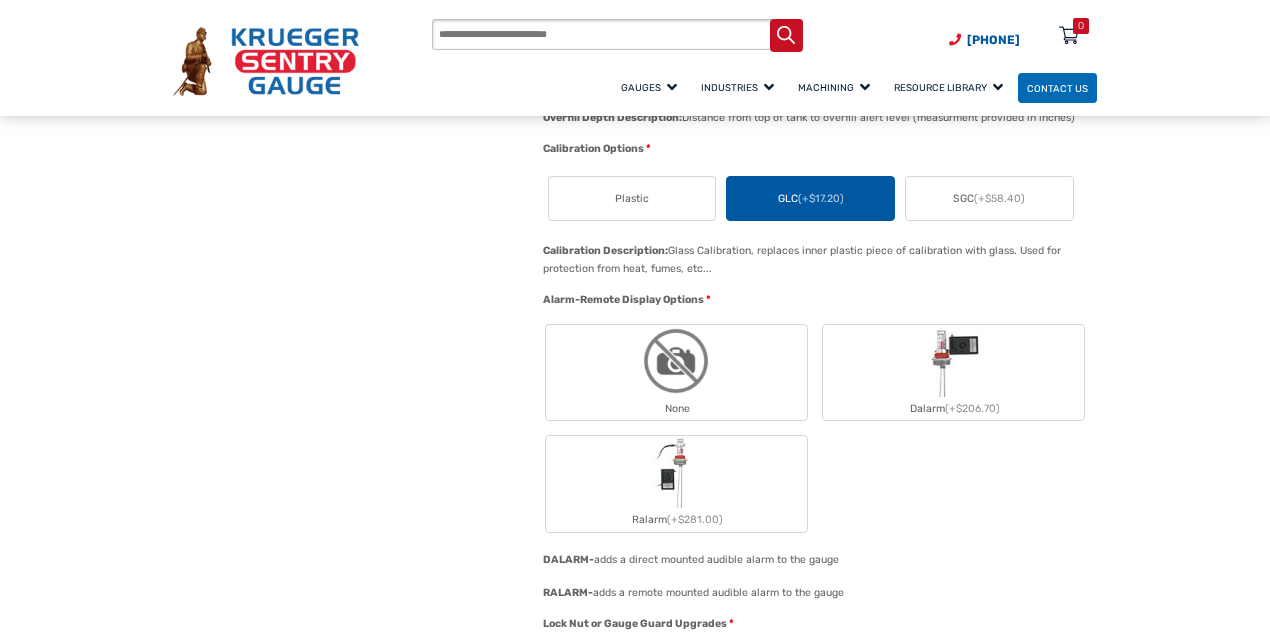 click on "Plastic" at bounding box center (632, 199) 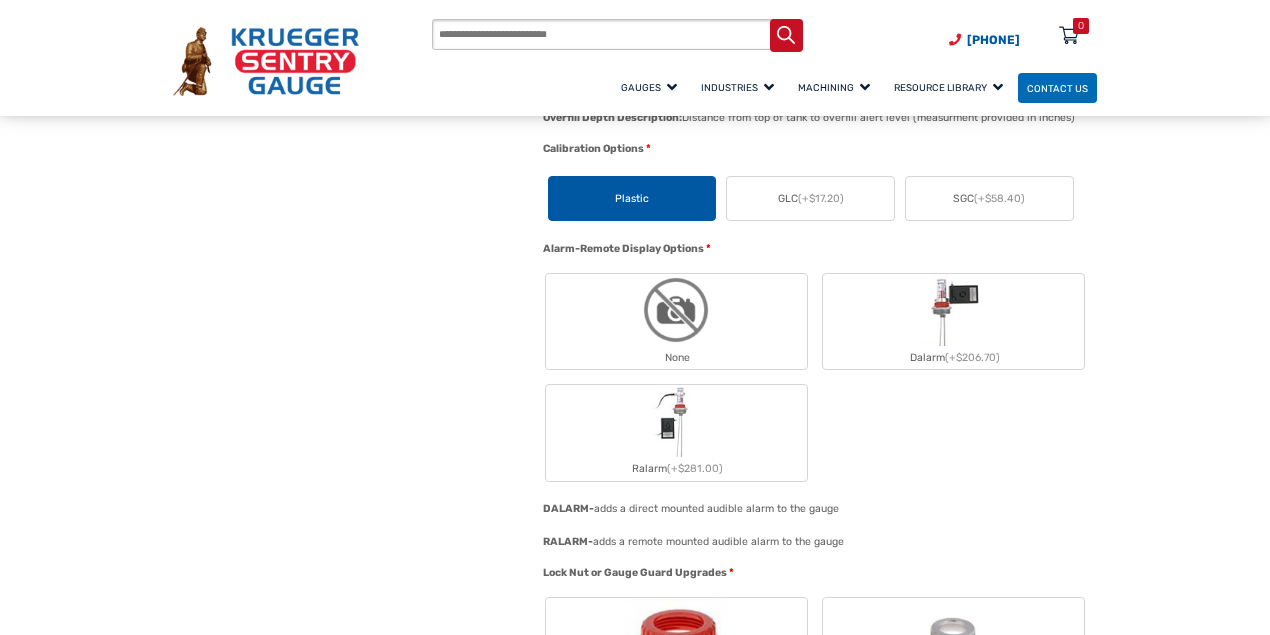 click on "SGC  (+$58.40)" at bounding box center (989, 199) 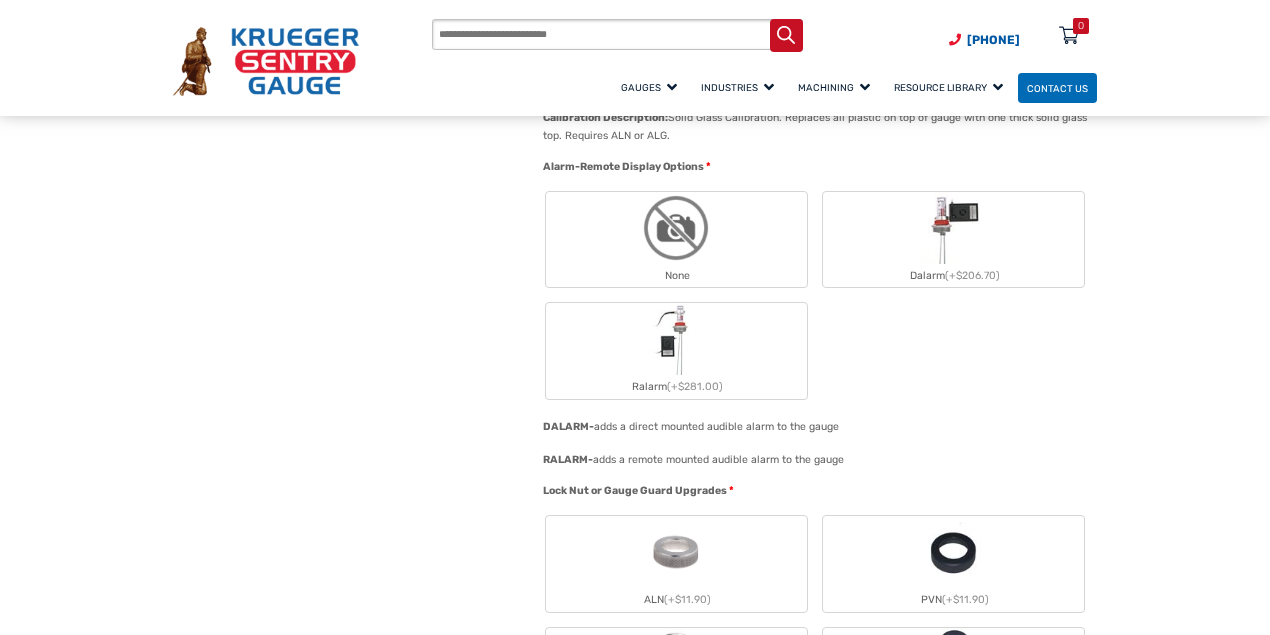 scroll, scrollTop: 1266, scrollLeft: 0, axis: vertical 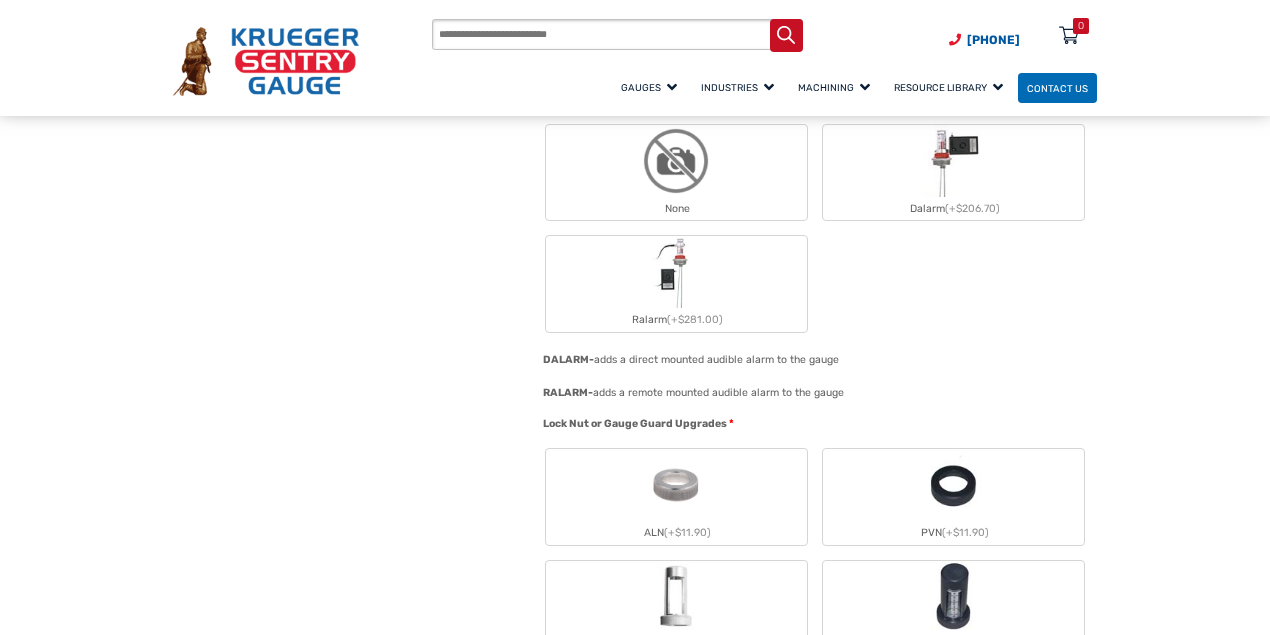 click at bounding box center [676, 161] 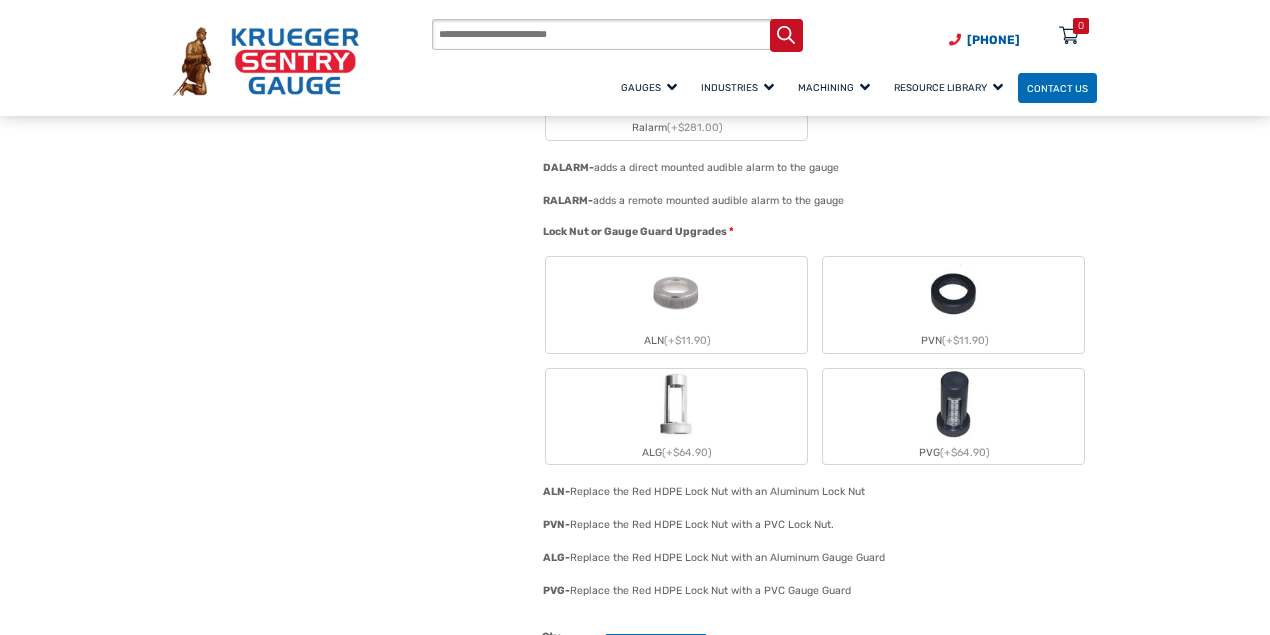 scroll, scrollTop: 1466, scrollLeft: 0, axis: vertical 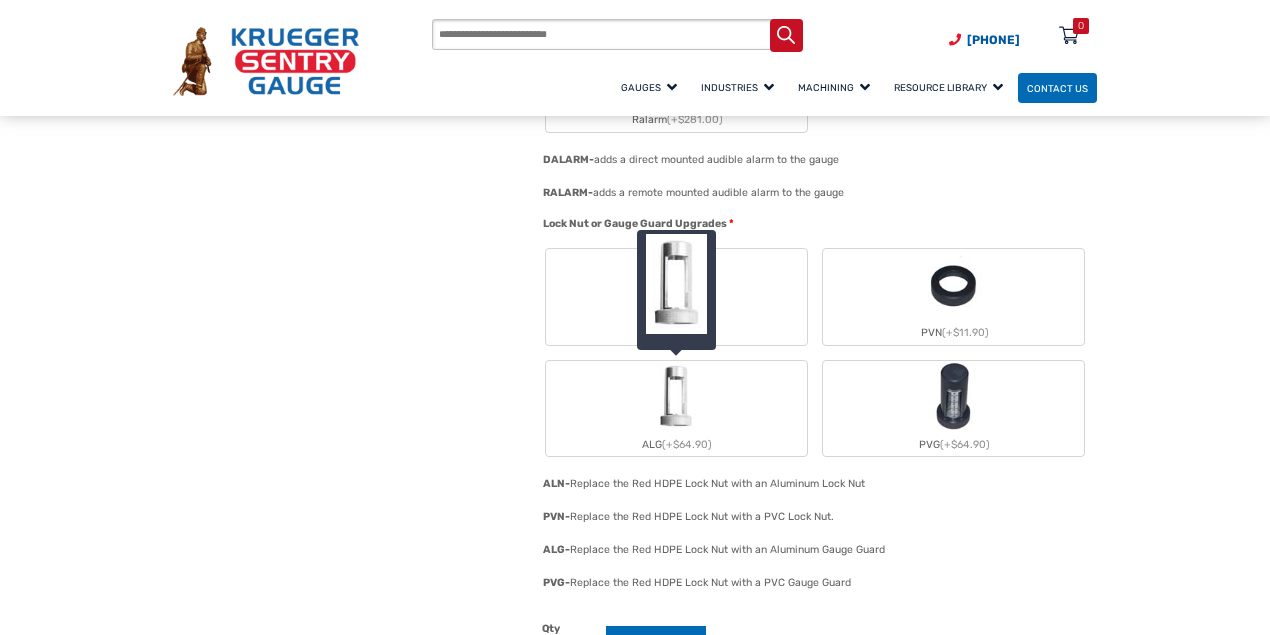 click on "ALG  (+$64.90)" at bounding box center [676, 445] 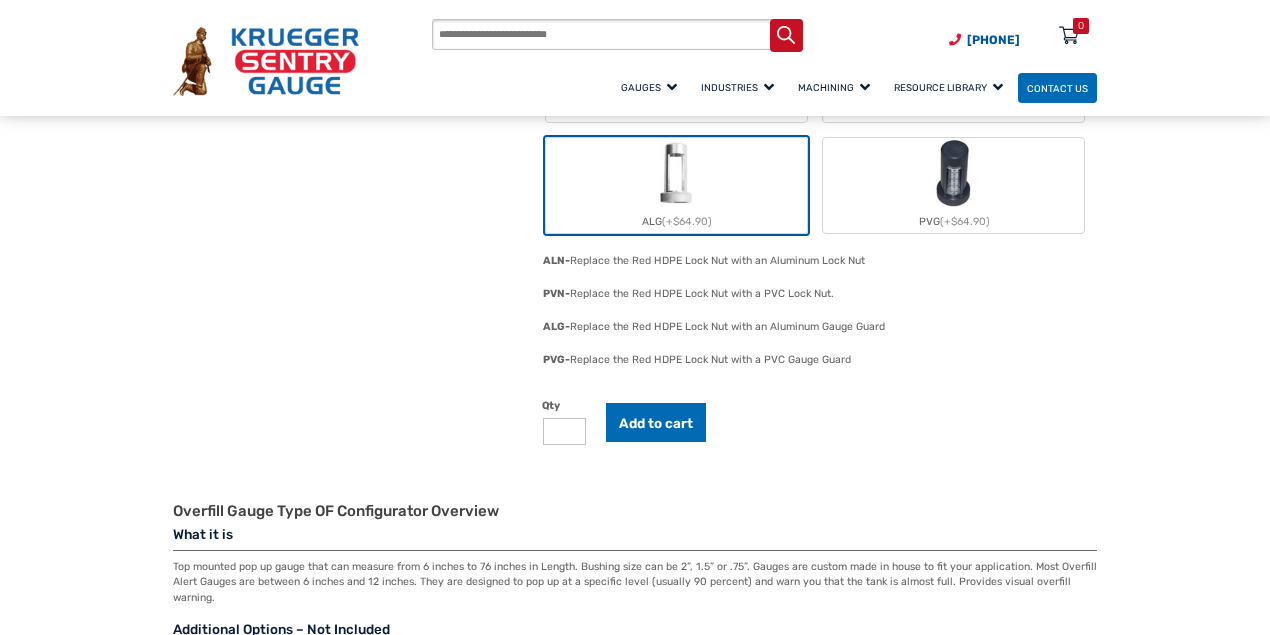scroll, scrollTop: 1800, scrollLeft: 0, axis: vertical 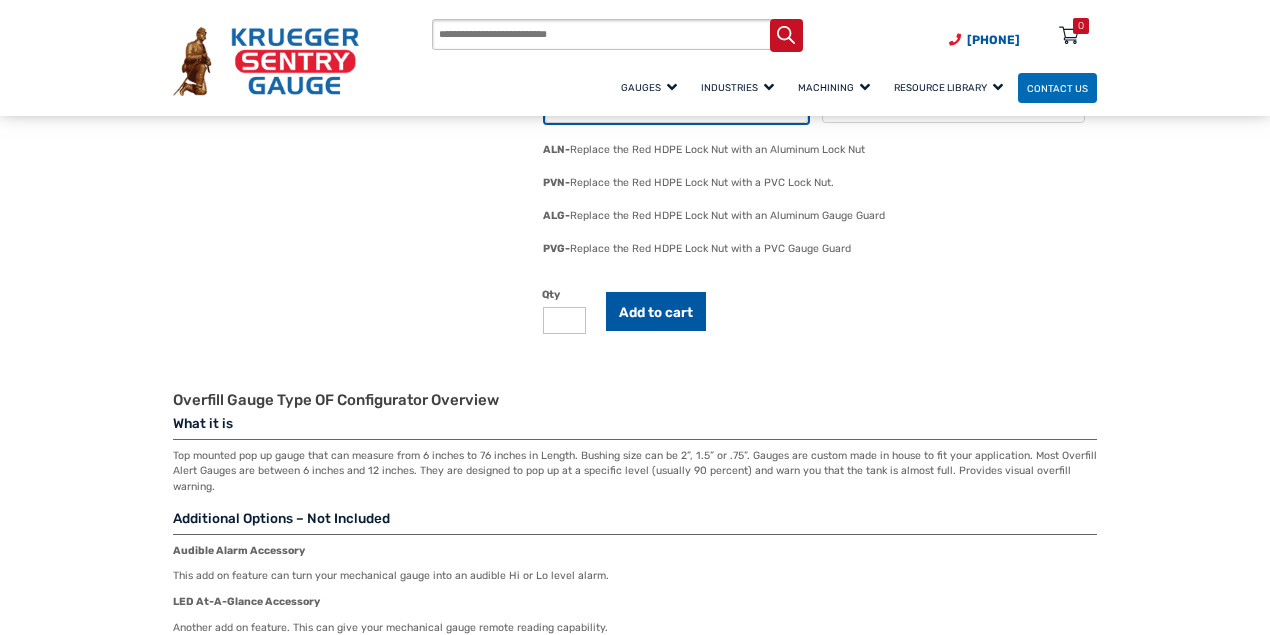 click on "Add to cart" at bounding box center (656, 311) 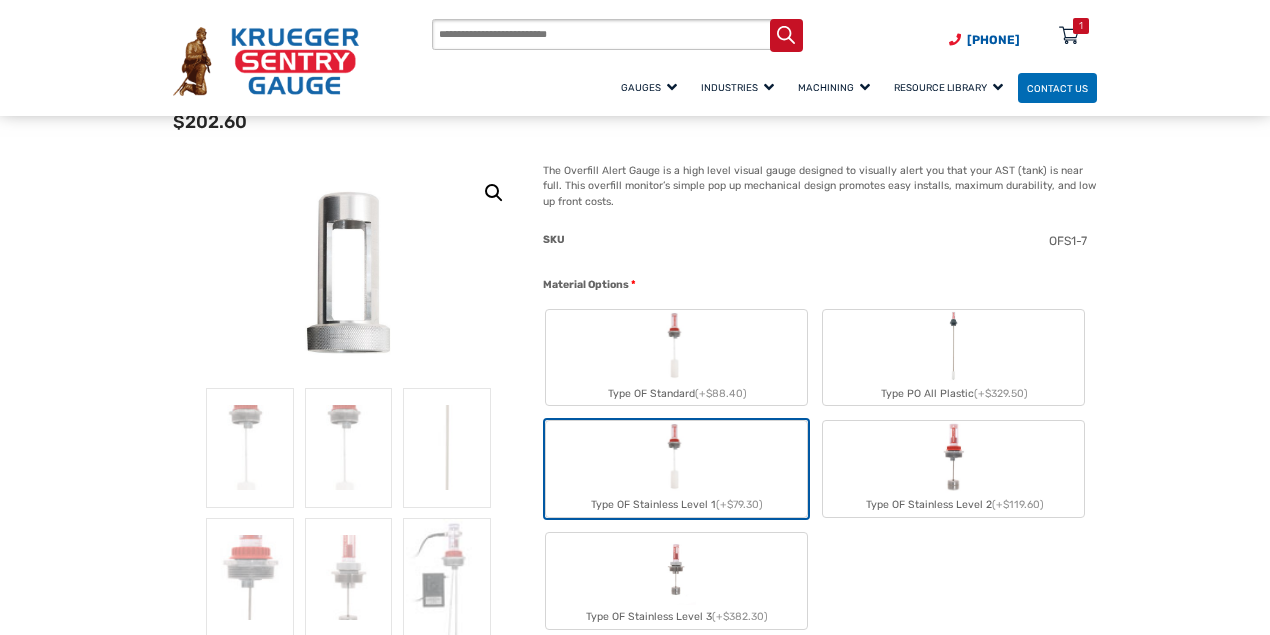 scroll, scrollTop: 200, scrollLeft: 0, axis: vertical 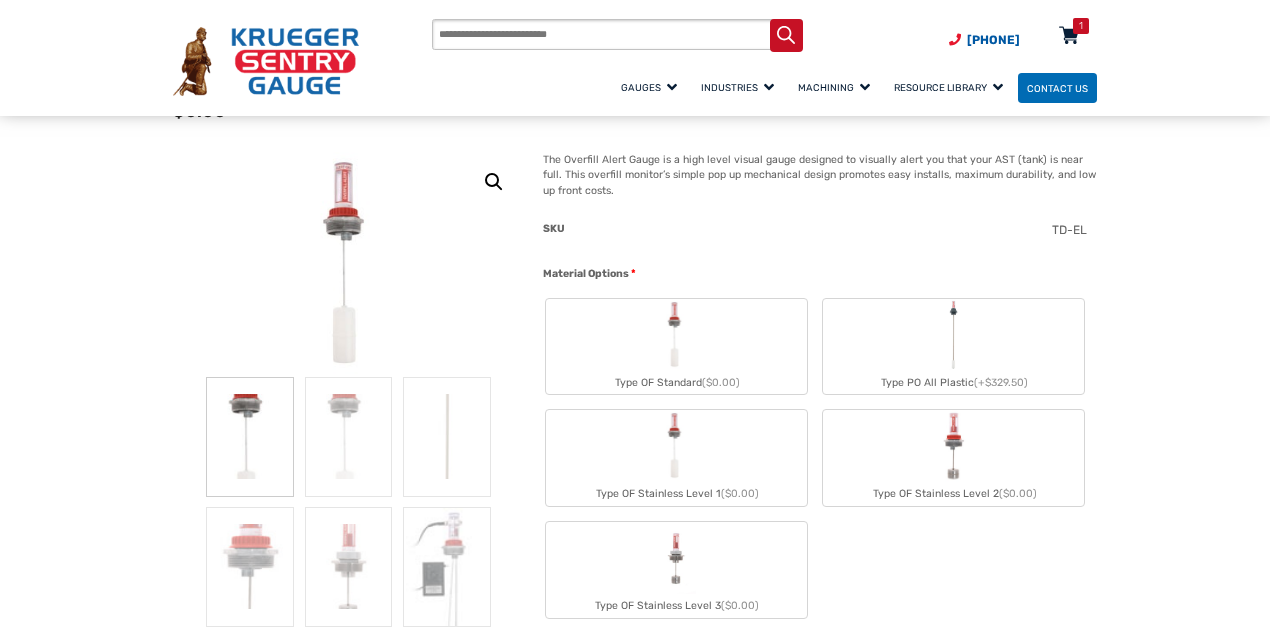 click at bounding box center [1069, 37] 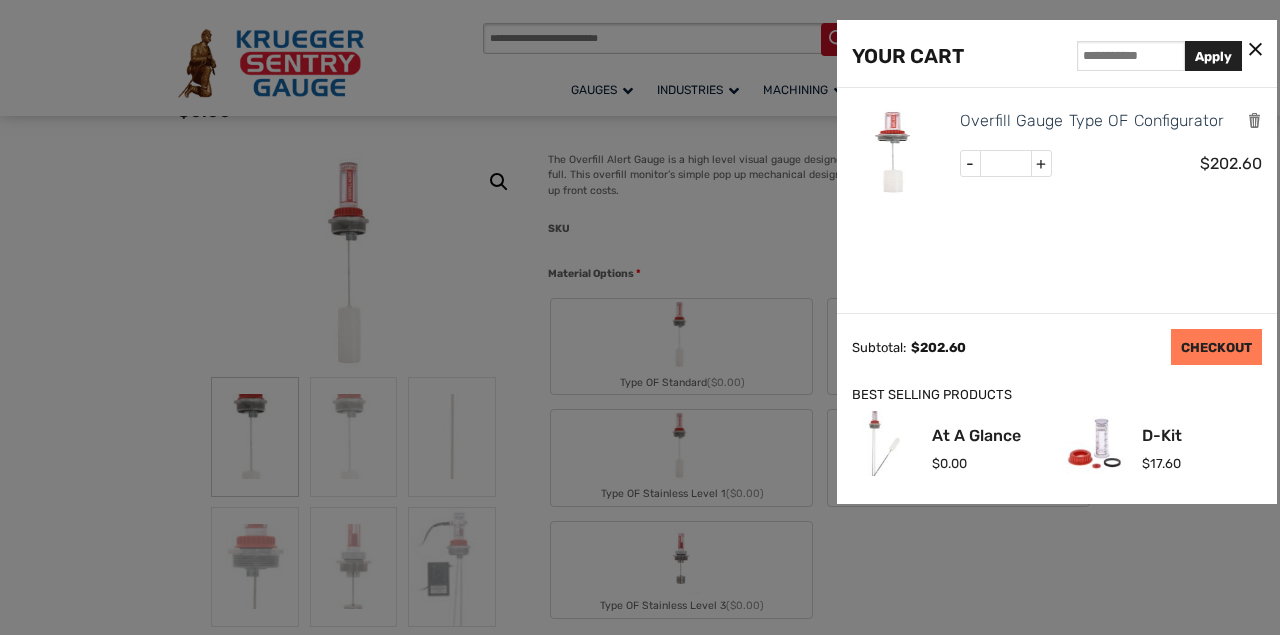 click on "CHECKOUT" at bounding box center [1216, 347] 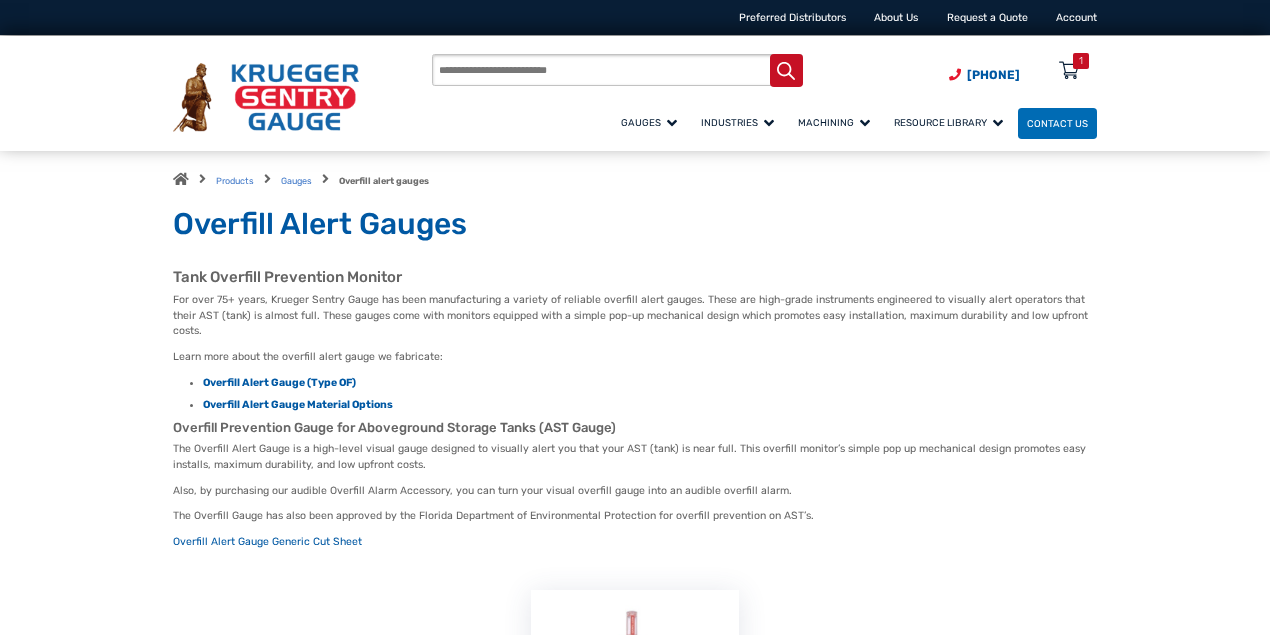 scroll, scrollTop: 0, scrollLeft: 0, axis: both 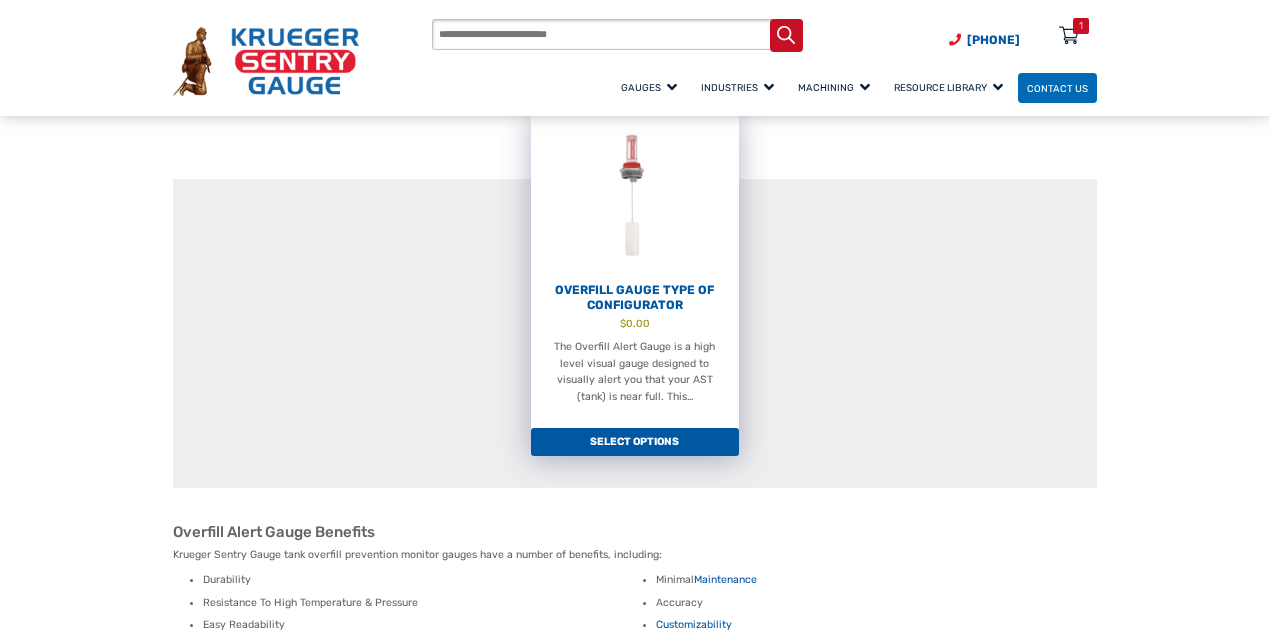 click on "The Overfill Alert Gauge is a high level visual gauge designed to visually alert you that your AST (tank) is near full. This…" at bounding box center [635, 372] 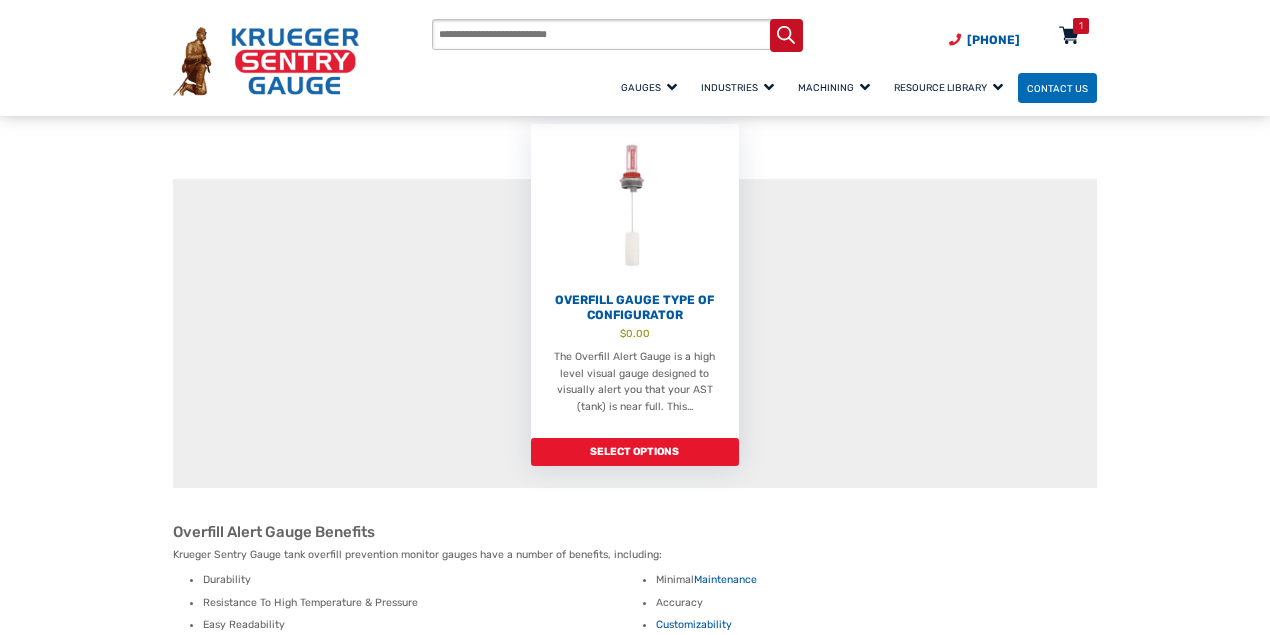 click on "1" at bounding box center [1081, 26] 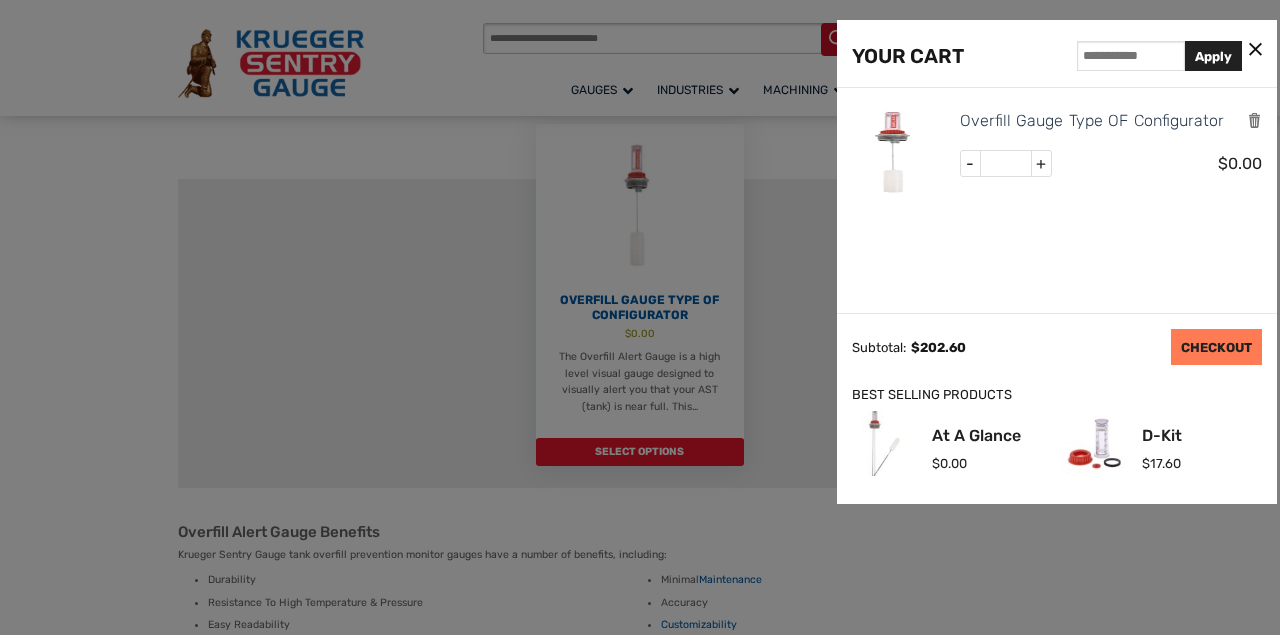 click on "CHECKOUT" at bounding box center (1216, 347) 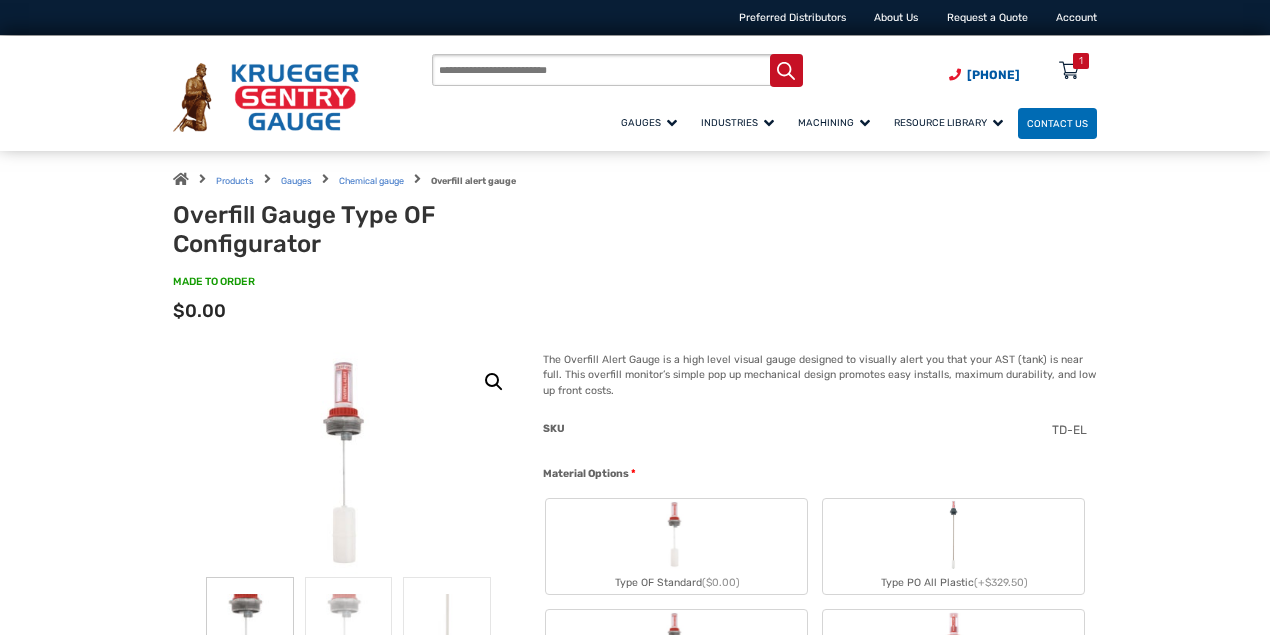 scroll, scrollTop: 0, scrollLeft: 0, axis: both 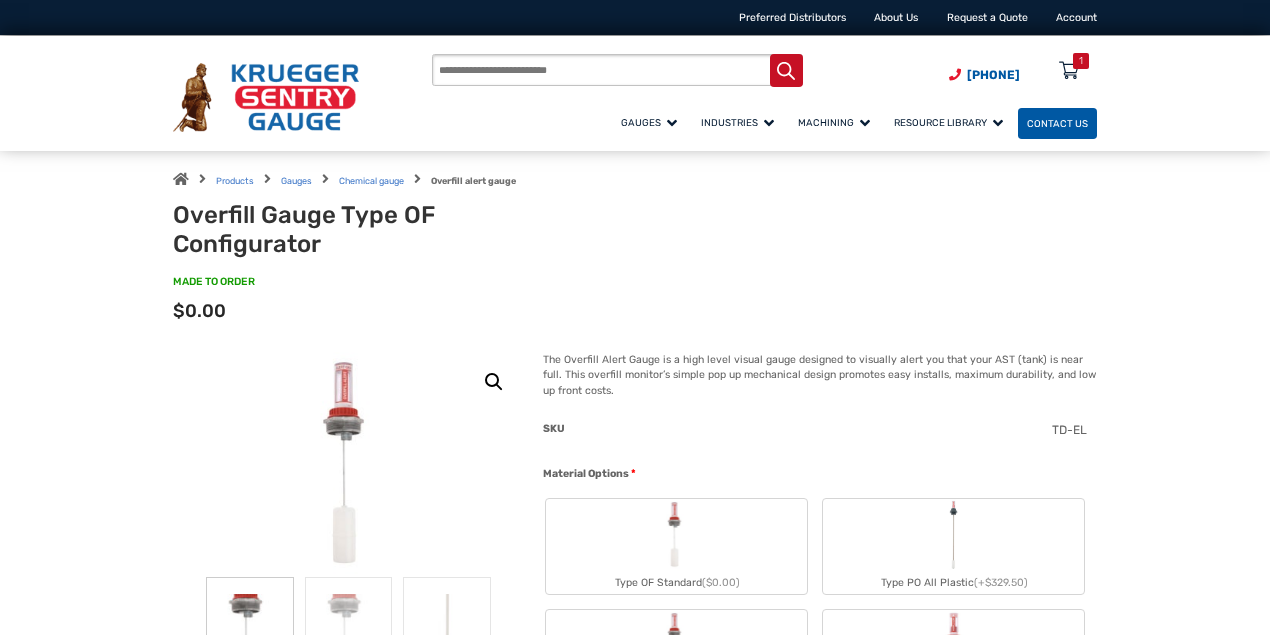 click on "Contact Us" at bounding box center (1057, 123) 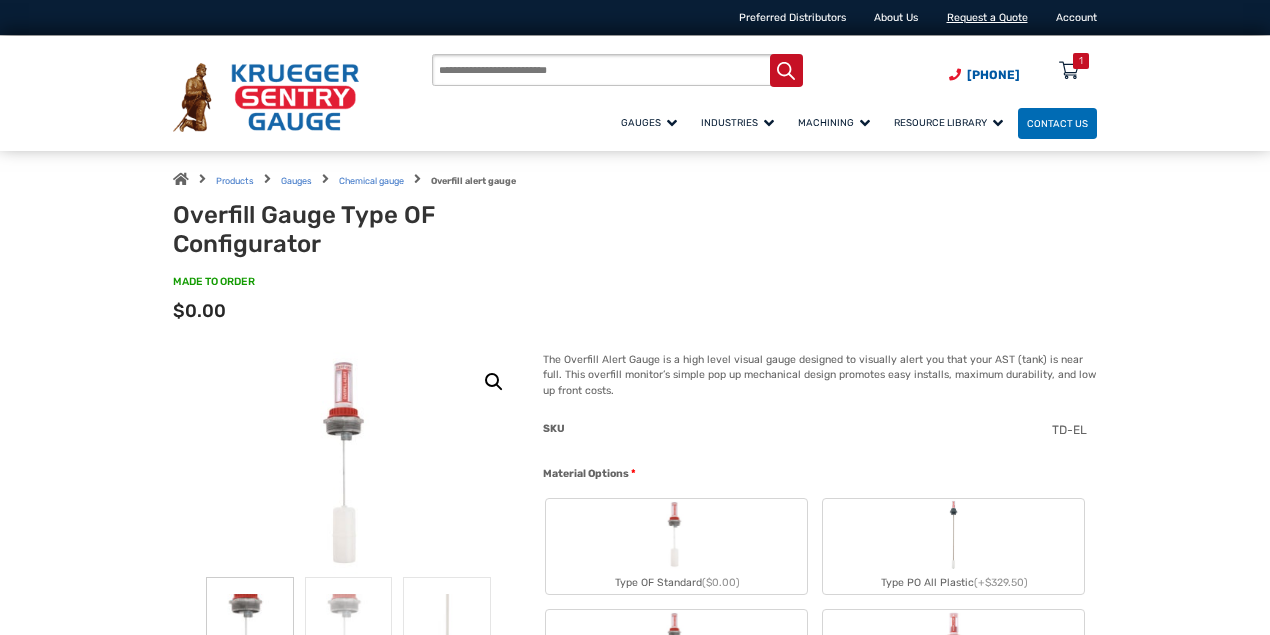 click on "Request a Quote" at bounding box center [987, 17] 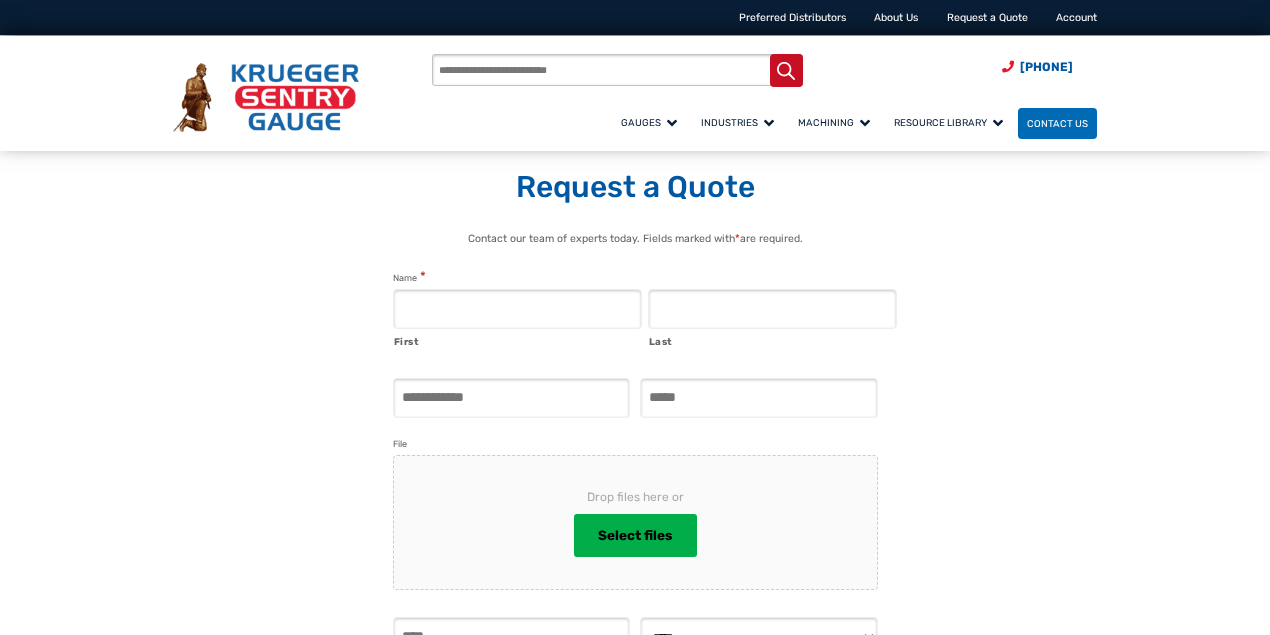 select on "**********" 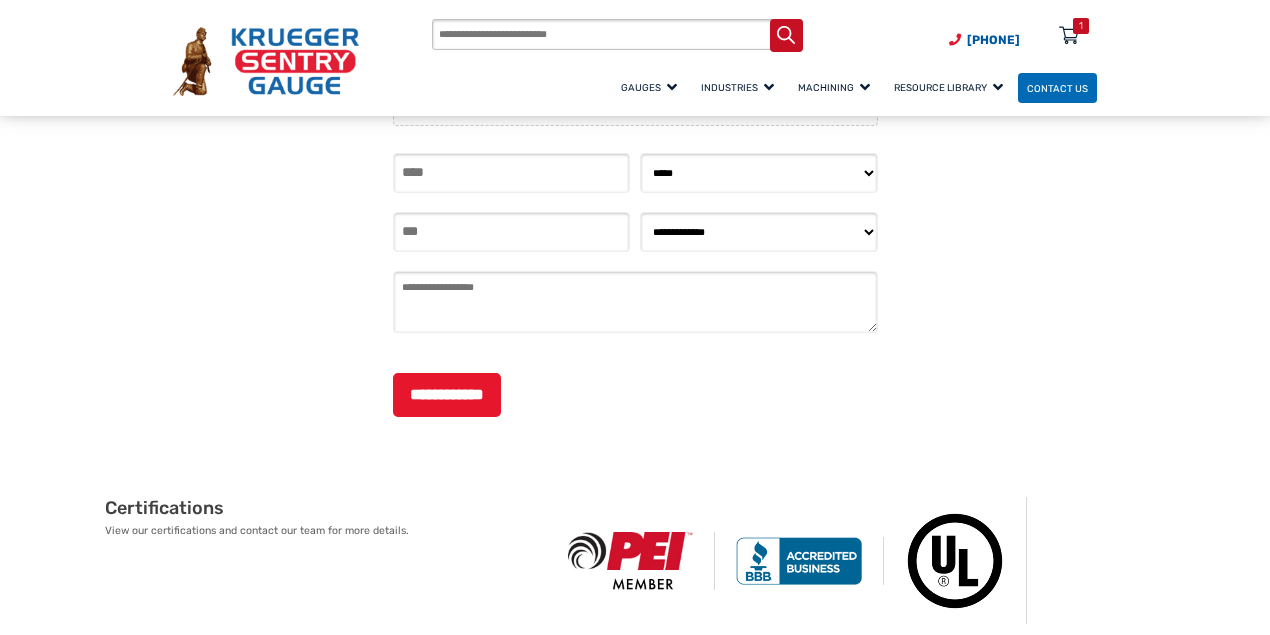 scroll, scrollTop: 466, scrollLeft: 0, axis: vertical 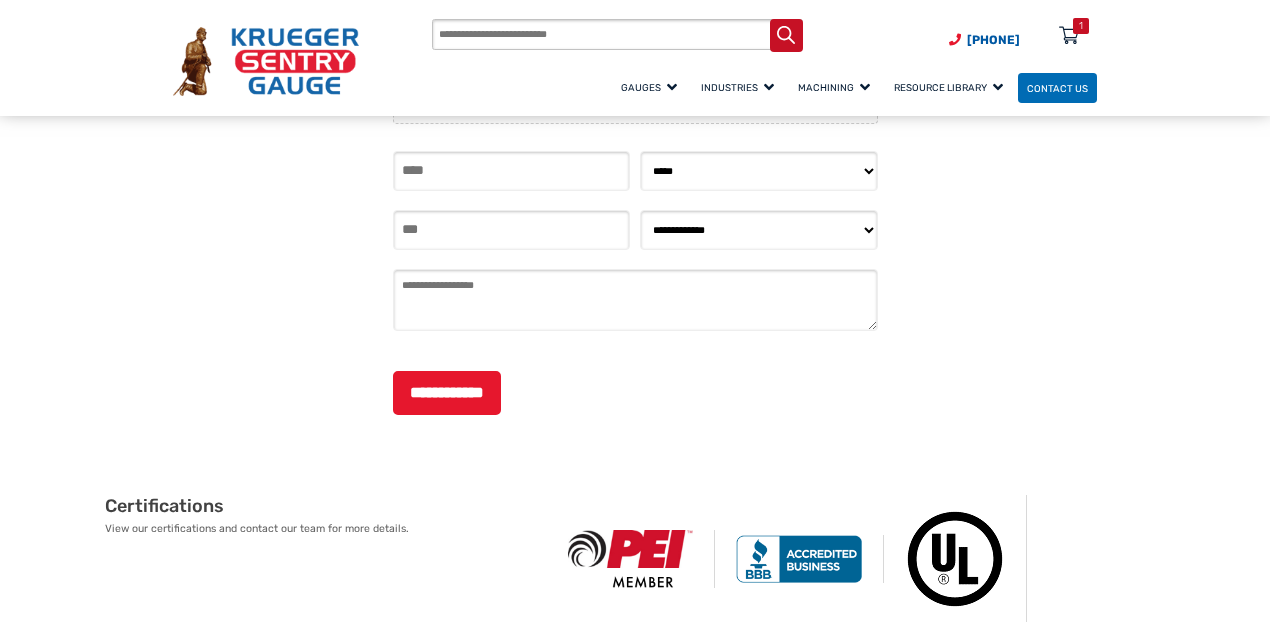 click on "**********" at bounding box center [759, 230] 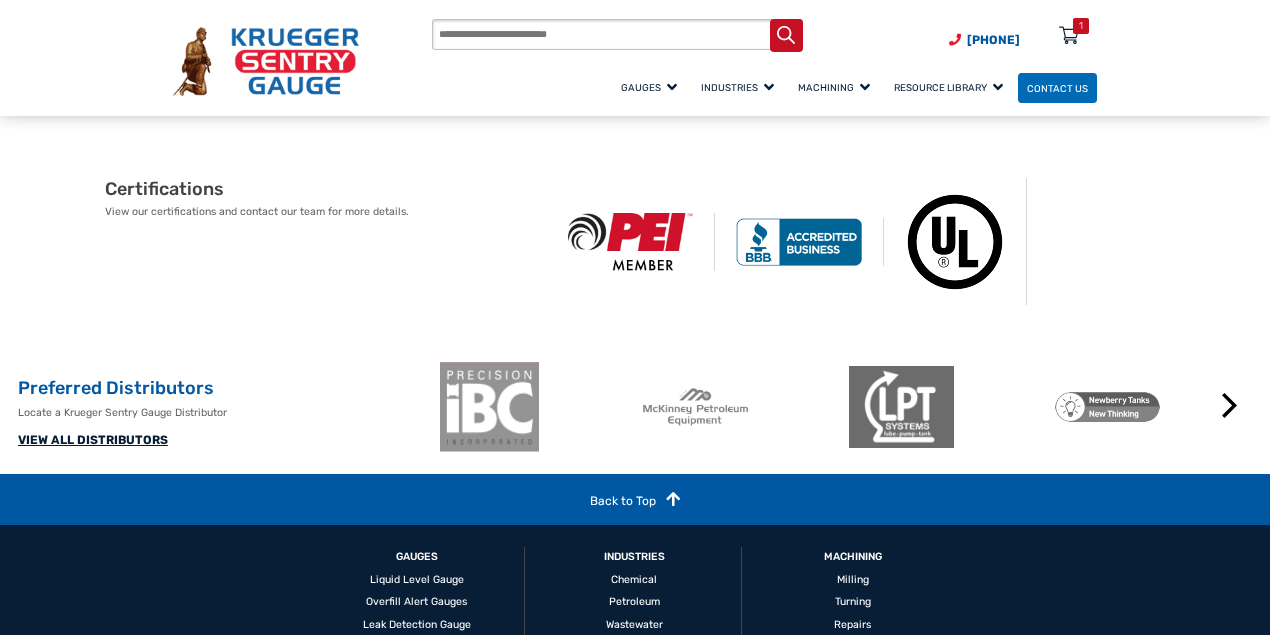 scroll, scrollTop: 800, scrollLeft: 0, axis: vertical 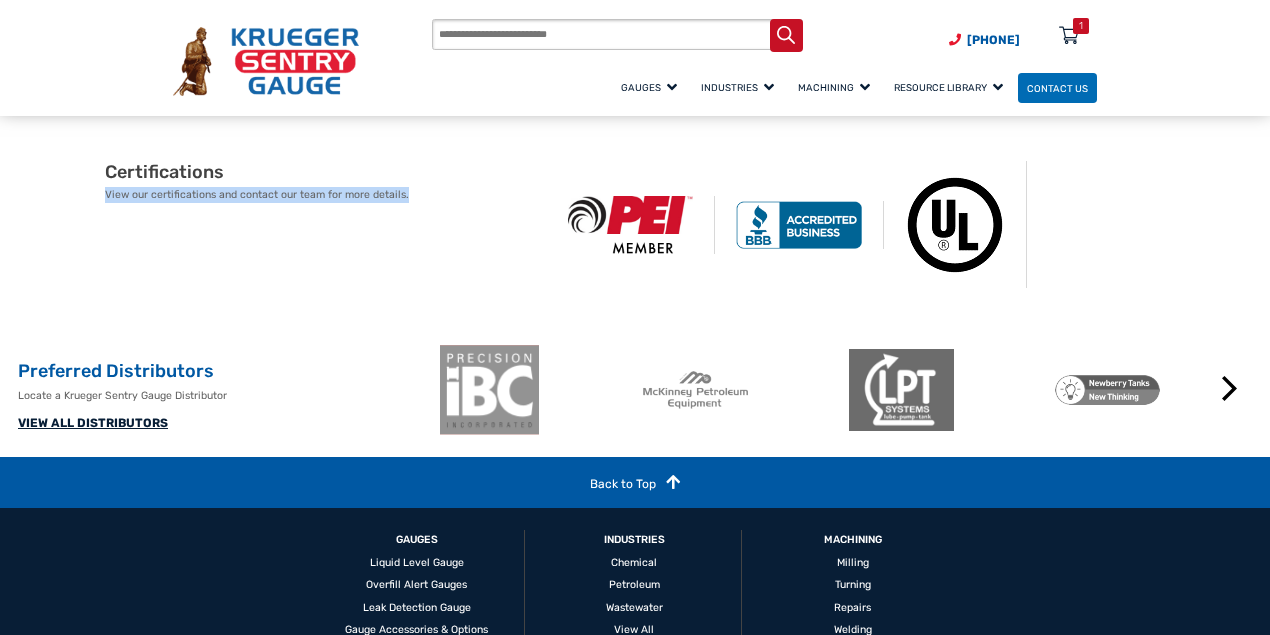 drag, startPoint x: 79, startPoint y: 261, endPoint x: 431, endPoint y: 272, distance: 352.17184 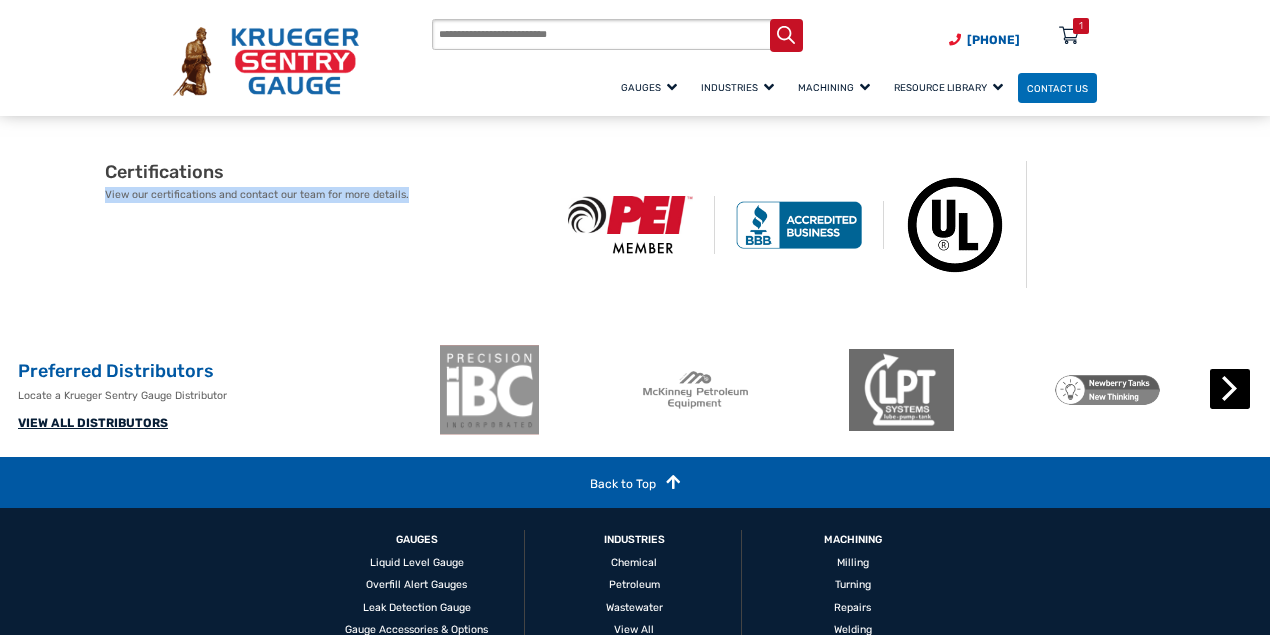 click on "Next" at bounding box center (1230, 389) 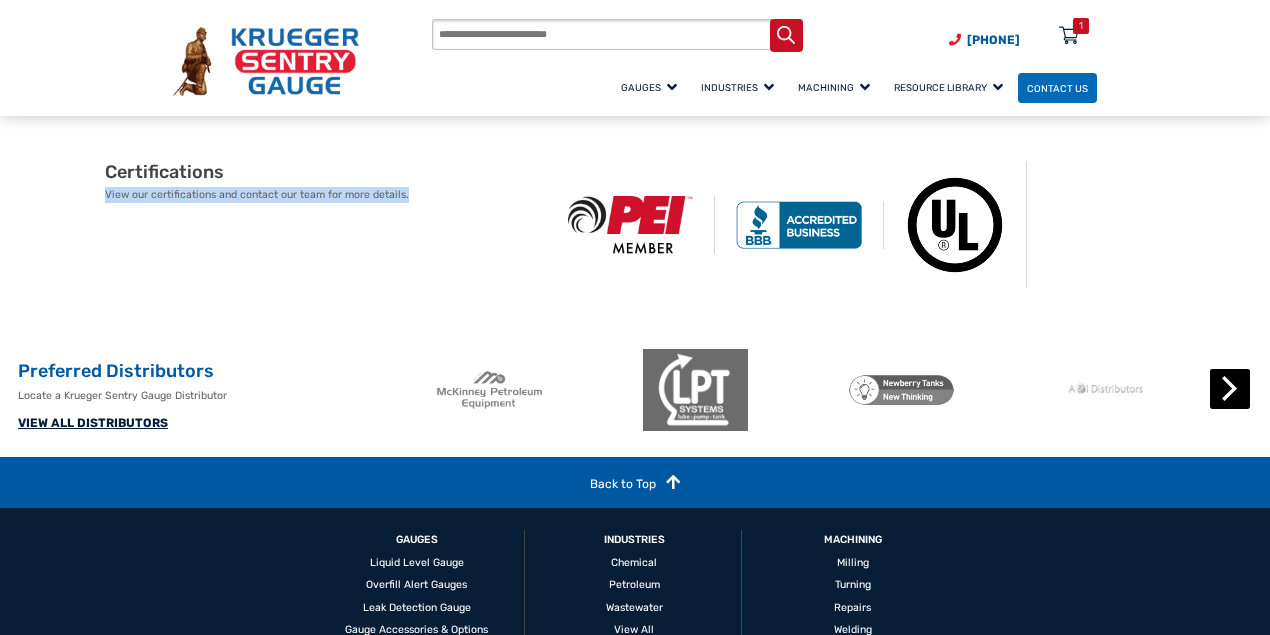 click on "Next" at bounding box center (1230, 389) 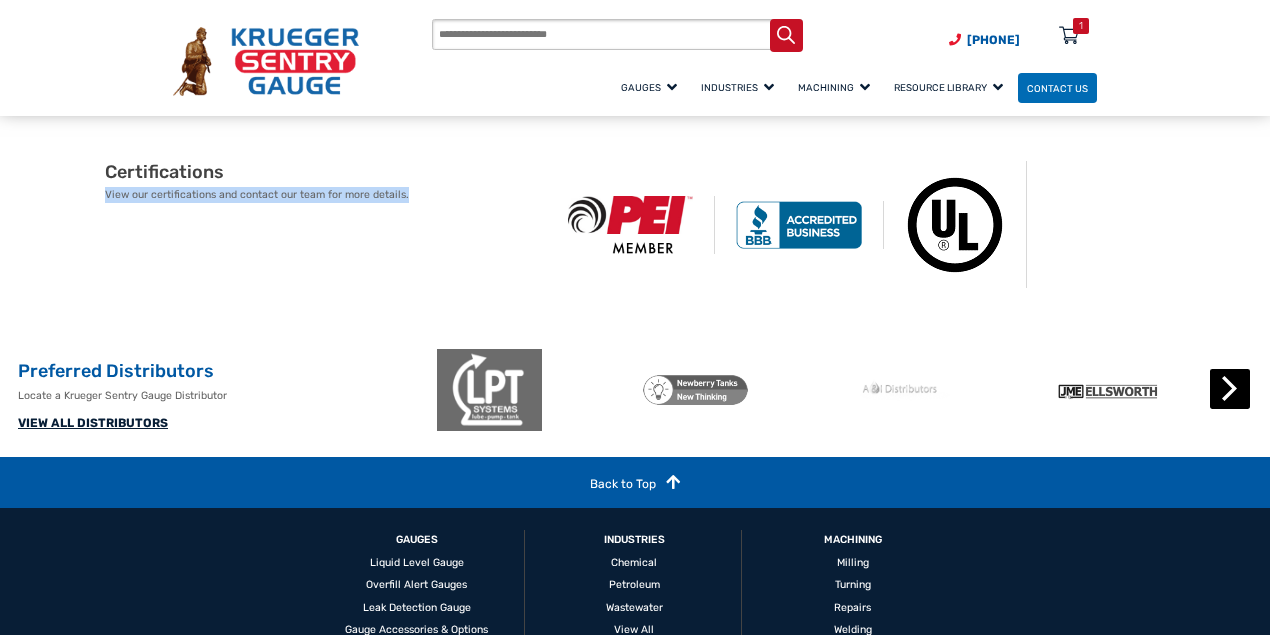 click on "Next" at bounding box center [1230, 389] 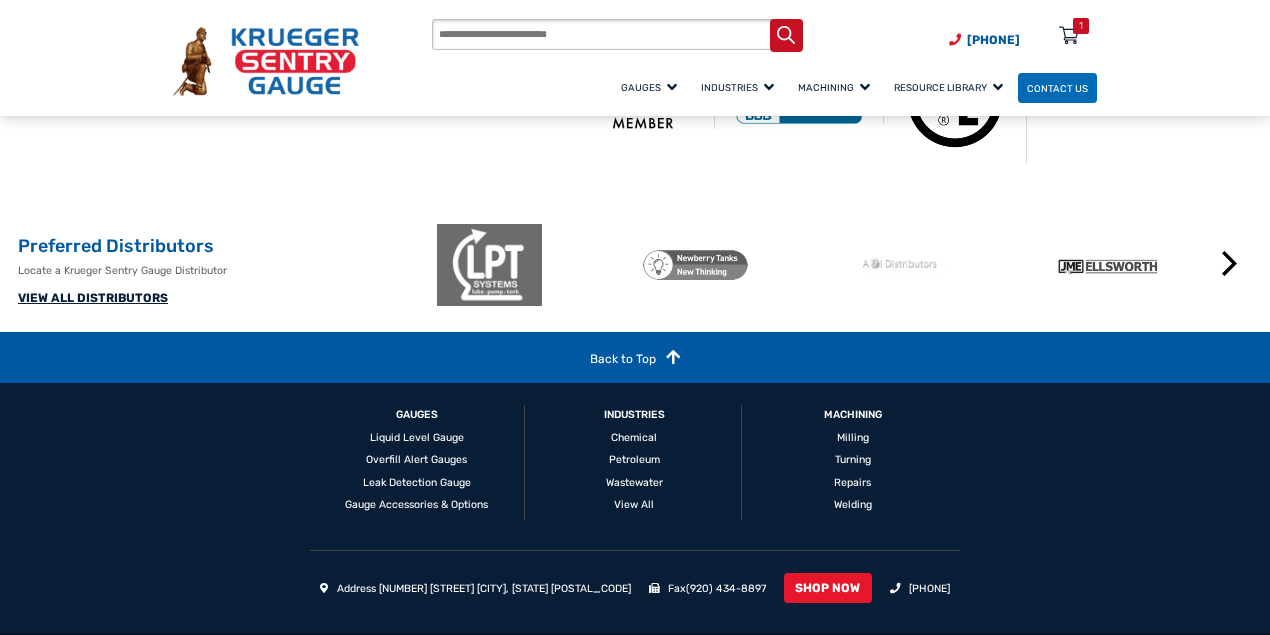 scroll, scrollTop: 933, scrollLeft: 0, axis: vertical 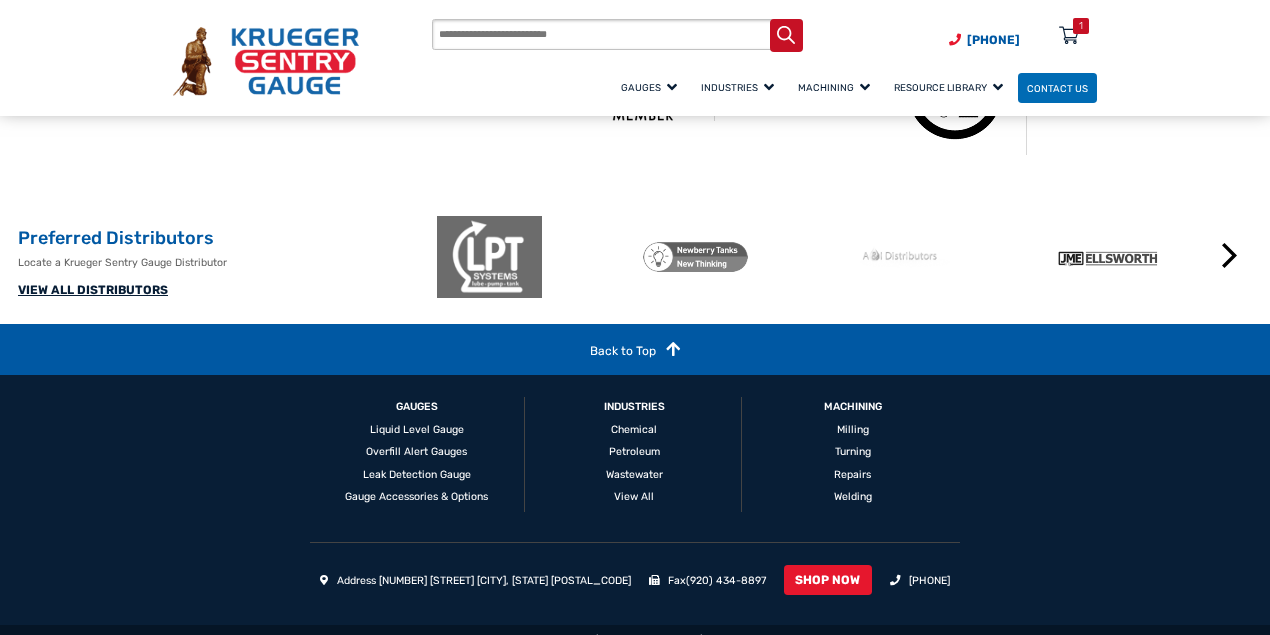click on "VIEW ALL DISTRIBUTORS" at bounding box center [93, 290] 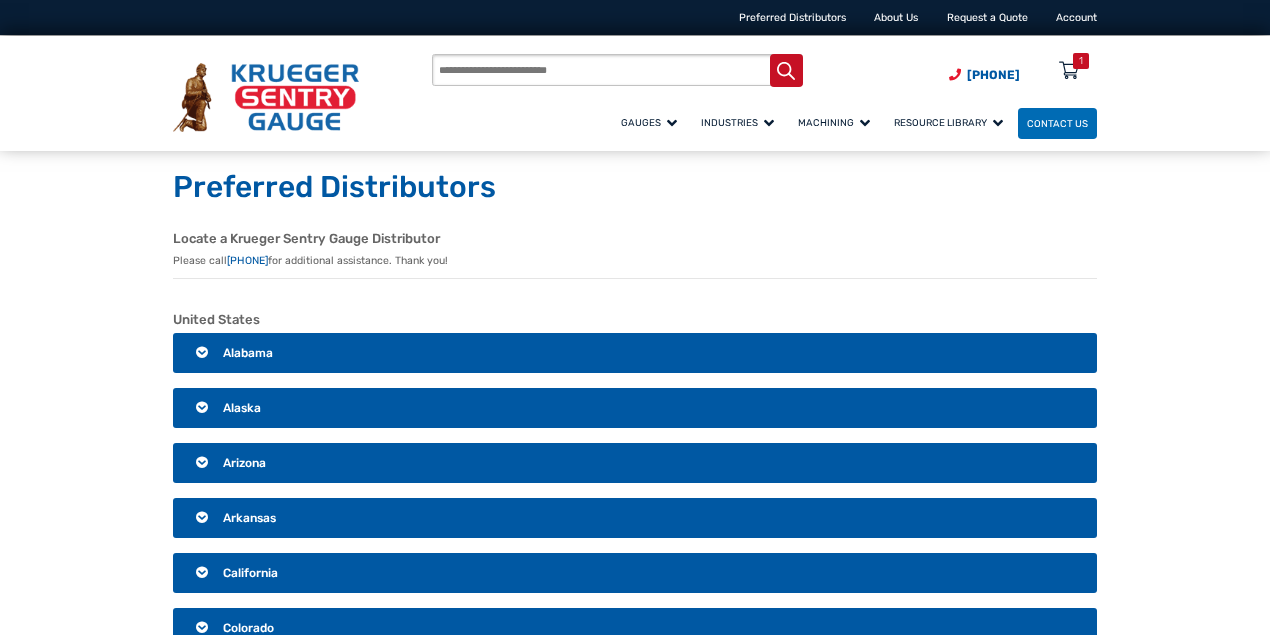 scroll, scrollTop: 0, scrollLeft: 0, axis: both 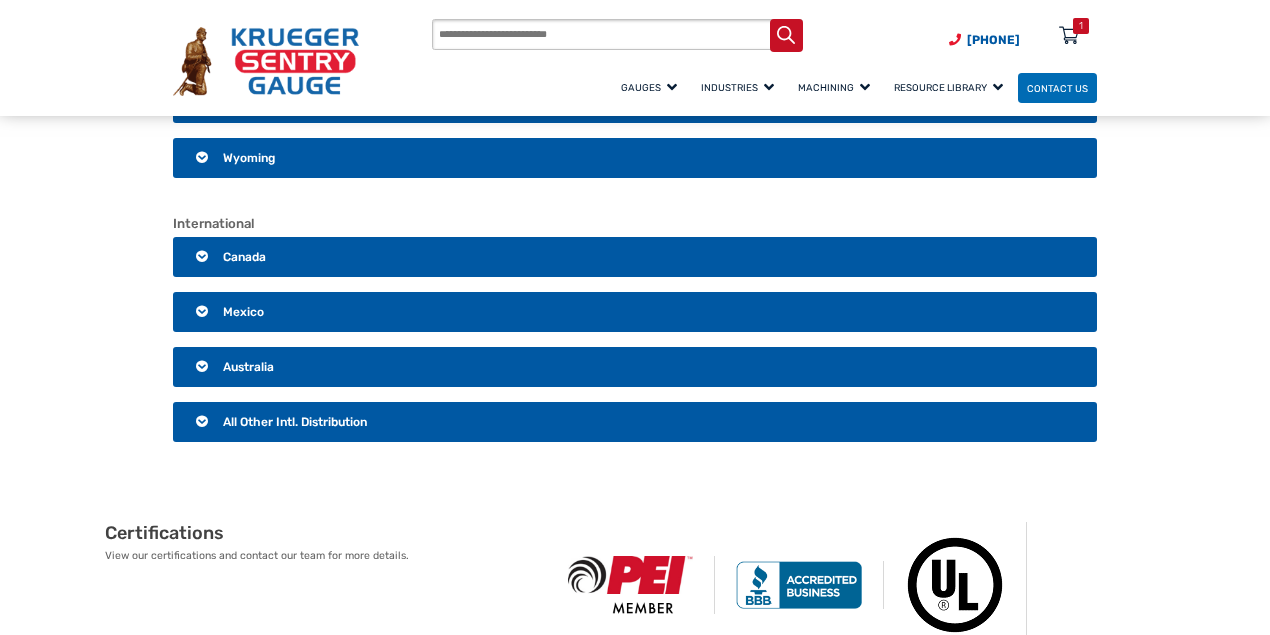 click on "All Other Intl. Distribution" at bounding box center [295, 422] 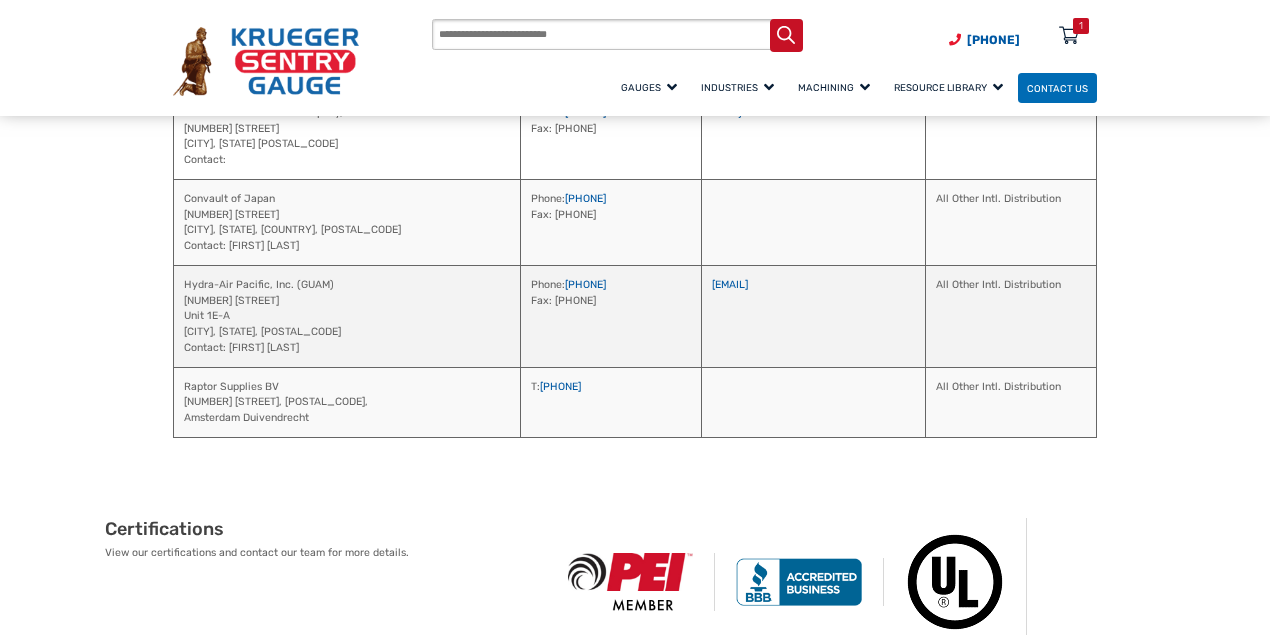 scroll, scrollTop: 3733, scrollLeft: 0, axis: vertical 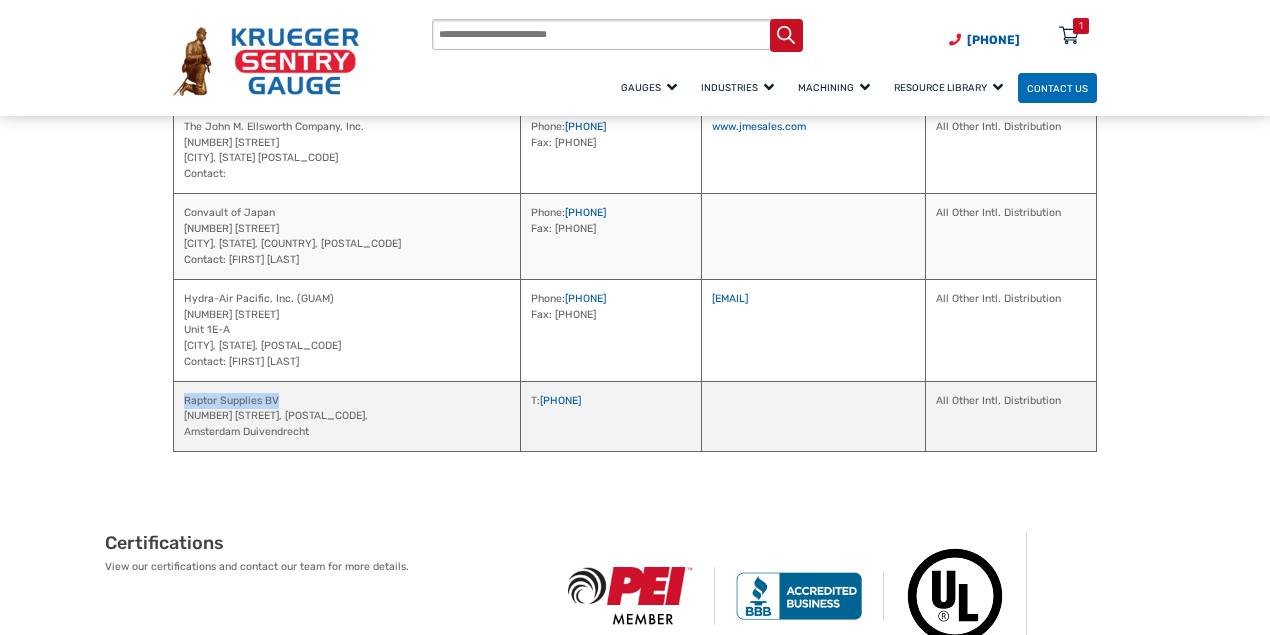 drag, startPoint x: 280, startPoint y: 378, endPoint x: 179, endPoint y: 380, distance: 101.0198 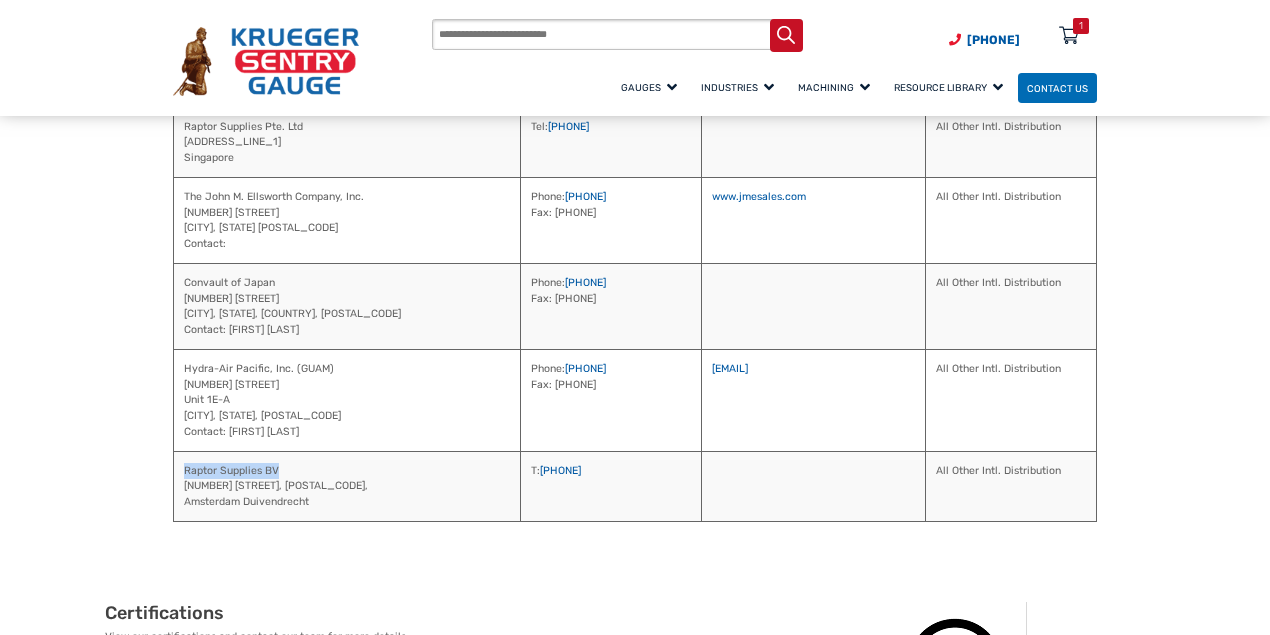 scroll, scrollTop: 3666, scrollLeft: 0, axis: vertical 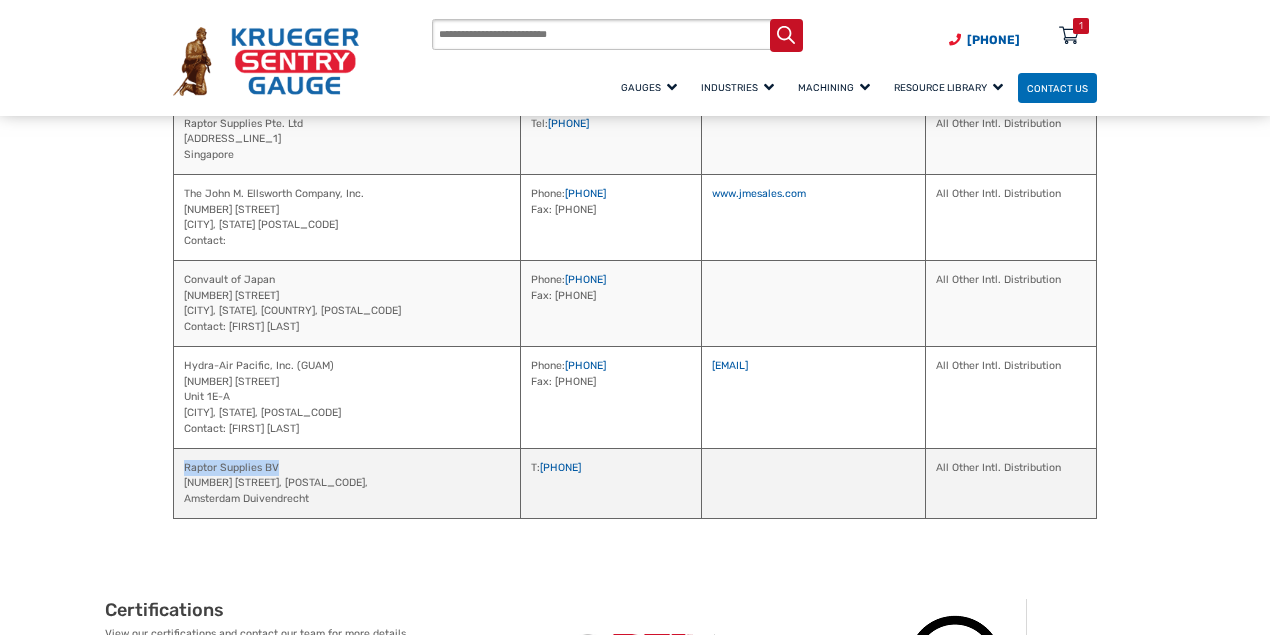 copy on "Raptor Supplies BV" 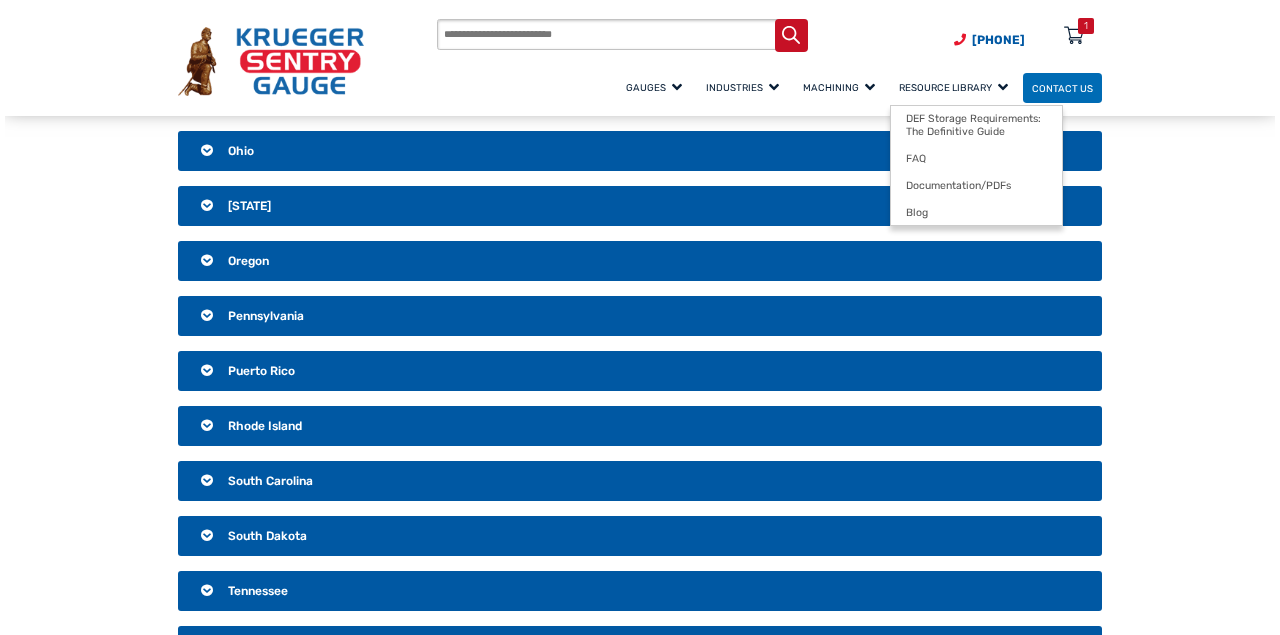 scroll, scrollTop: 2000, scrollLeft: 0, axis: vertical 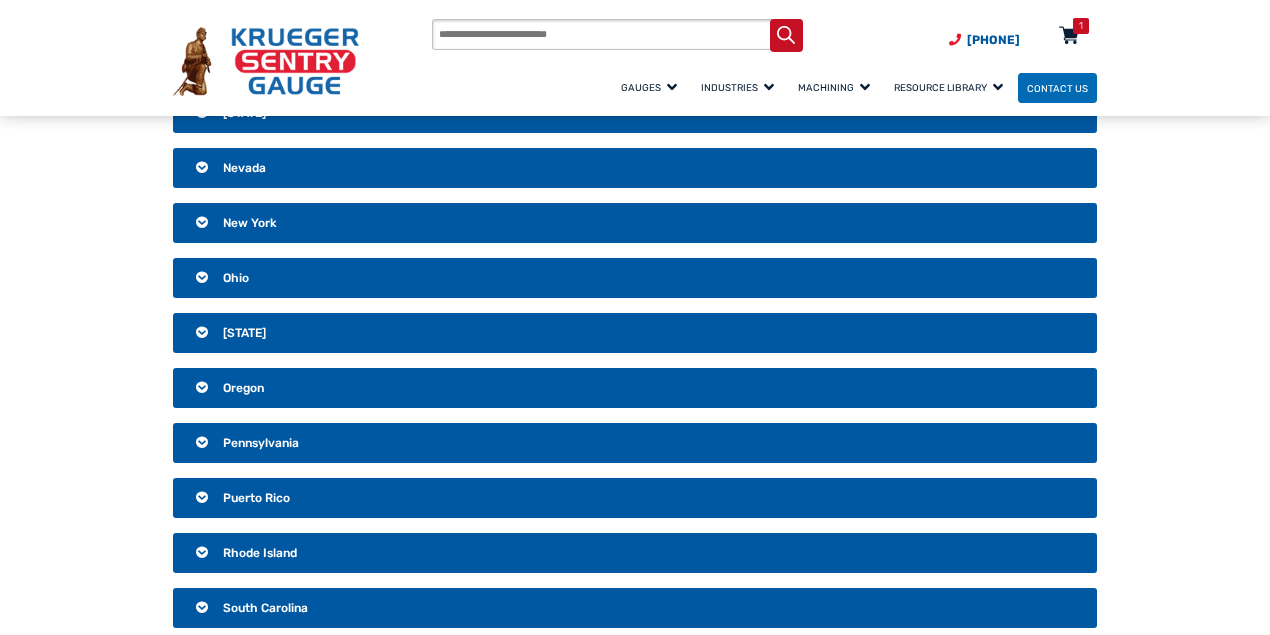 click at bounding box center (1069, 37) 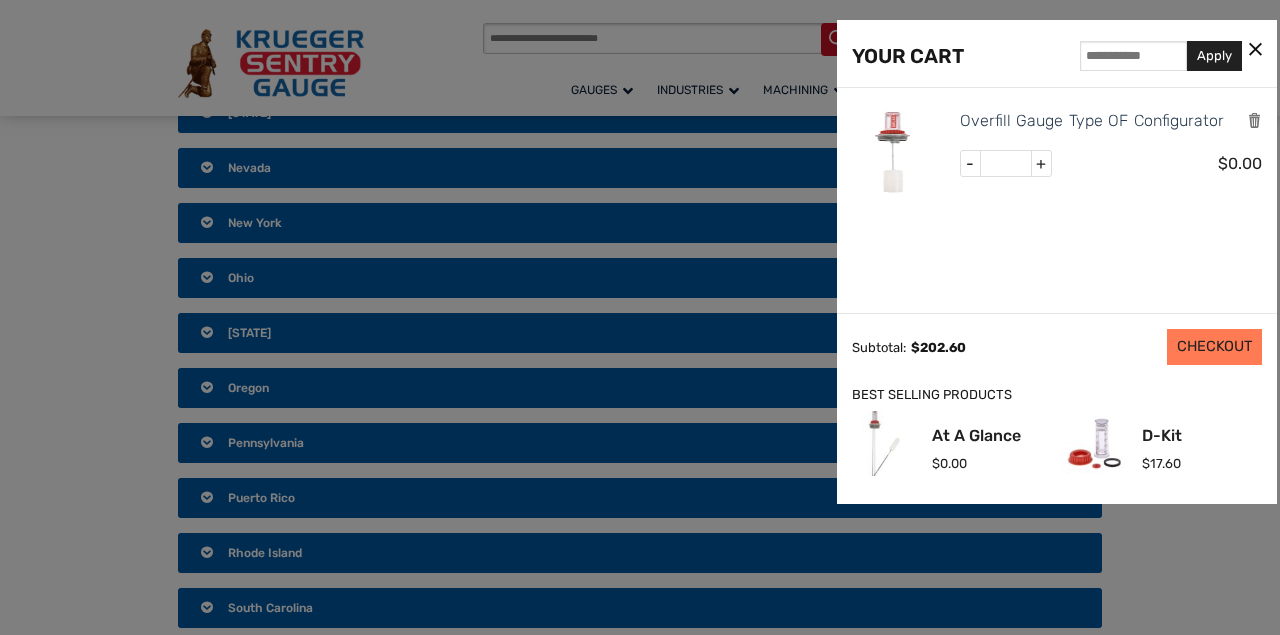 click on "CHECKOUT" at bounding box center [1214, 347] 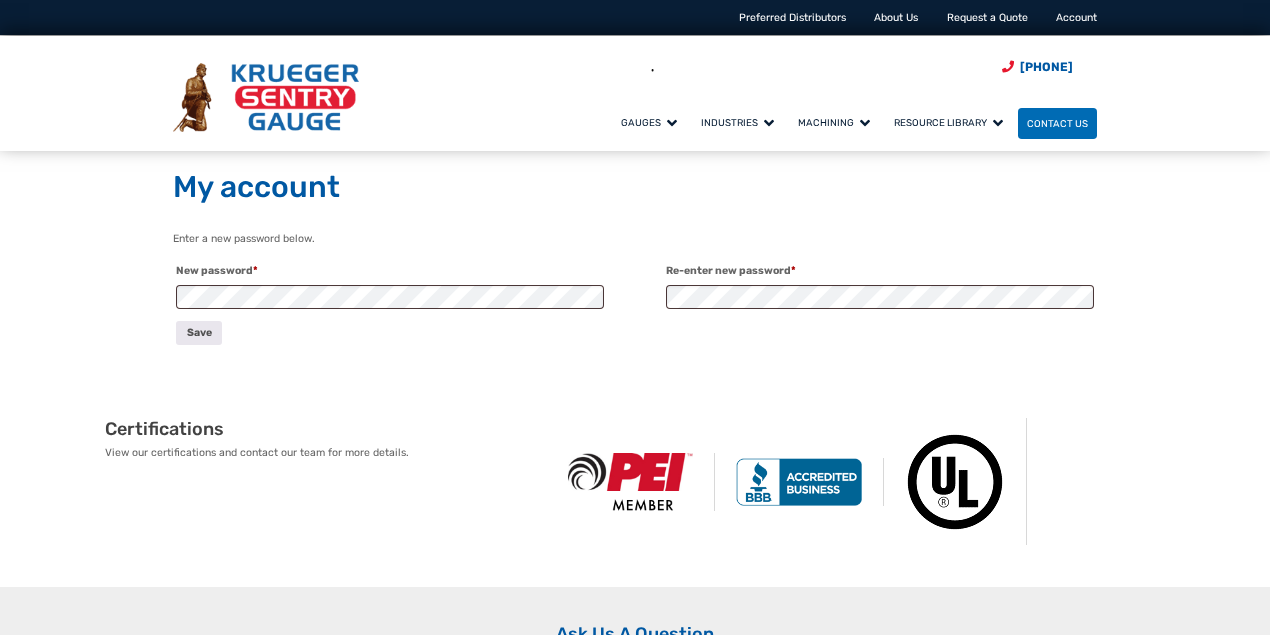 scroll, scrollTop: 0, scrollLeft: 0, axis: both 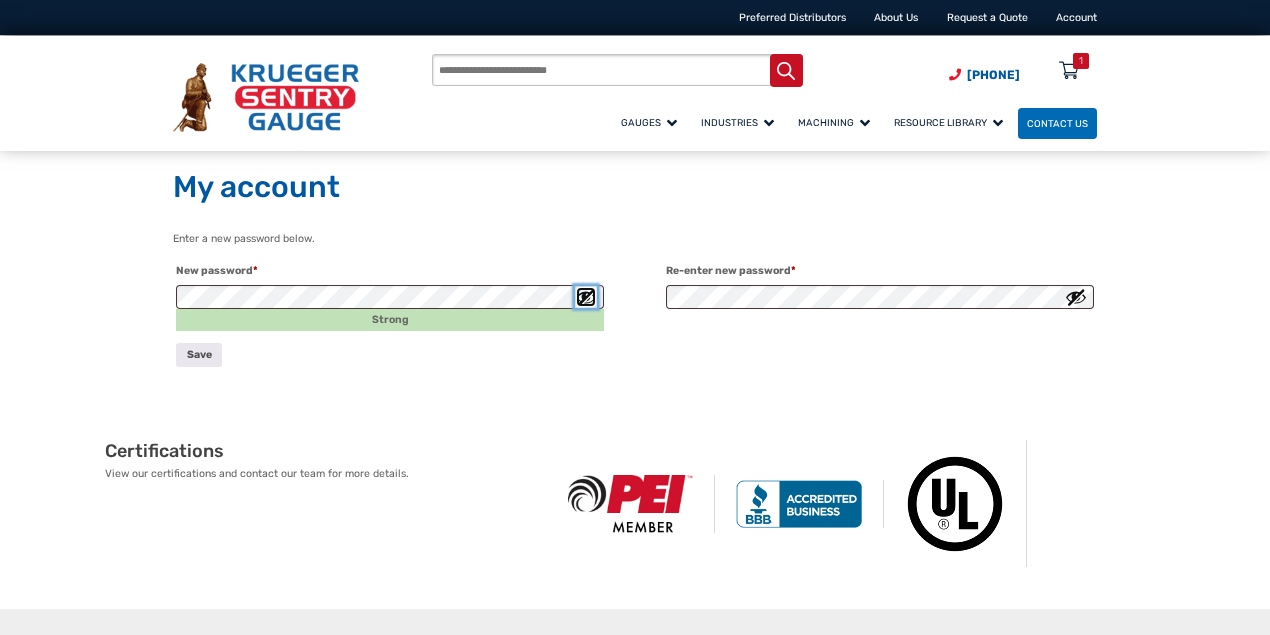 type 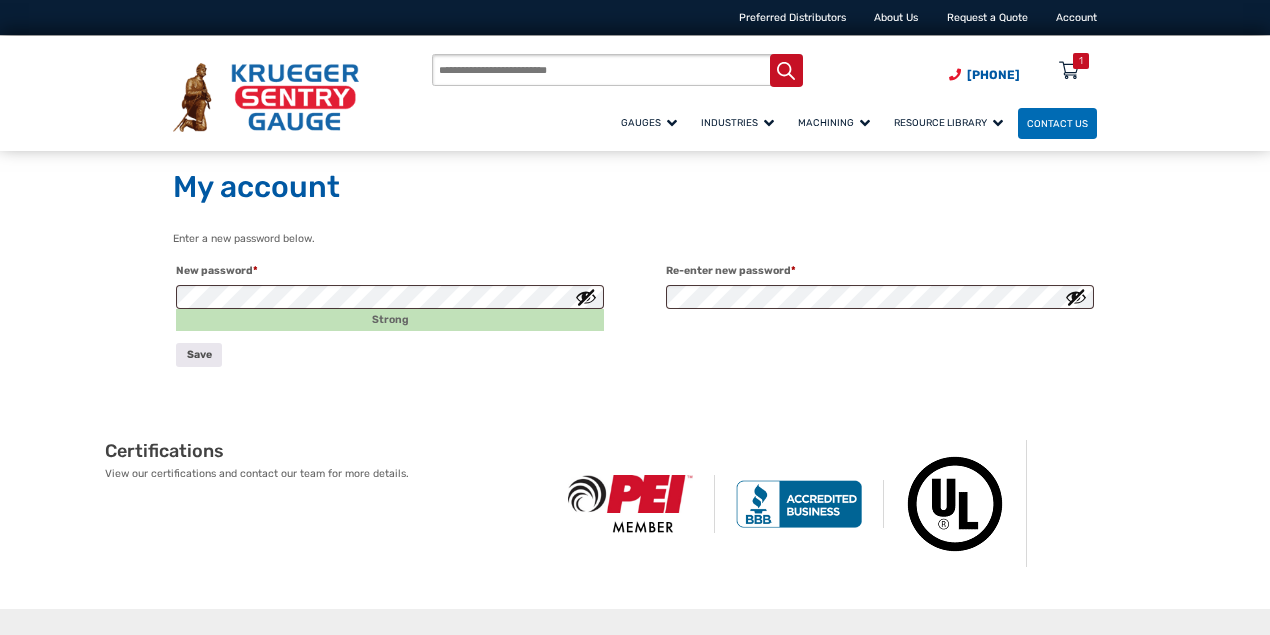click at bounding box center (586, 297) 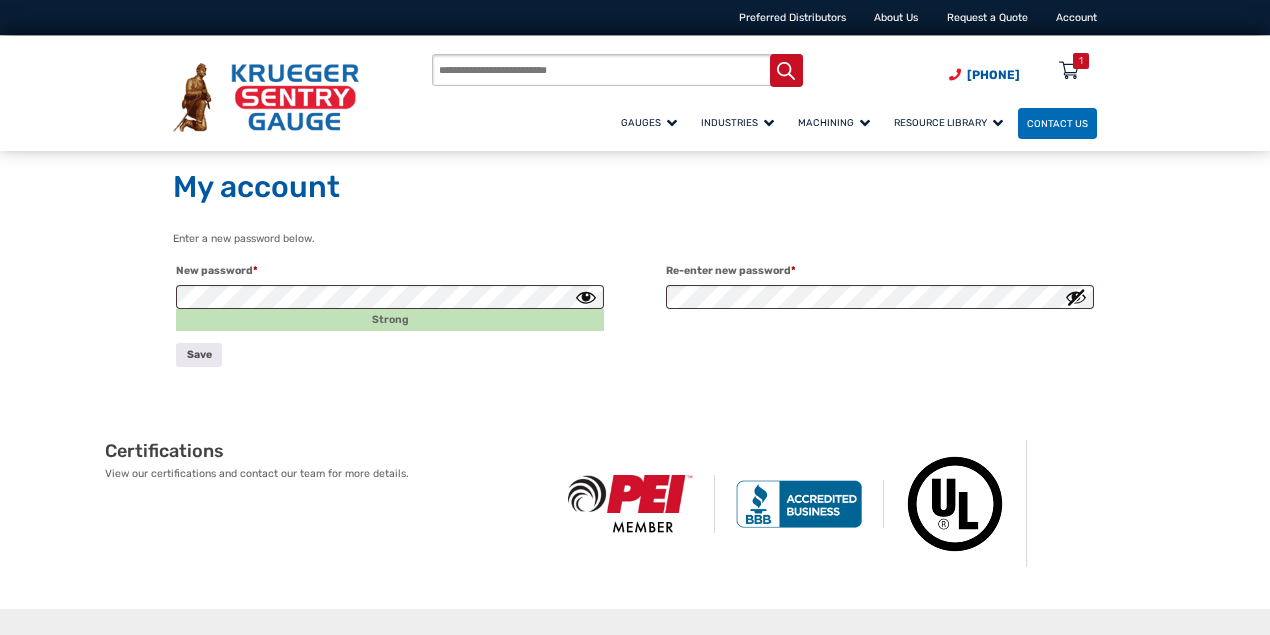 click at bounding box center [1076, 297] 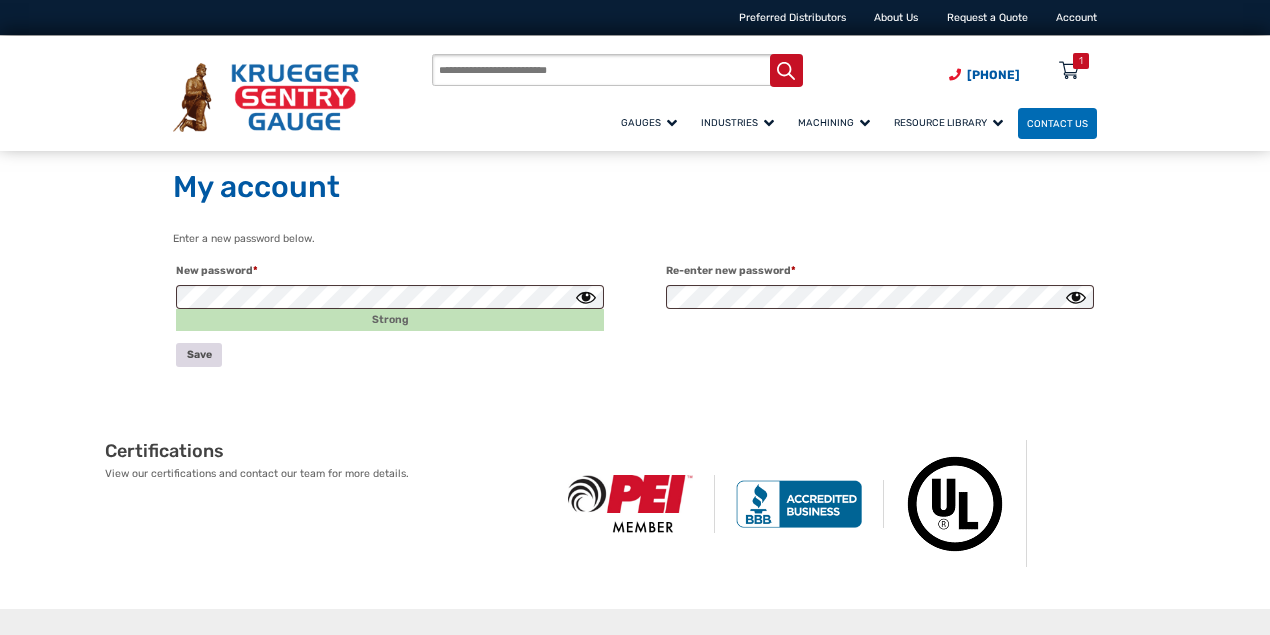 click on "Save" at bounding box center (199, 354) 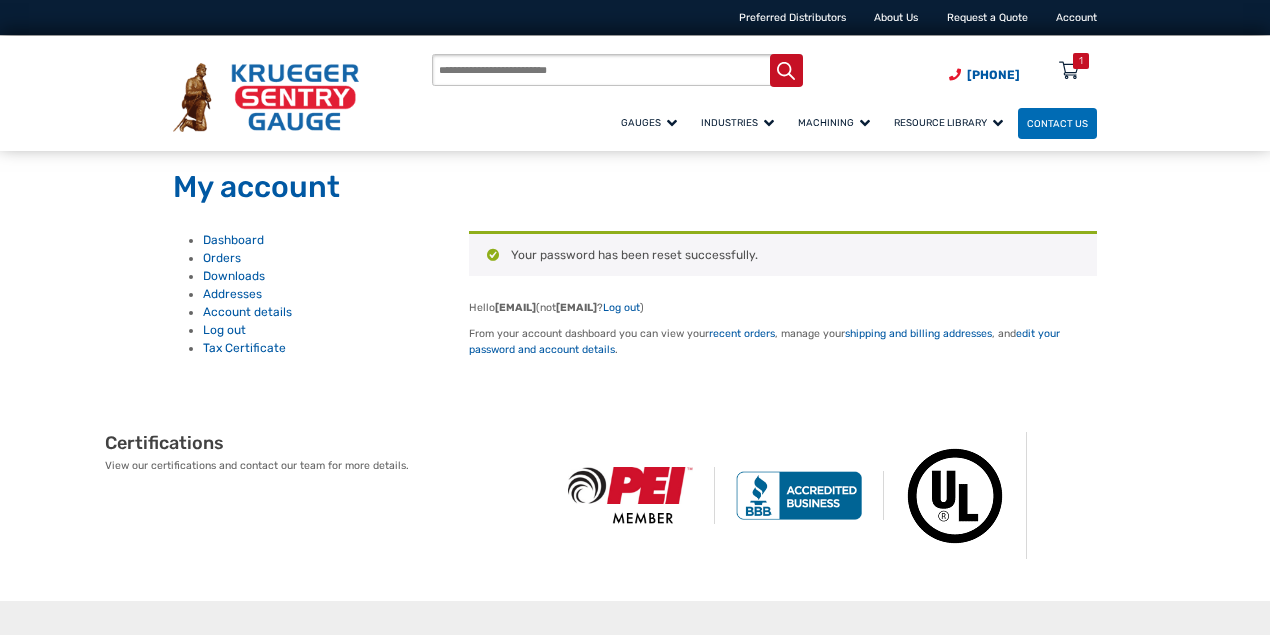 scroll, scrollTop: 0, scrollLeft: 0, axis: both 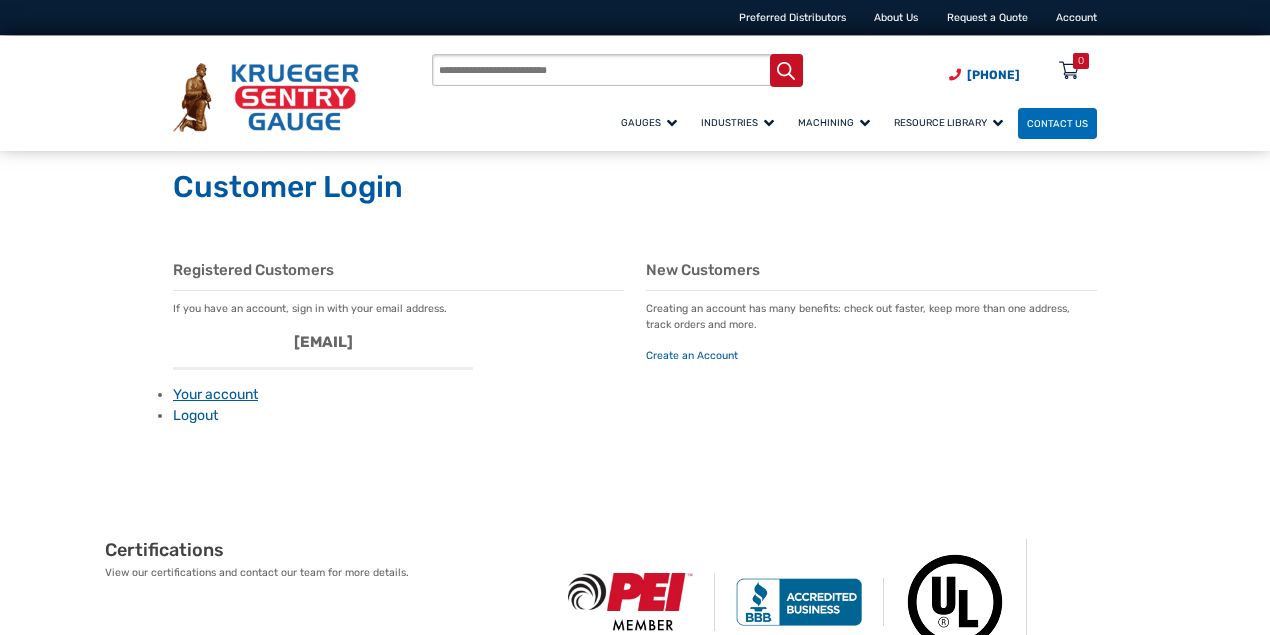 click on "Your account" at bounding box center [215, 394] 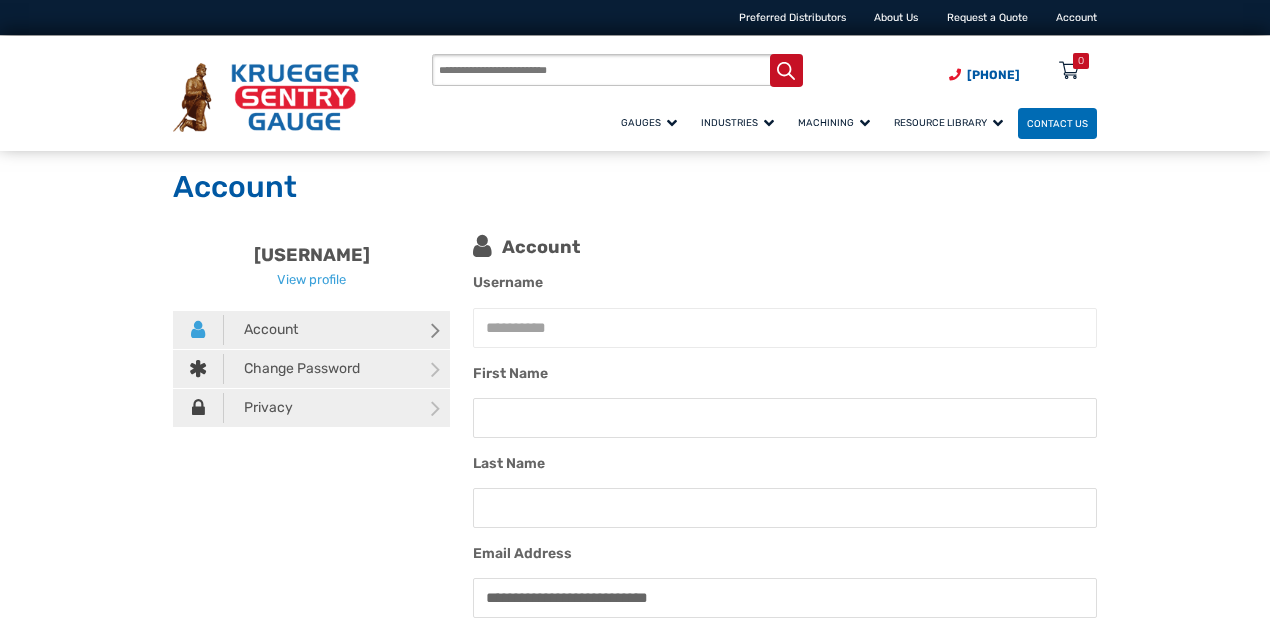 scroll, scrollTop: 0, scrollLeft: 0, axis: both 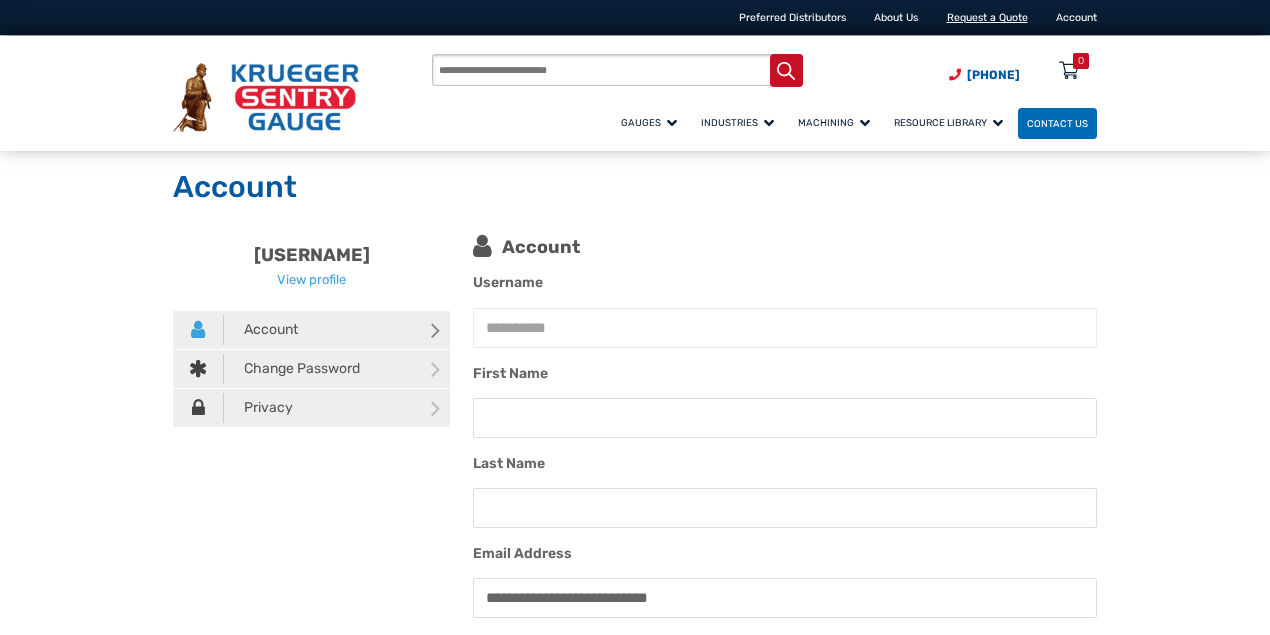 click on "Request a Quote" at bounding box center [987, 17] 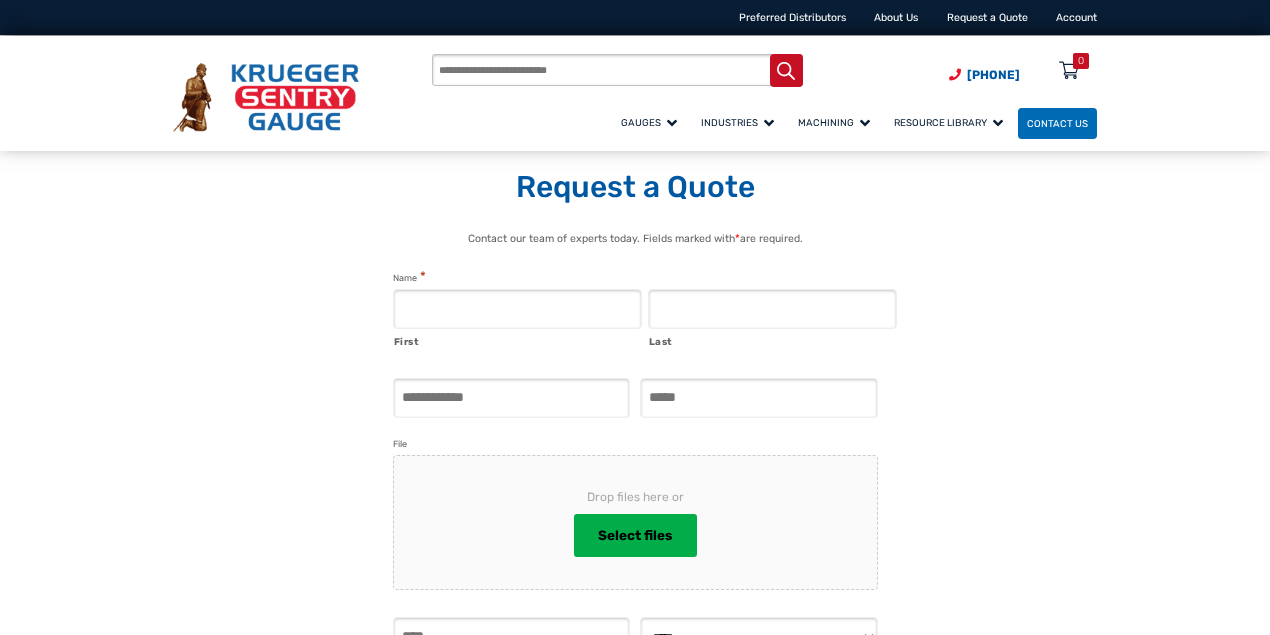 select on "**********" 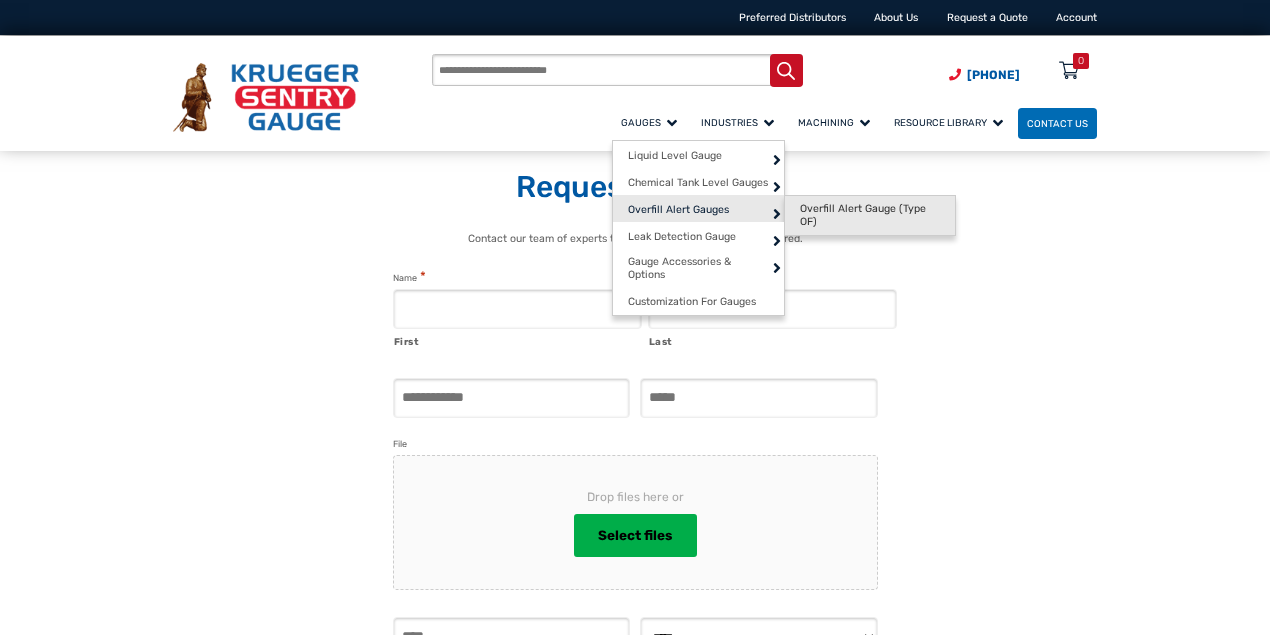 click on "Overfill Alert Gauge (Type OF)" at bounding box center (870, 215) 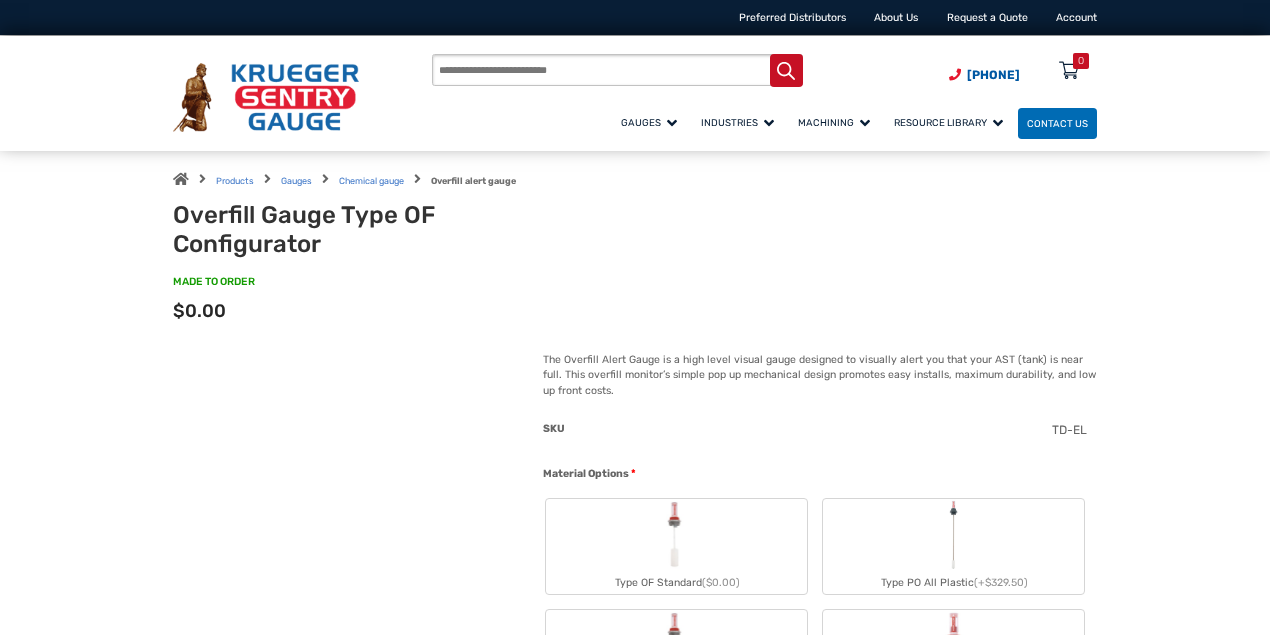 scroll, scrollTop: 0, scrollLeft: 0, axis: both 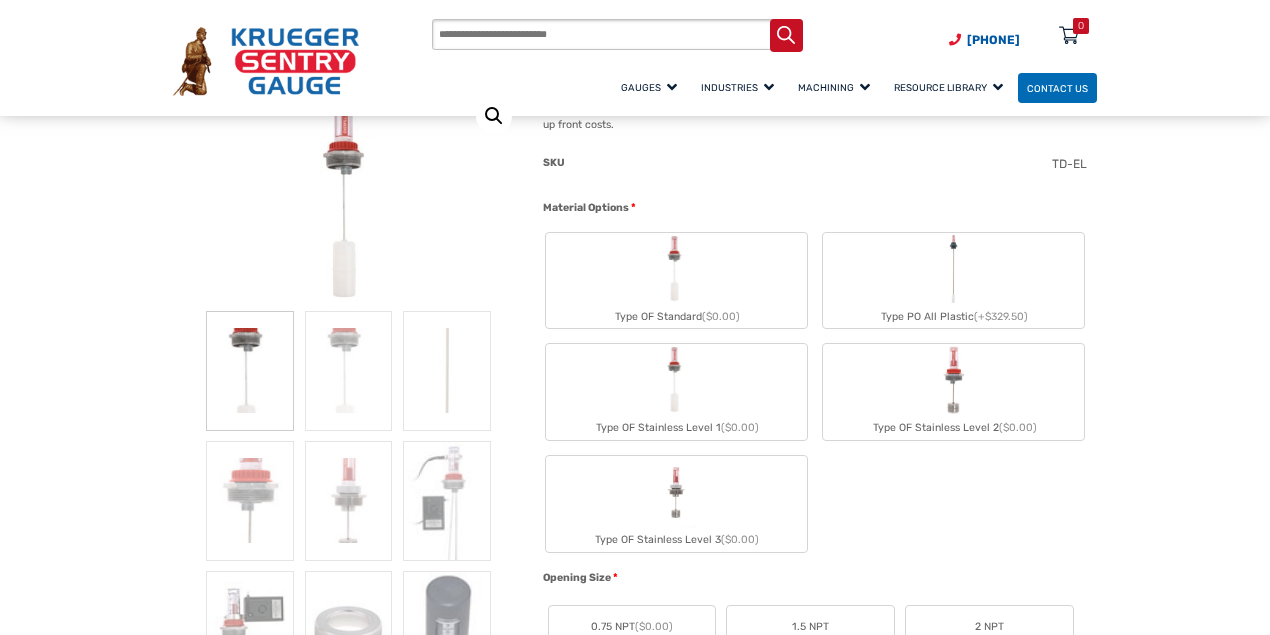 click at bounding box center (676, 380) 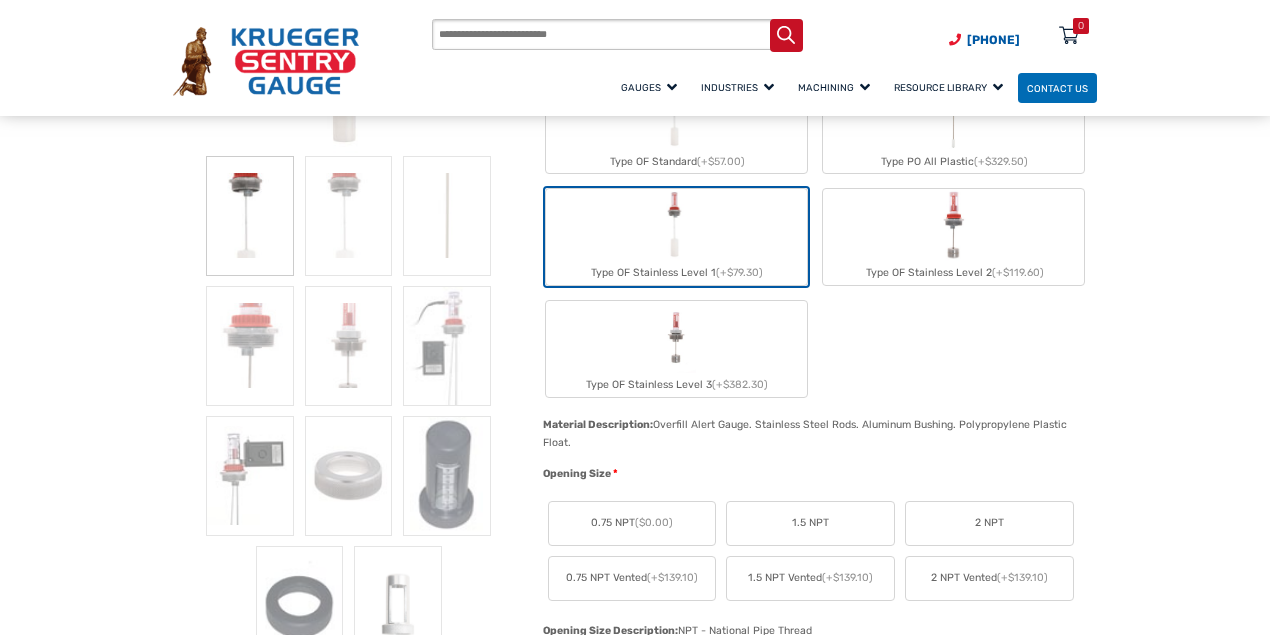 scroll, scrollTop: 533, scrollLeft: 0, axis: vertical 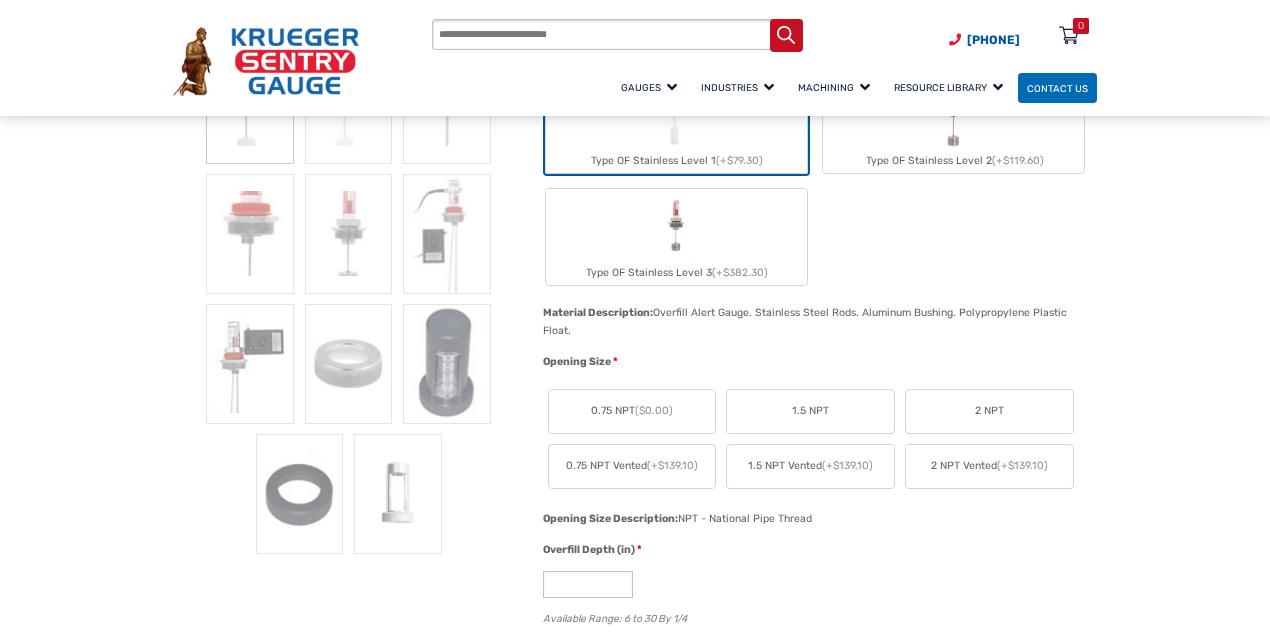 click on "($0.00)" at bounding box center (654, 410) 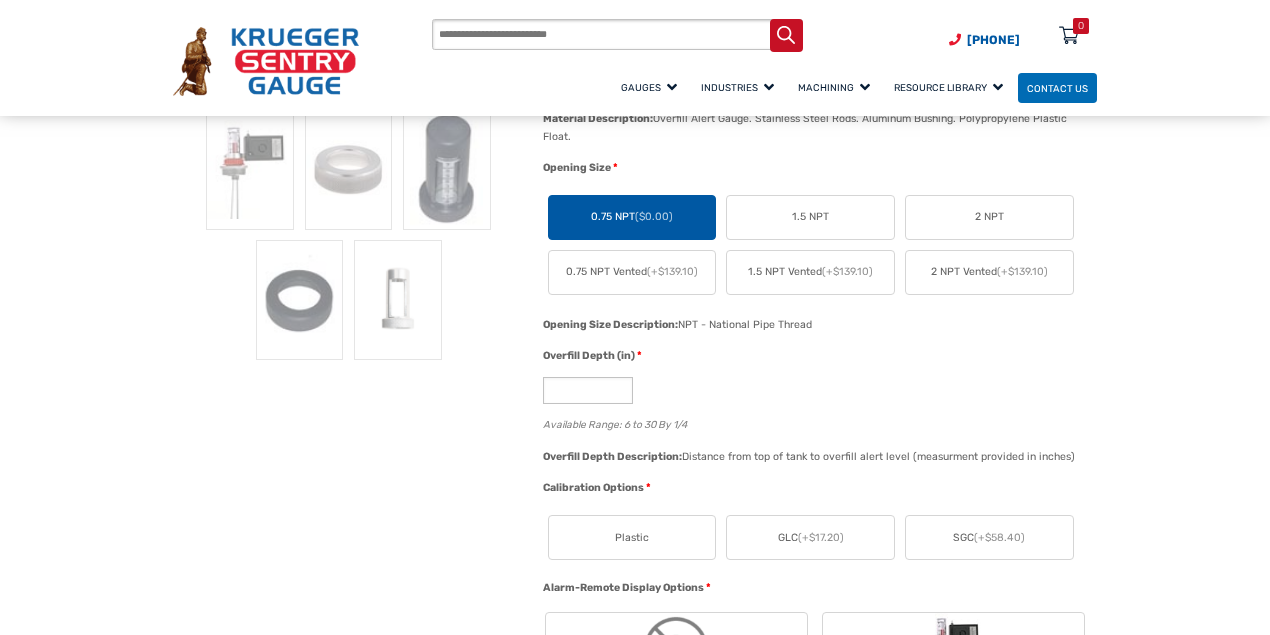 scroll, scrollTop: 733, scrollLeft: 0, axis: vertical 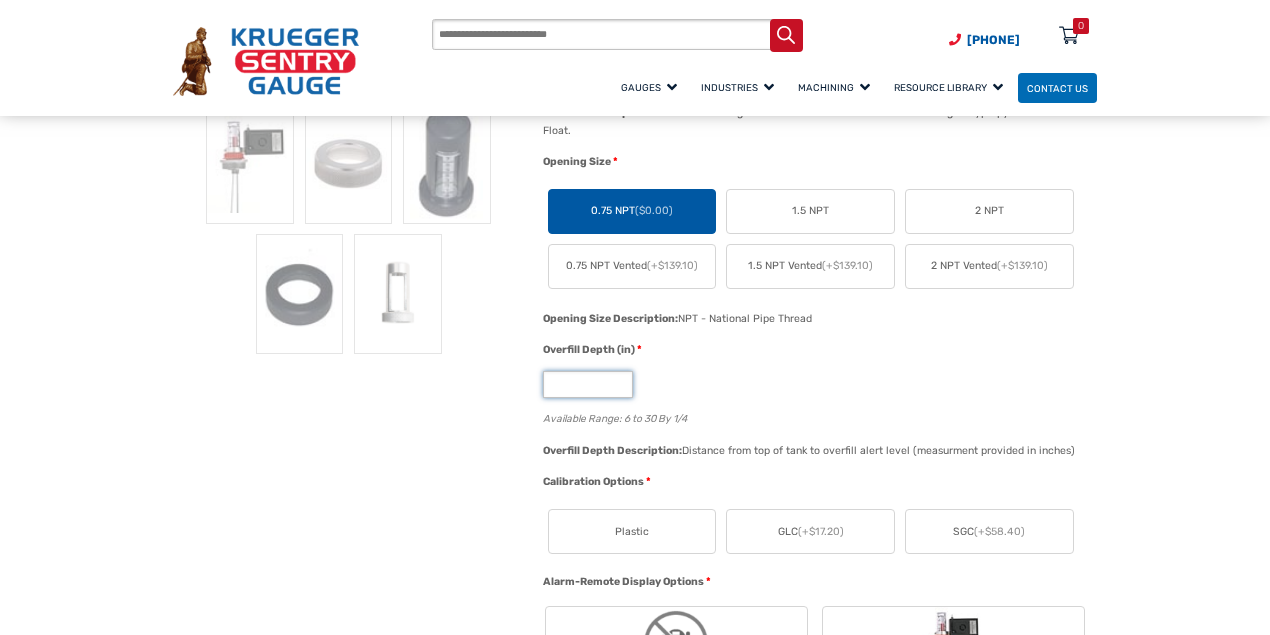 type on "*" 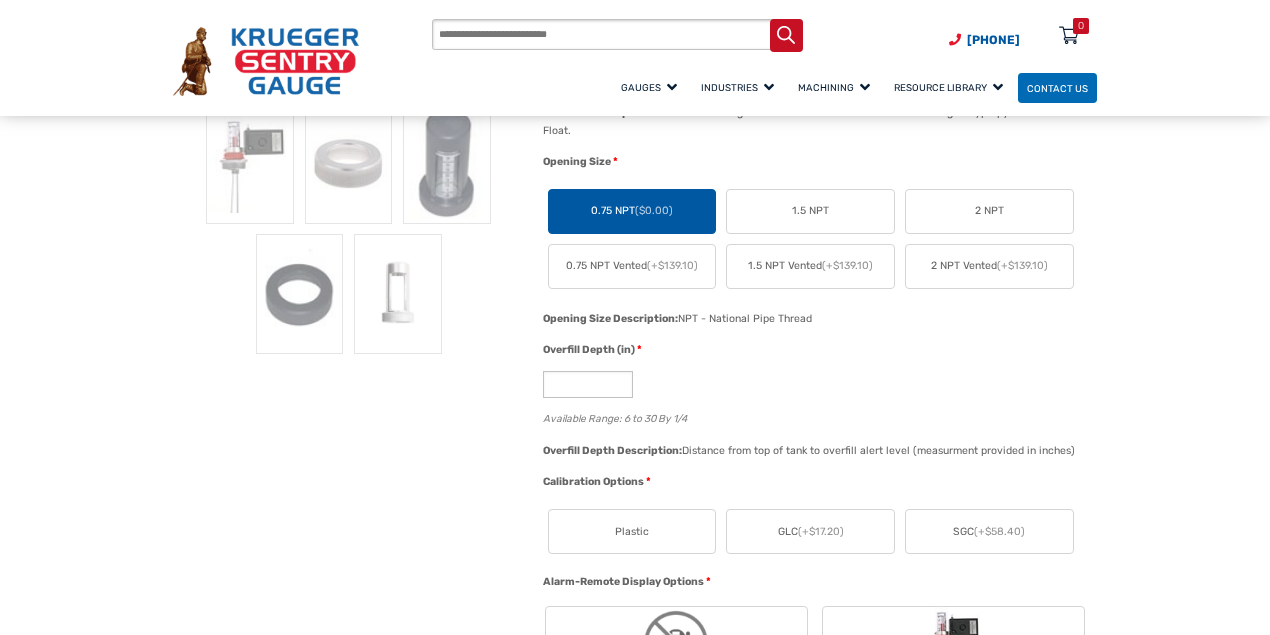 click on "*" at bounding box center (815, 384) 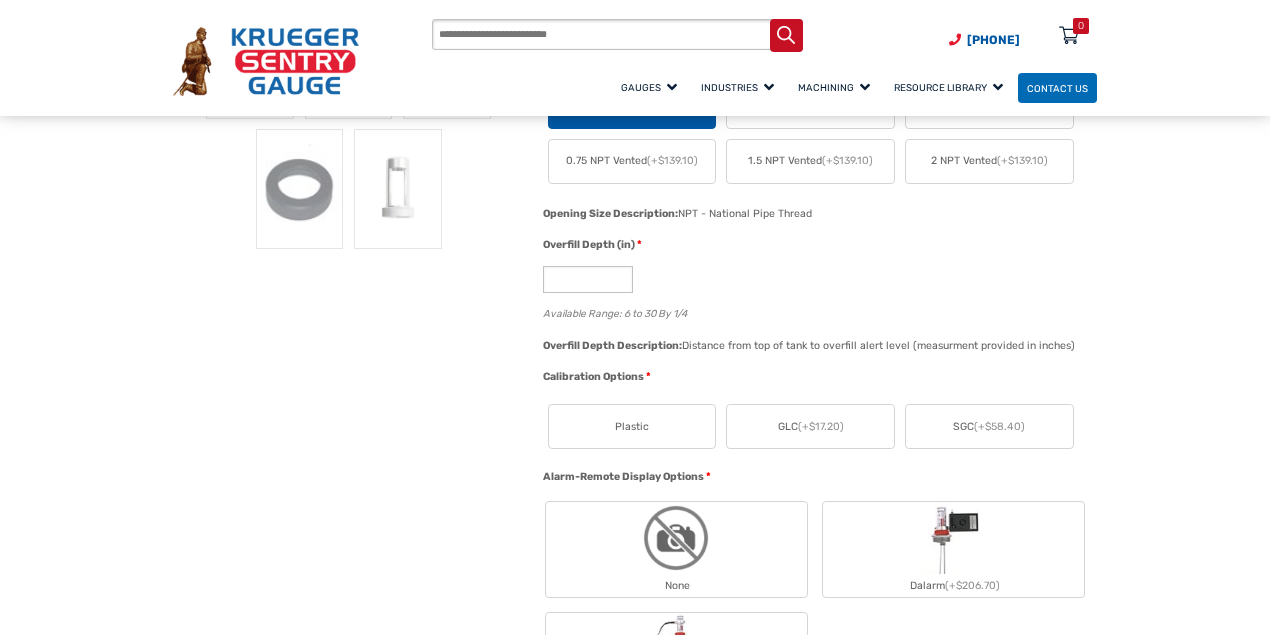 scroll, scrollTop: 866, scrollLeft: 0, axis: vertical 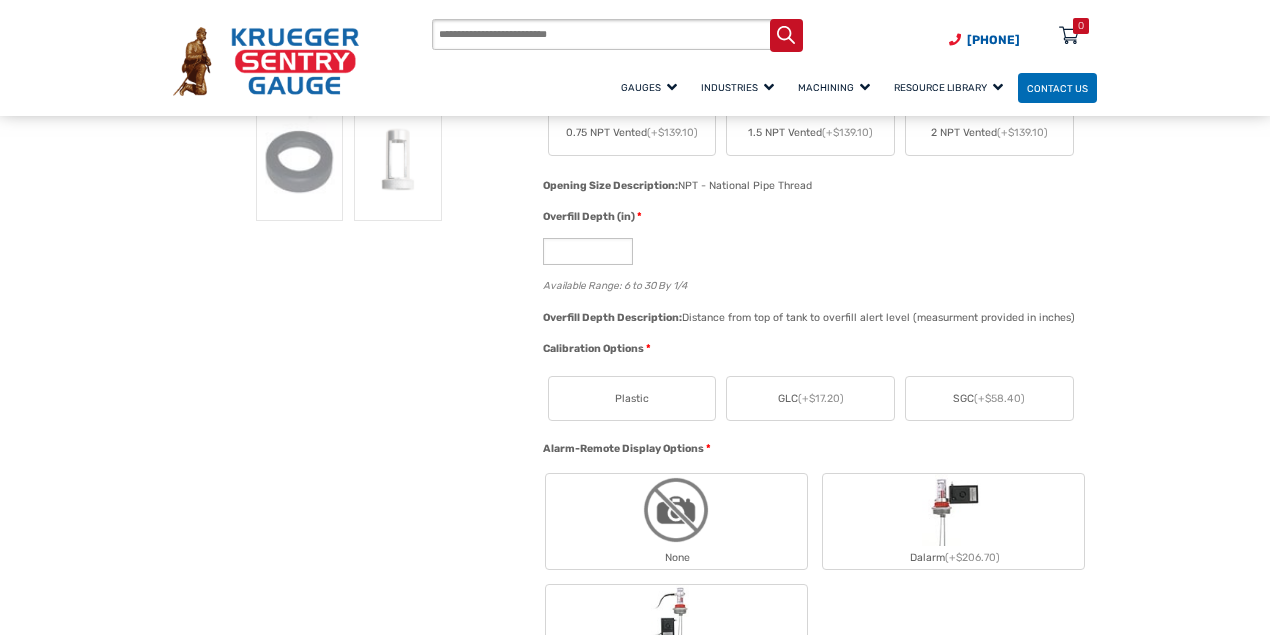 click on "SGC  (+$58.40)" at bounding box center (989, 398) 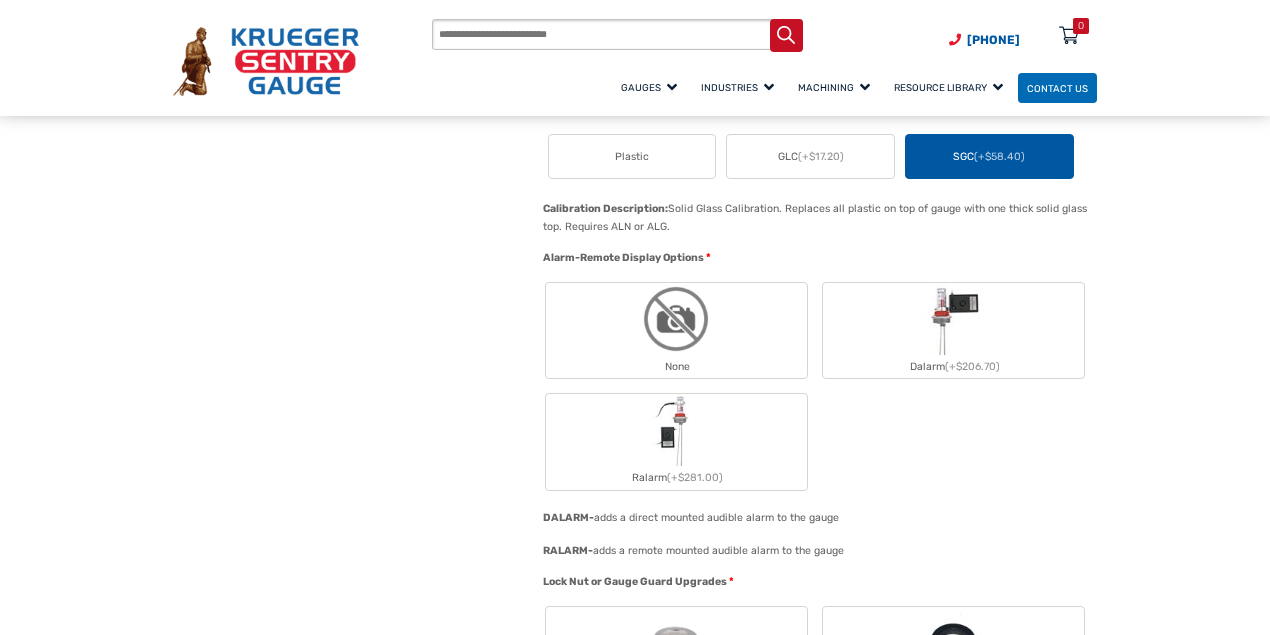 scroll, scrollTop: 1133, scrollLeft: 0, axis: vertical 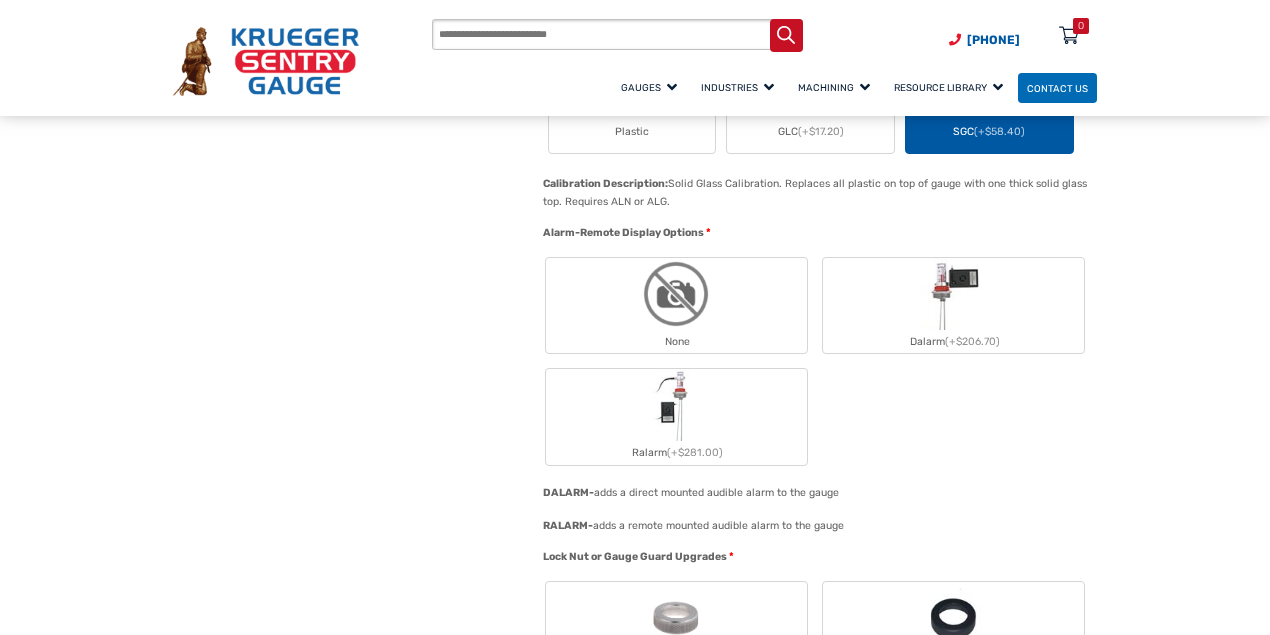 click at bounding box center (676, 294) 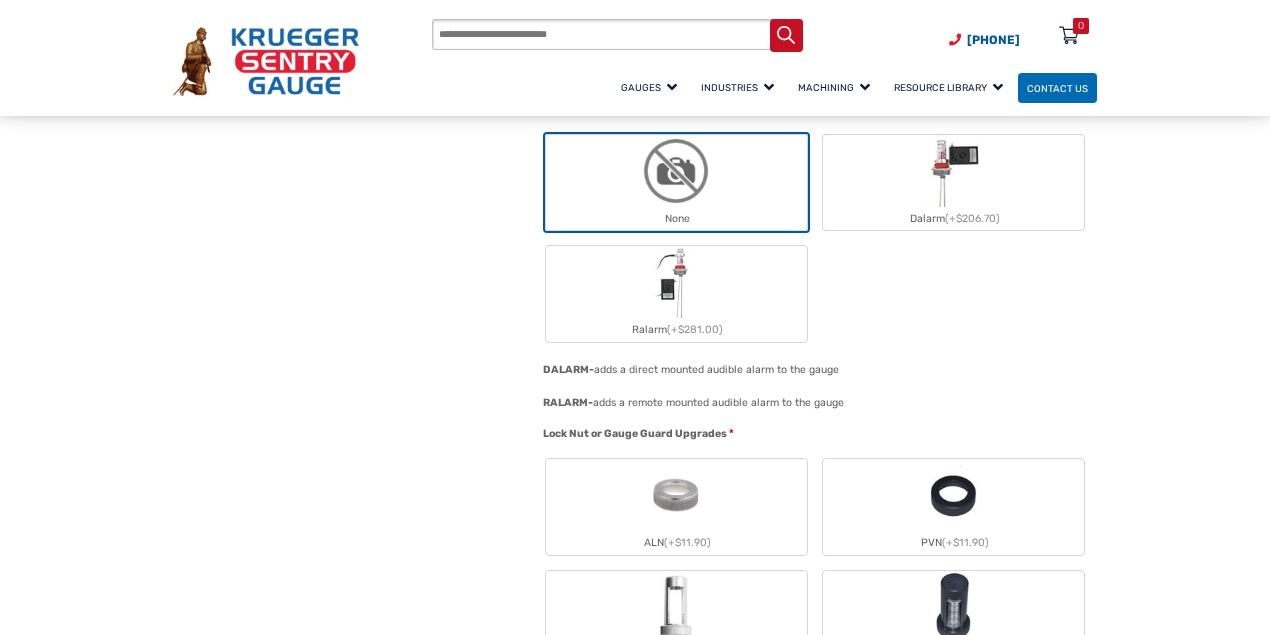 scroll, scrollTop: 1466, scrollLeft: 0, axis: vertical 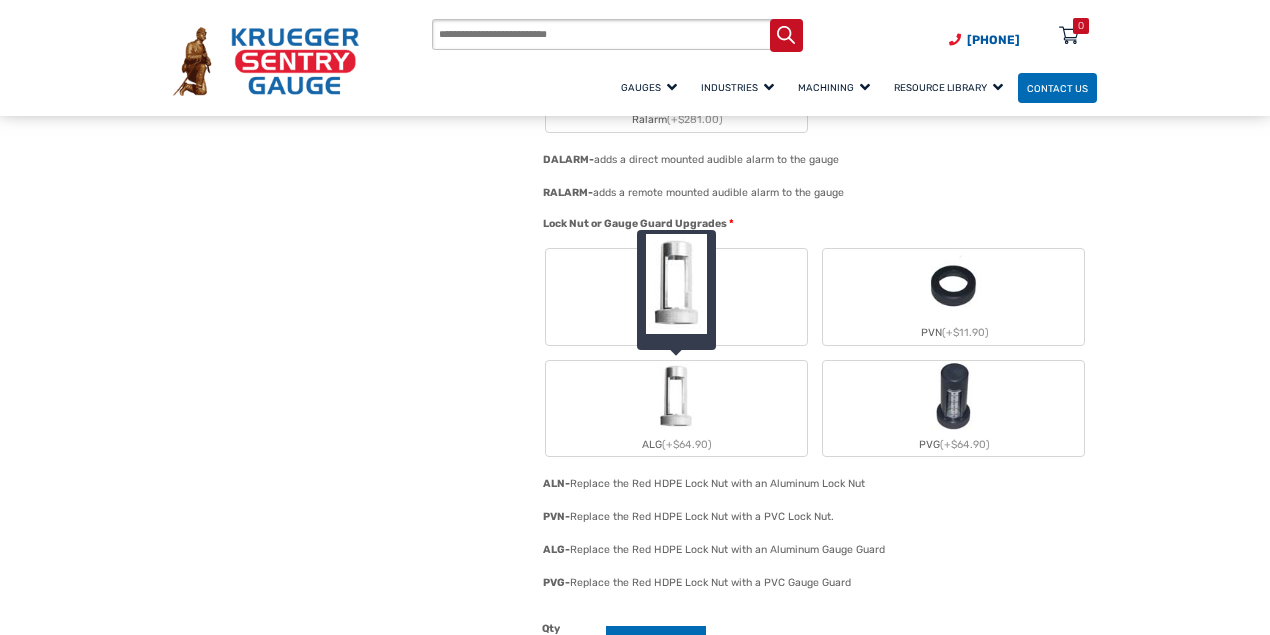 click at bounding box center [676, 397] 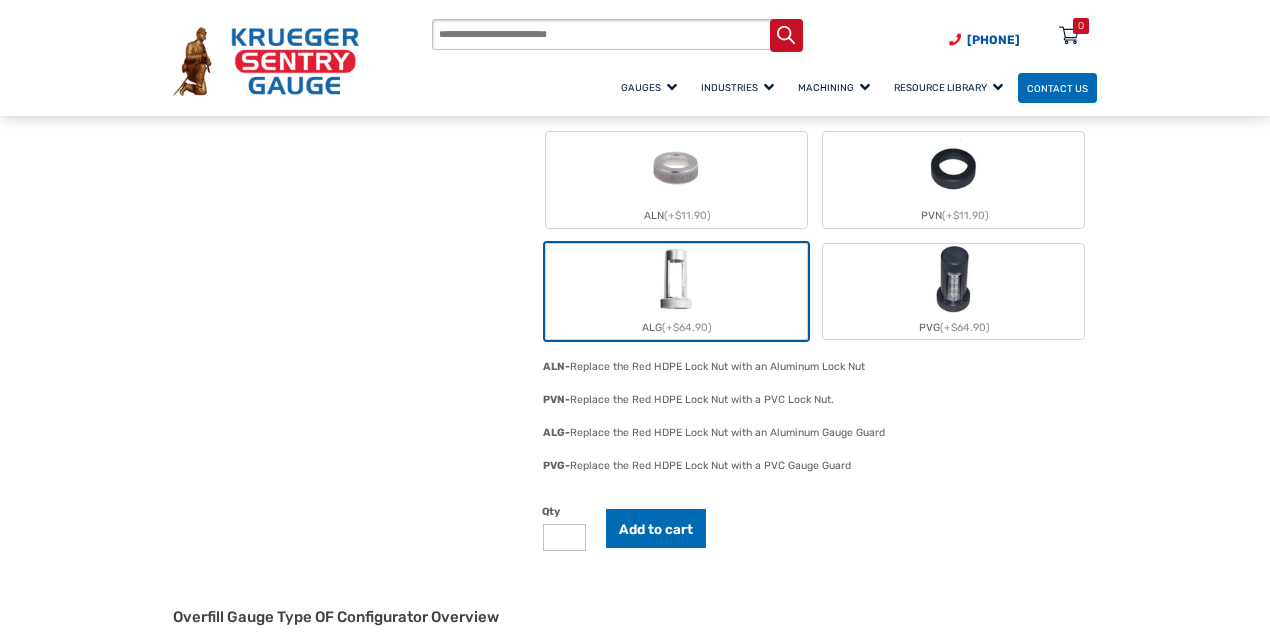 scroll, scrollTop: 1800, scrollLeft: 0, axis: vertical 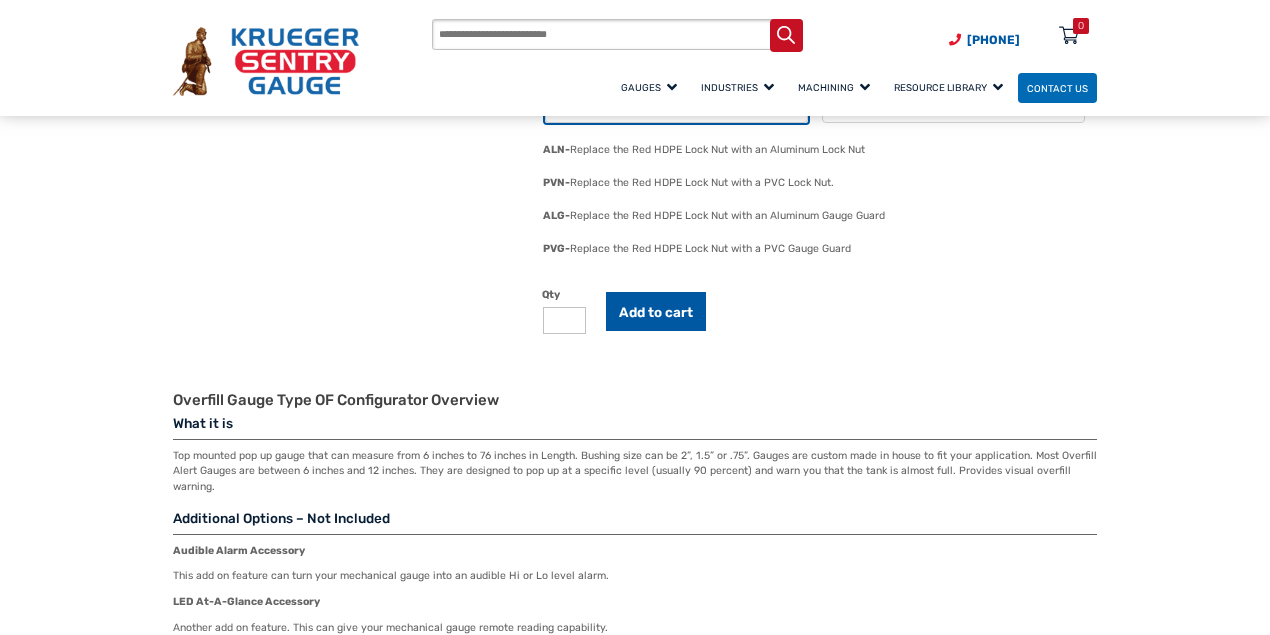 click on "Add to cart" at bounding box center [656, 311] 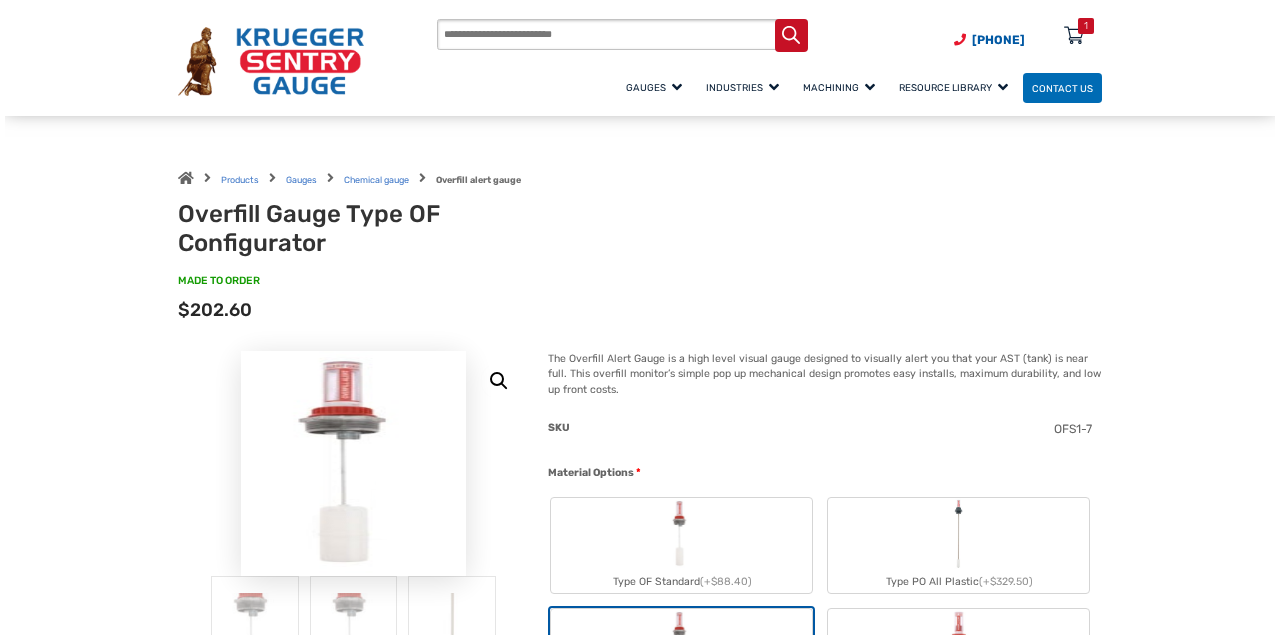 scroll, scrollTop: 0, scrollLeft: 0, axis: both 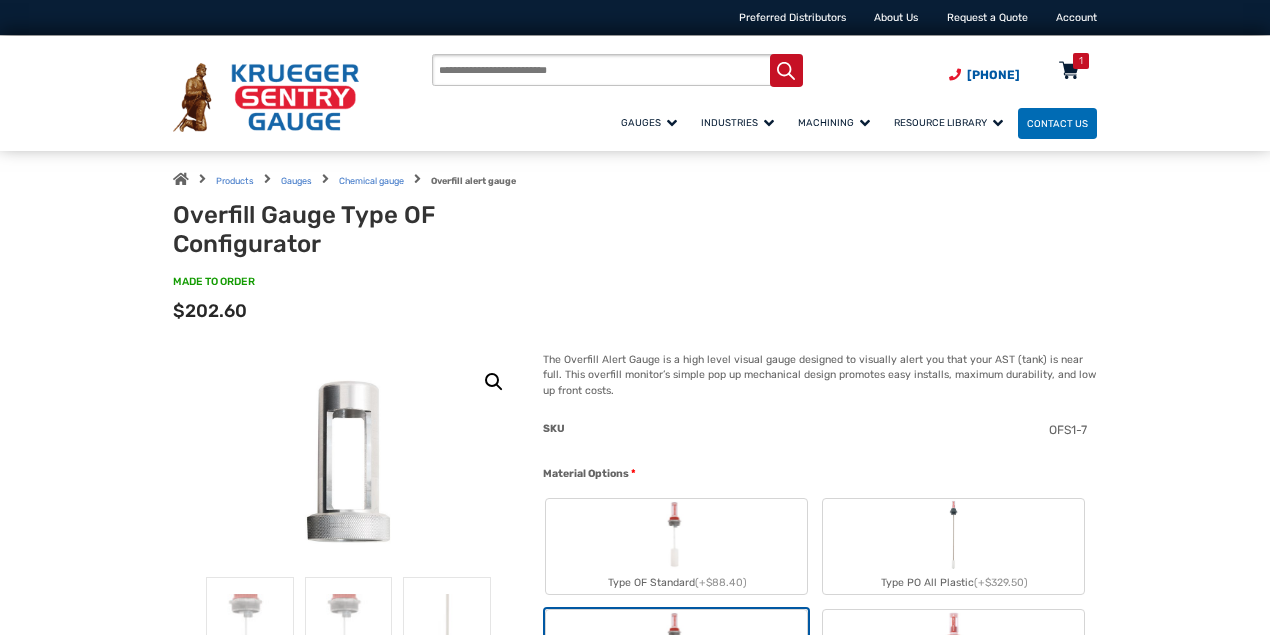 click at bounding box center (1069, 72) 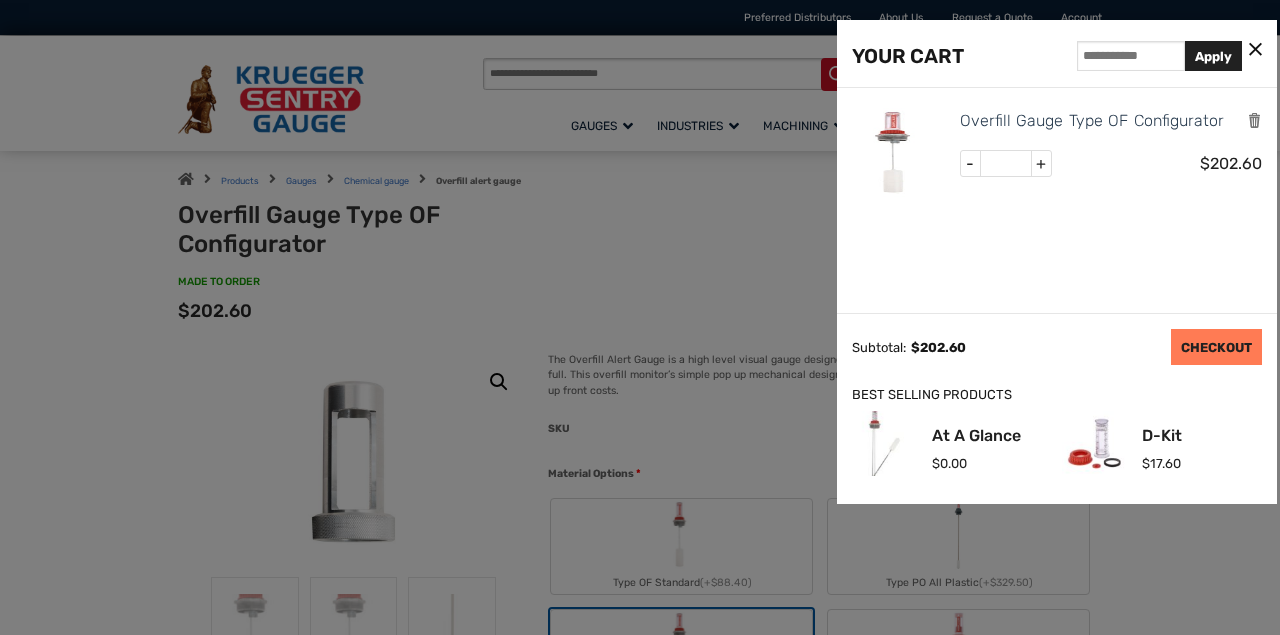 click on "CHECKOUT" at bounding box center (1216, 347) 